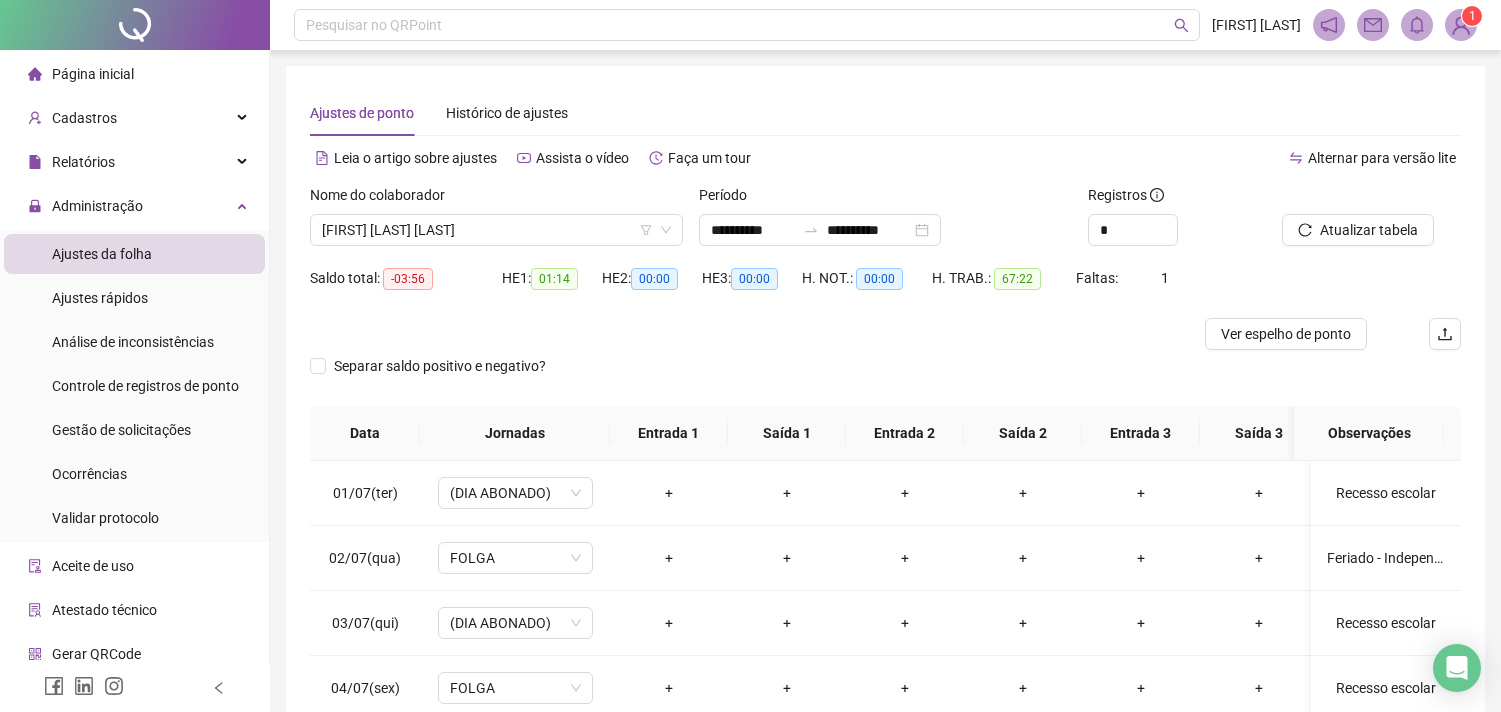 scroll, scrollTop: 0, scrollLeft: 0, axis: both 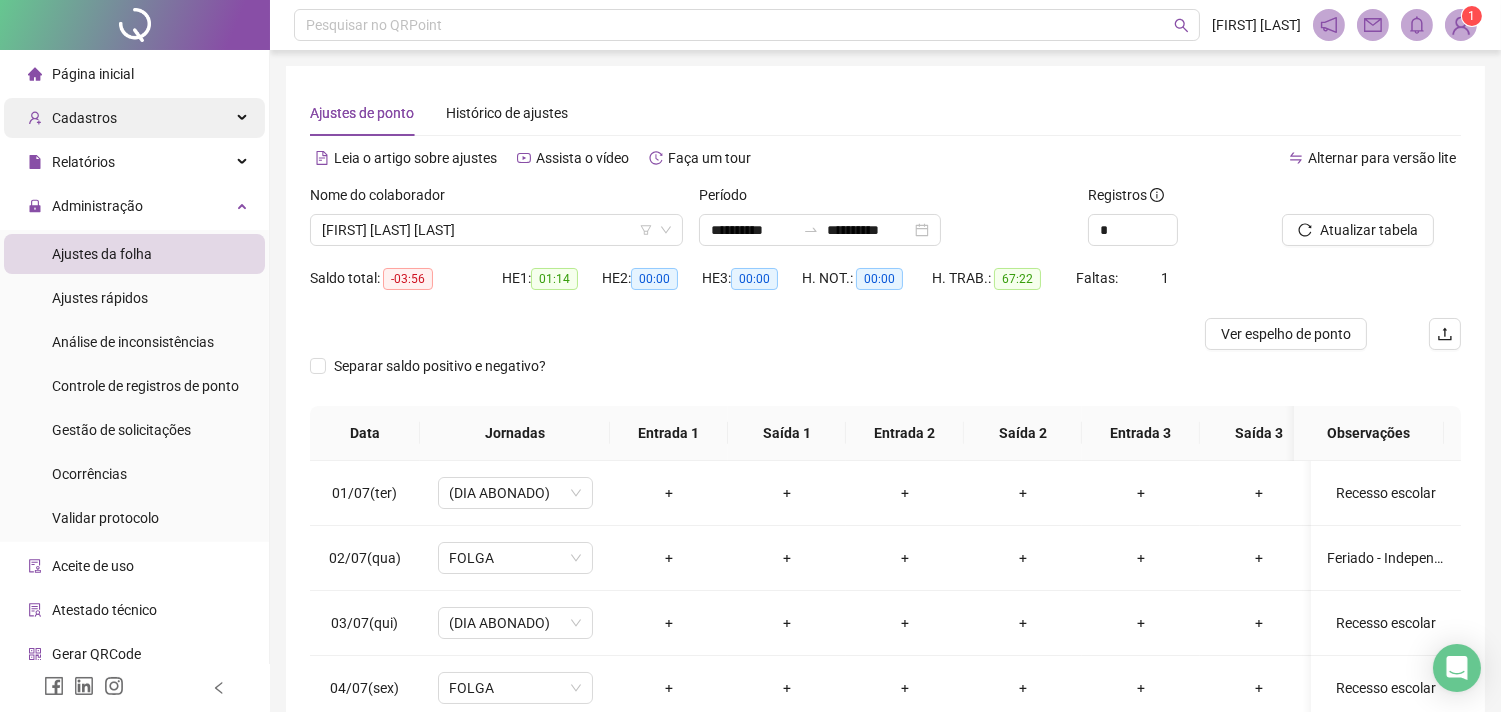 click on "Cadastros" at bounding box center [134, 118] 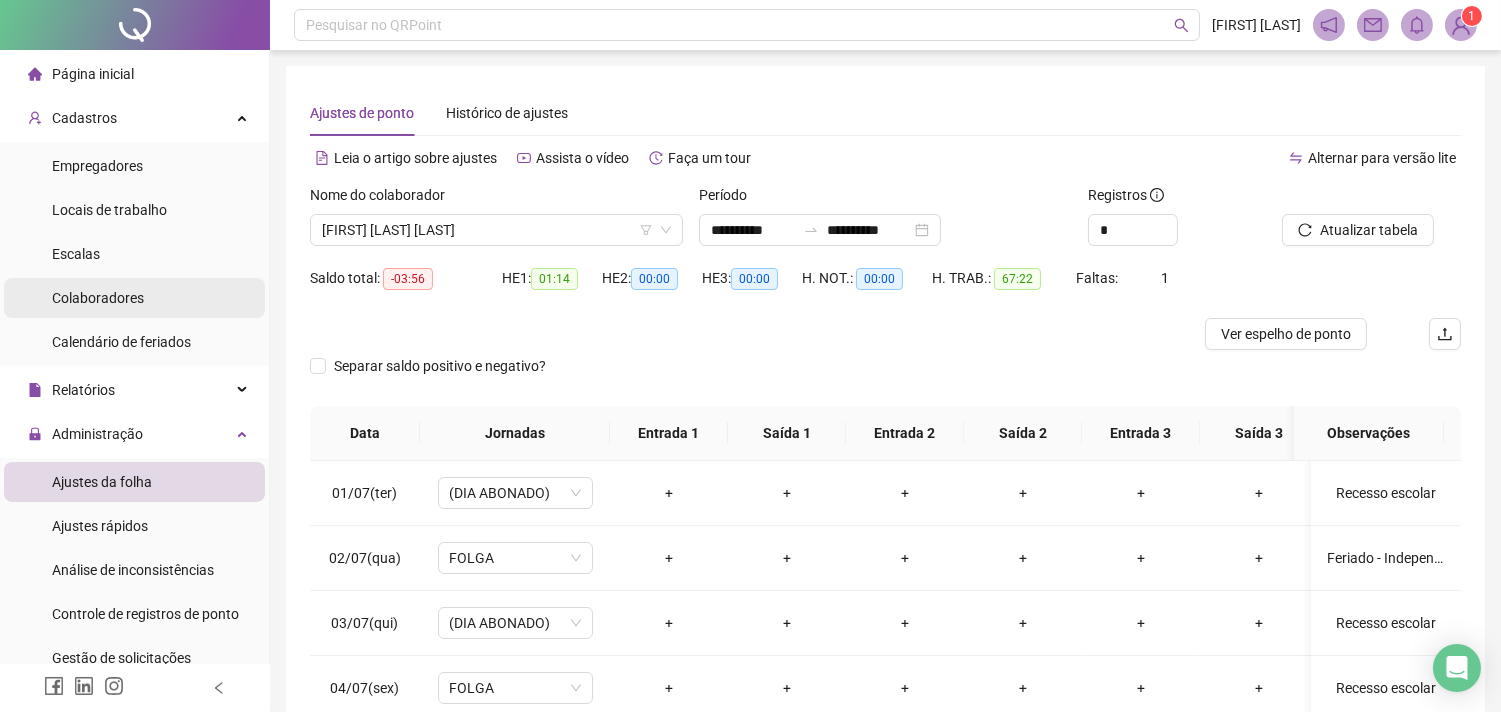 click on "Colaboradores" at bounding box center (98, 298) 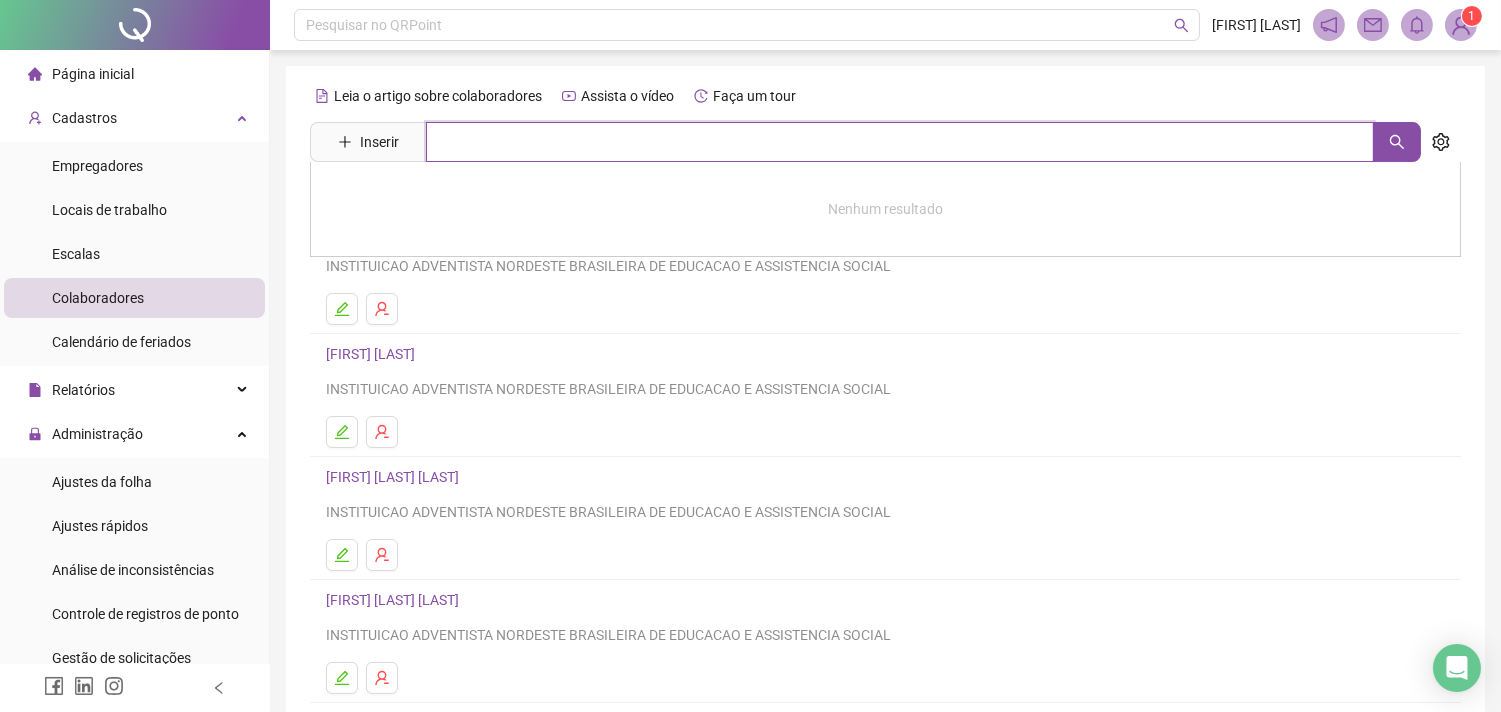 click at bounding box center [900, 142] 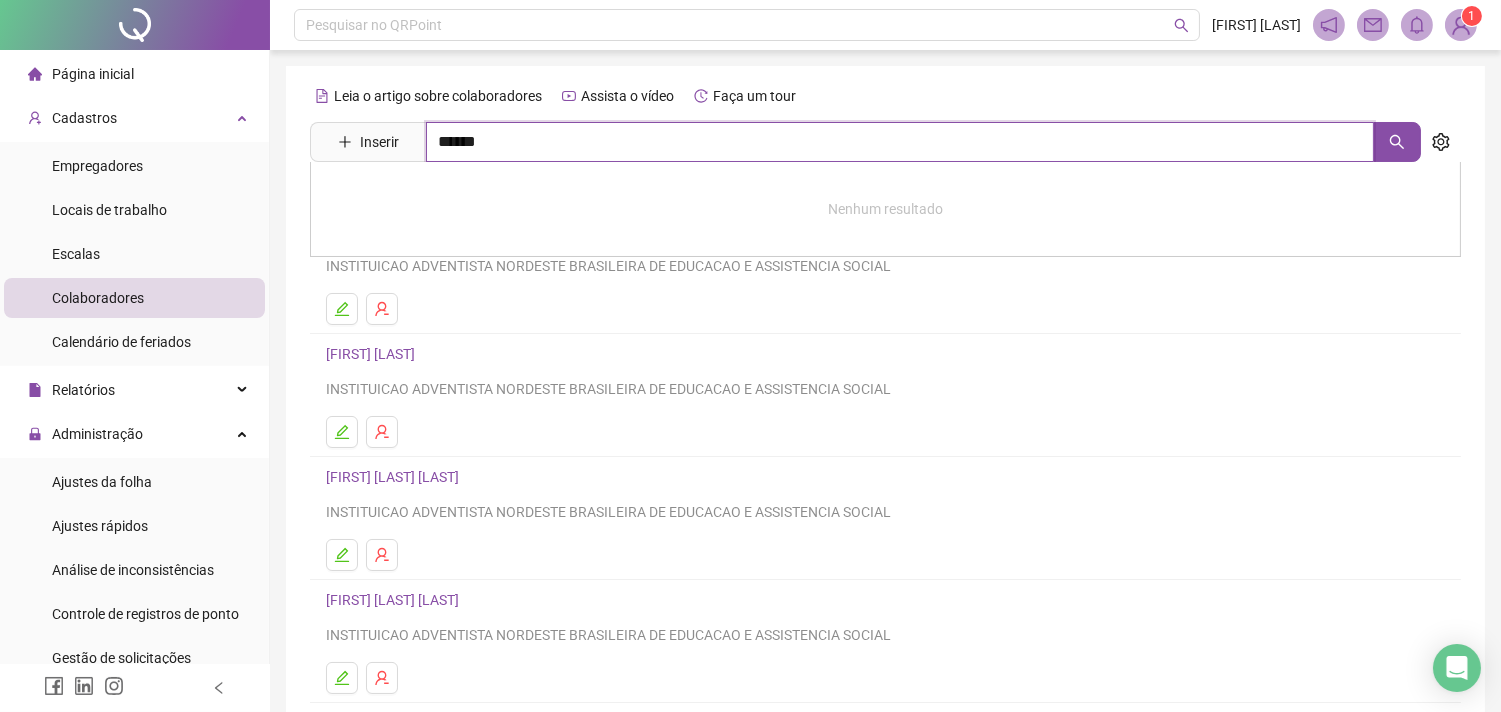type on "******" 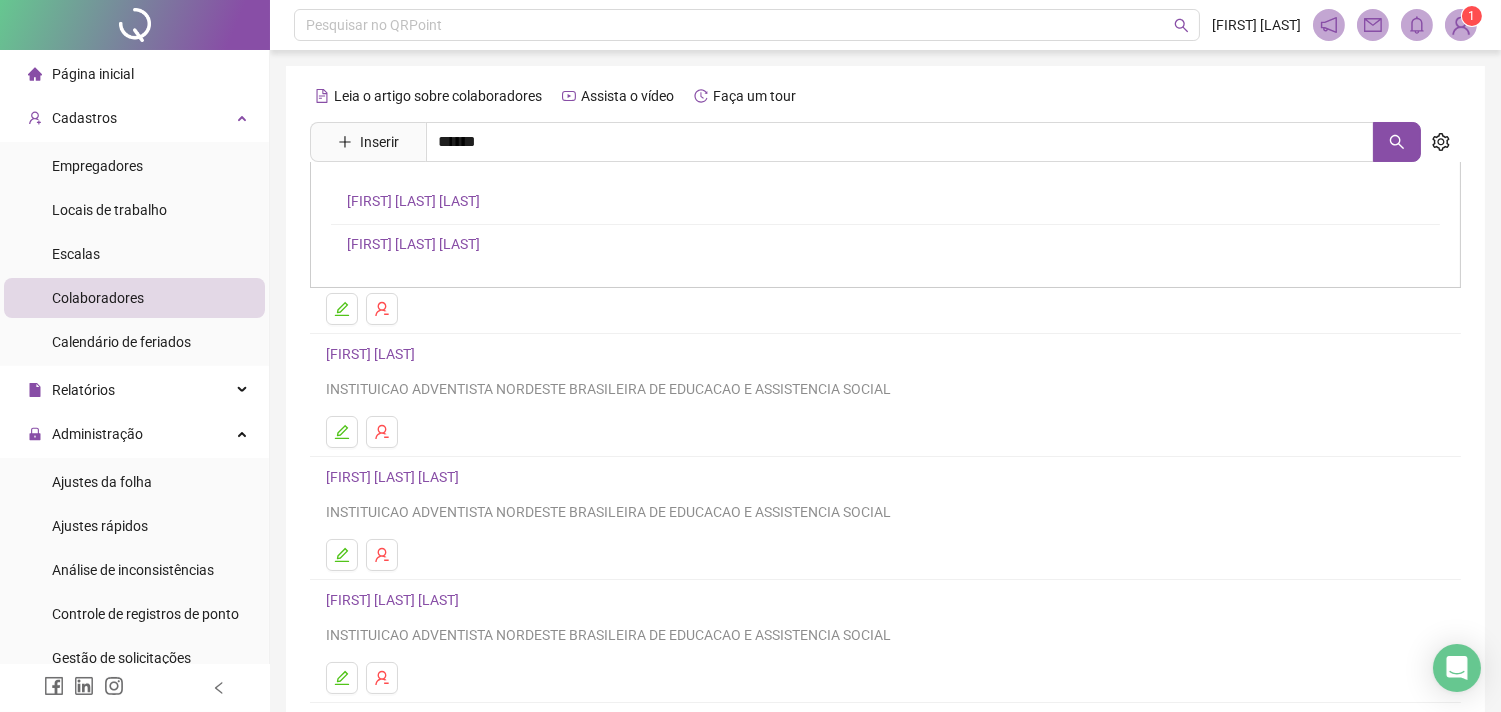 click on "[FIRST] [LAST] [LAST]" at bounding box center (413, 201) 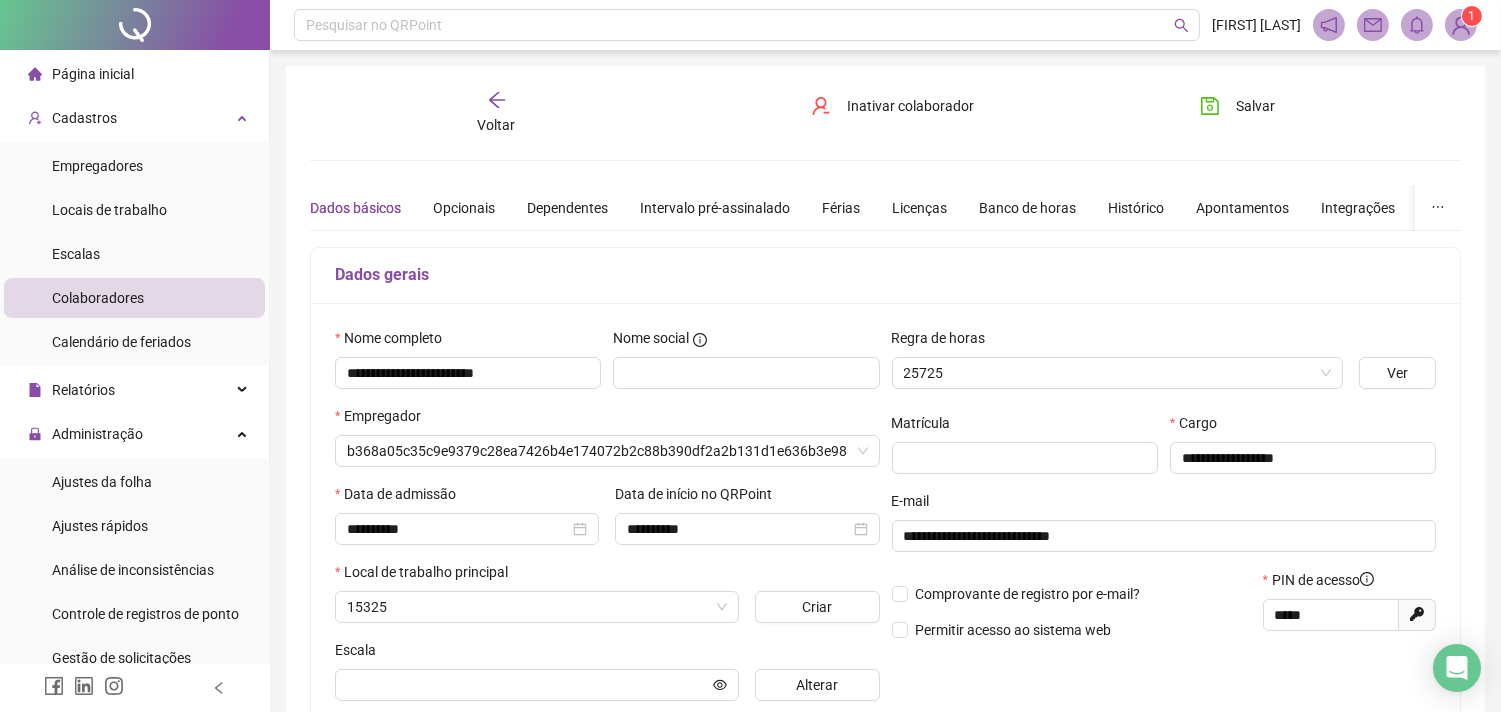 type on "**********" 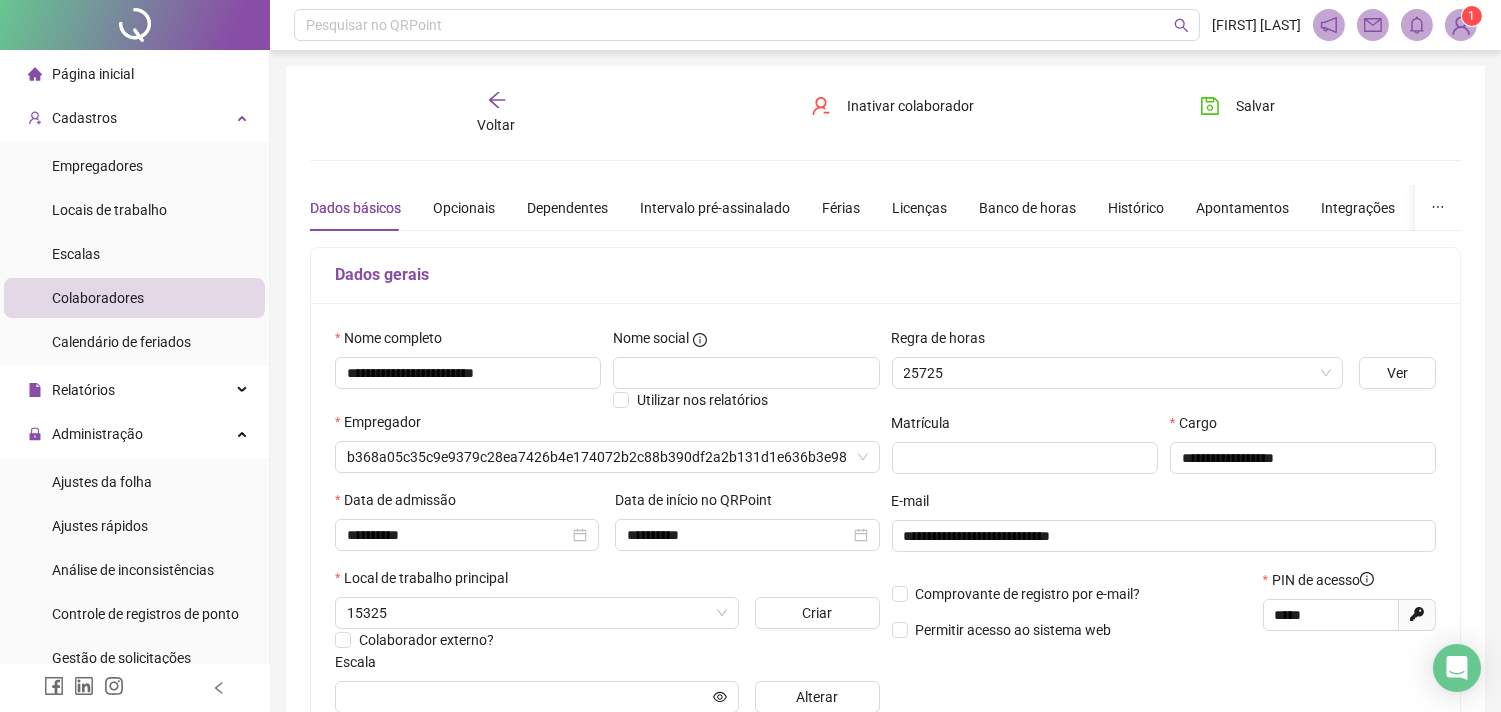 type on "**********" 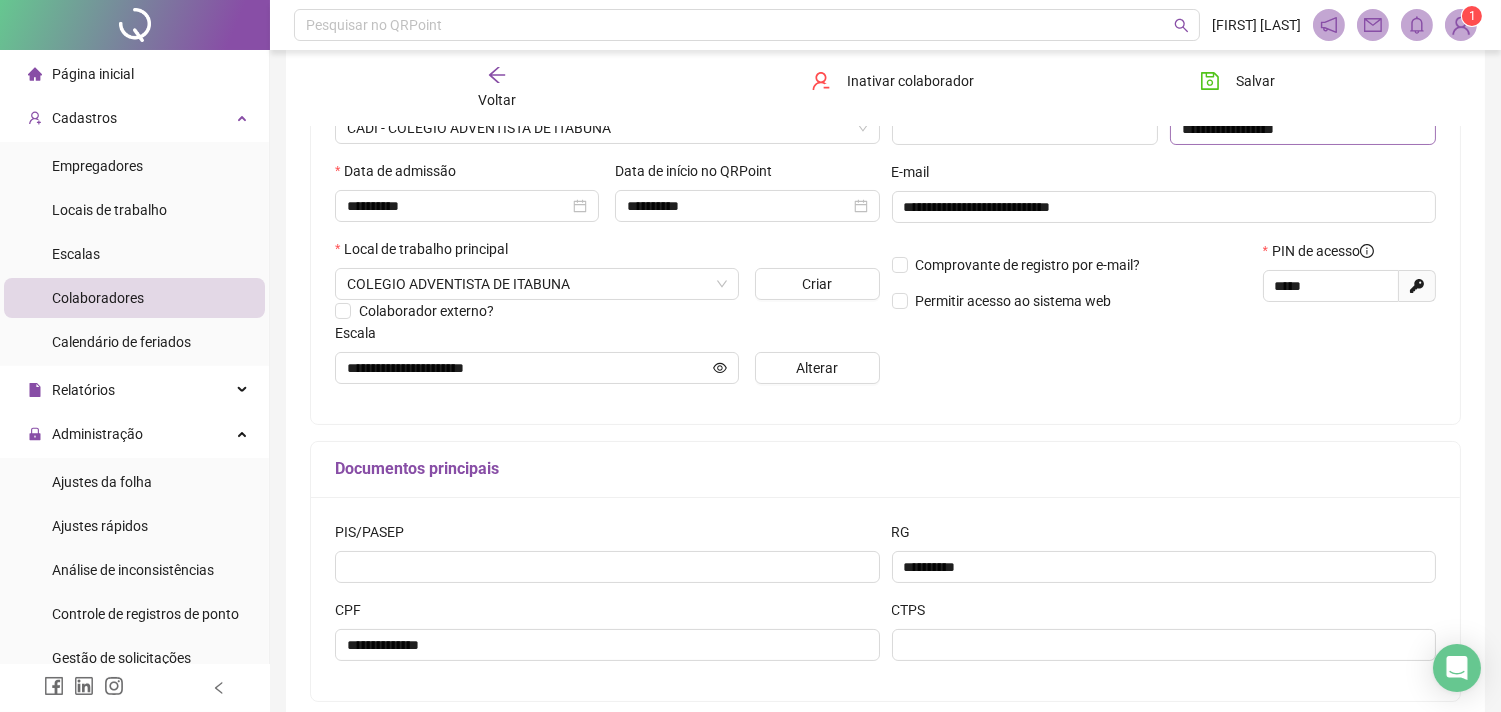 scroll, scrollTop: 333, scrollLeft: 0, axis: vertical 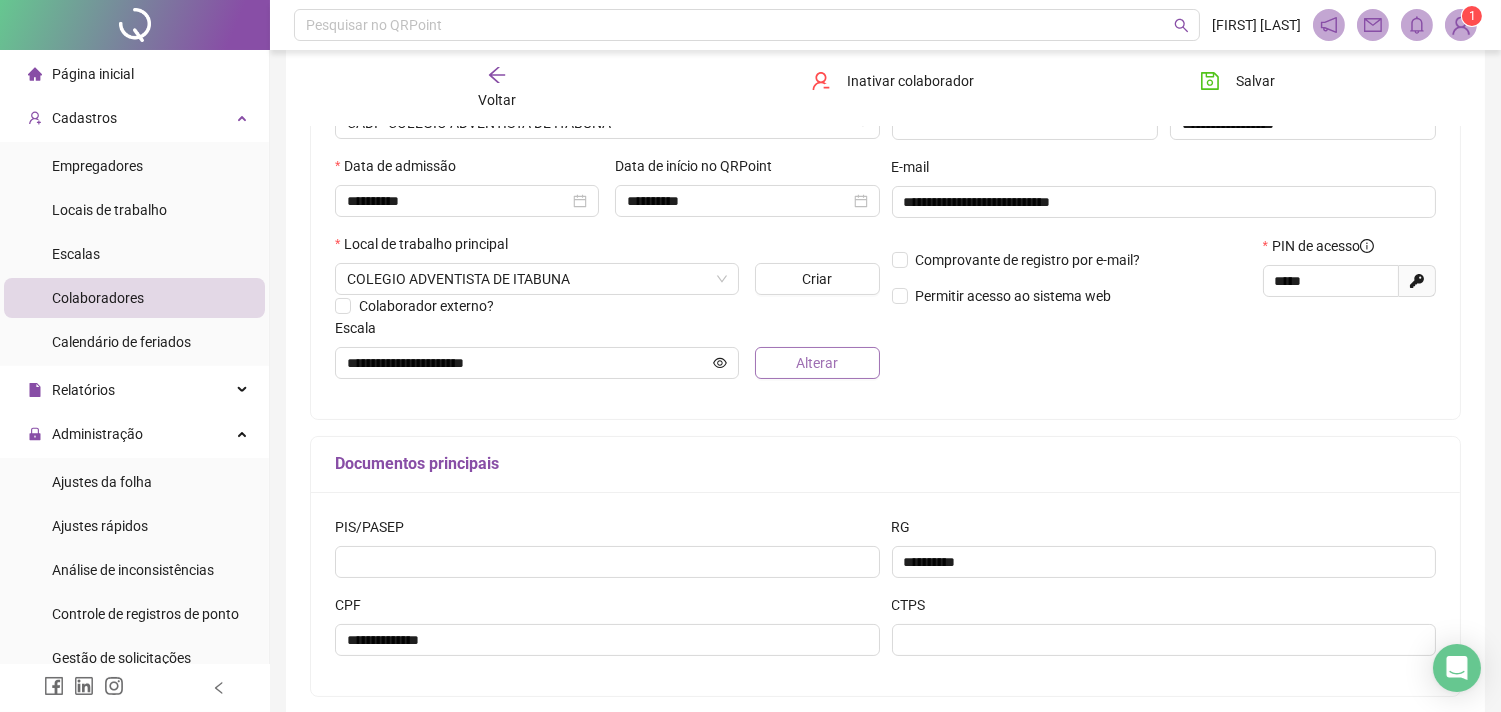 click on "Alterar" at bounding box center [817, 363] 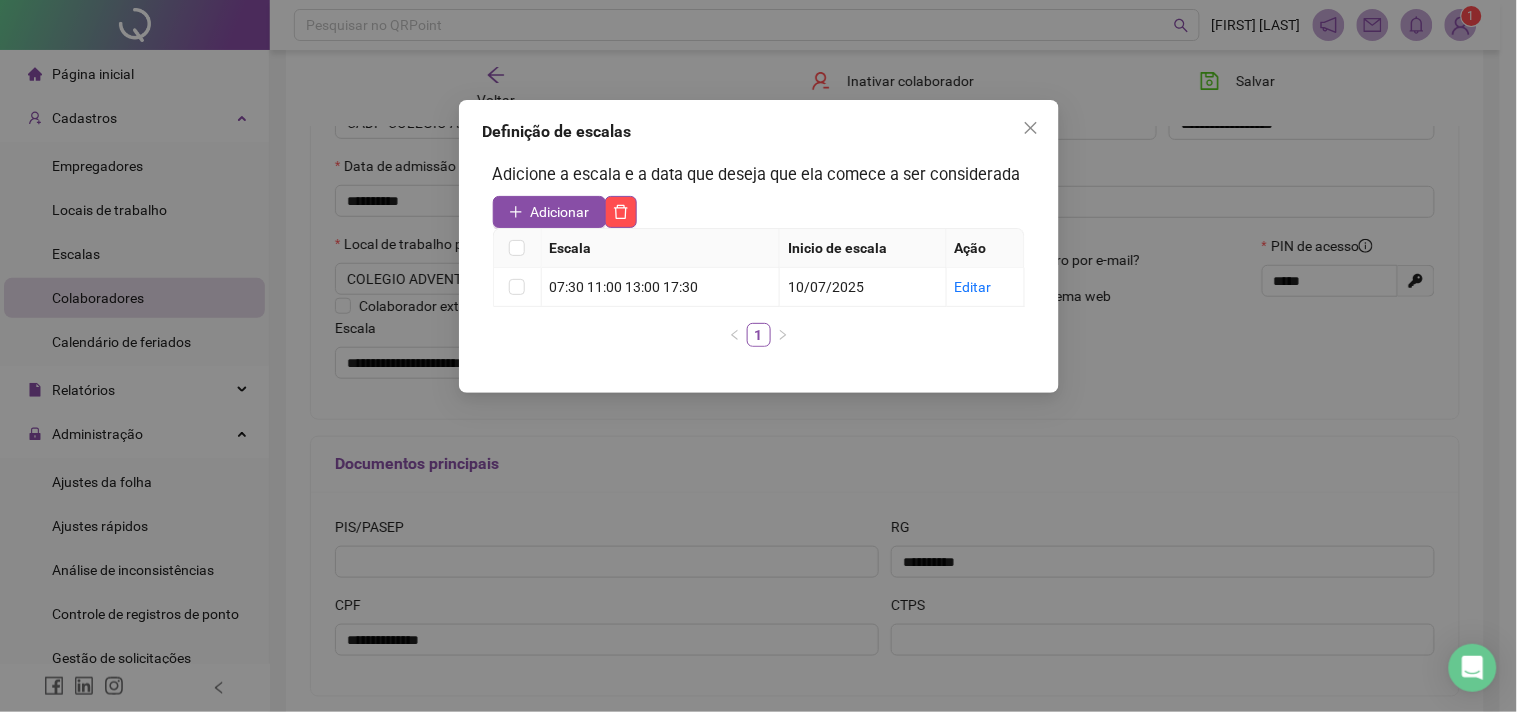 click on "Definição de escalas Adicione a escala e a data que deseja que ela comece a ser considerada Adicionar Escala Inicio de escala Ação         [TIME] [TIME] [TIME] [TIME]   [DATE] Editar 1" at bounding box center [758, 356] 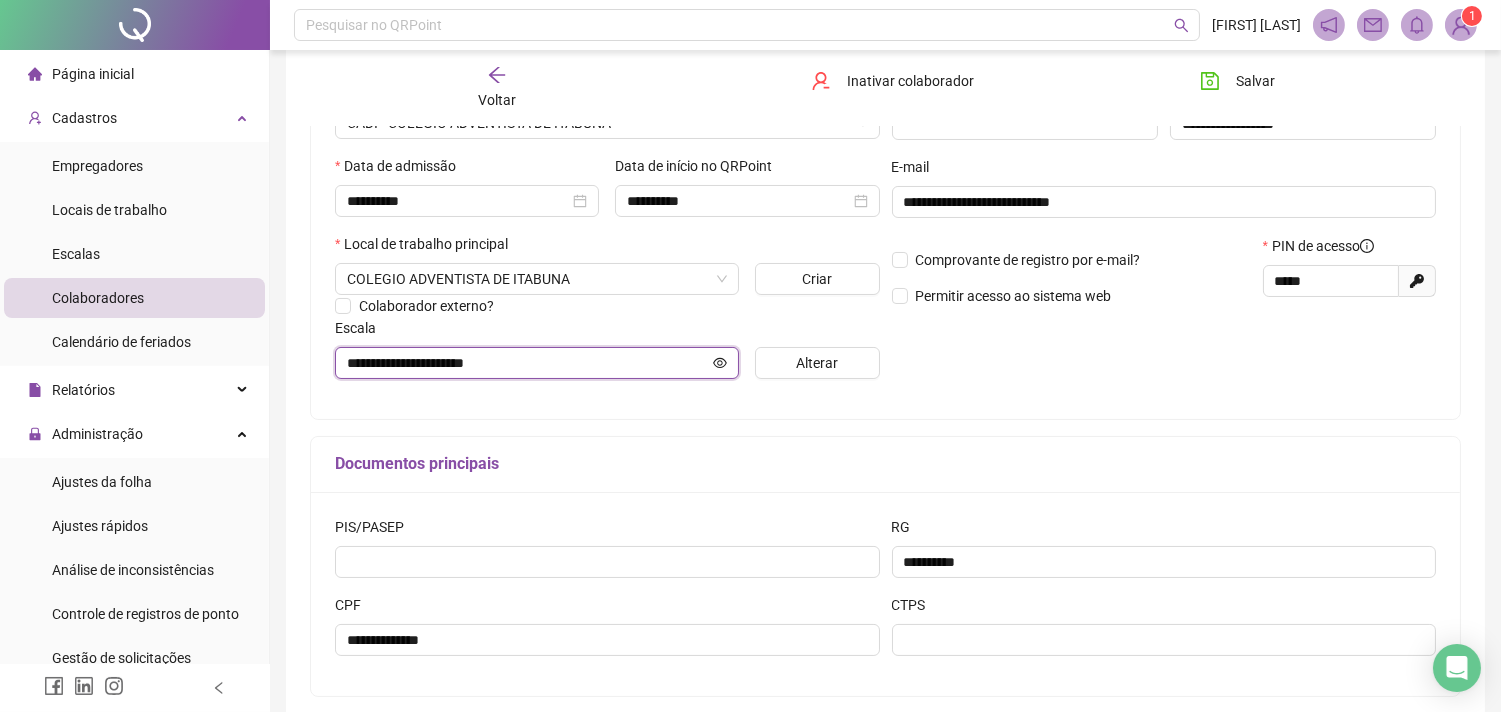click on "**********" at bounding box center (528, 363) 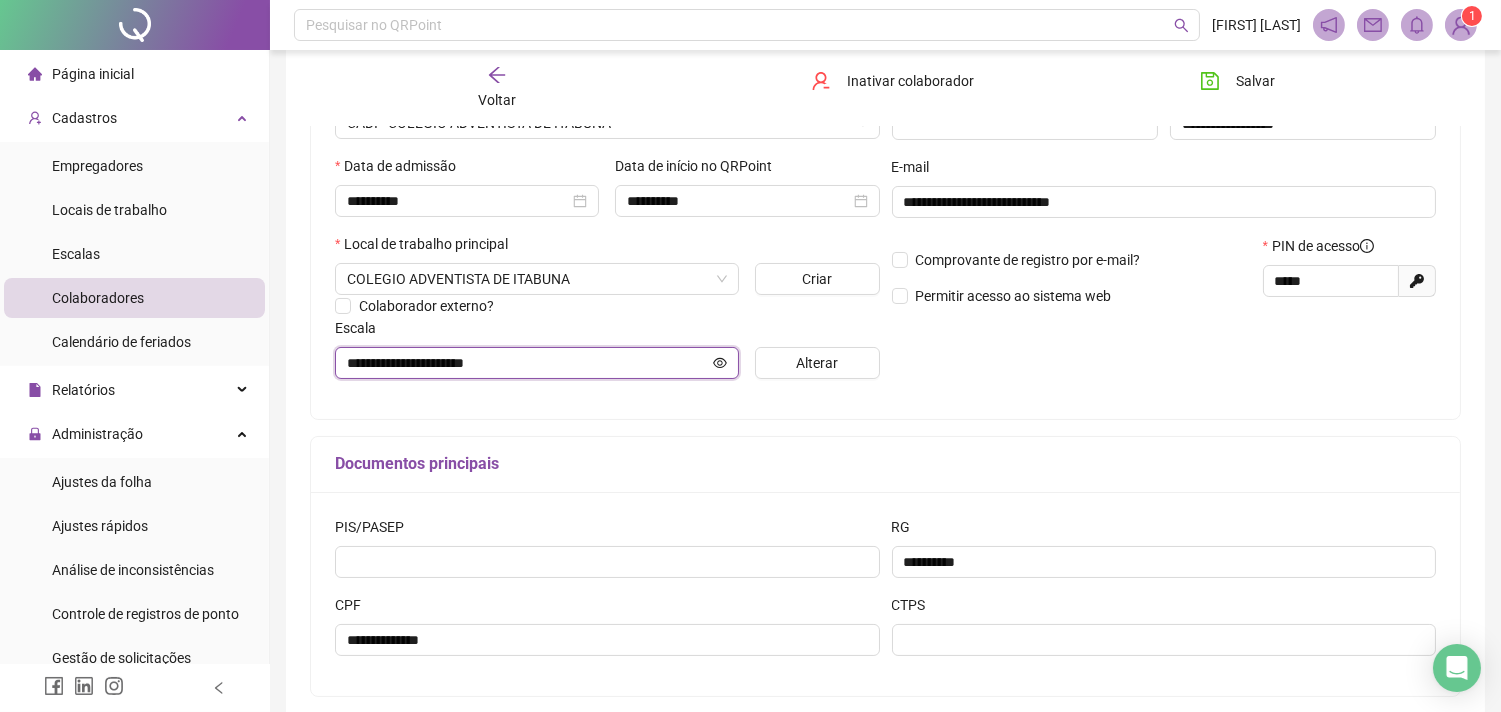 click on "**********" at bounding box center [528, 363] 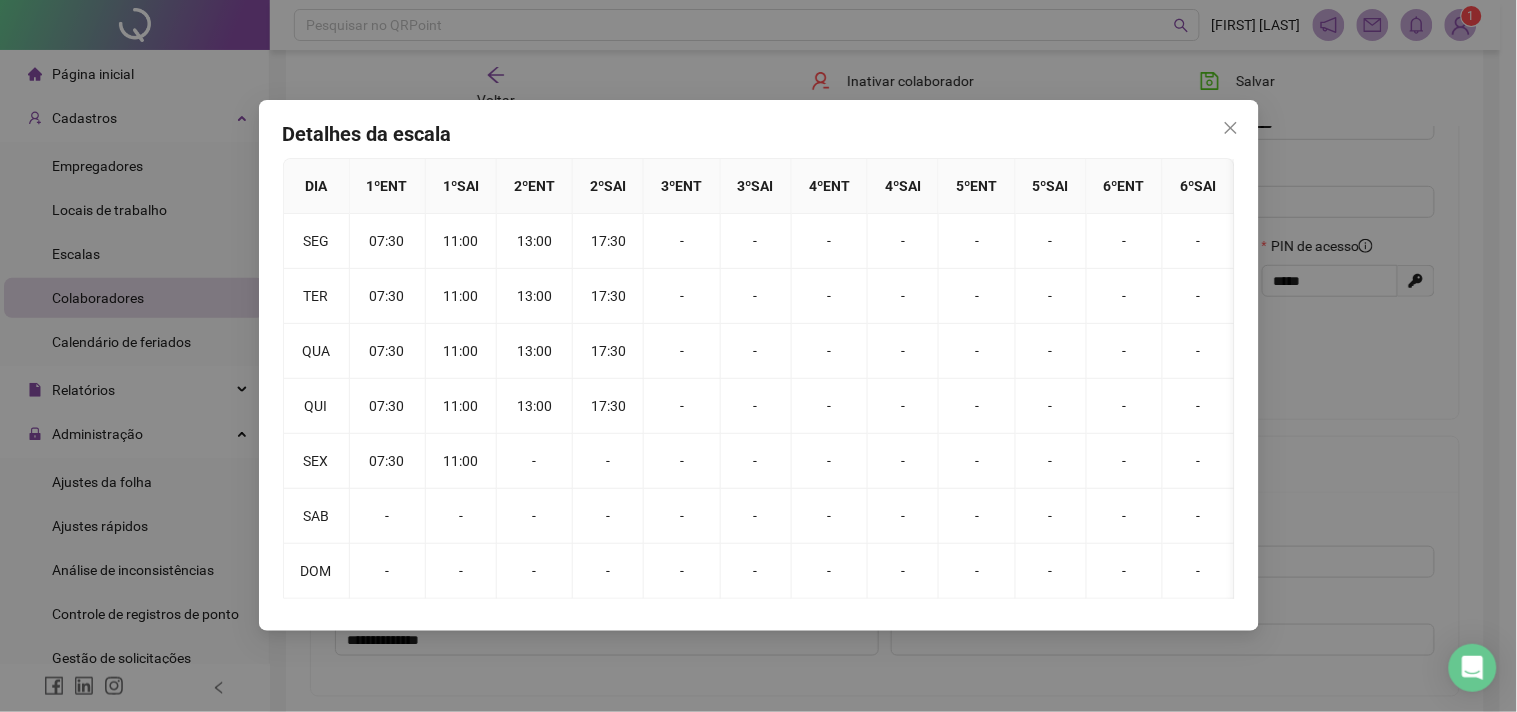 click 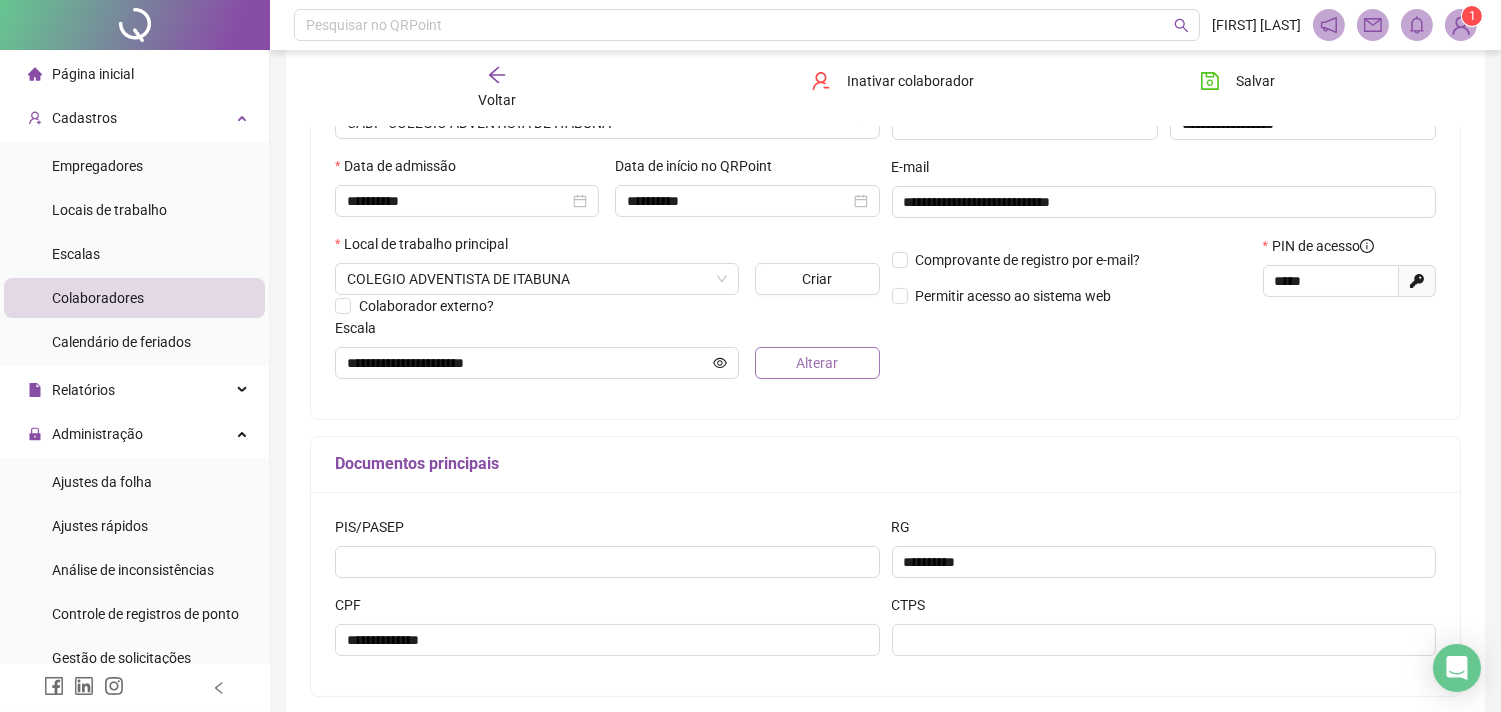 click on "Alterar" at bounding box center [817, 363] 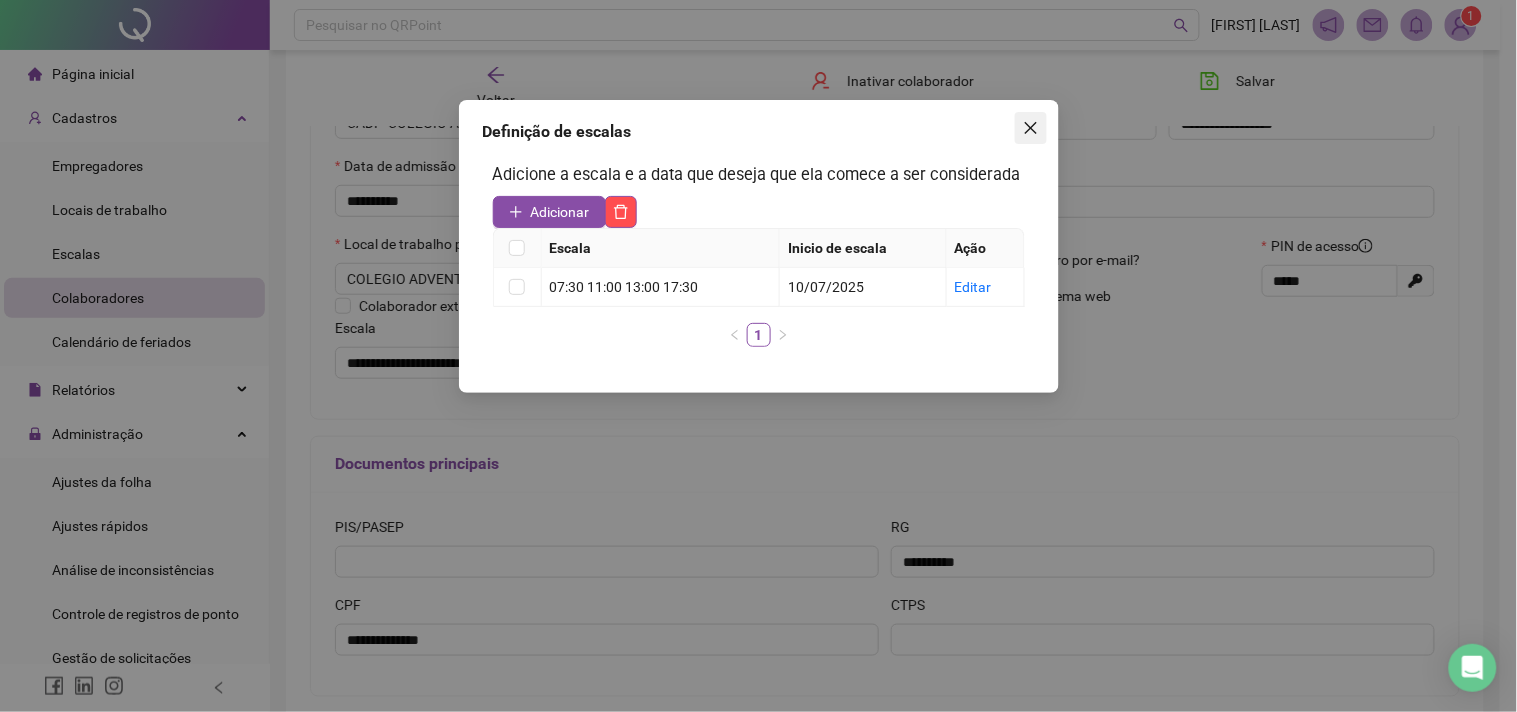 click 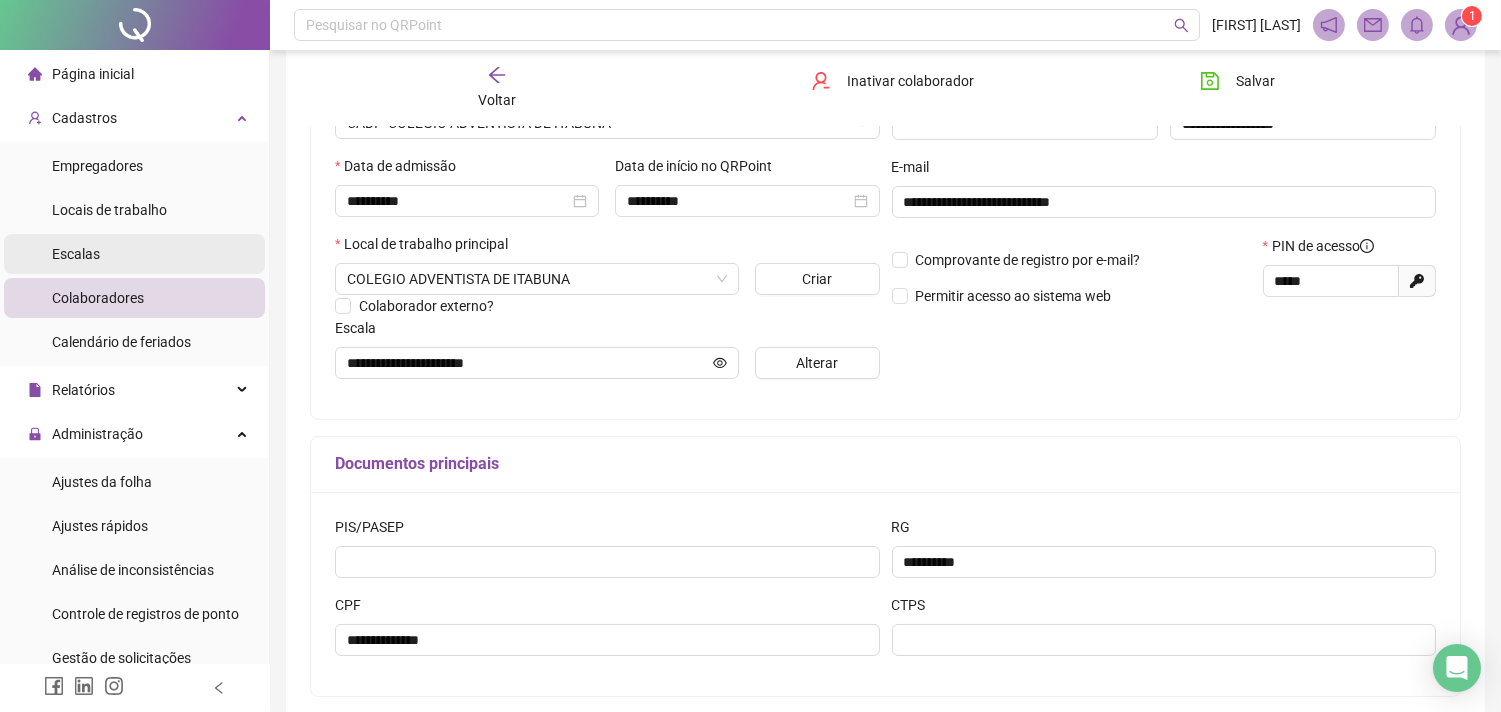 click on "Escalas" at bounding box center (134, 254) 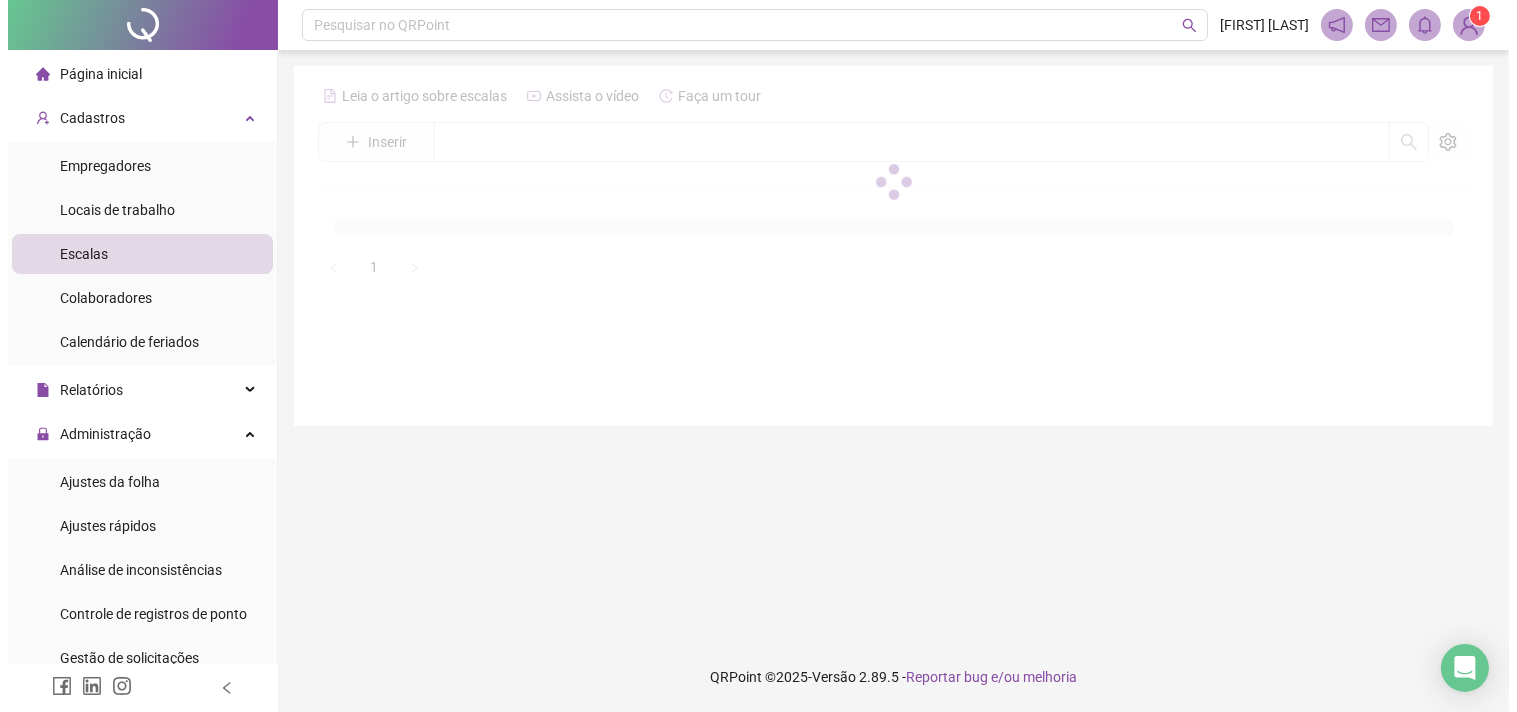 scroll, scrollTop: 0, scrollLeft: 0, axis: both 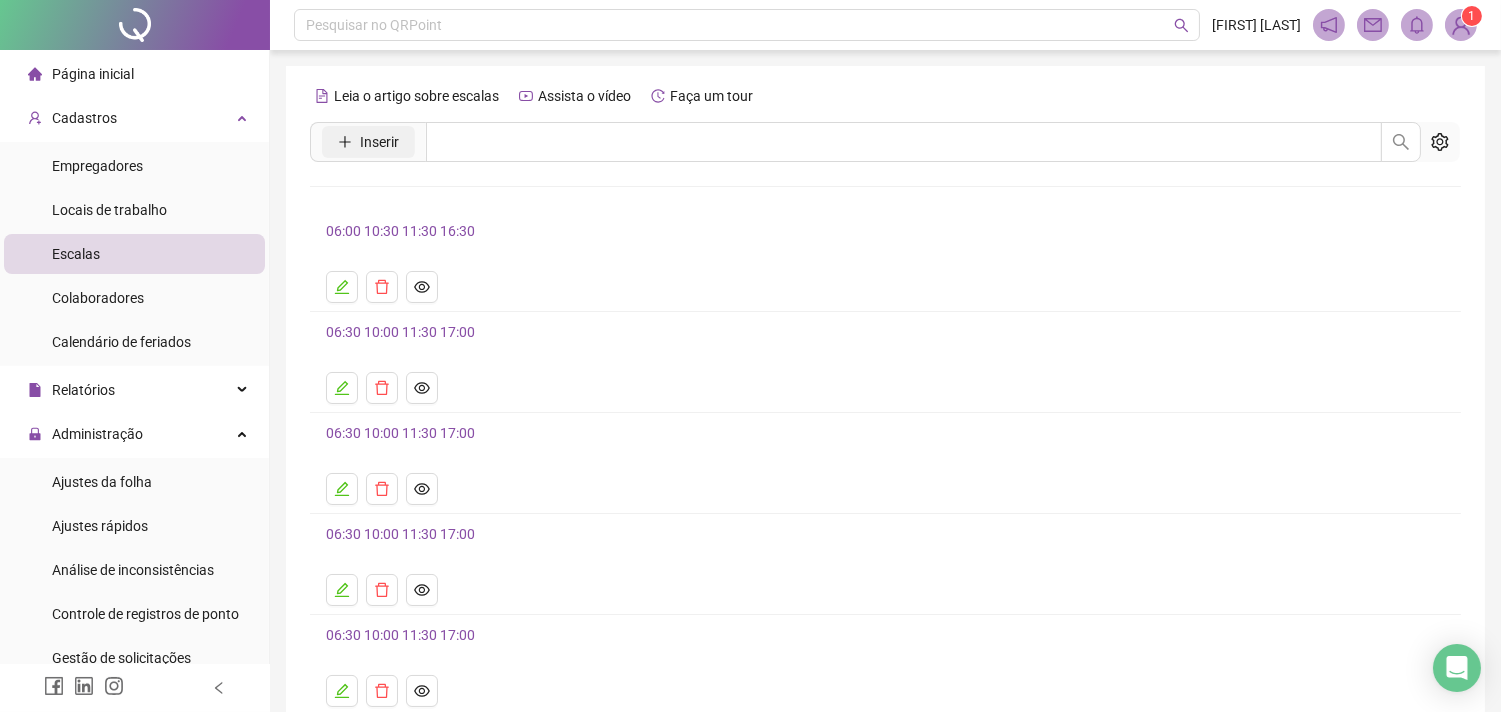 click on "Inserir" at bounding box center (368, 142) 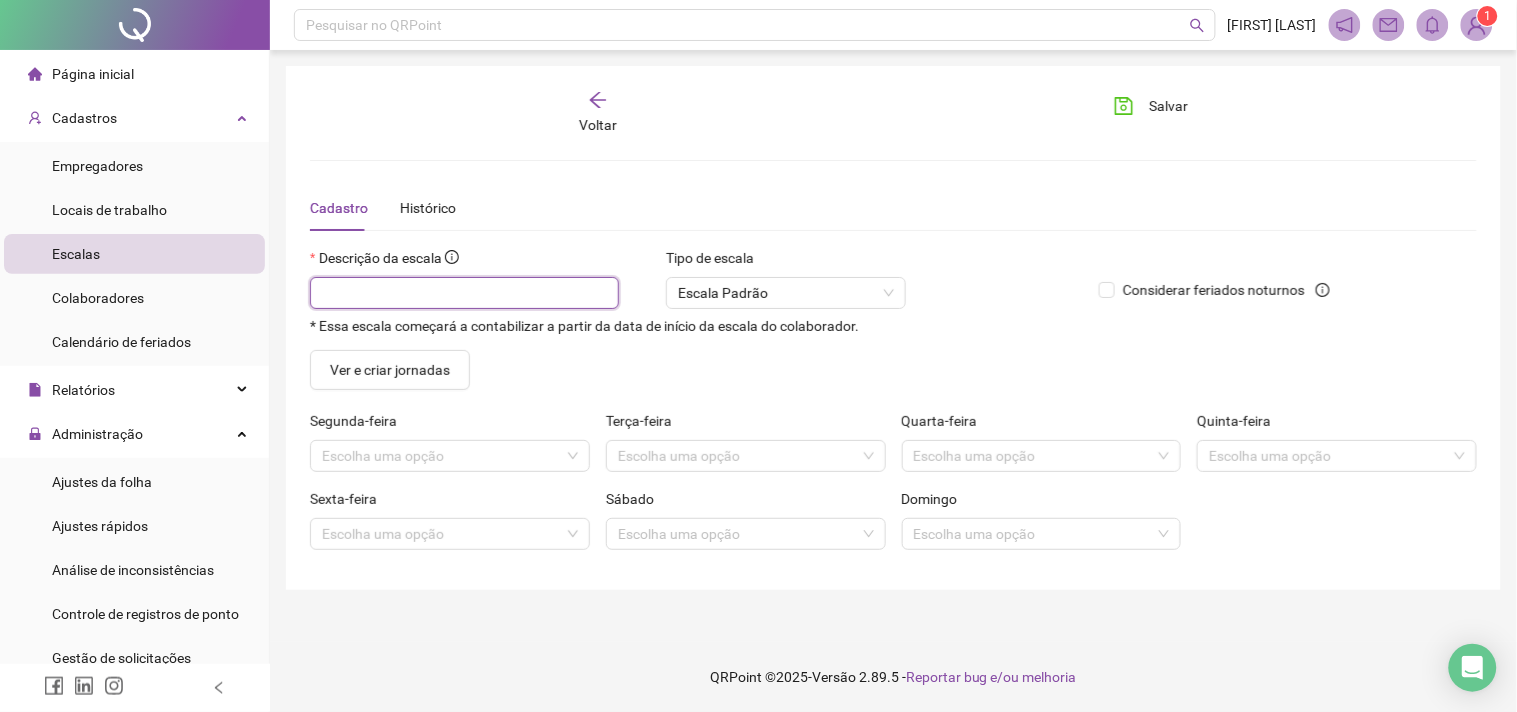 click at bounding box center [464, 293] 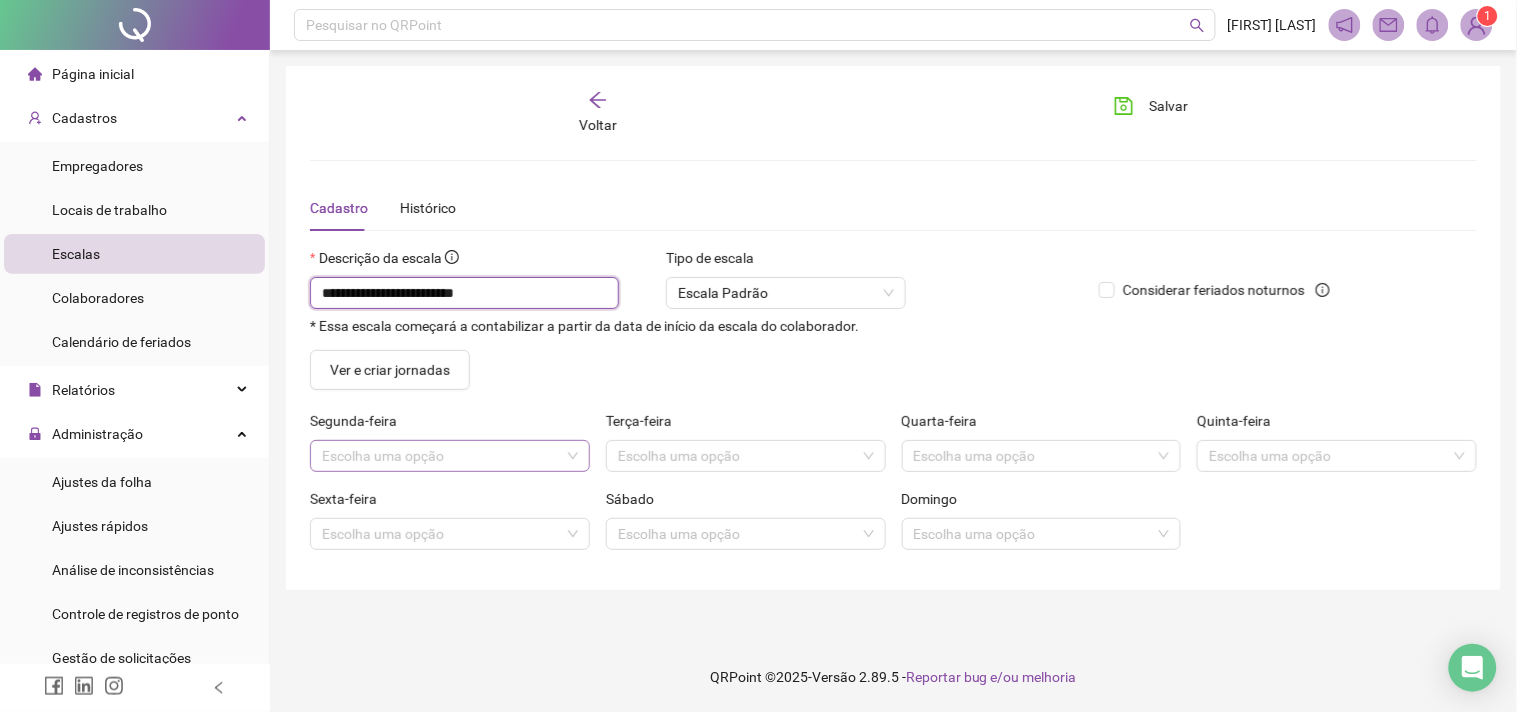 type on "**********" 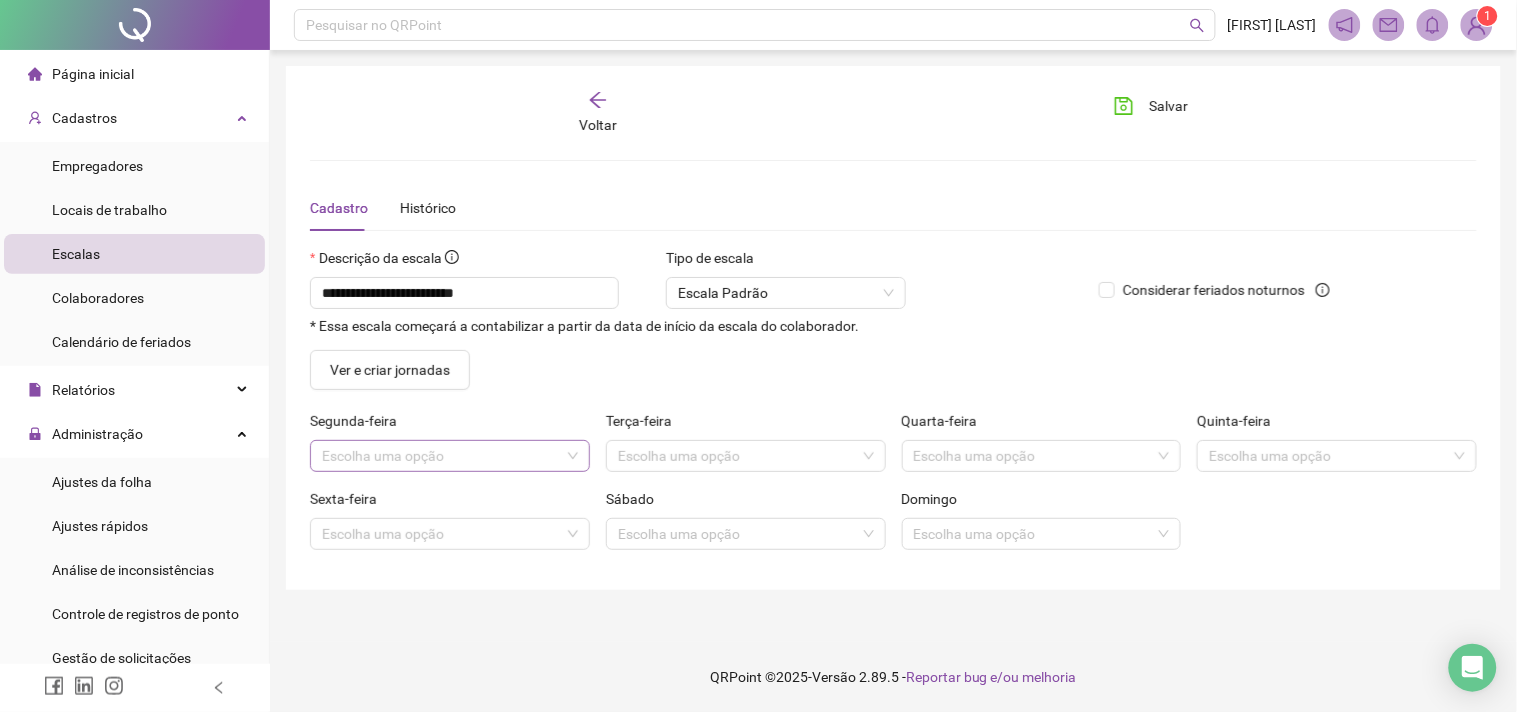 click at bounding box center [441, 456] 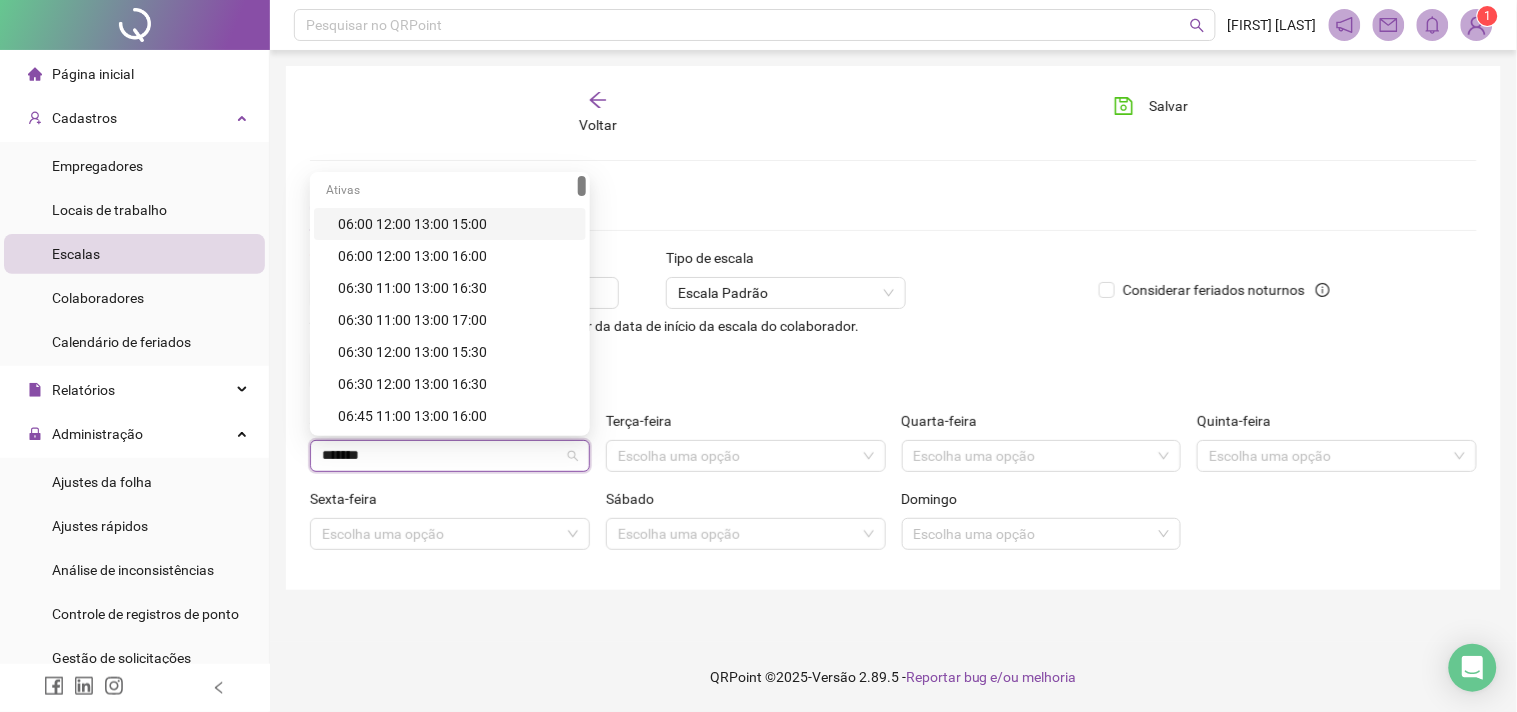 type on "********" 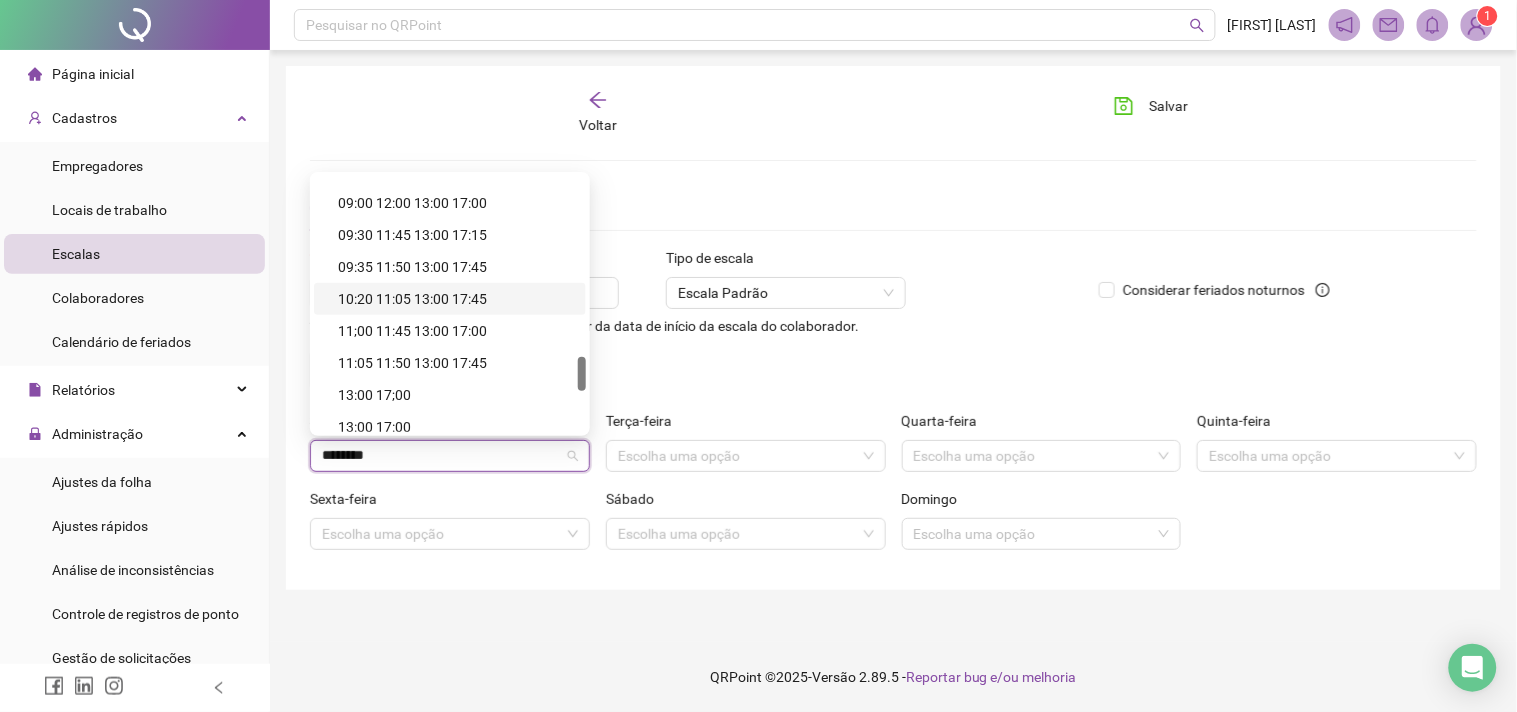 scroll, scrollTop: 1632, scrollLeft: 0, axis: vertical 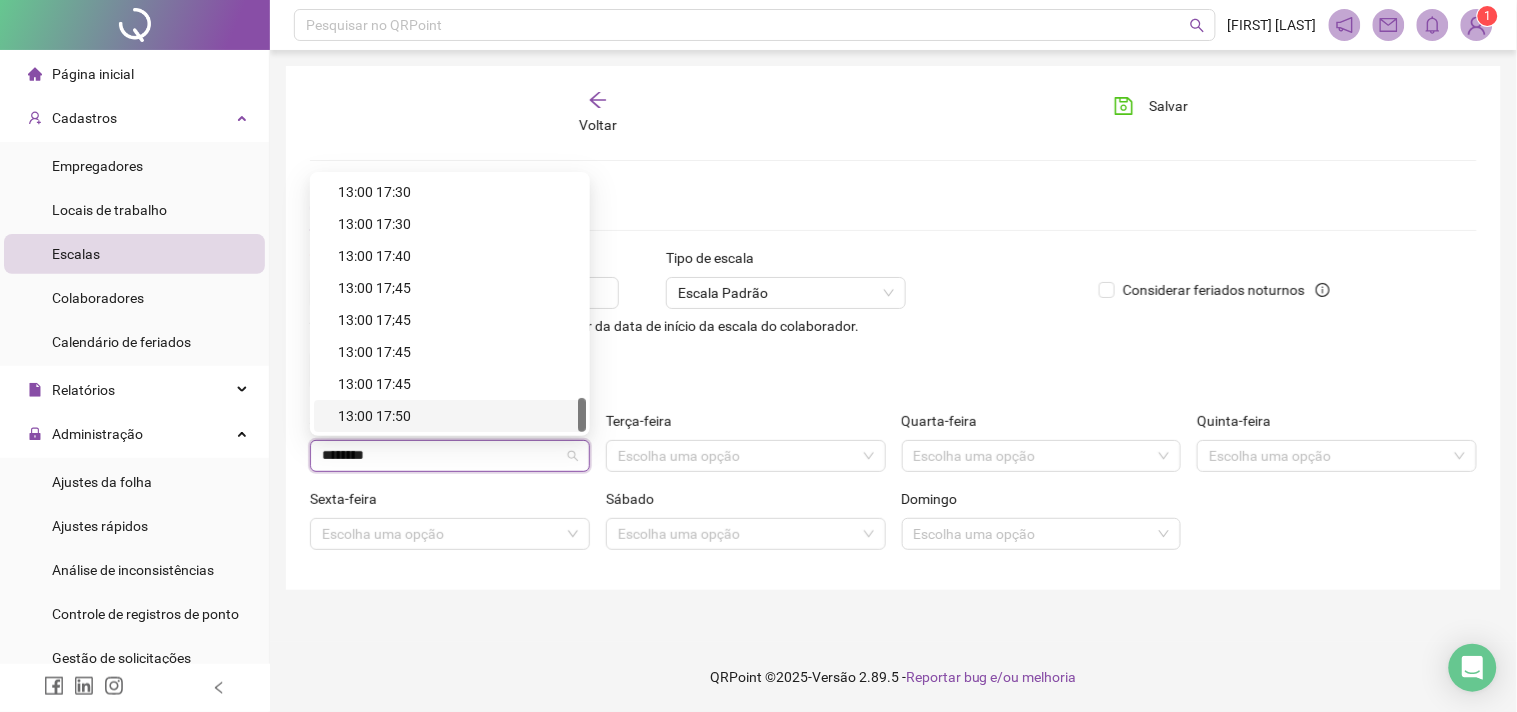 click on "13:00 17:50" at bounding box center [456, 416] 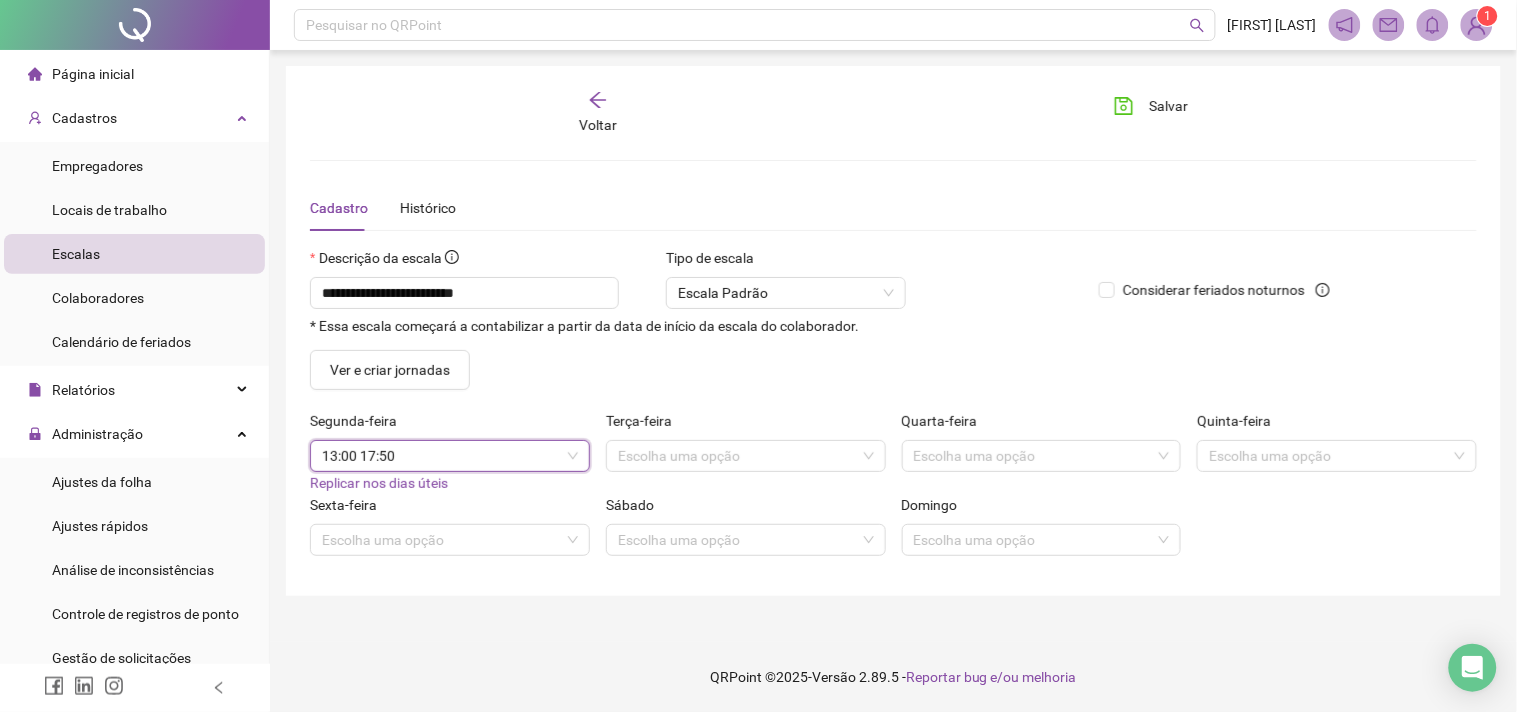 click on "Replicar nos dias úteis" at bounding box center (379, 483) 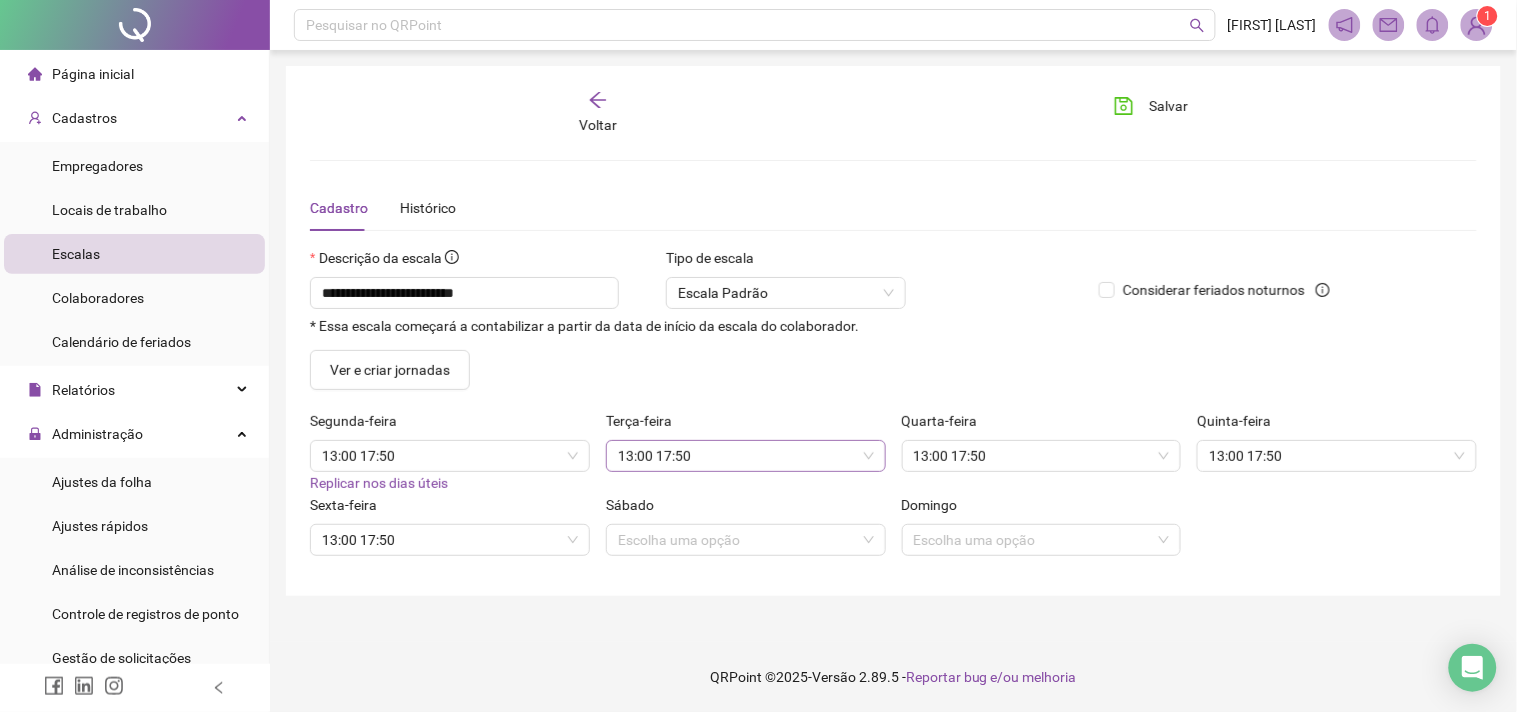 click on "13:00 17:50" at bounding box center [746, 456] 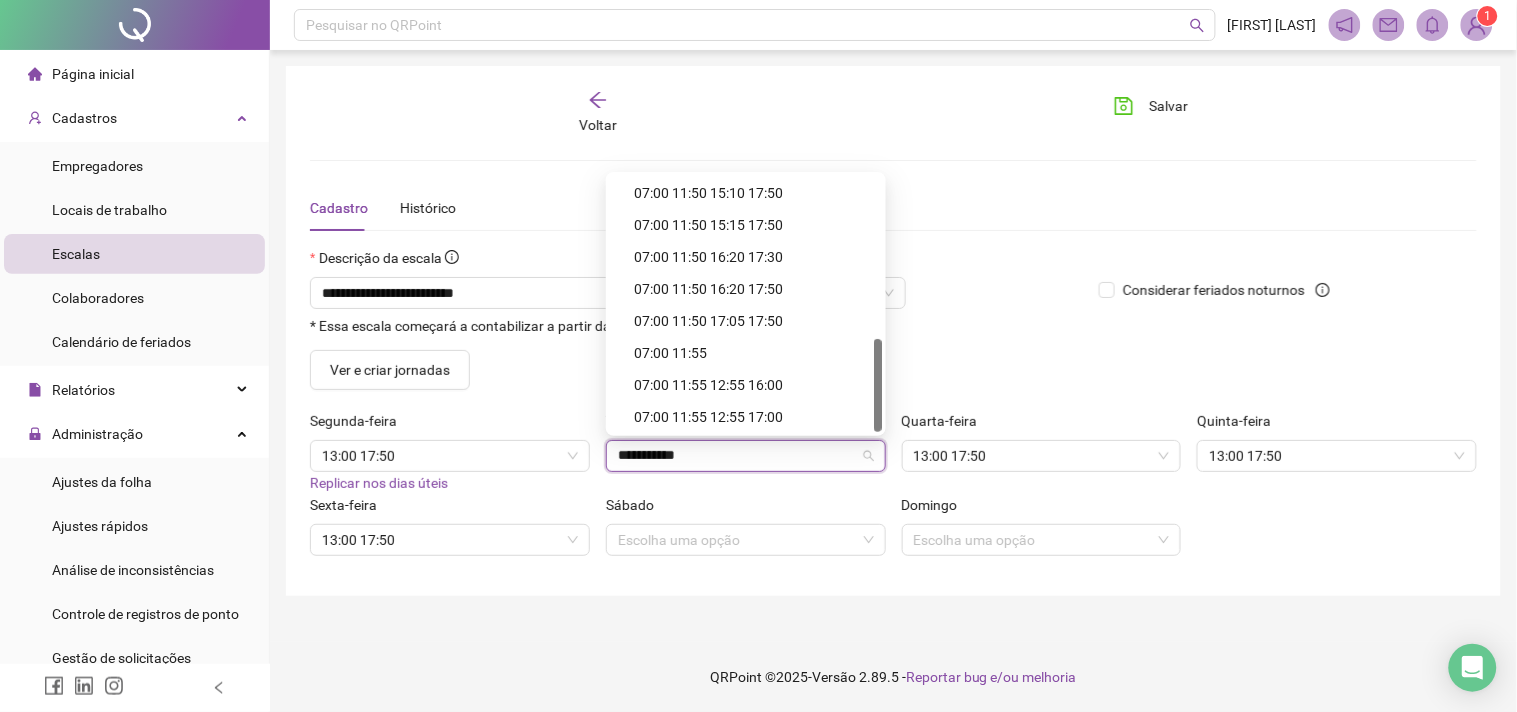 scroll, scrollTop: 352, scrollLeft: 0, axis: vertical 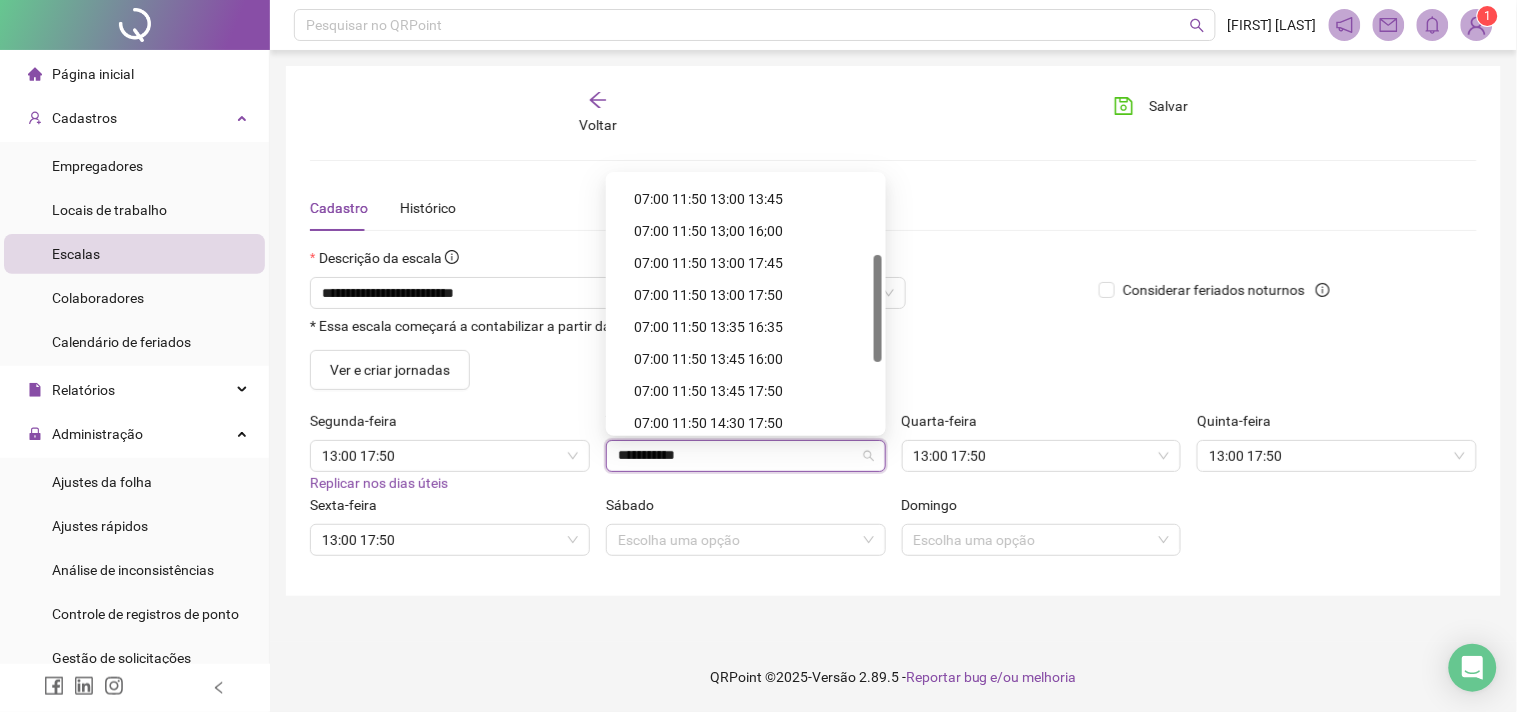 drag, startPoint x: 881, startPoint y: 362, endPoint x: 867, endPoint y: 291, distance: 72.36712 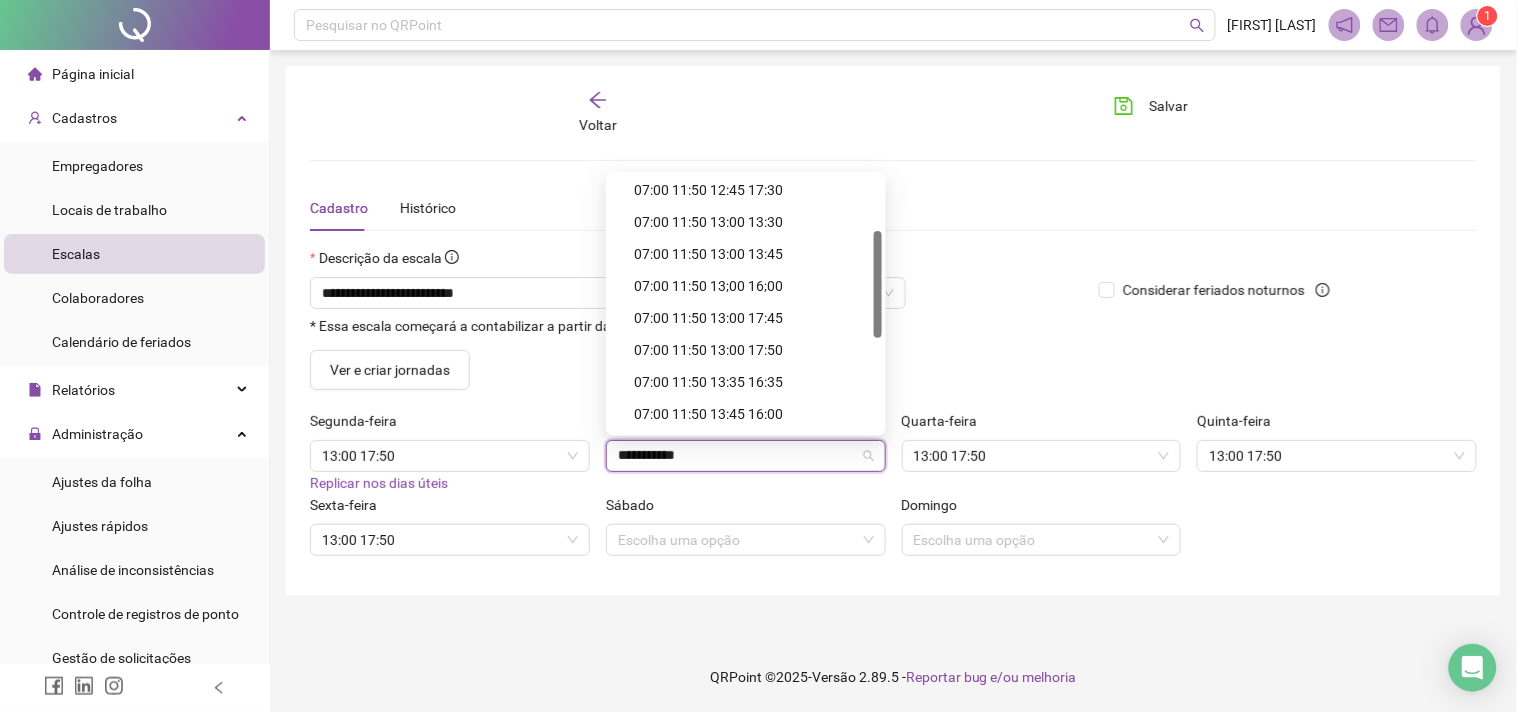 scroll, scrollTop: 0, scrollLeft: 0, axis: both 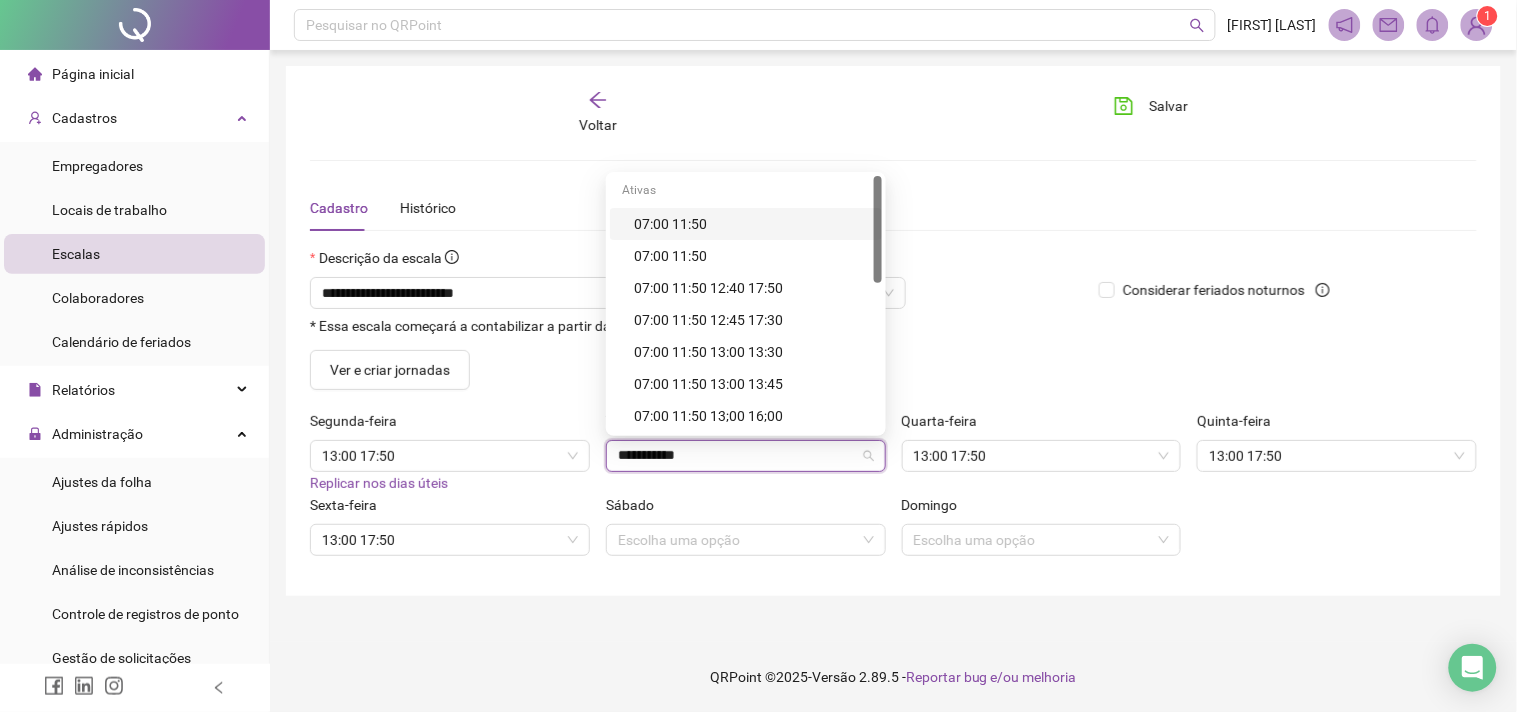 drag, startPoint x: 678, startPoint y: 193, endPoint x: 700, endPoint y: 206, distance: 25.553865 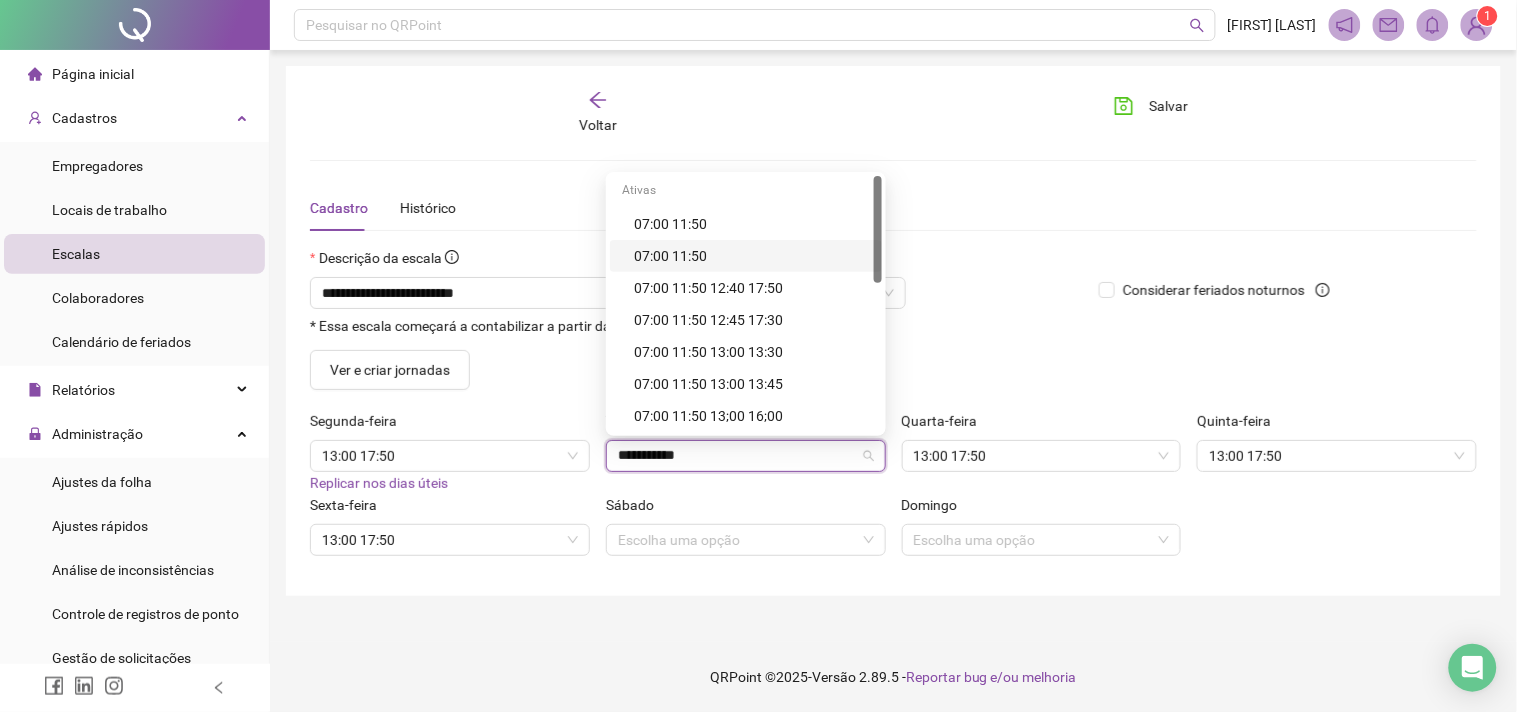 type on "**********" 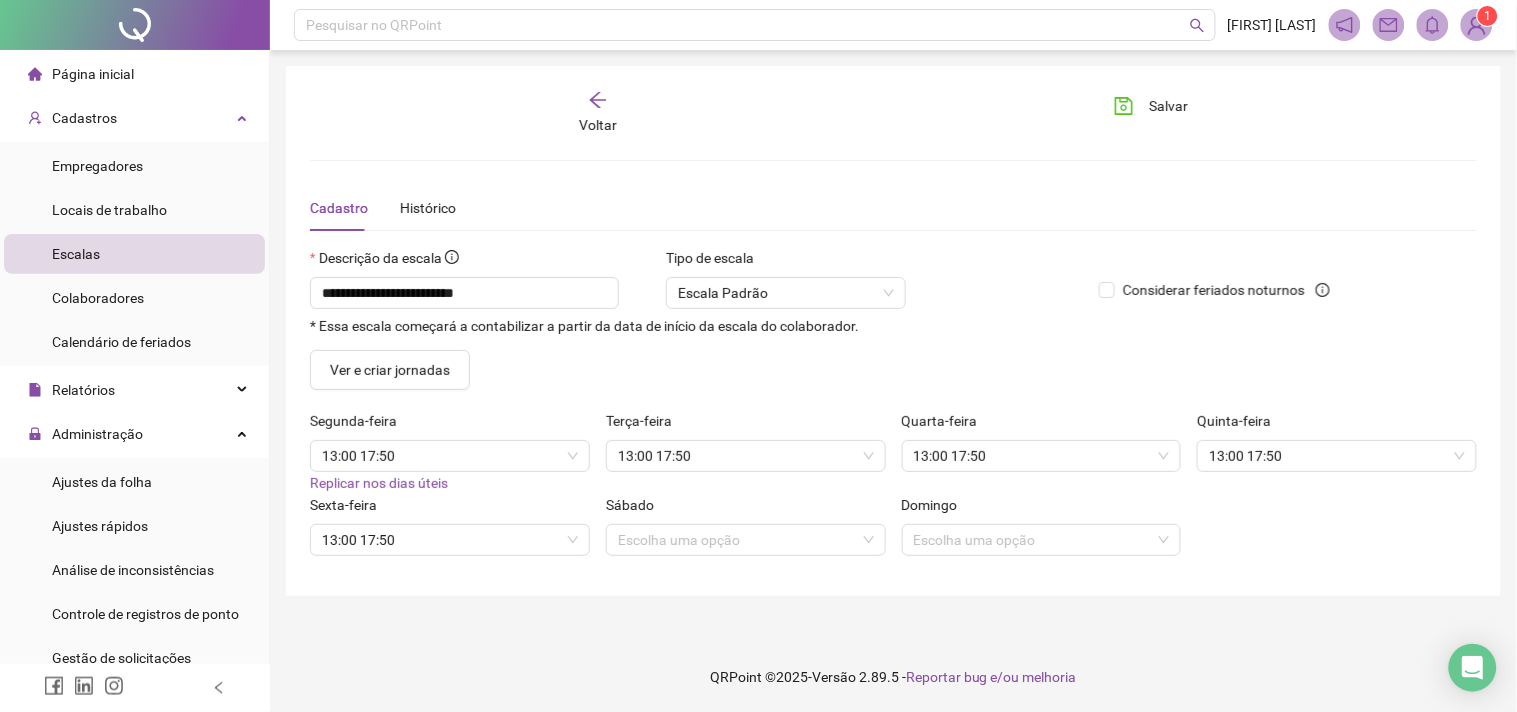 click on "Descrição da escala" at bounding box center [696, 262] 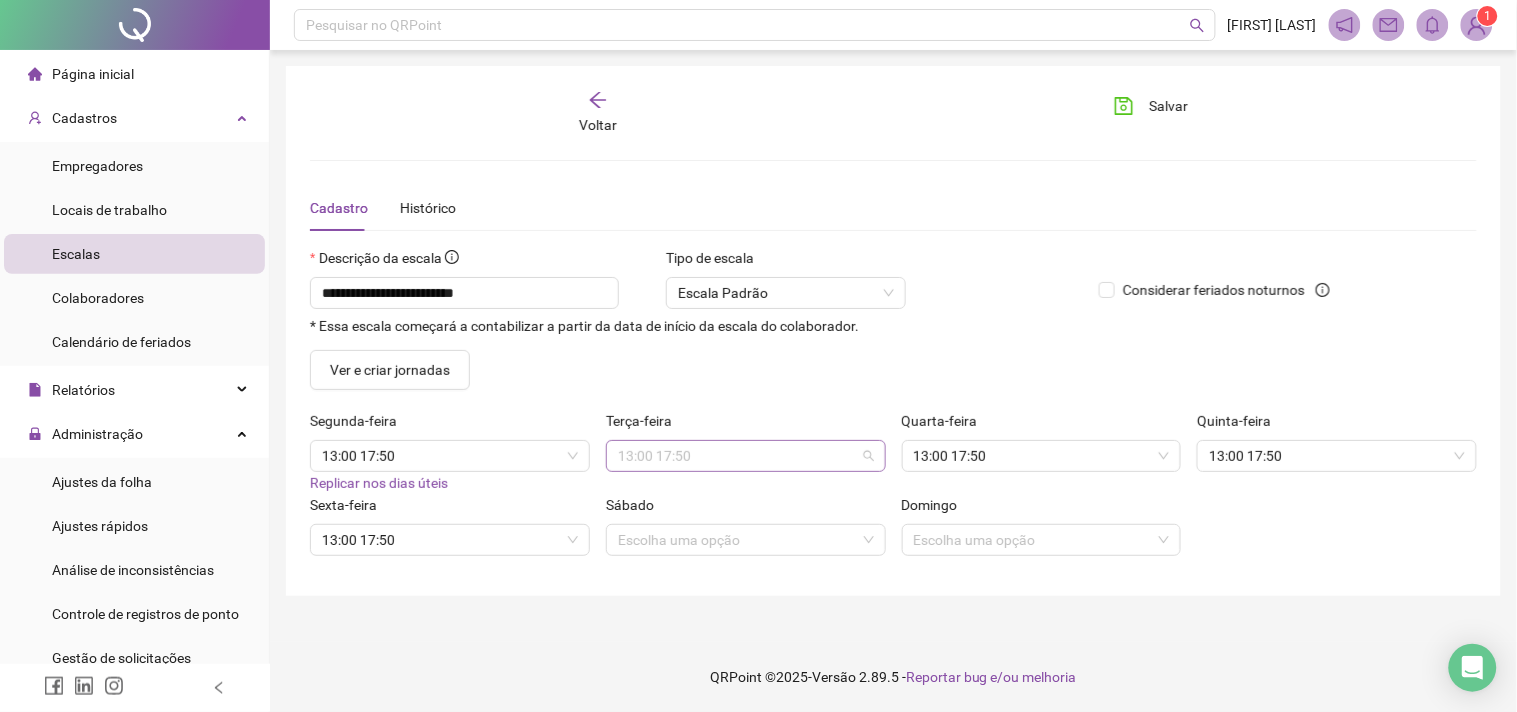 scroll, scrollTop: 30570, scrollLeft: 0, axis: vertical 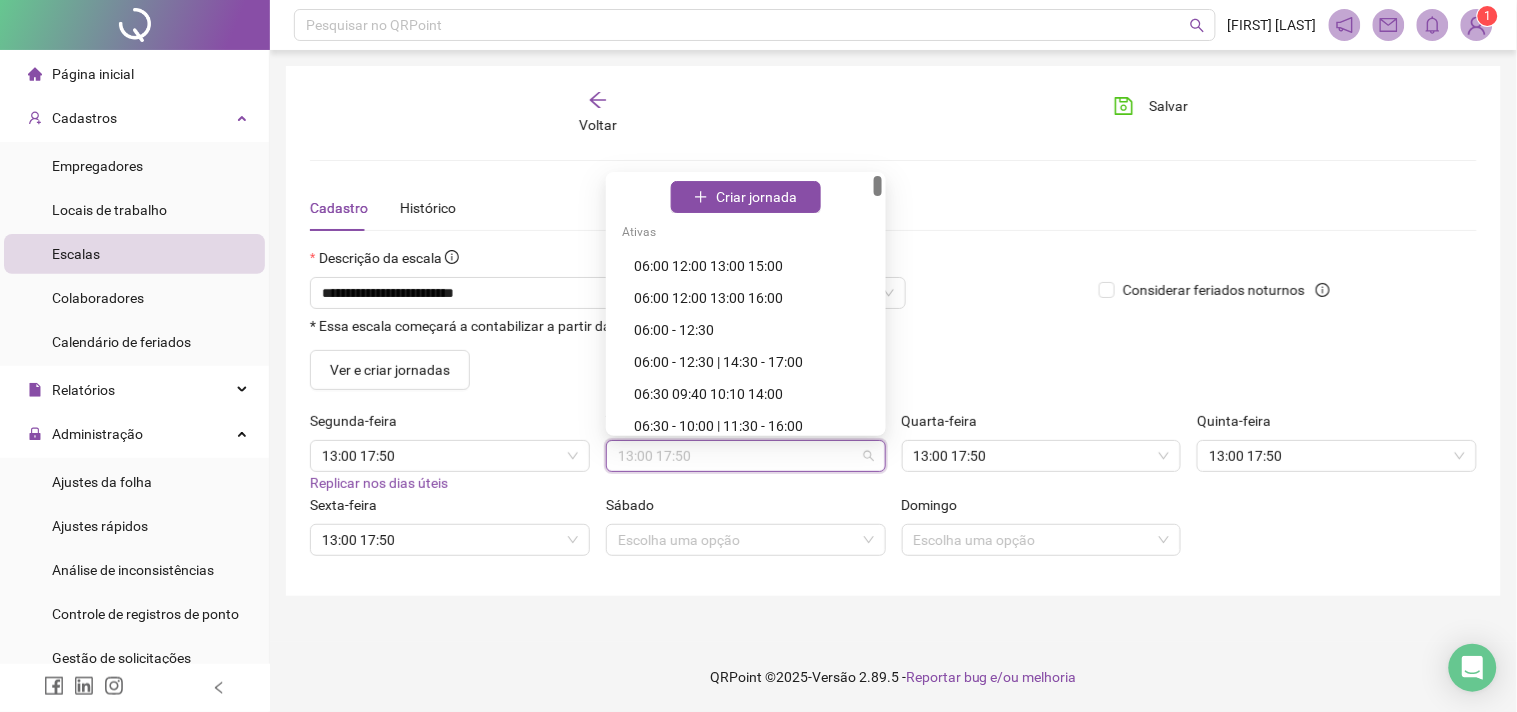 drag, startPoint x: 881, startPoint y: 393, endPoint x: 881, endPoint y: 173, distance: 220 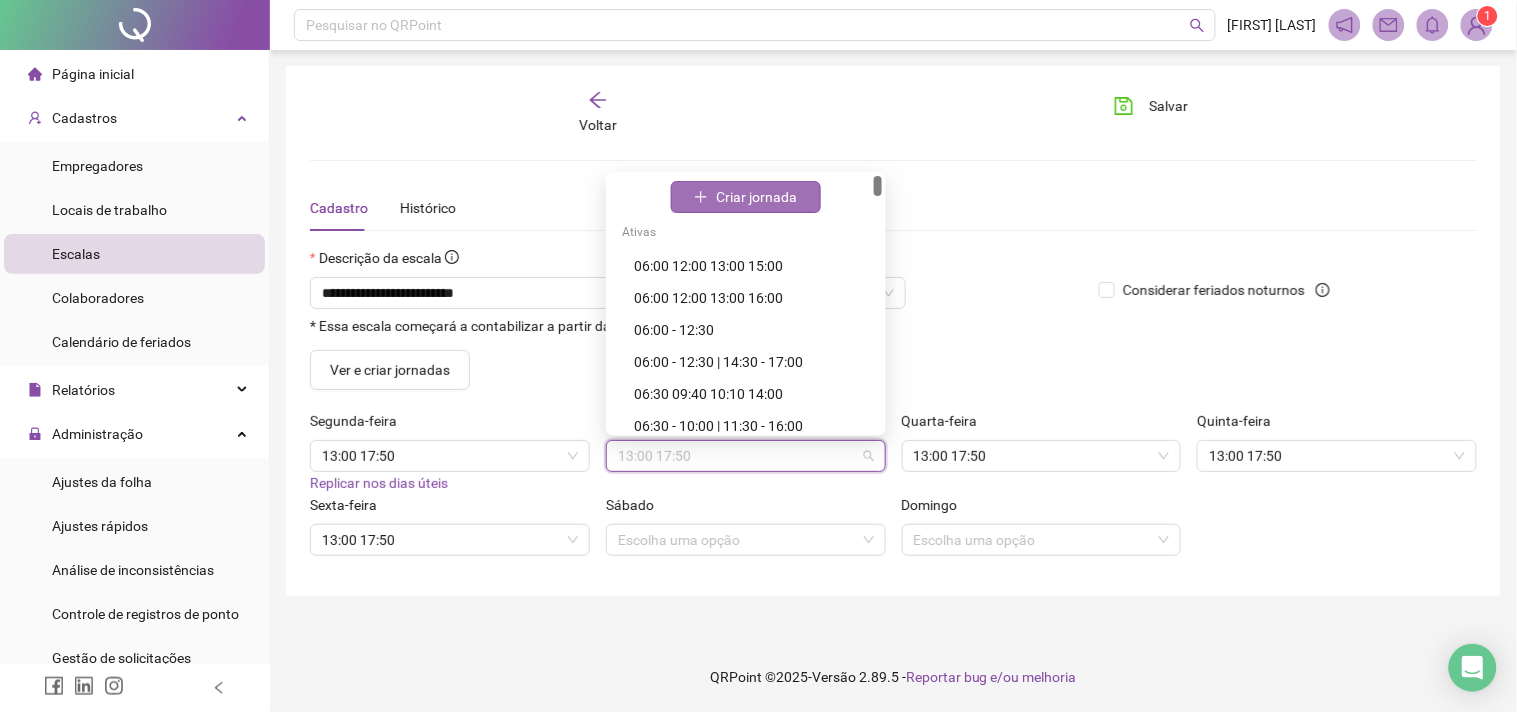 click on "Criar jornada" at bounding box center [756, 197] 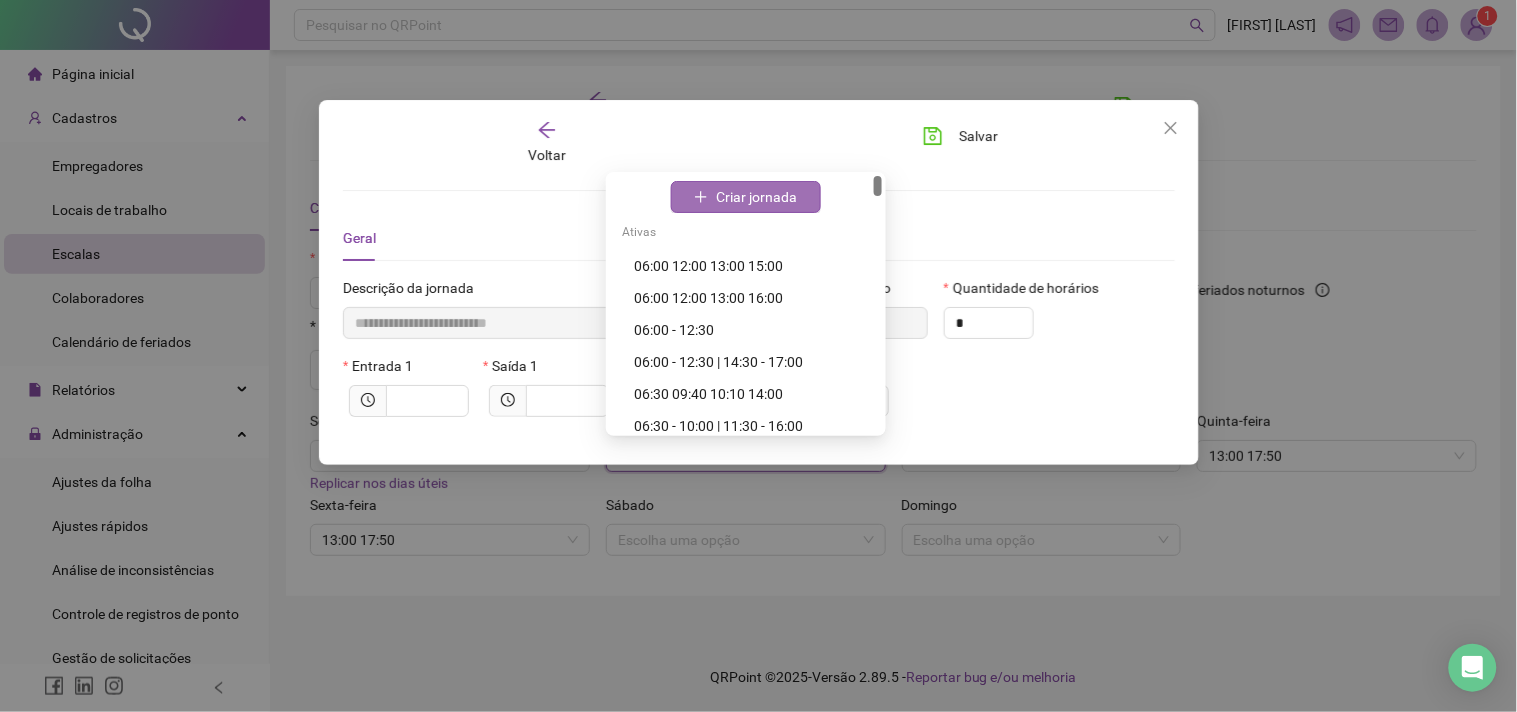type 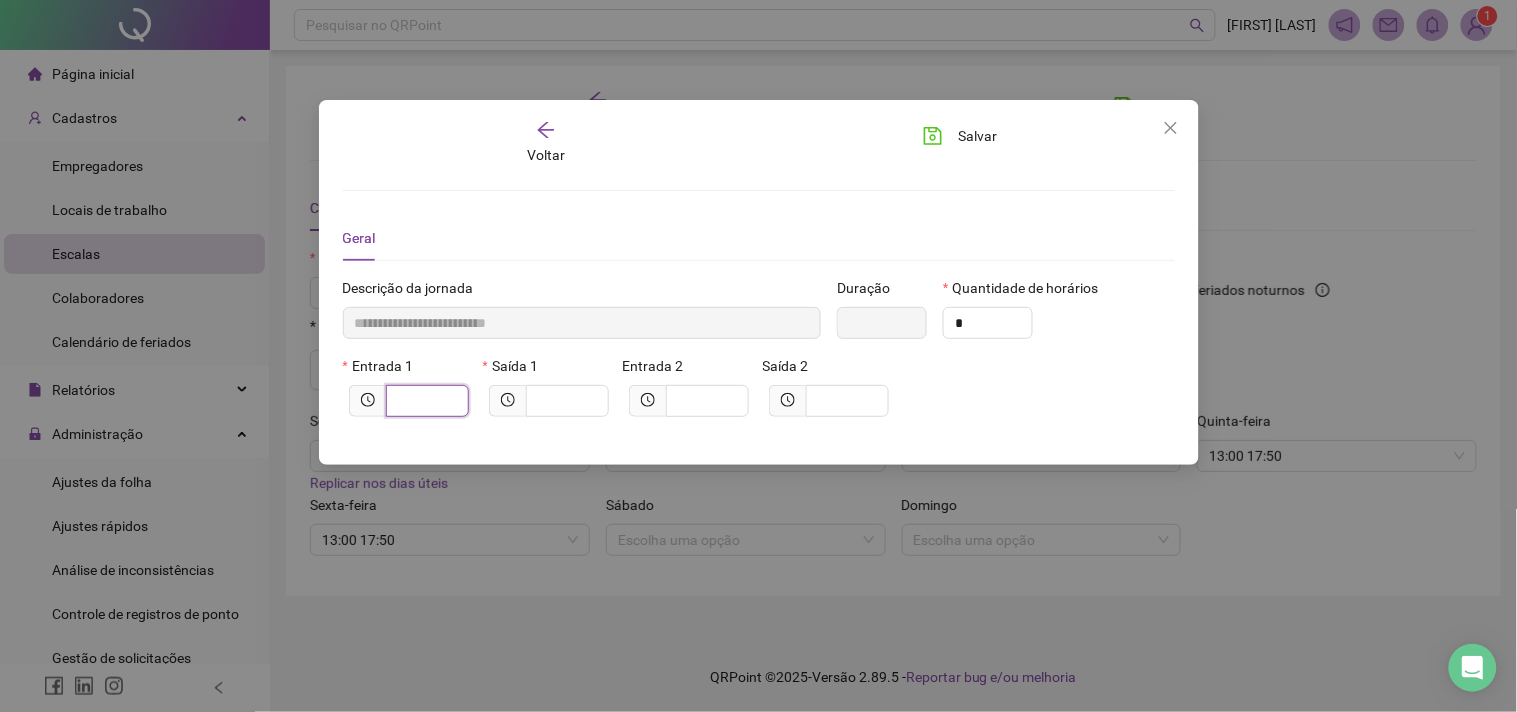 click at bounding box center [425, 401] 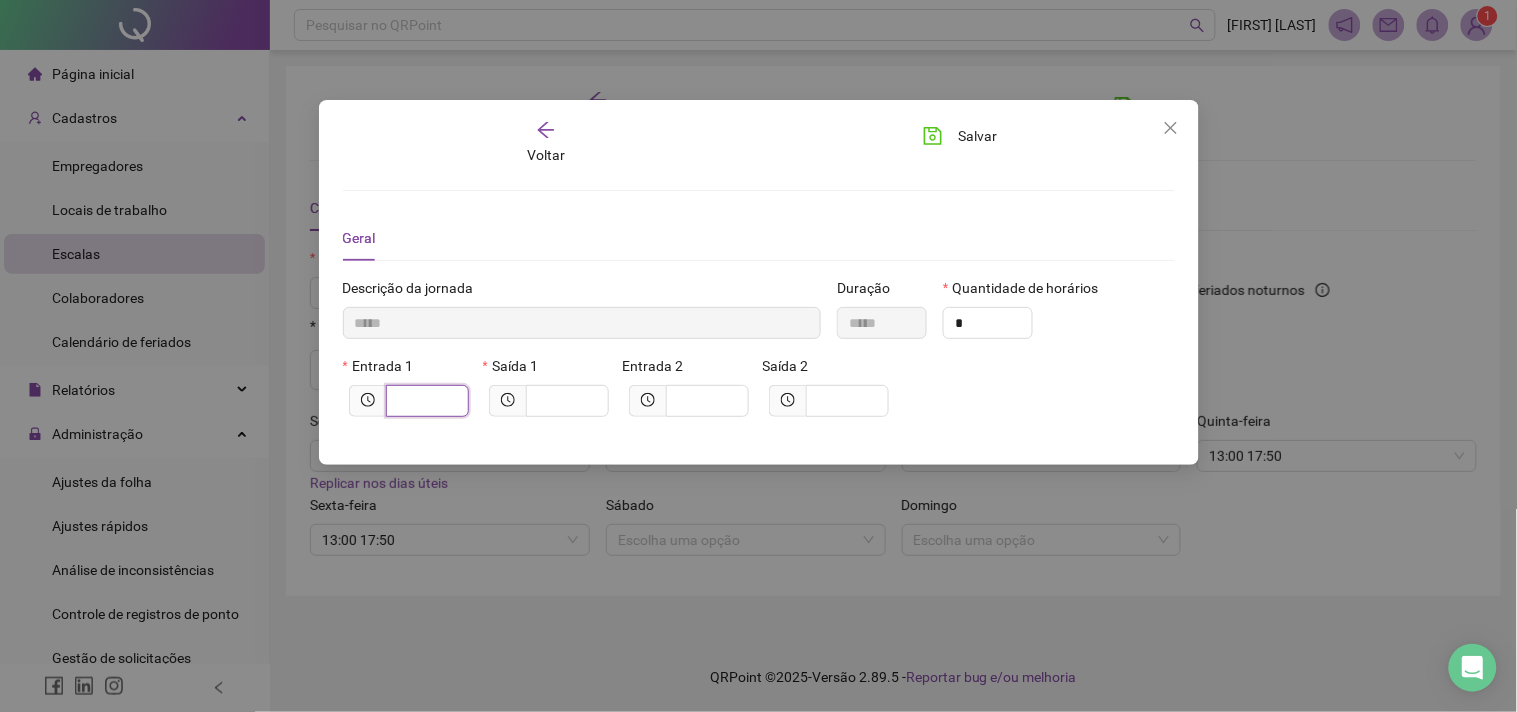 type on "*" 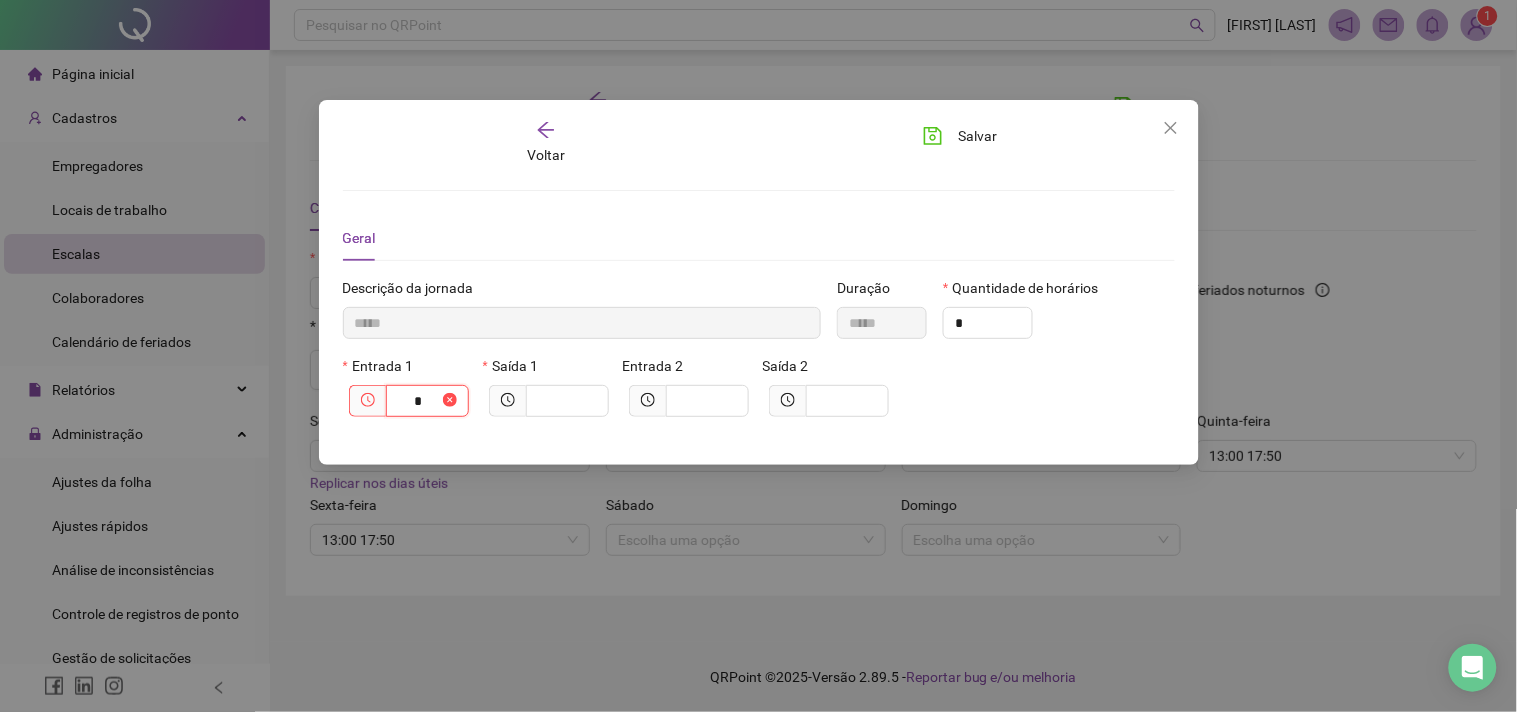 type on "******" 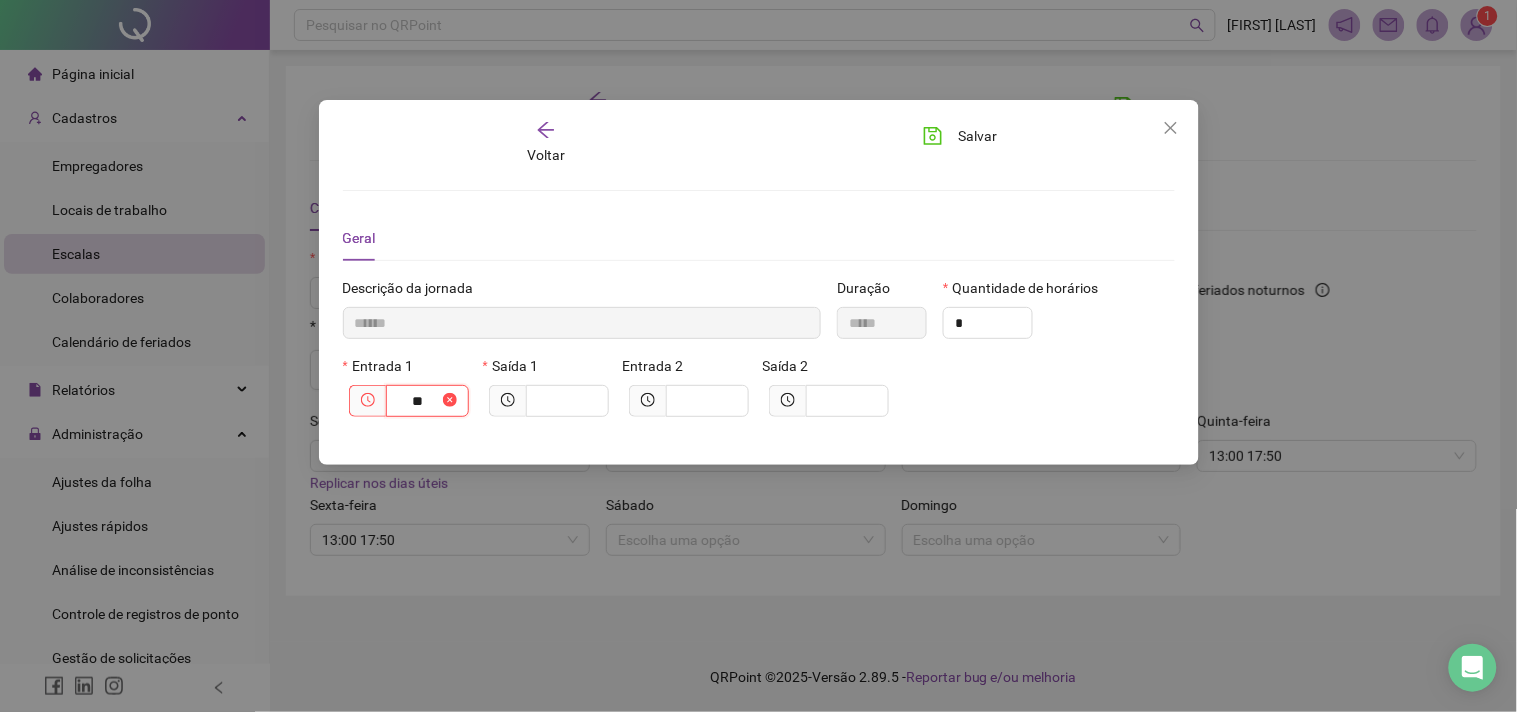 type on "***" 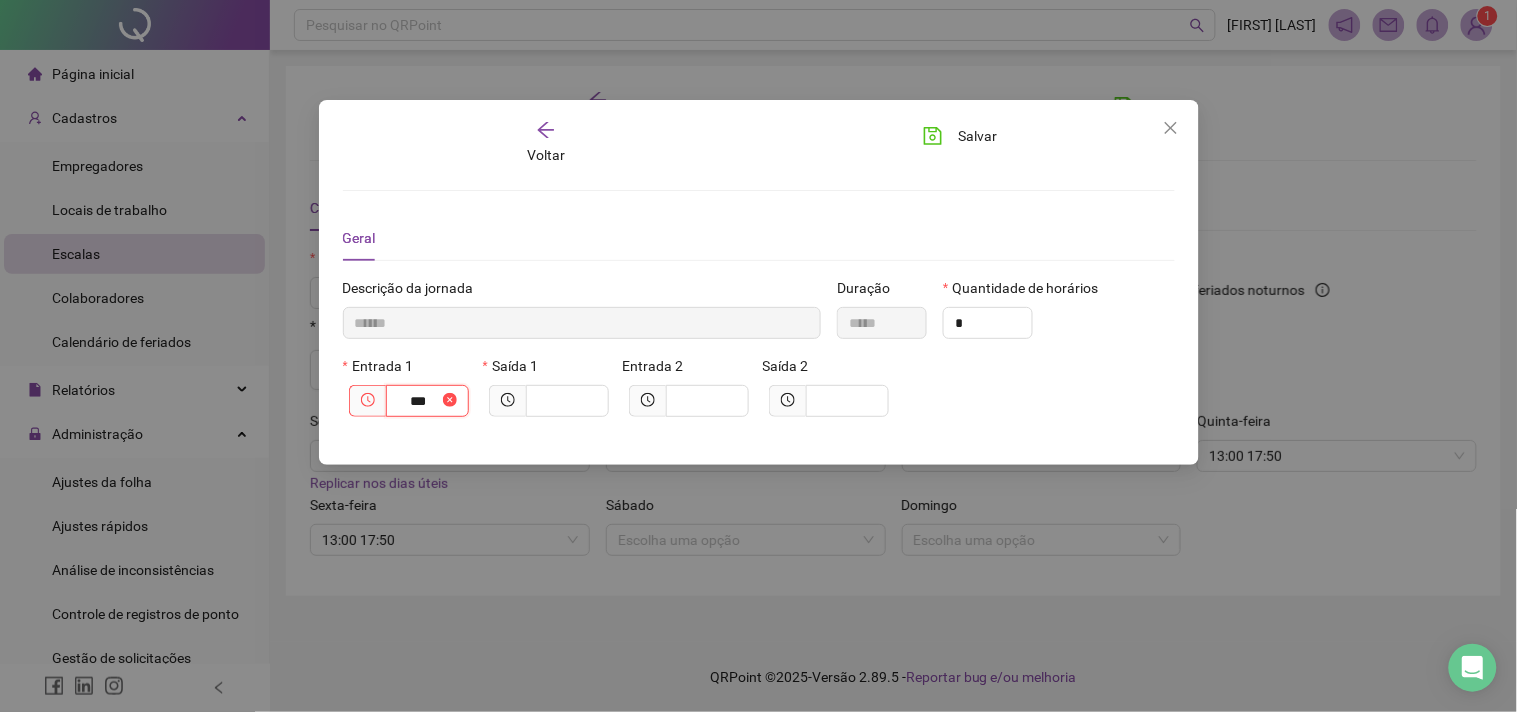 type on "********" 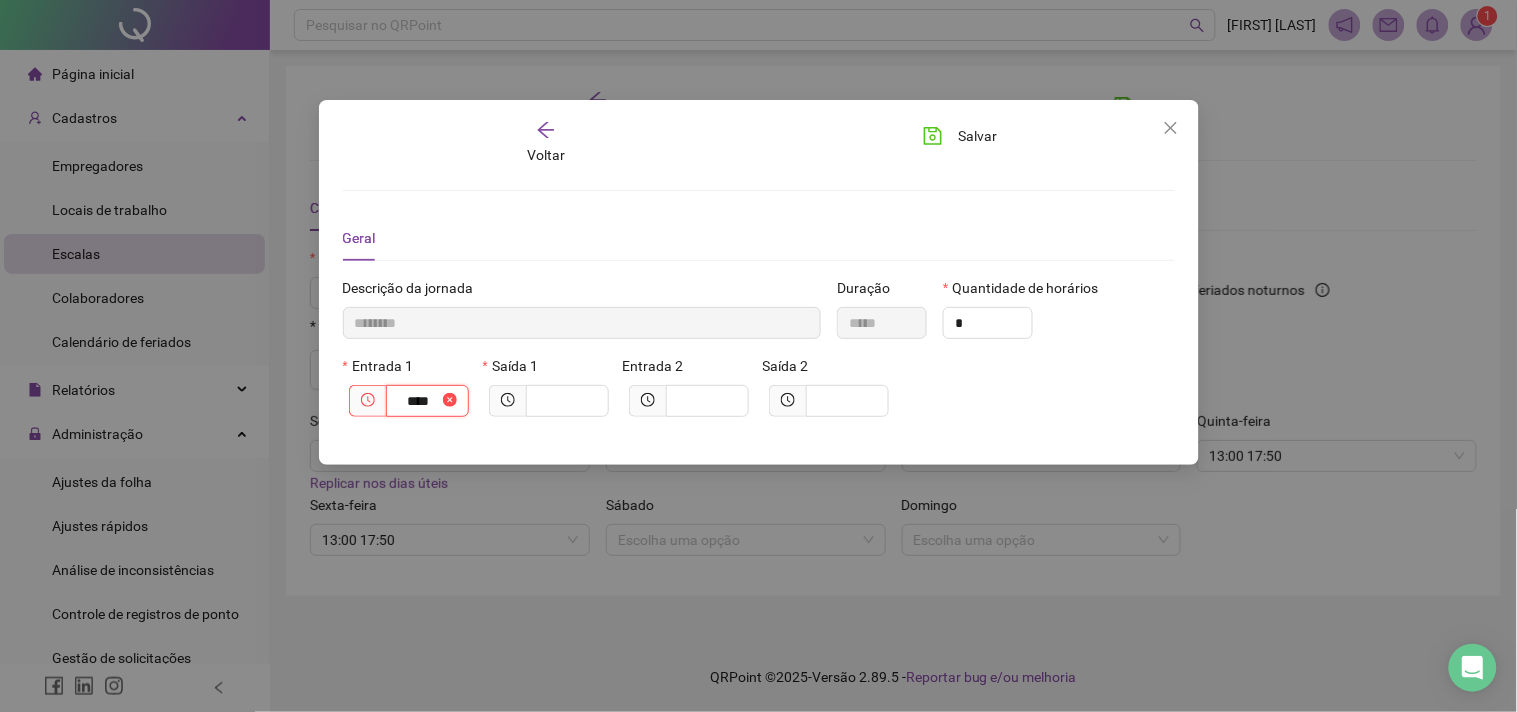 type on "*********" 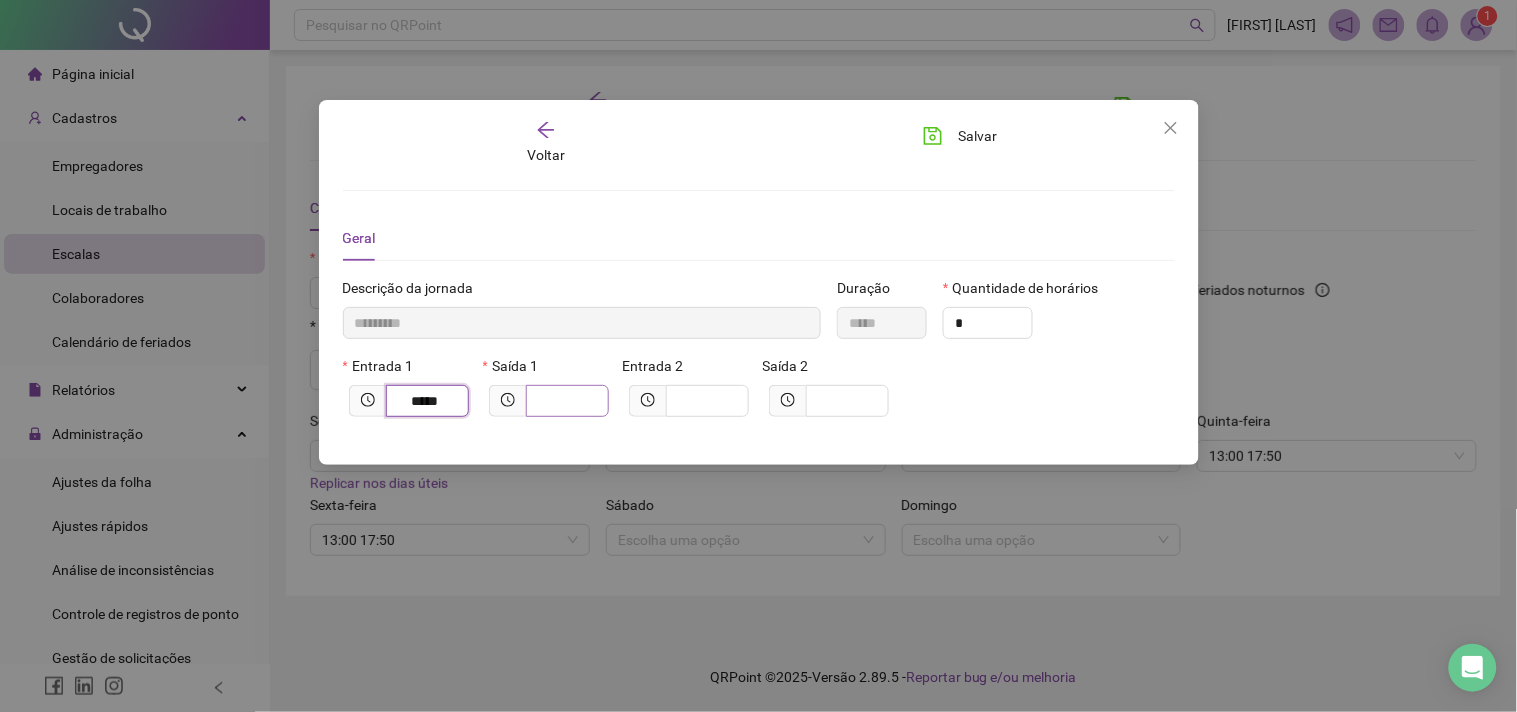 type on "*****" 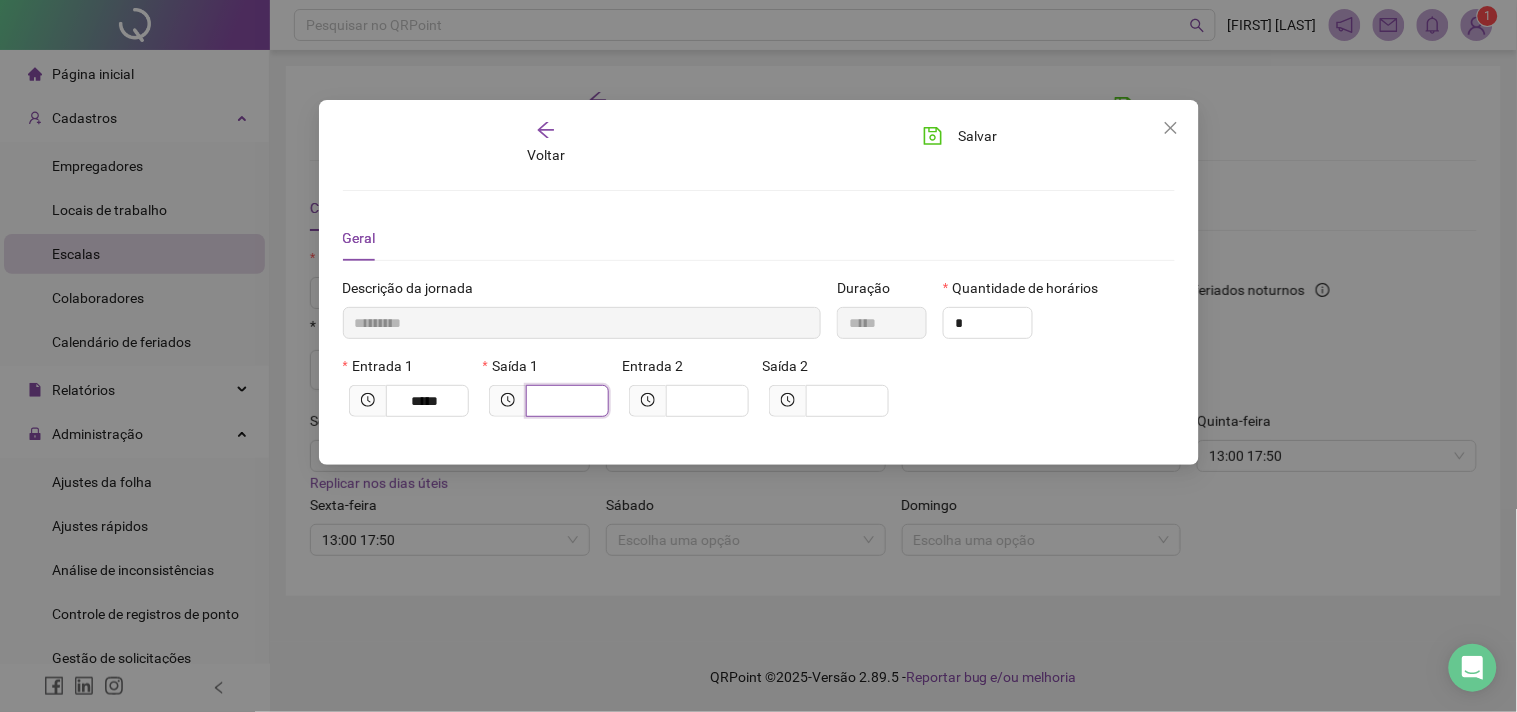click at bounding box center (565, 401) 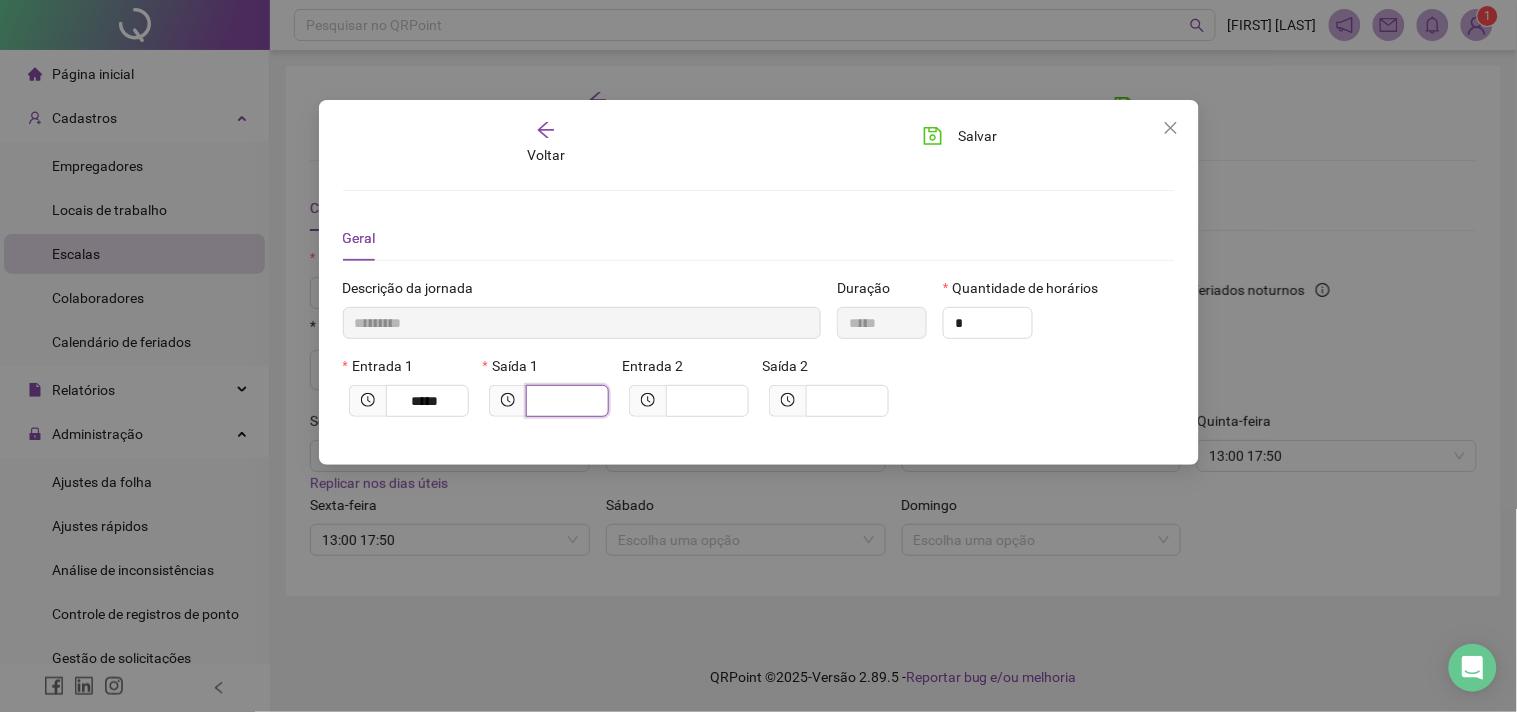type on "*********" 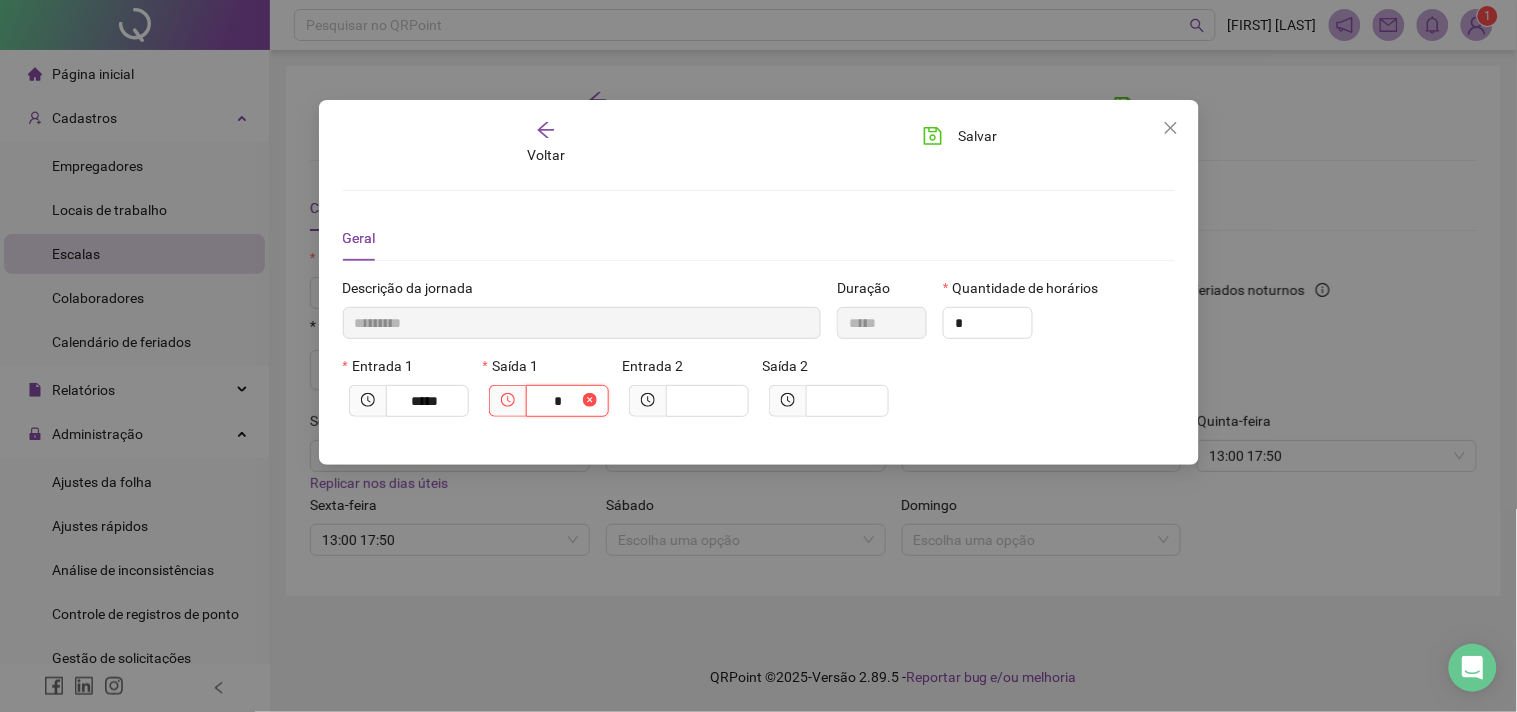 type on "**********" 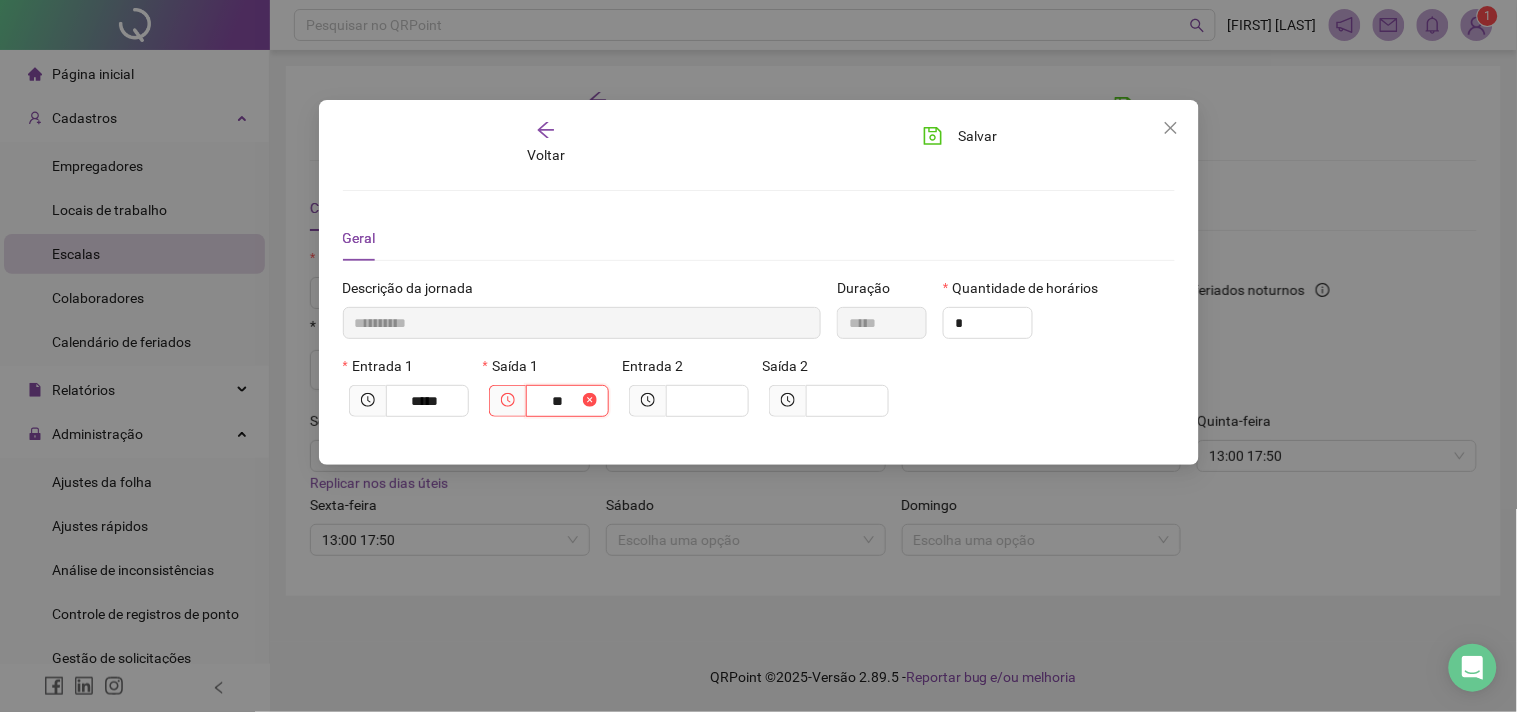 type on "***" 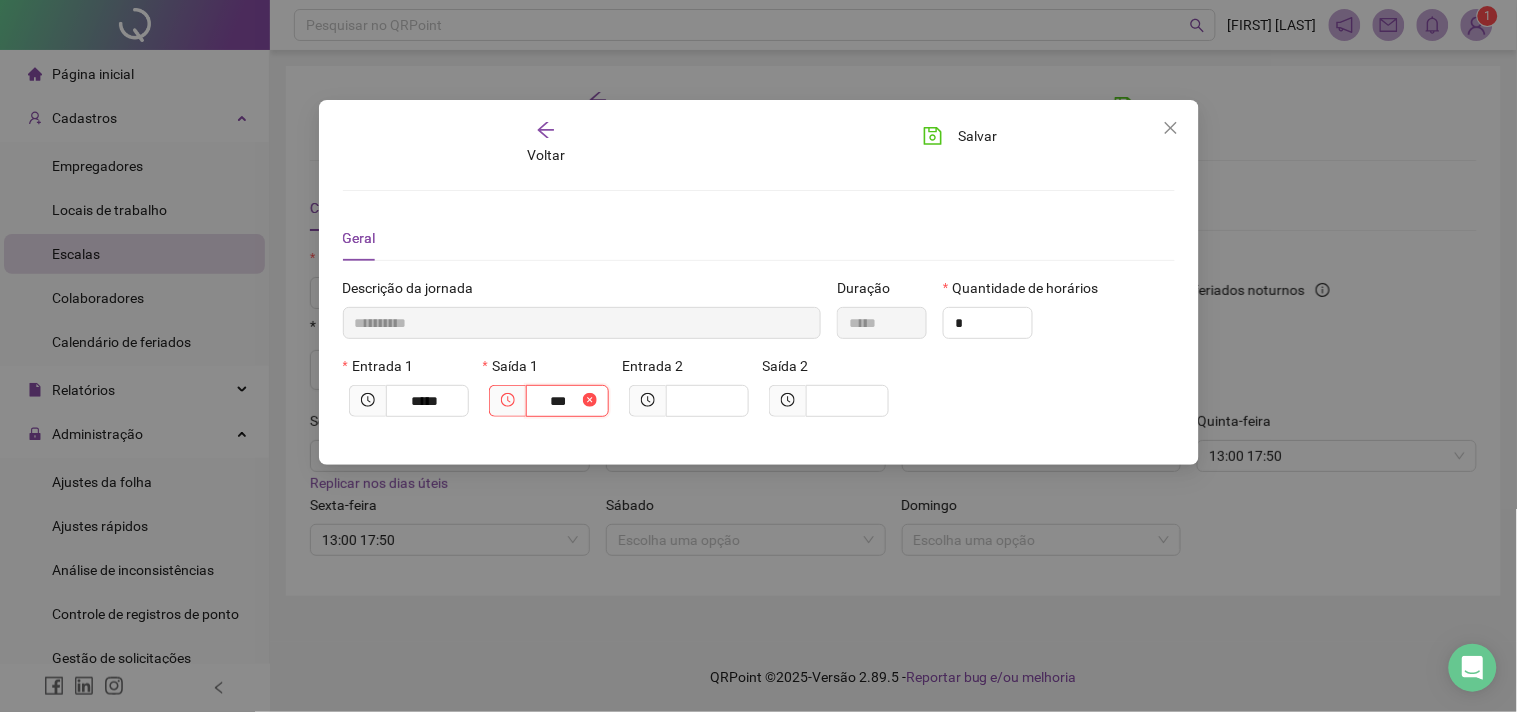 type on "**********" 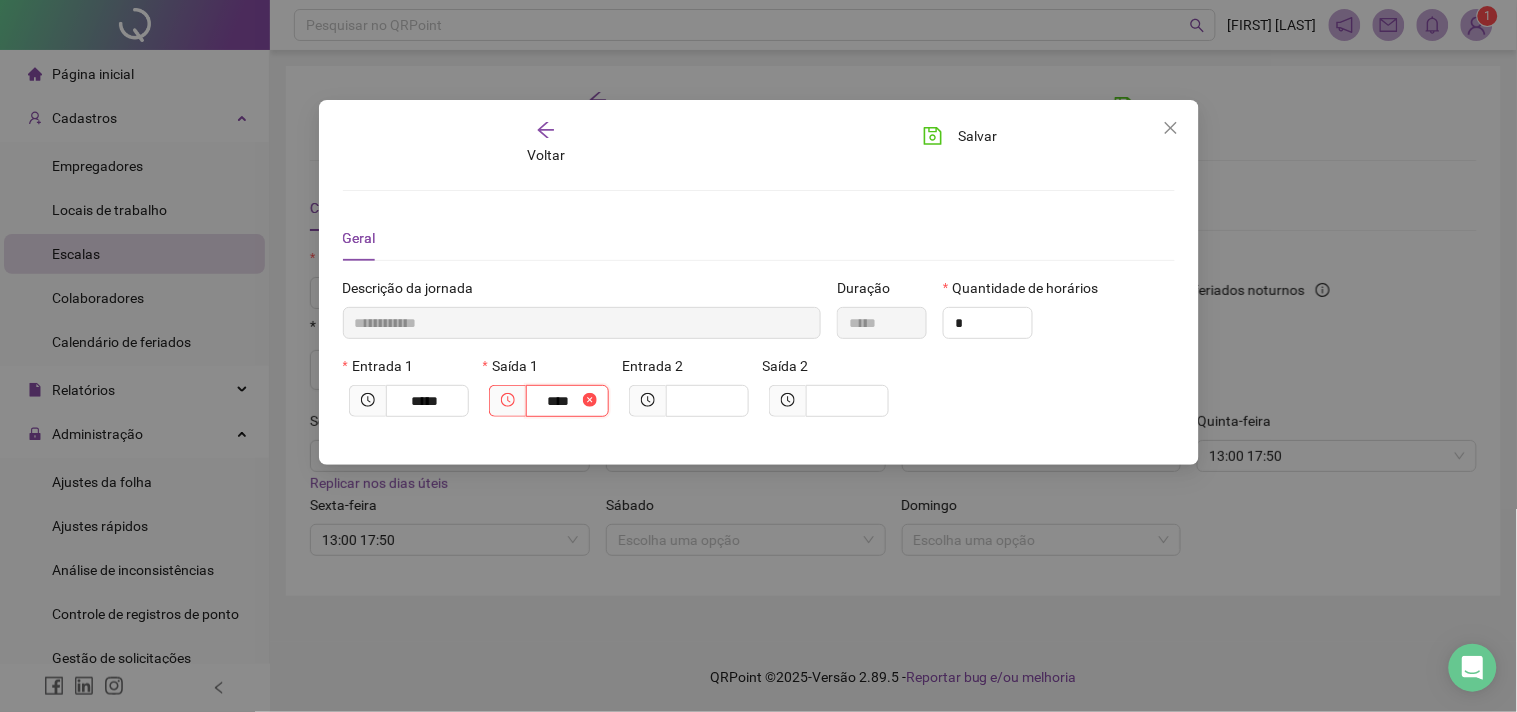 type on "**********" 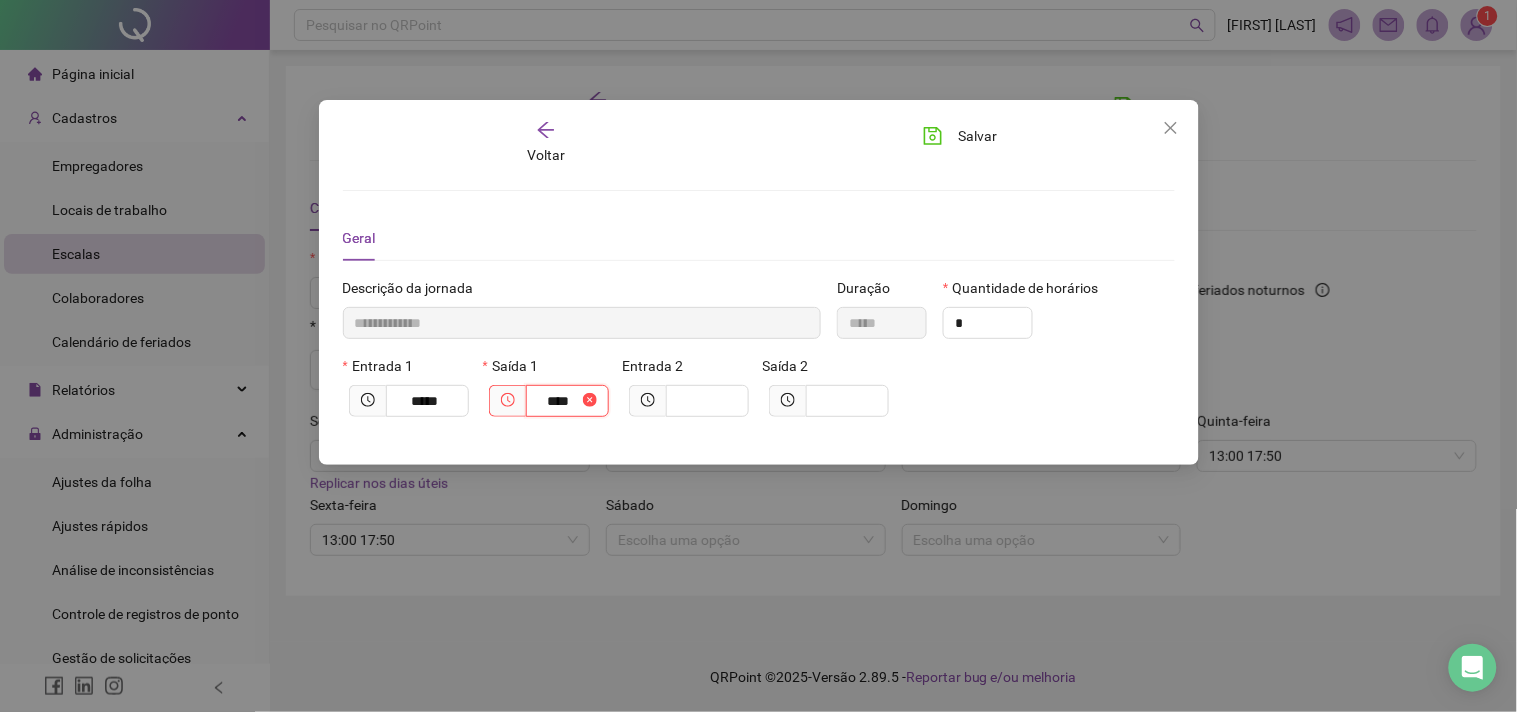 type on "*****" 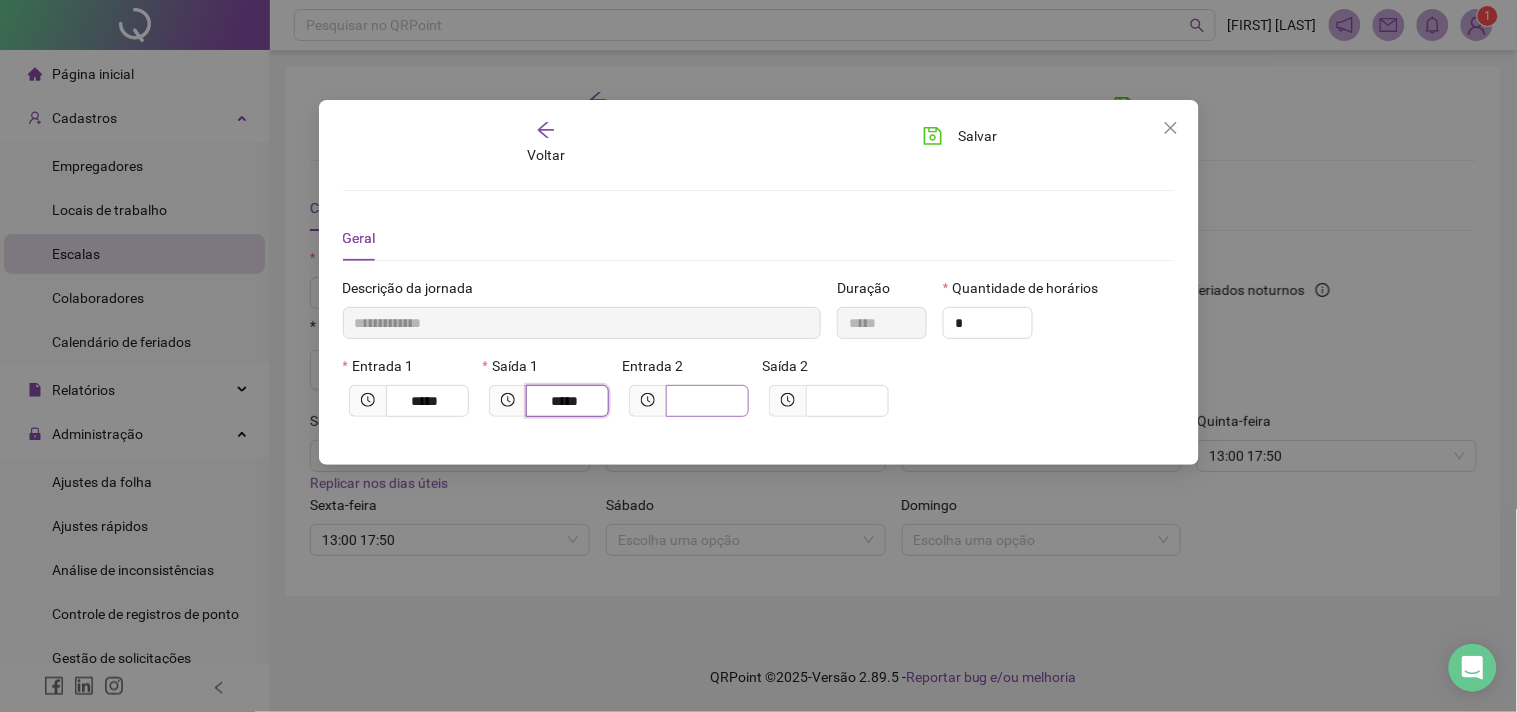 type on "*****" 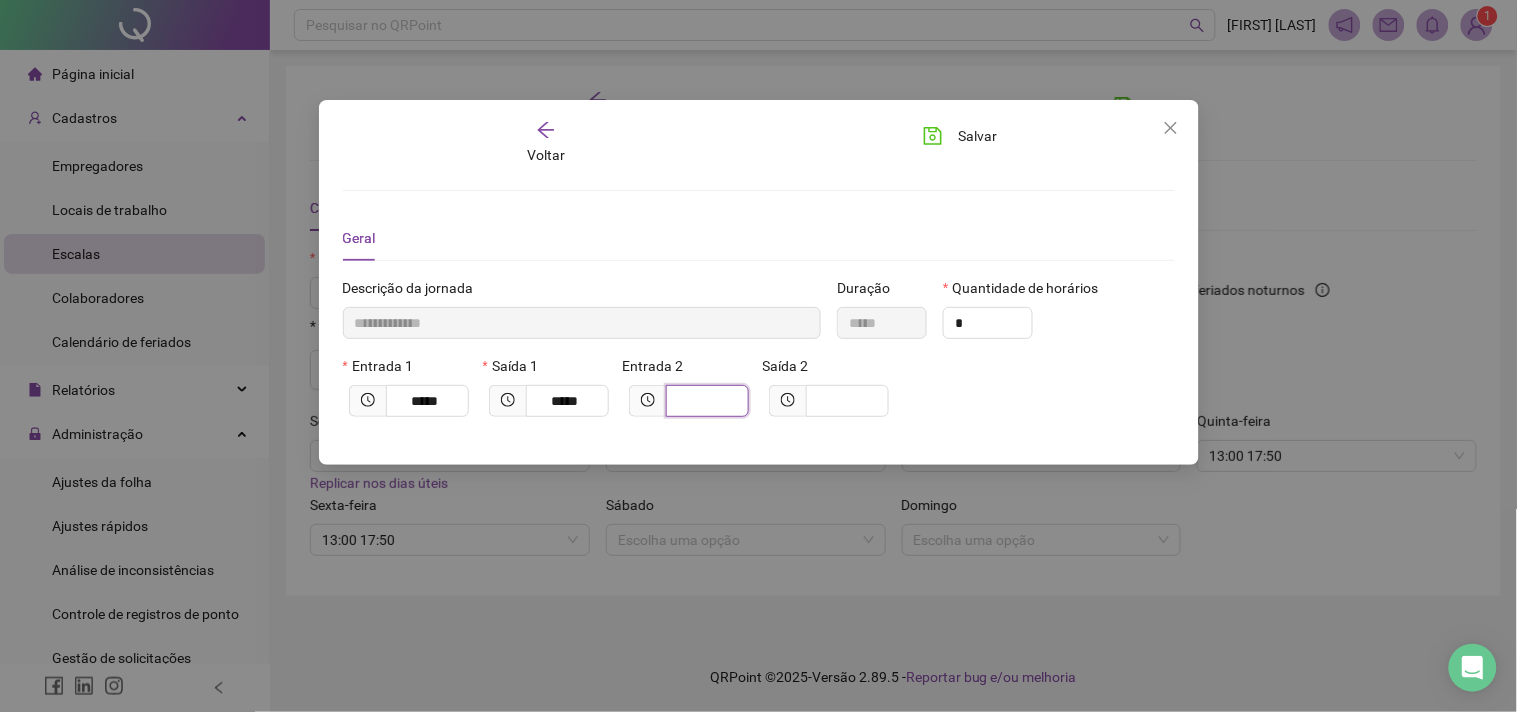 click at bounding box center [705, 401] 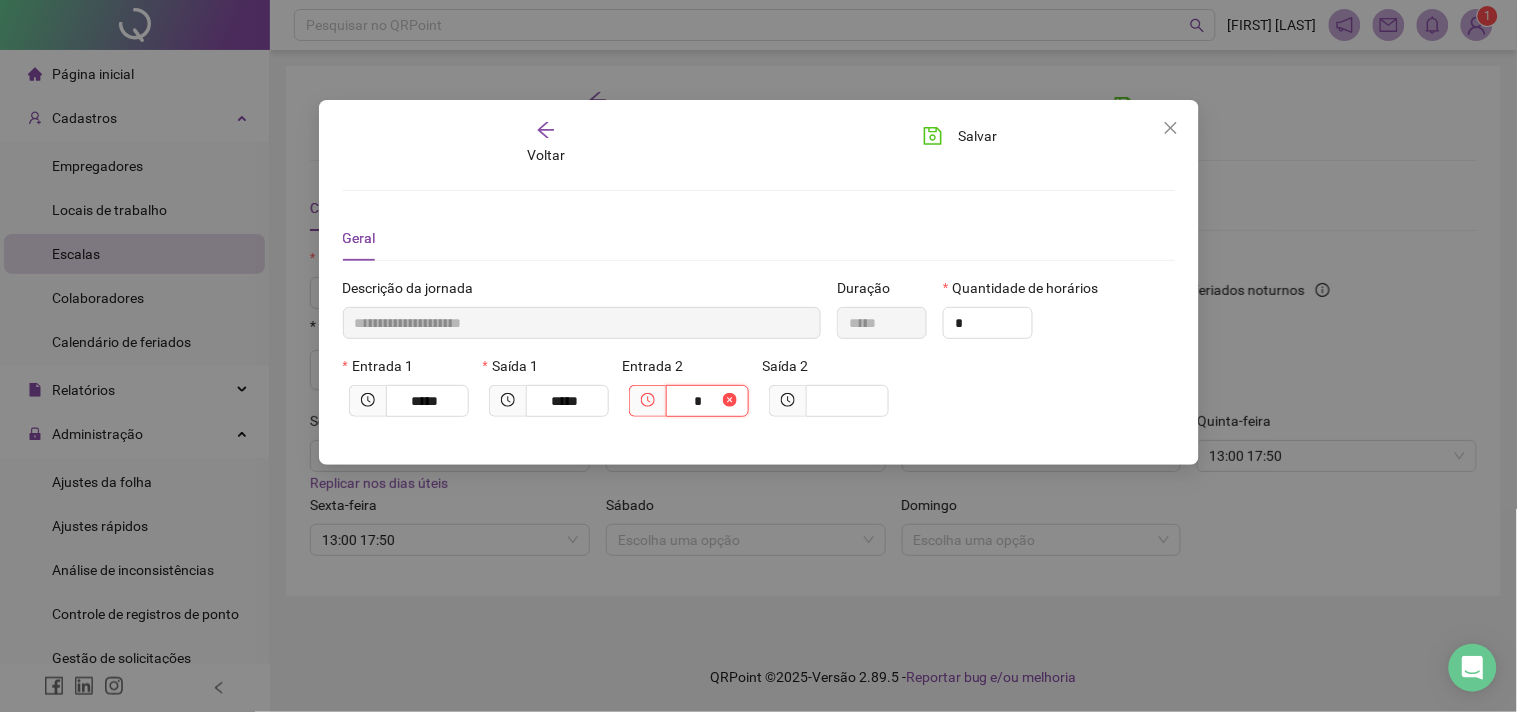 type on "**********" 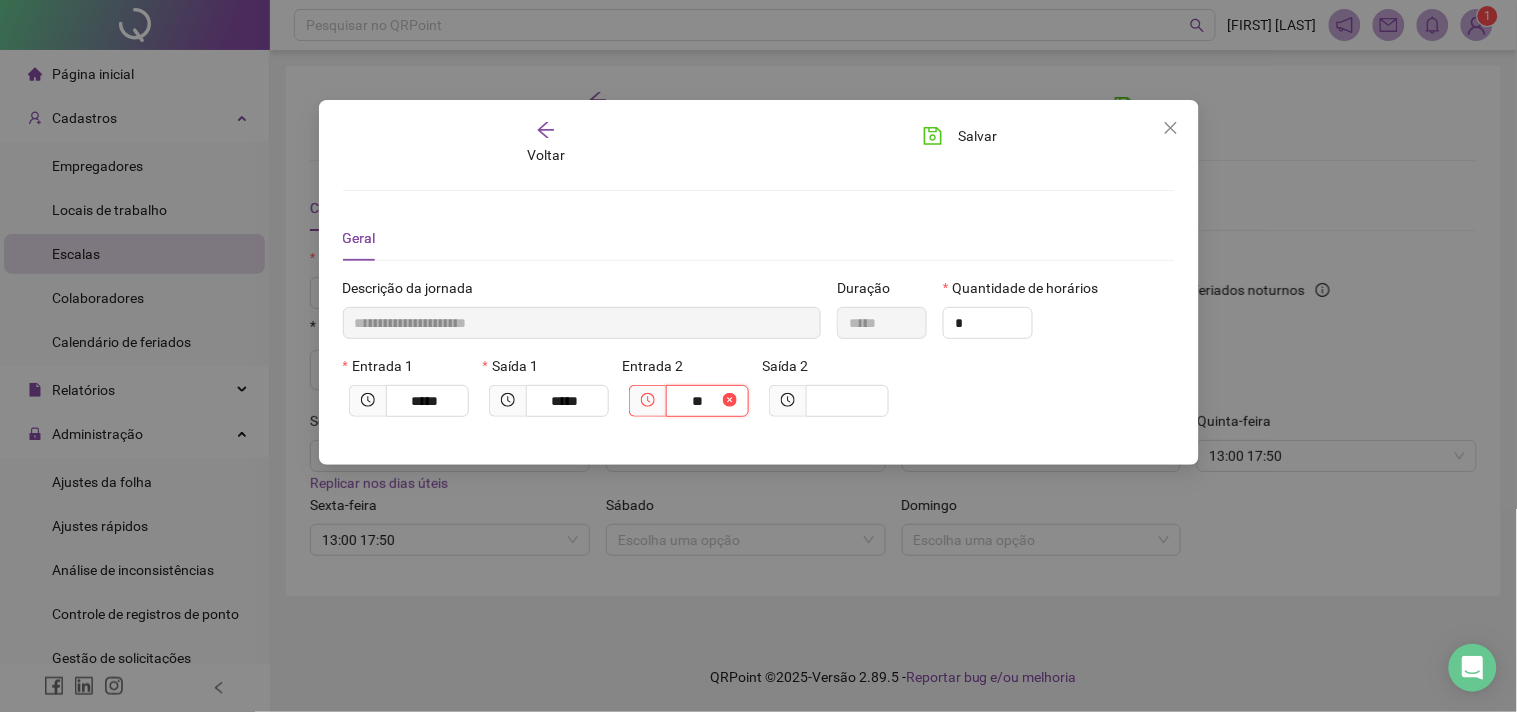 type on "***" 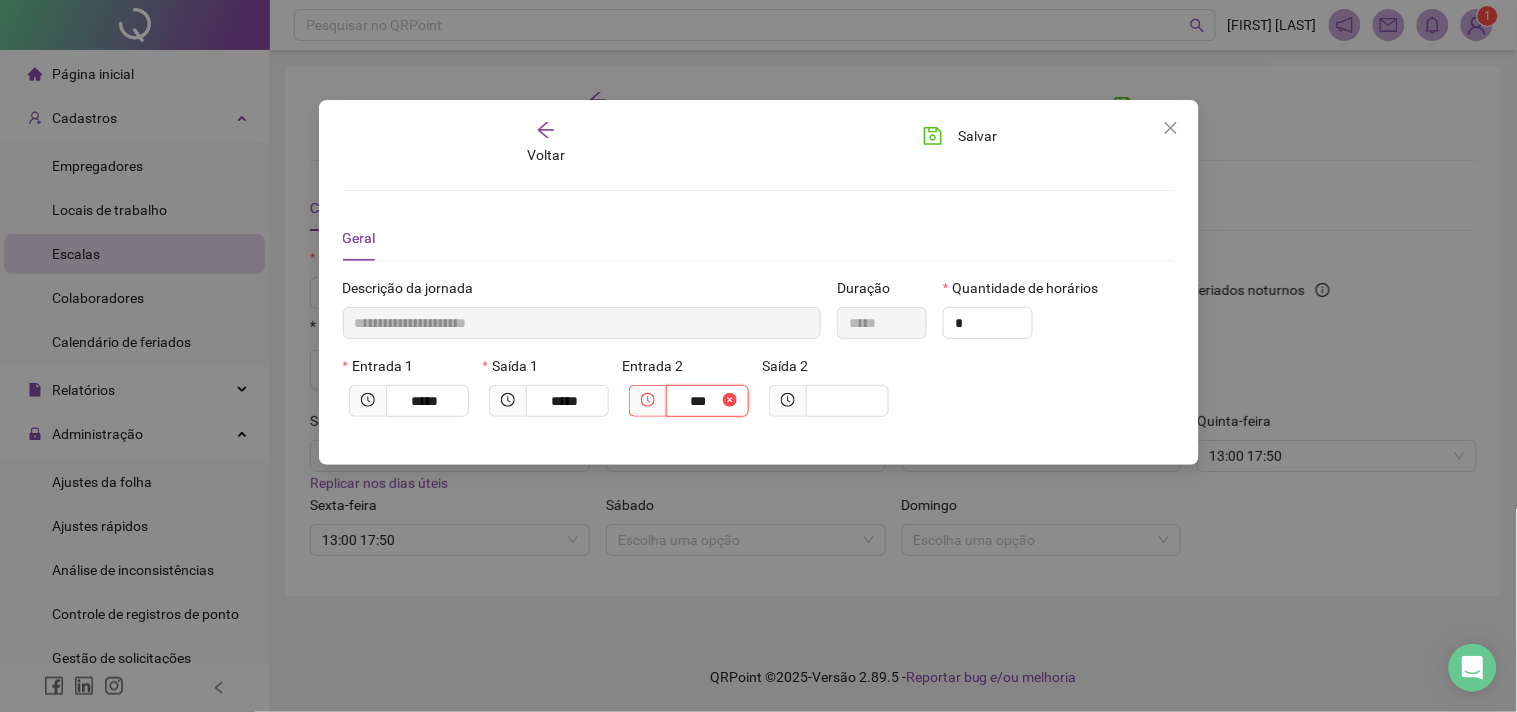 type on "**********" 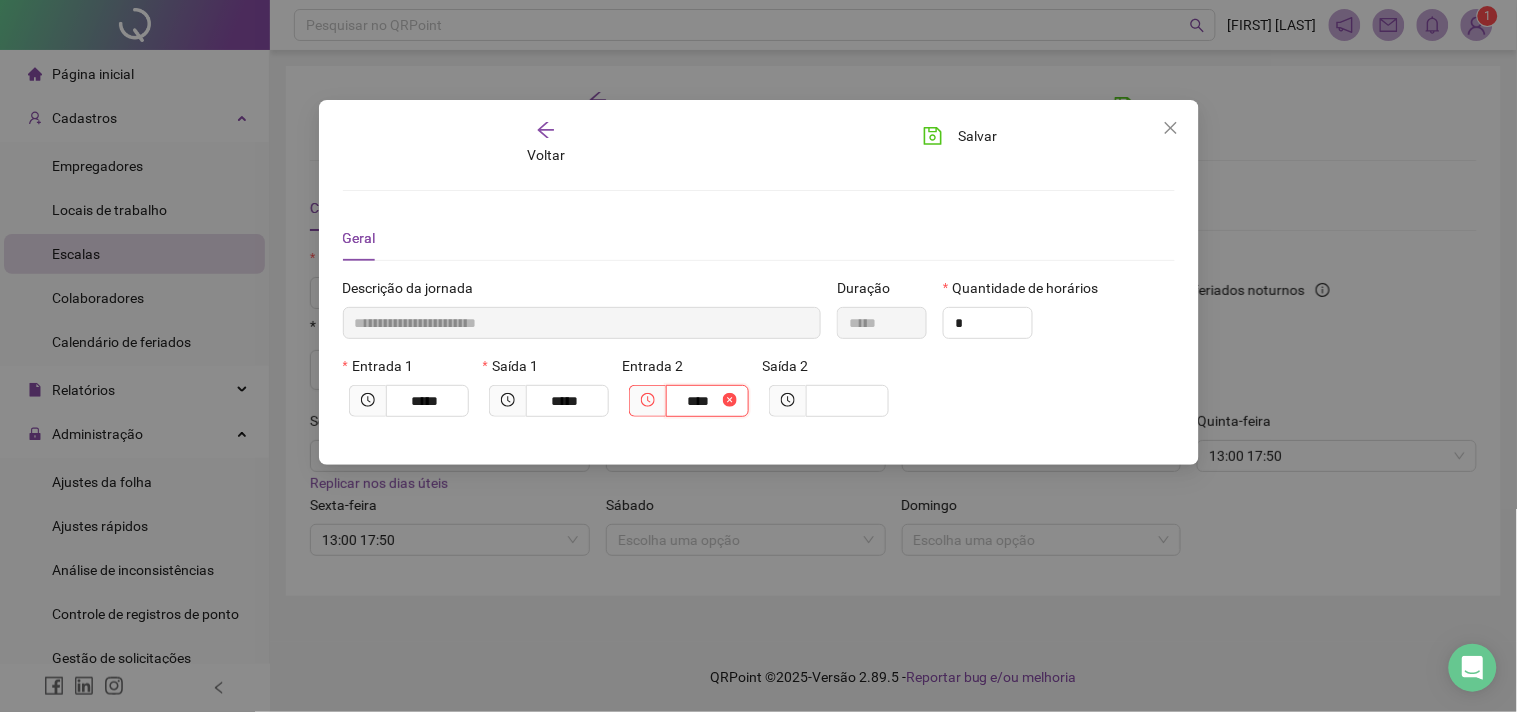 type on "**********" 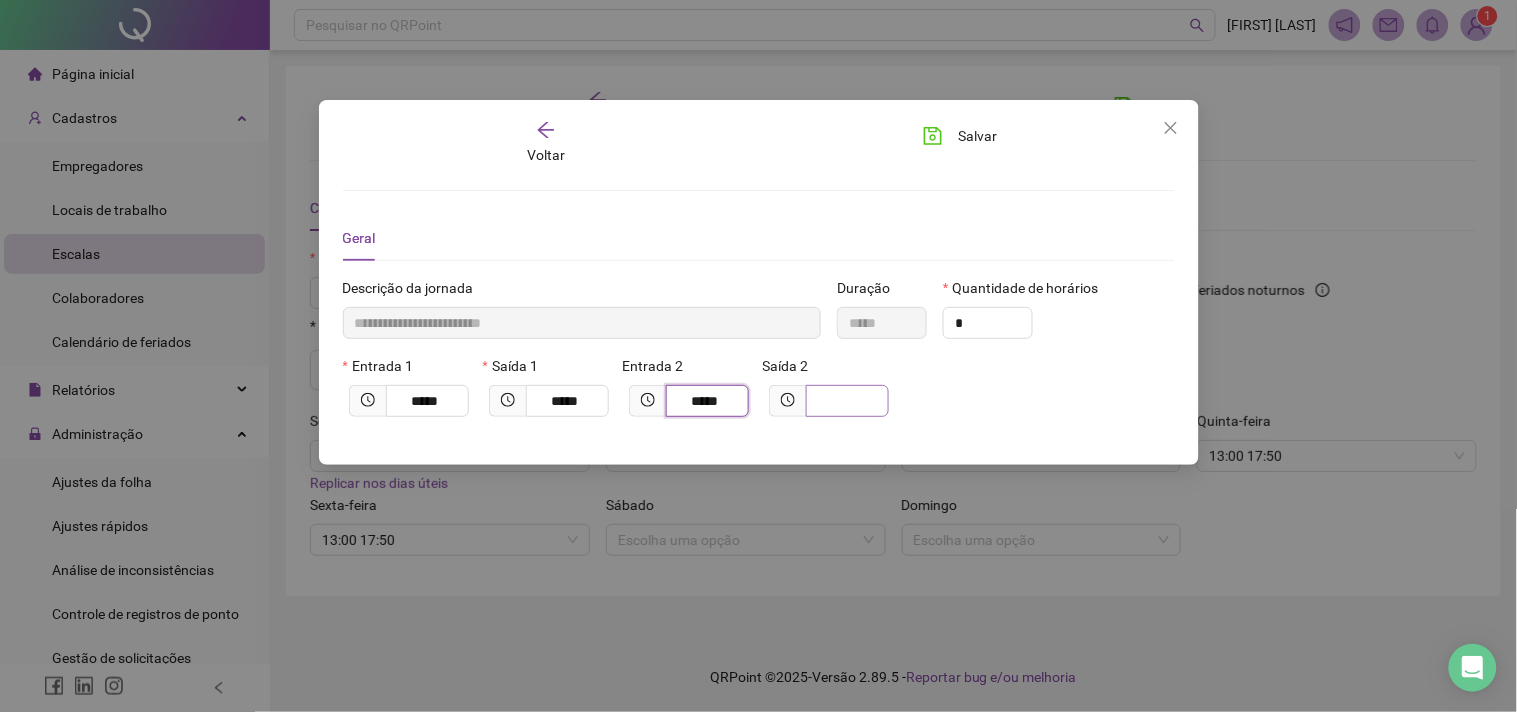 type on "*****" 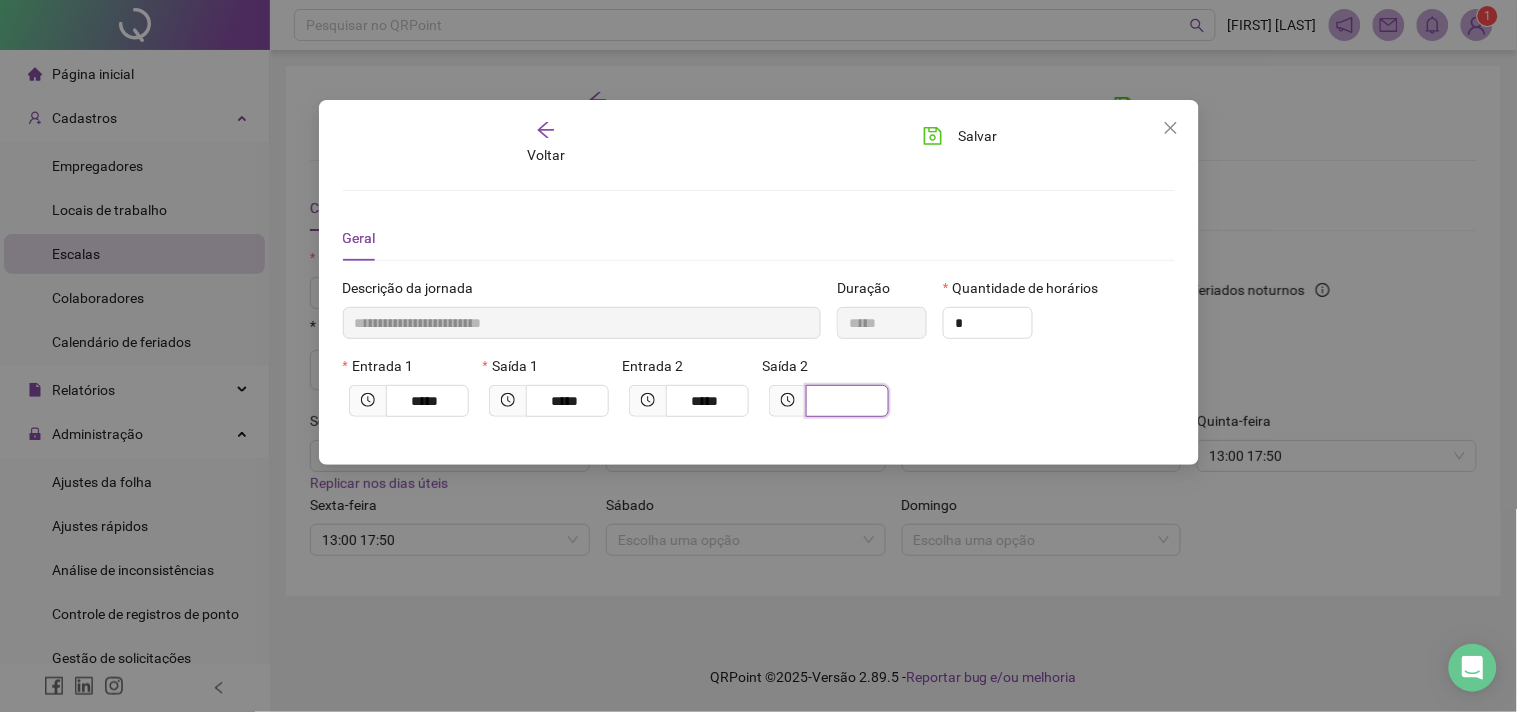 click at bounding box center (845, 401) 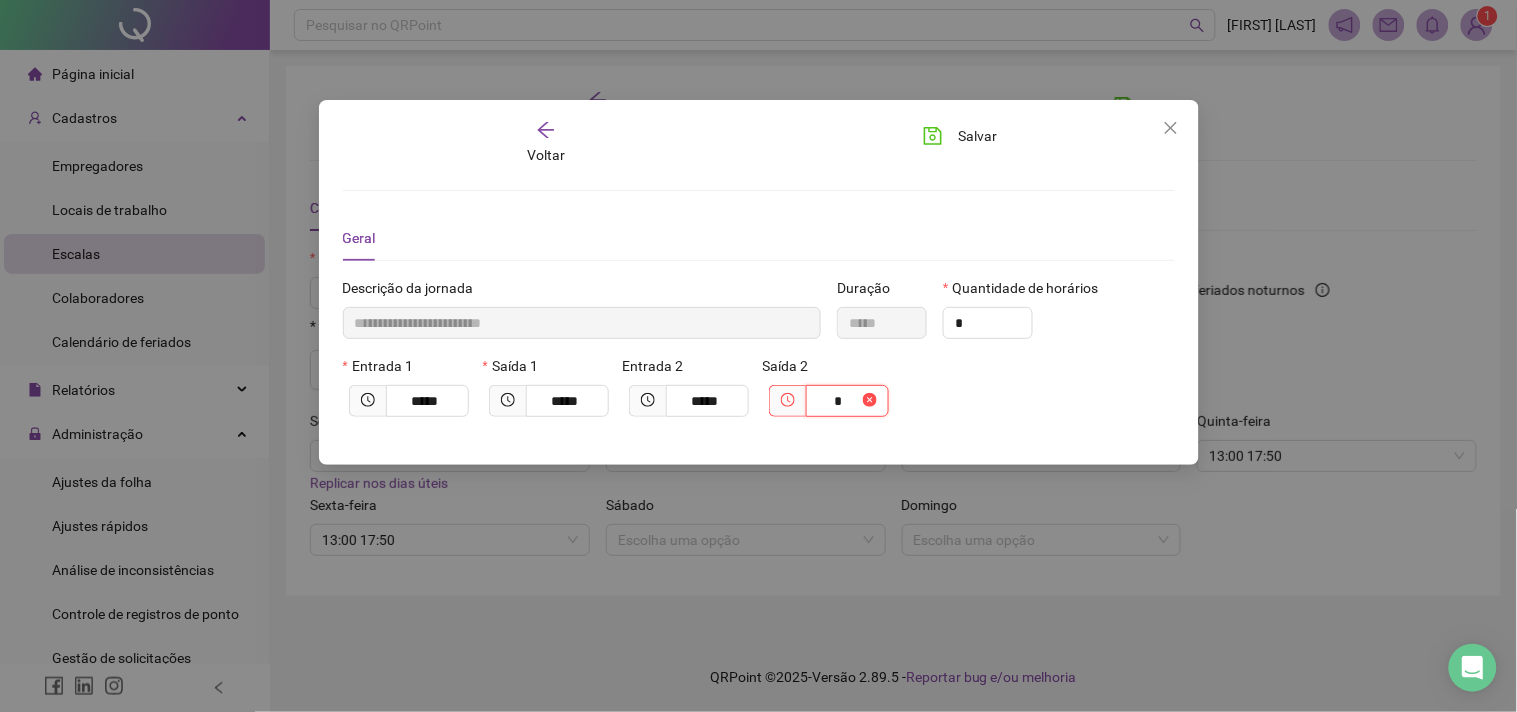 type on "**********" 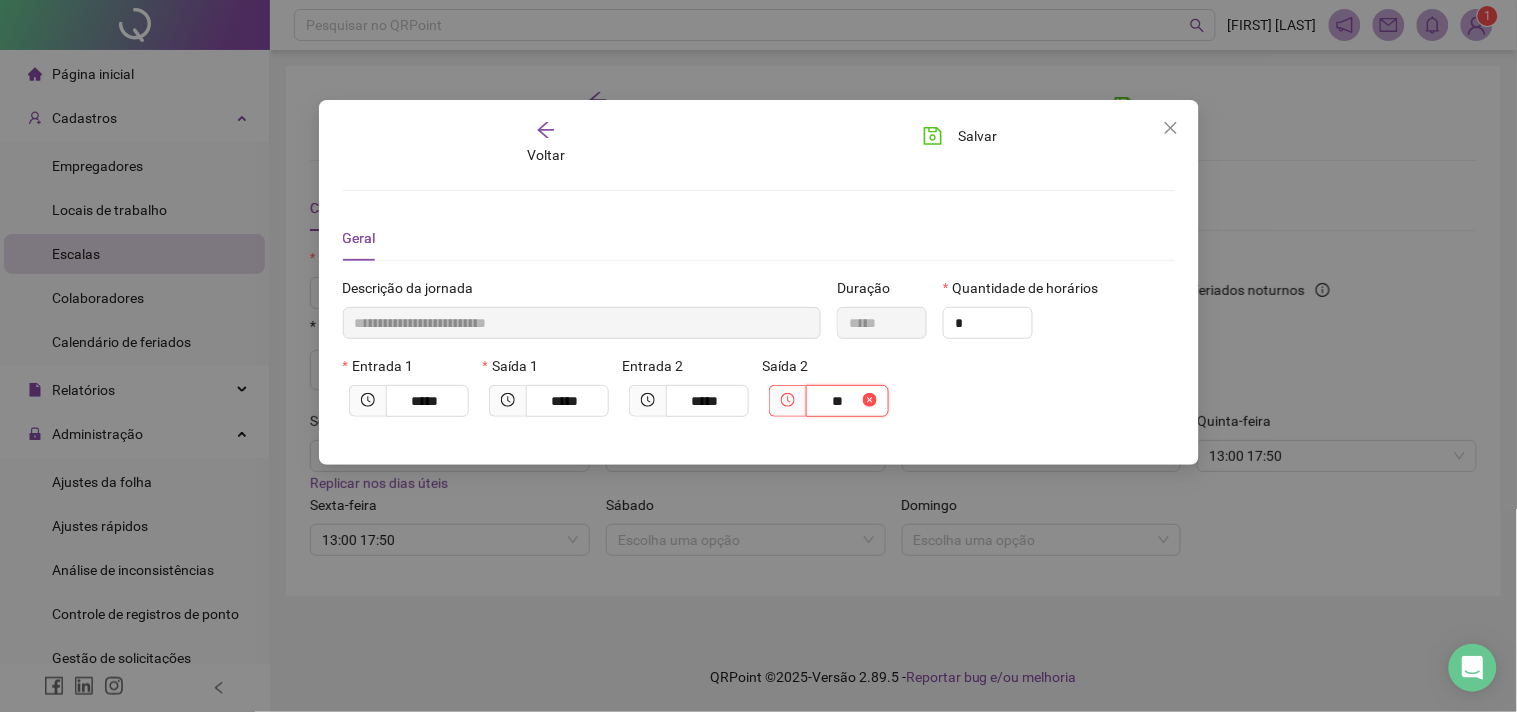 type on "***" 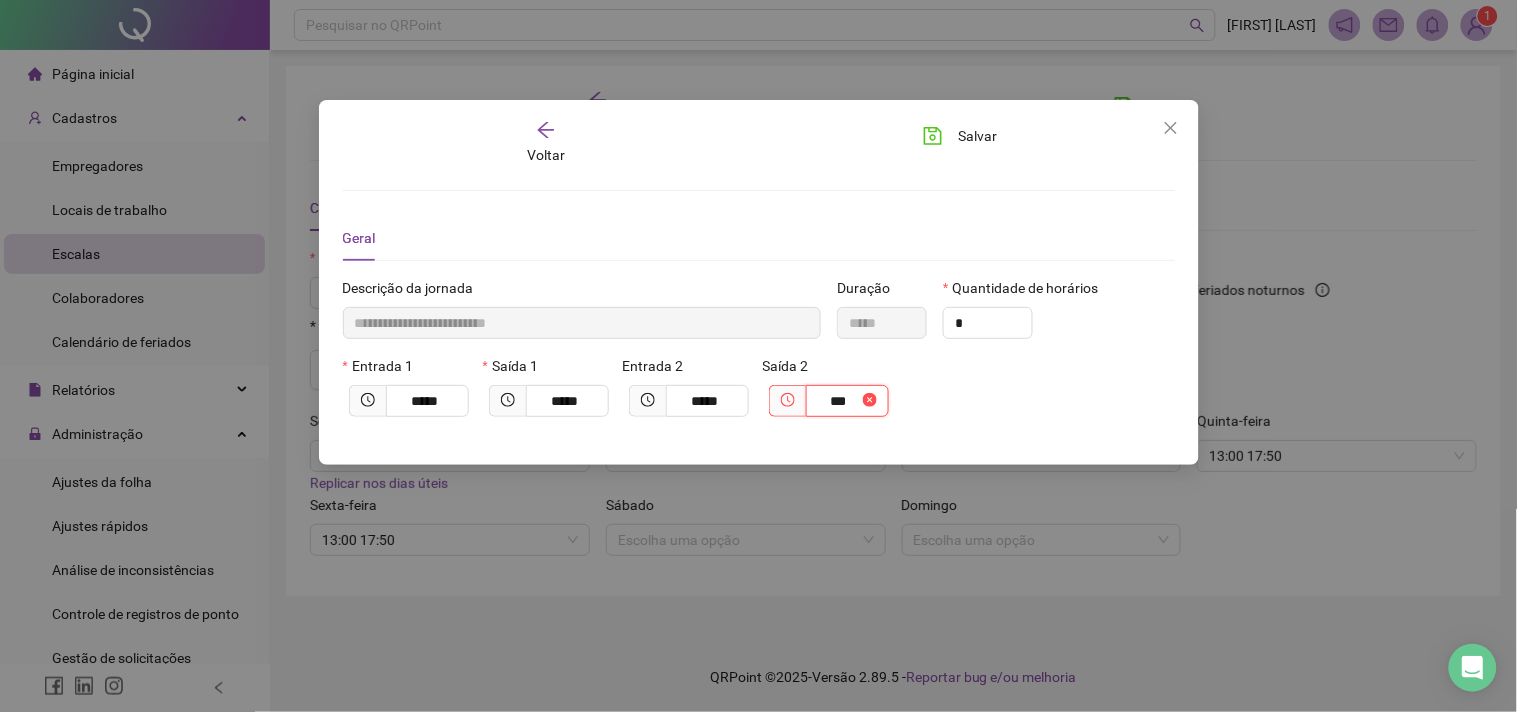 type on "**********" 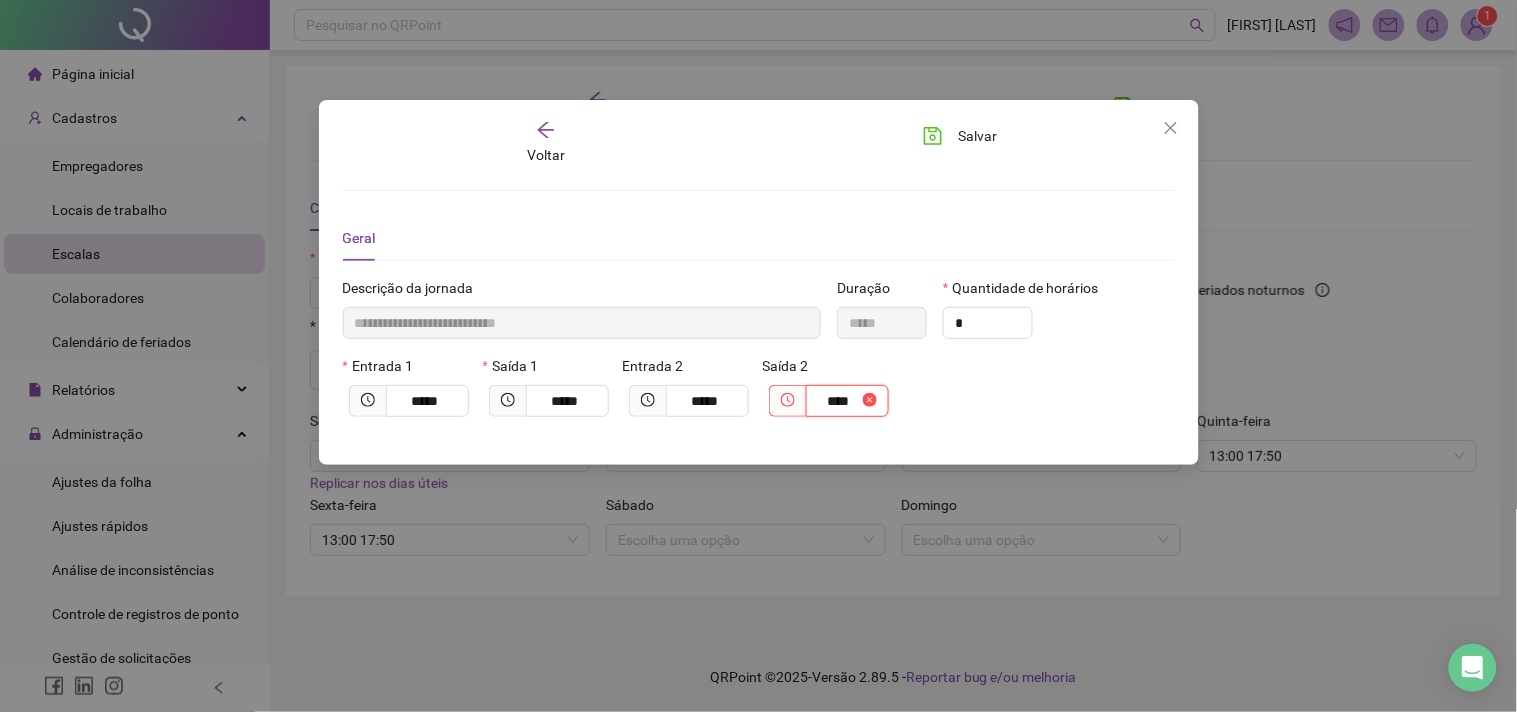 type on "**********" 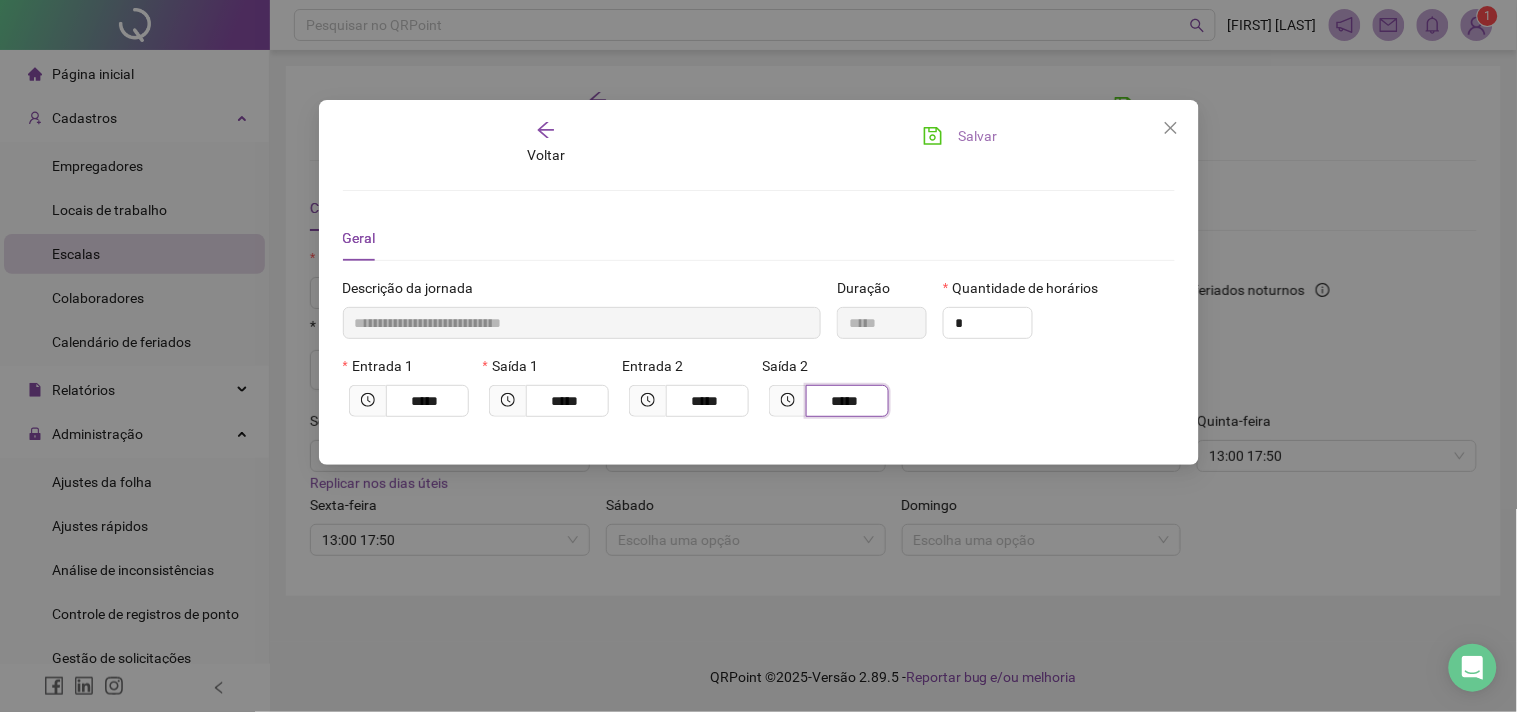 type on "*****" 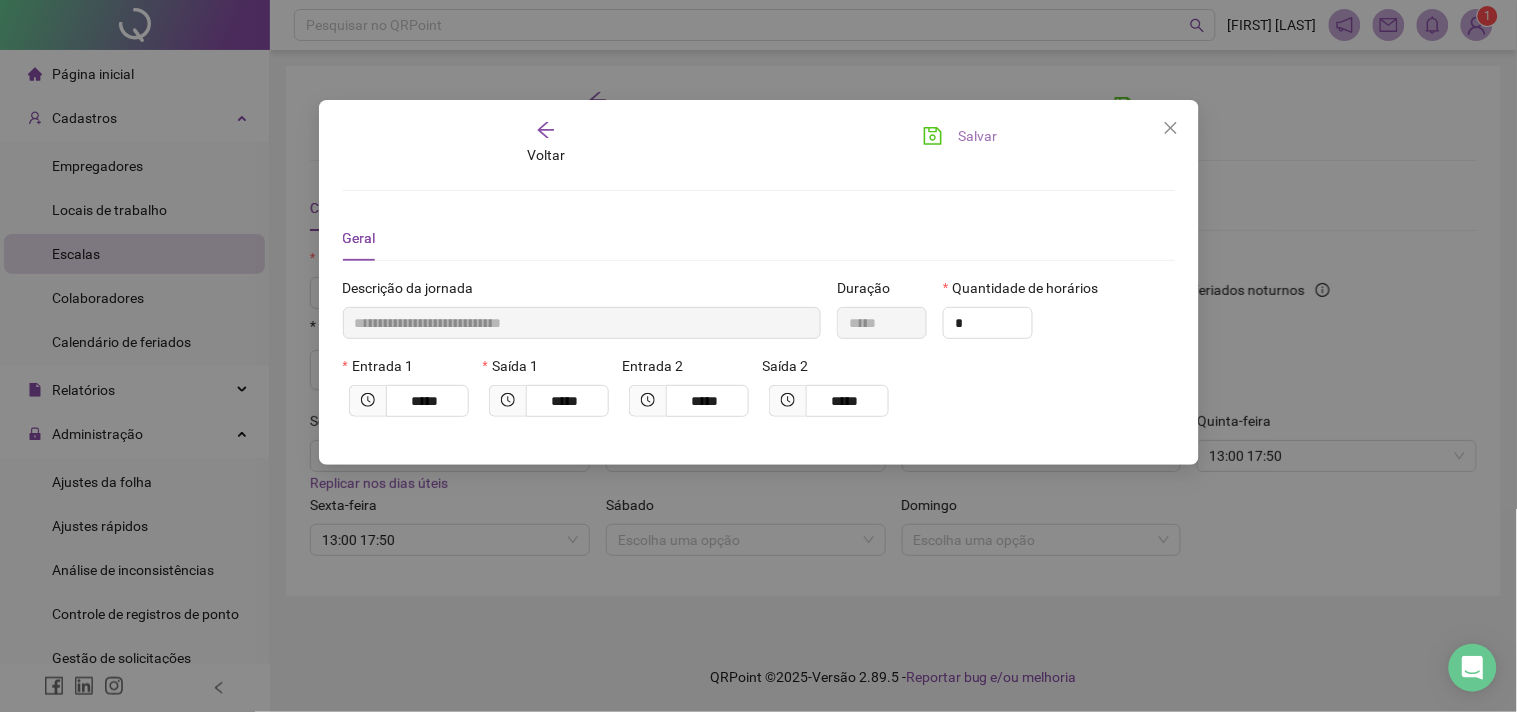 click on "Salvar" at bounding box center (978, 136) 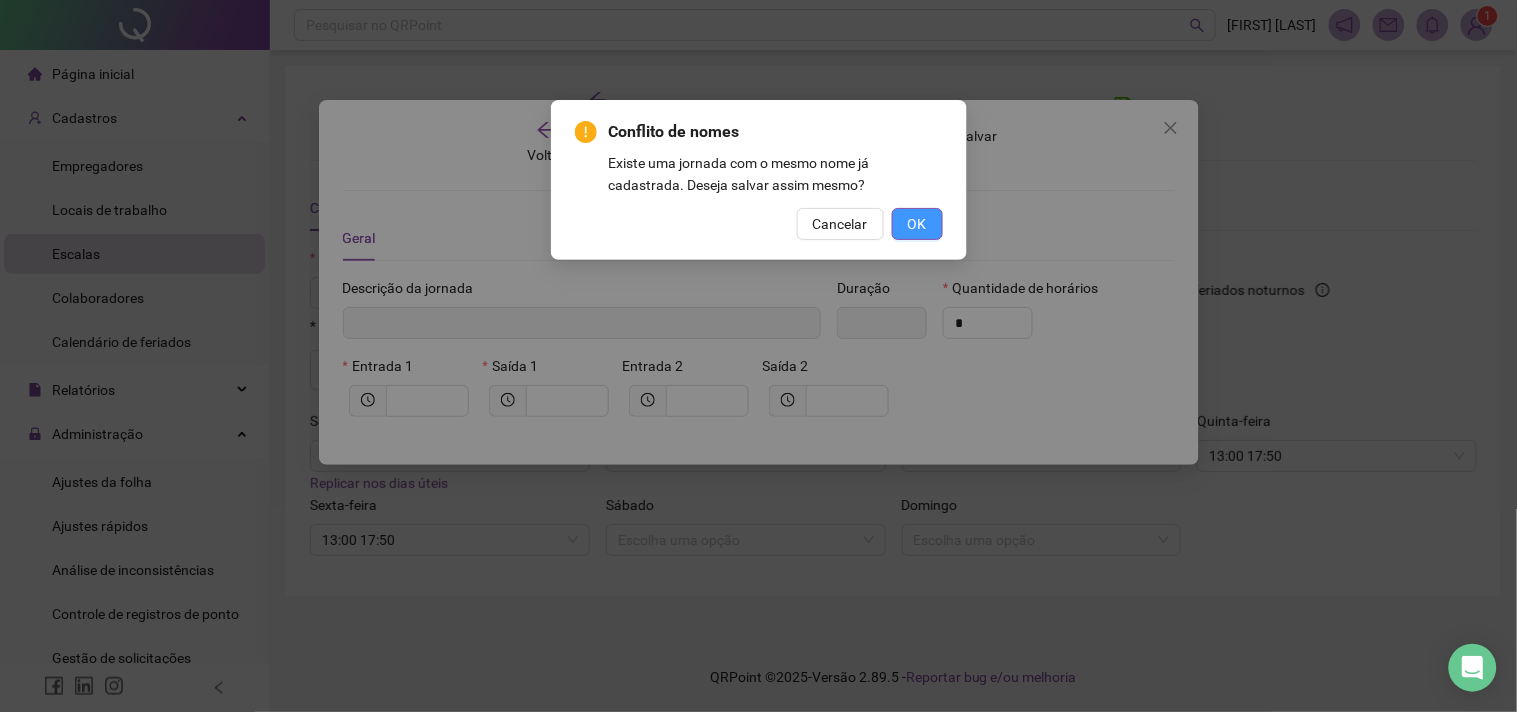click on "OK" at bounding box center [917, 224] 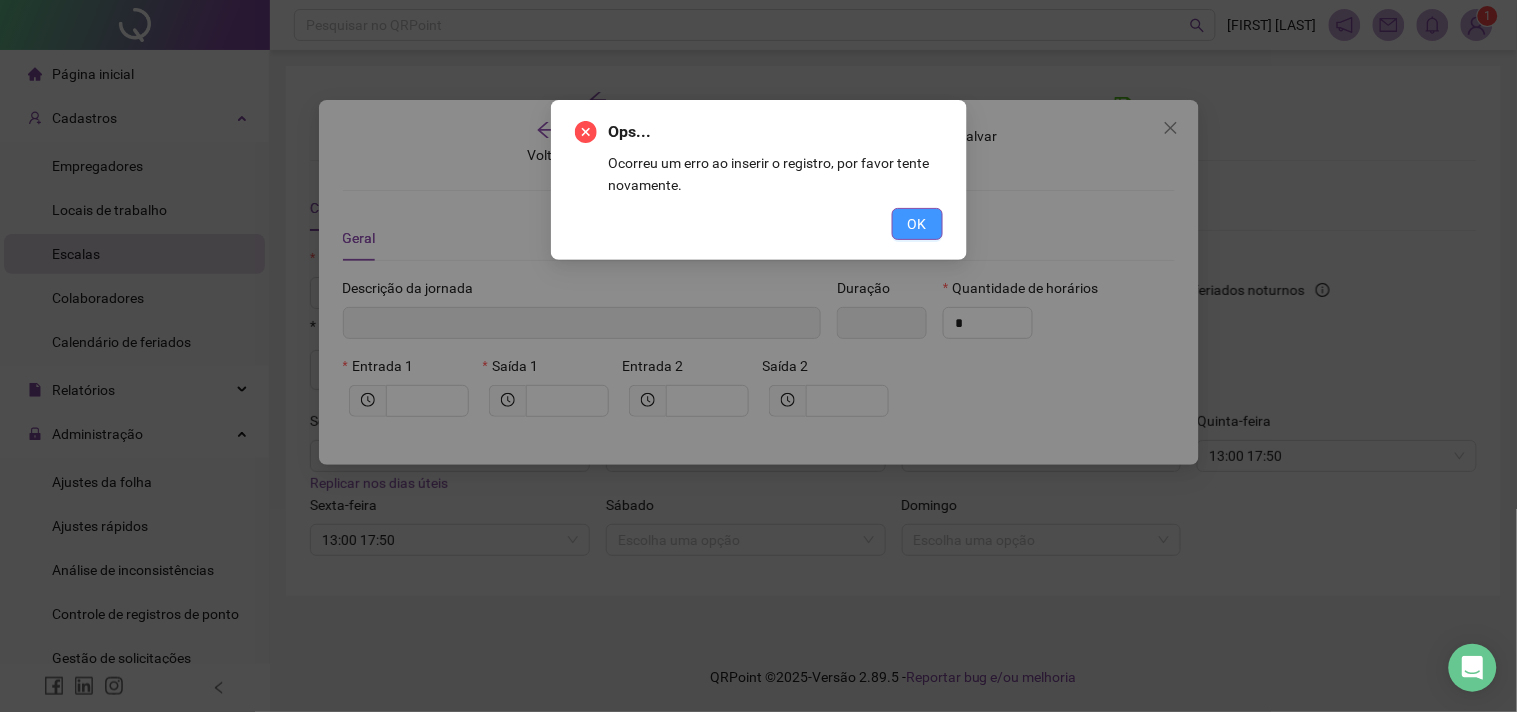 click on "OK" at bounding box center (917, 224) 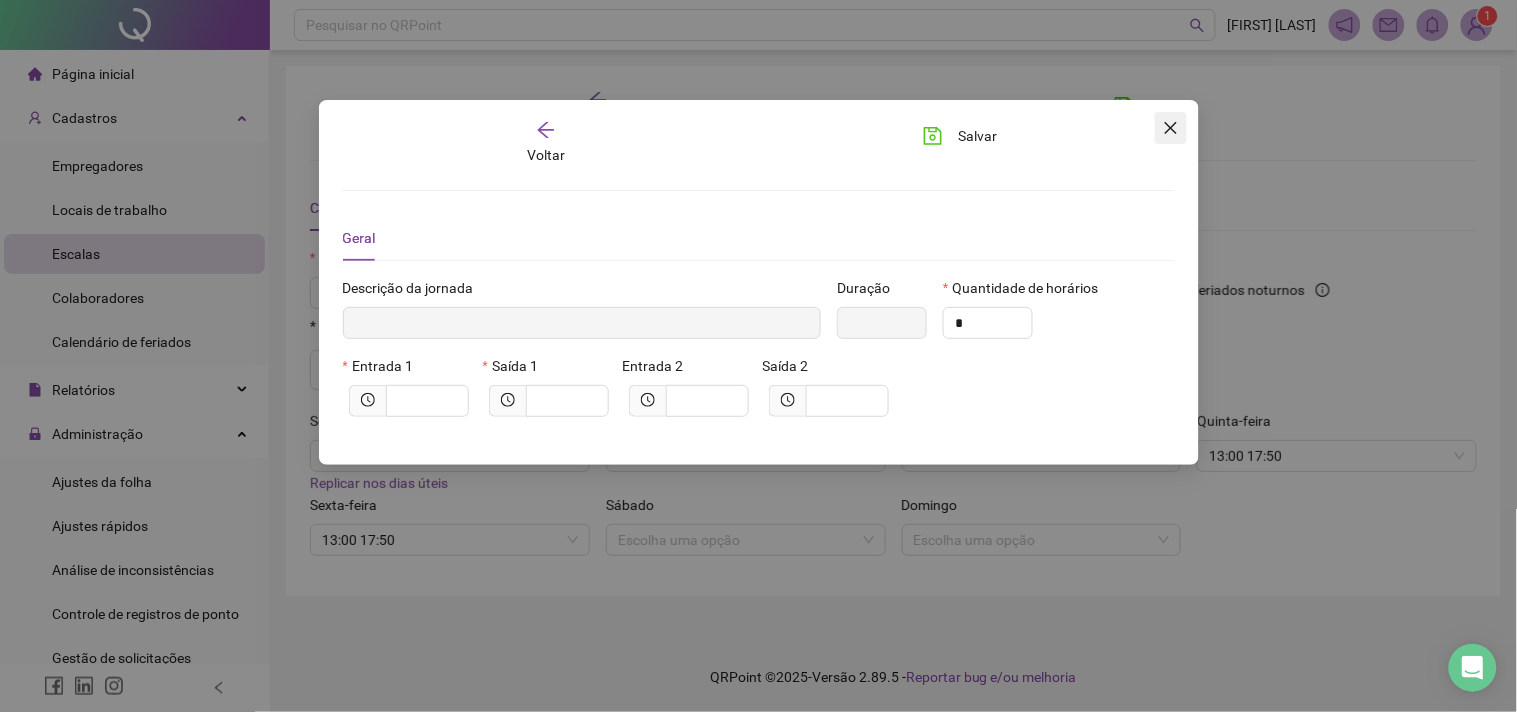 click 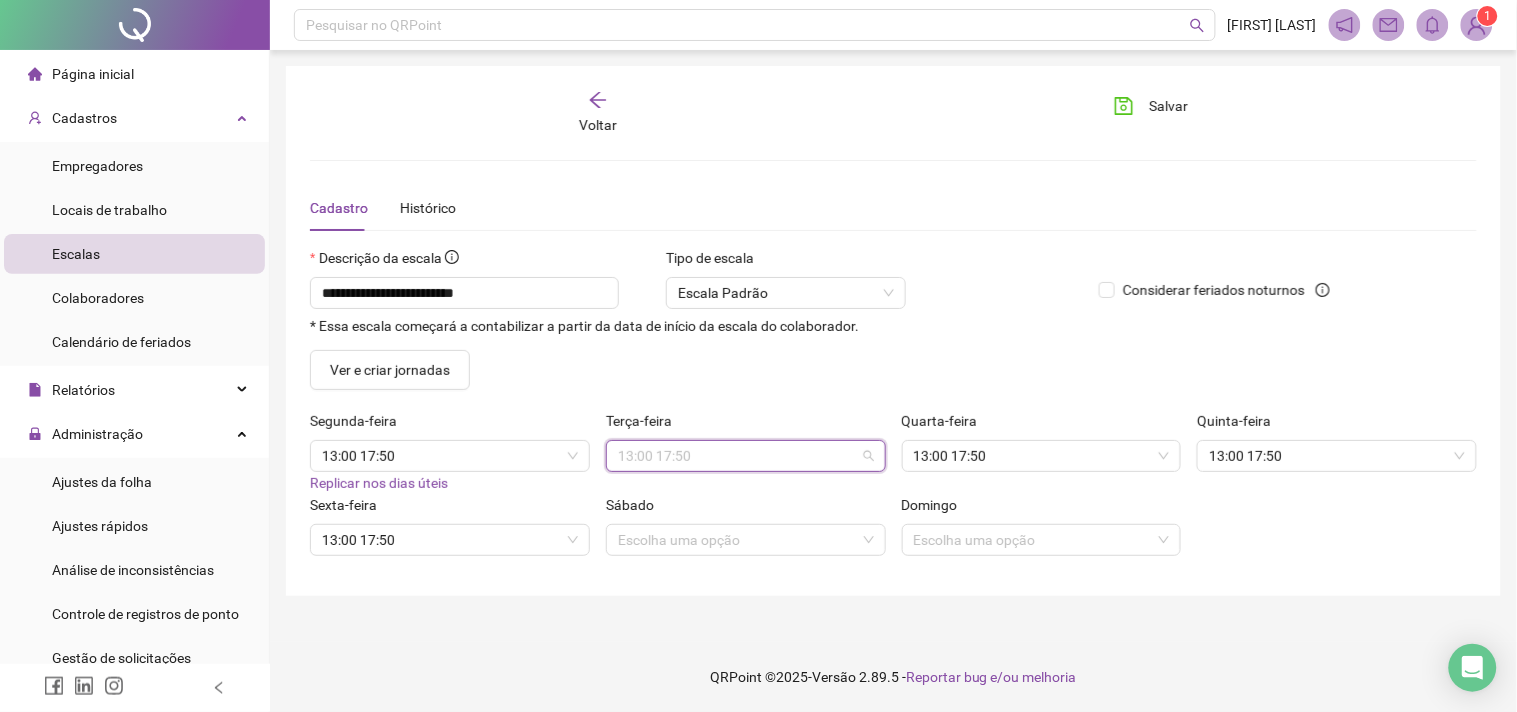 scroll, scrollTop: 30570, scrollLeft: 0, axis: vertical 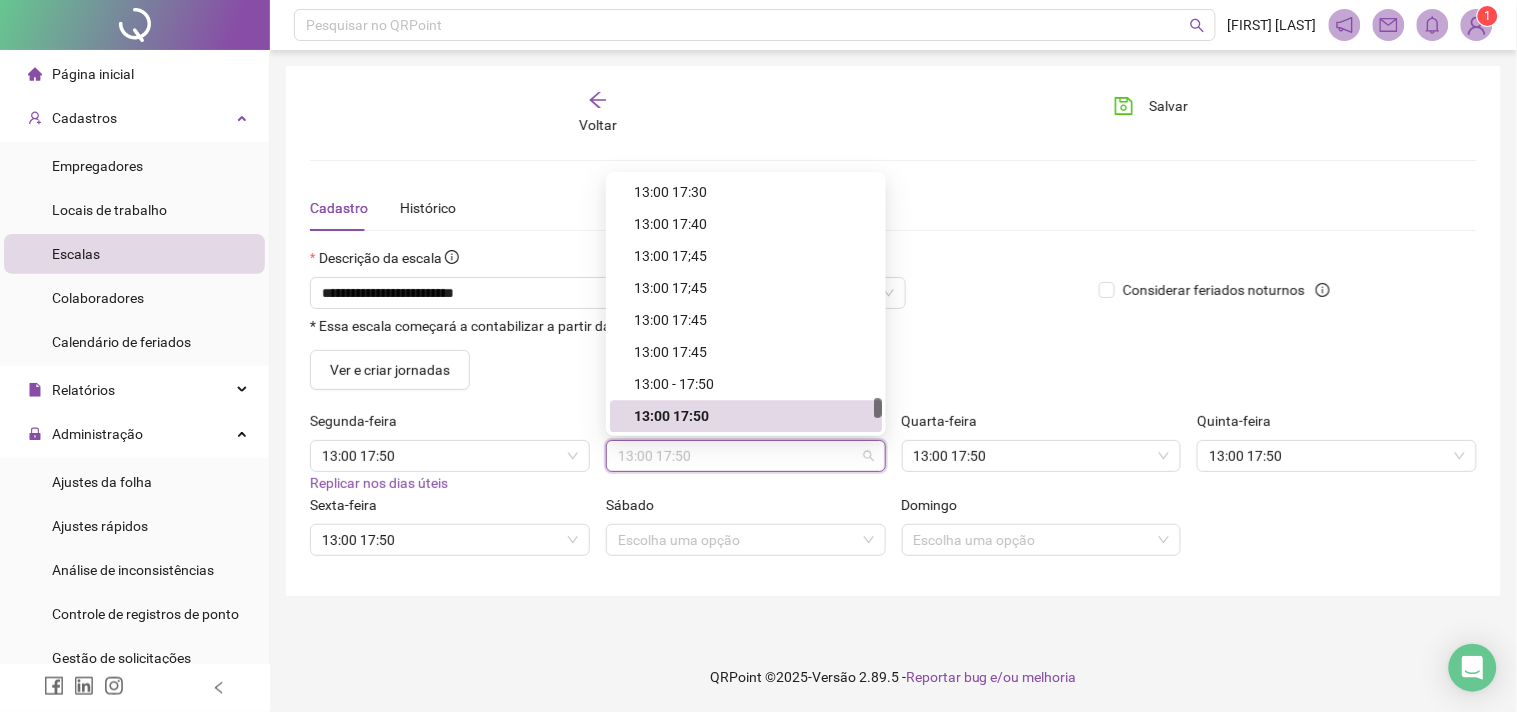 type on "*" 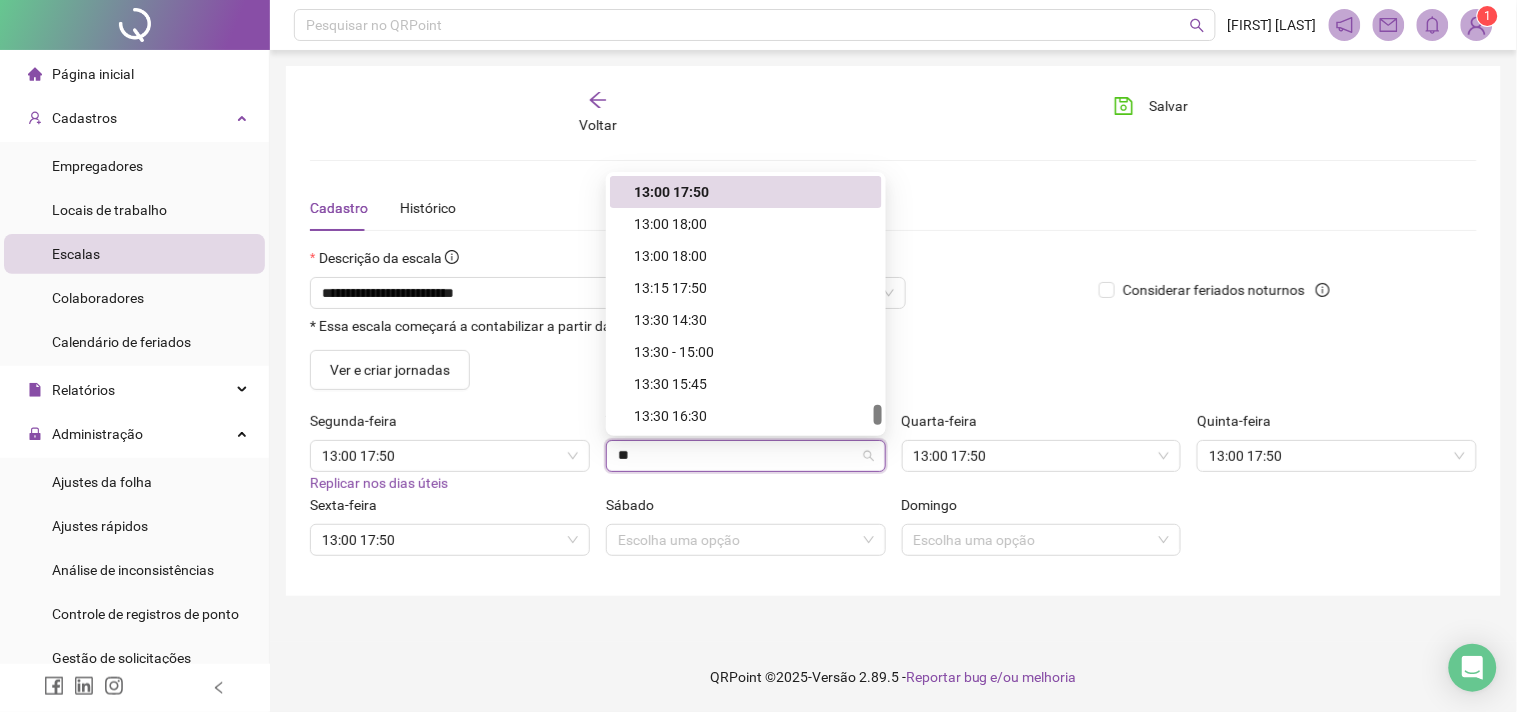 scroll, scrollTop: 16640, scrollLeft: 0, axis: vertical 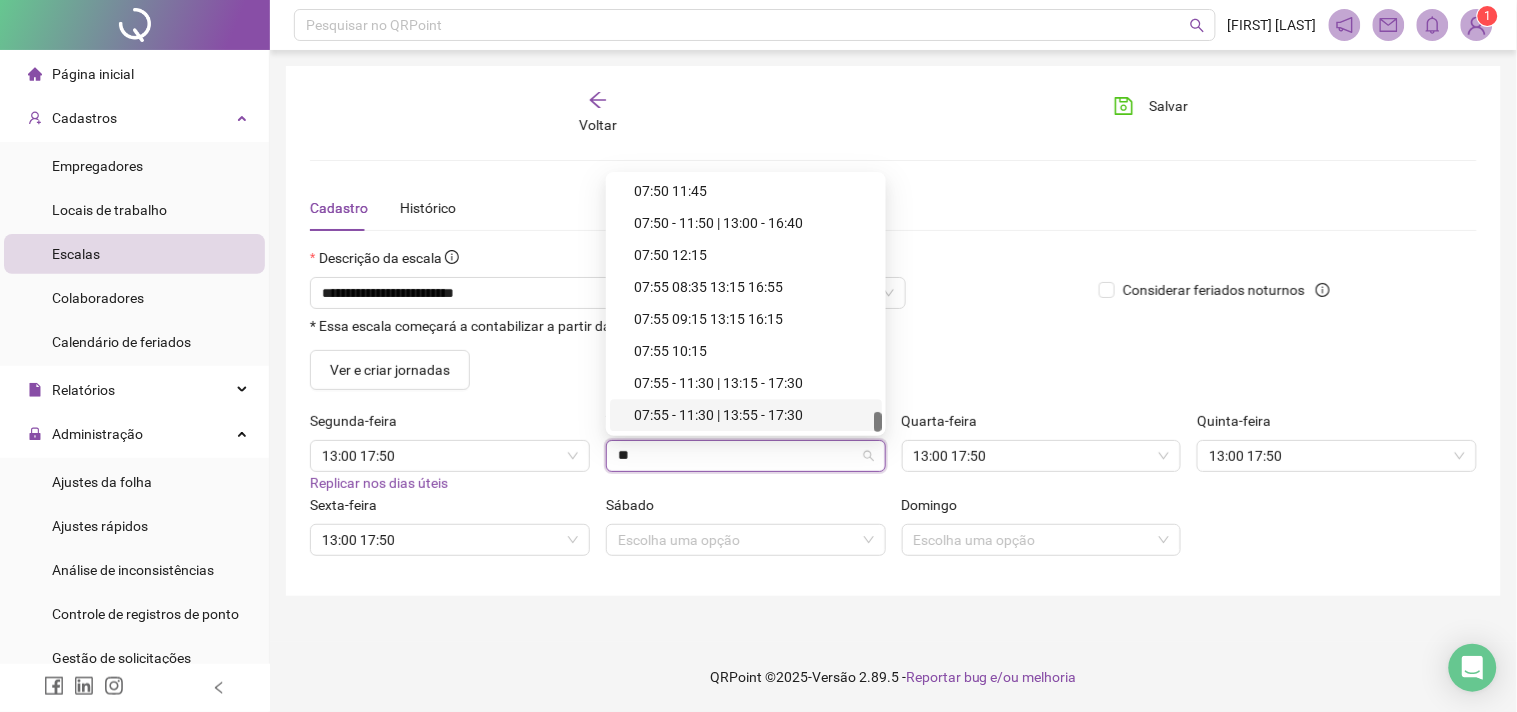 type on "**" 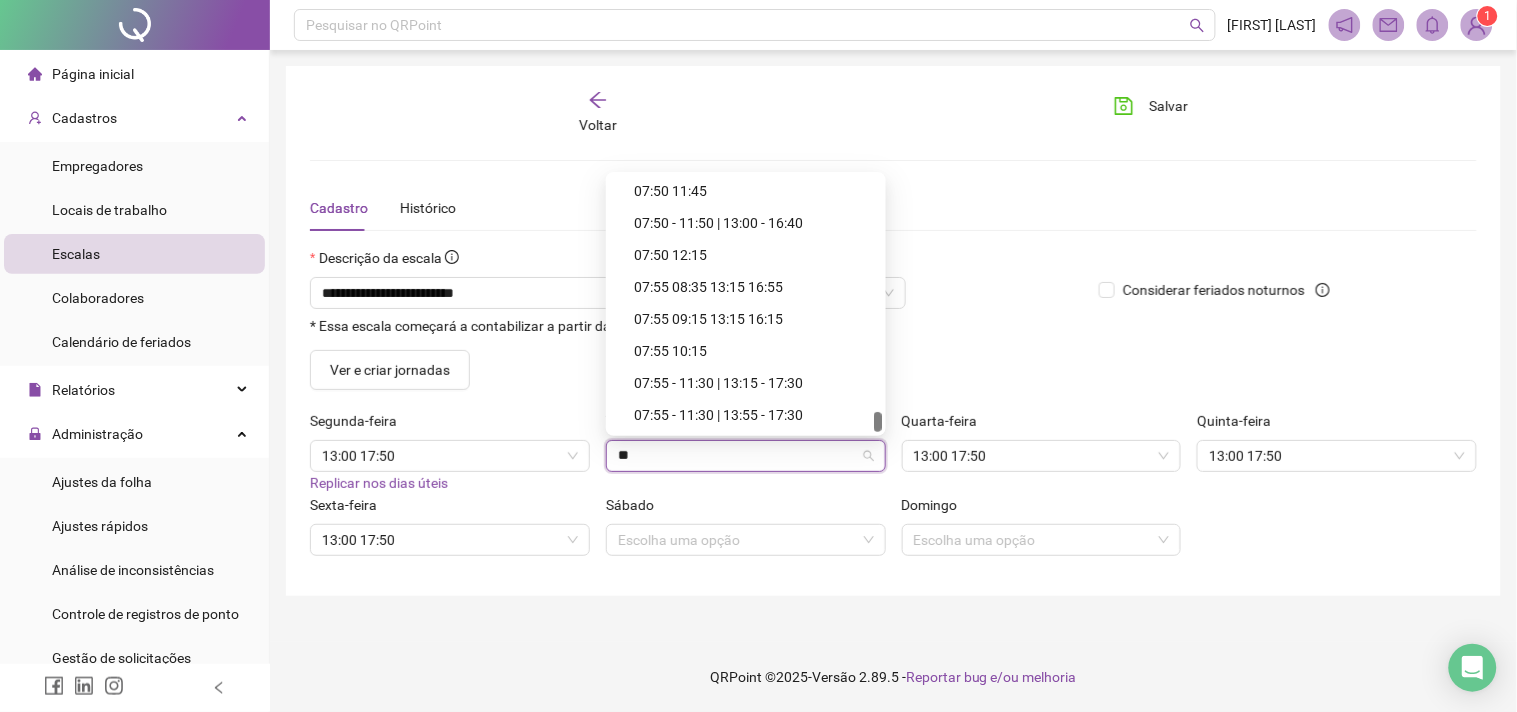 scroll, scrollTop: 16640, scrollLeft: 0, axis: vertical 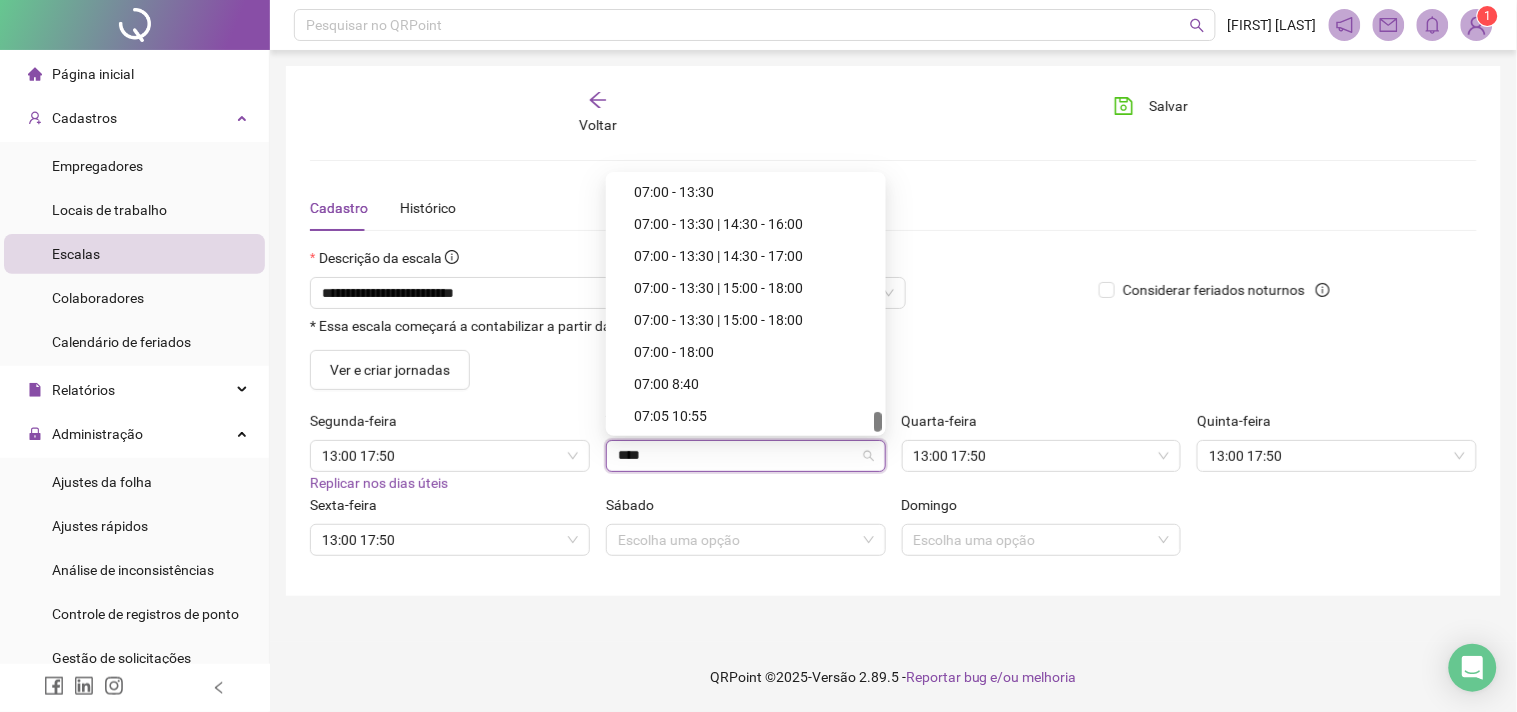 type on "*****" 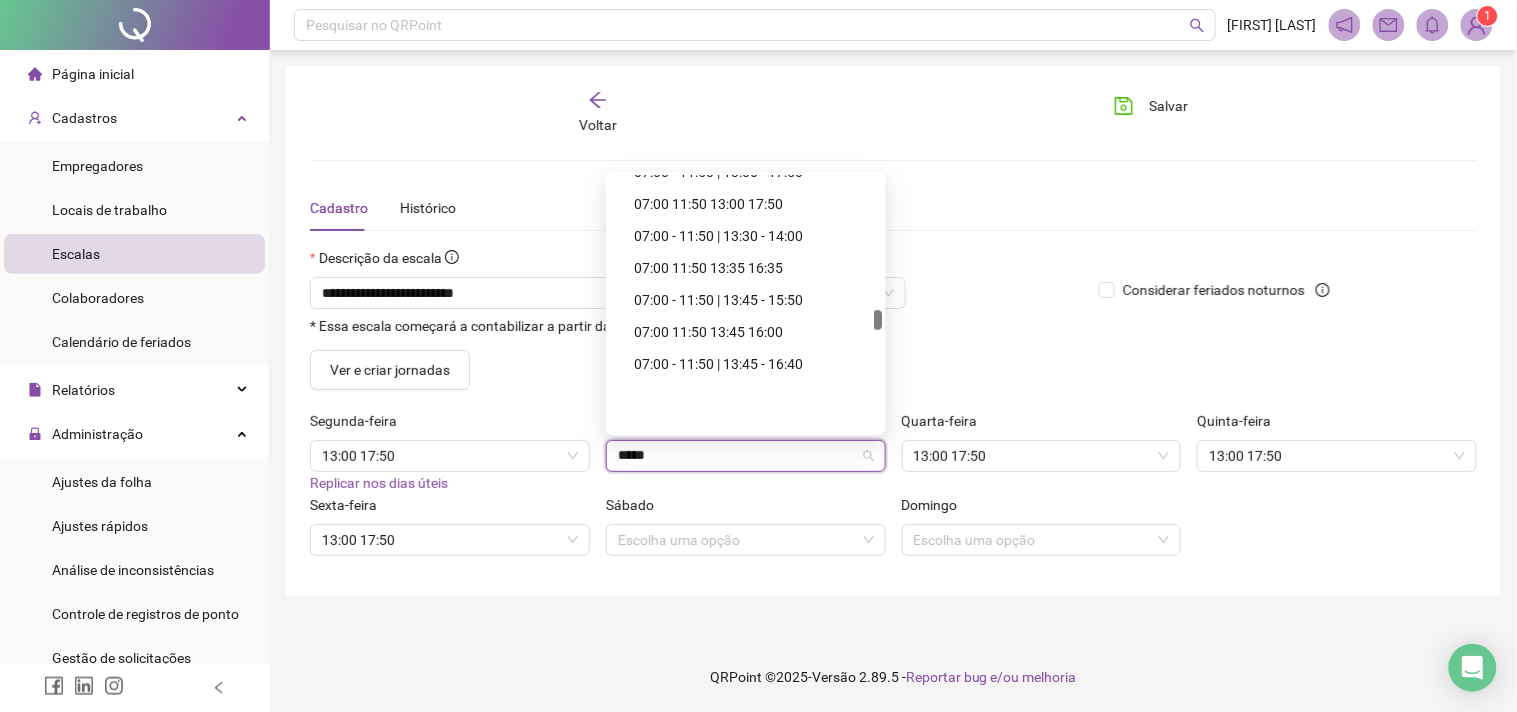 scroll, scrollTop: 6037, scrollLeft: 0, axis: vertical 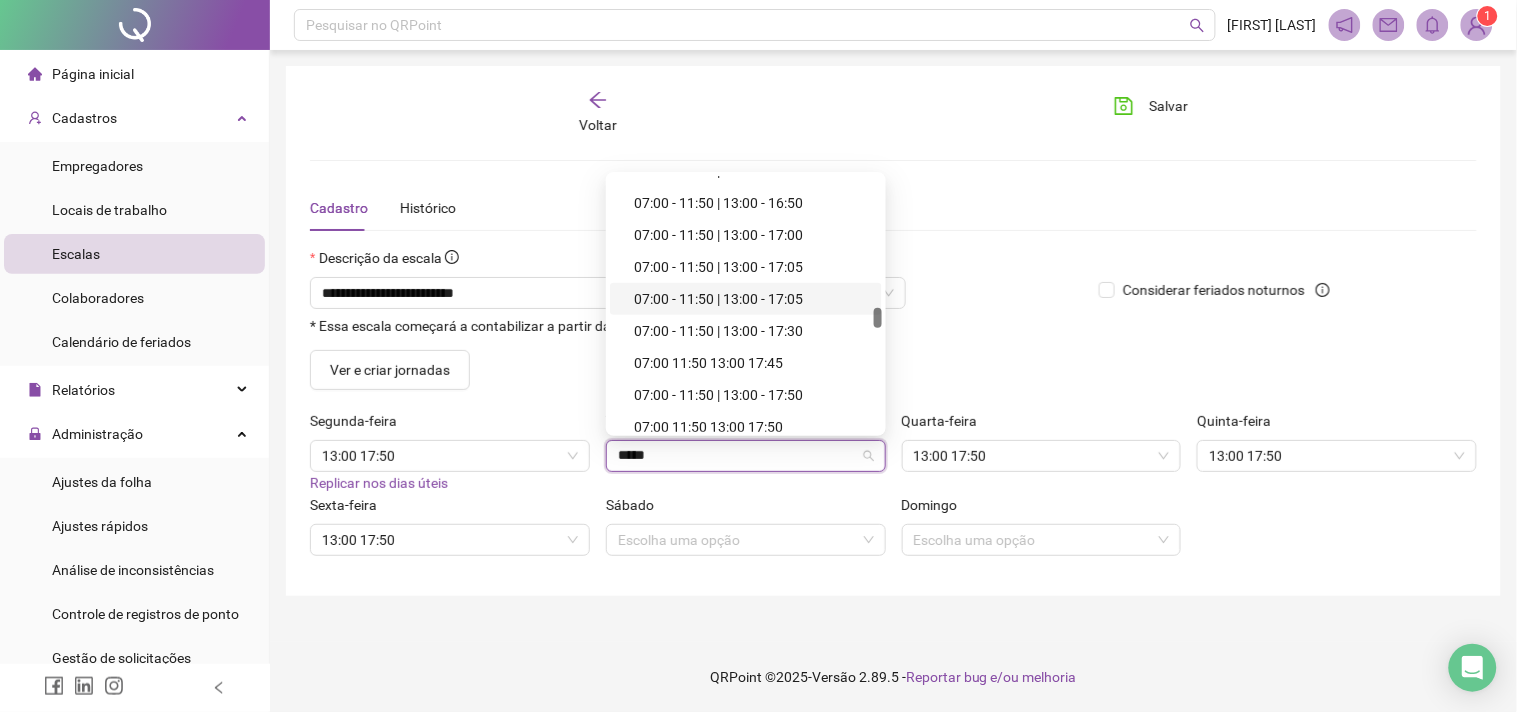 click on "07:00 - 11:50 | 13:00 - 17:05" at bounding box center [752, 299] 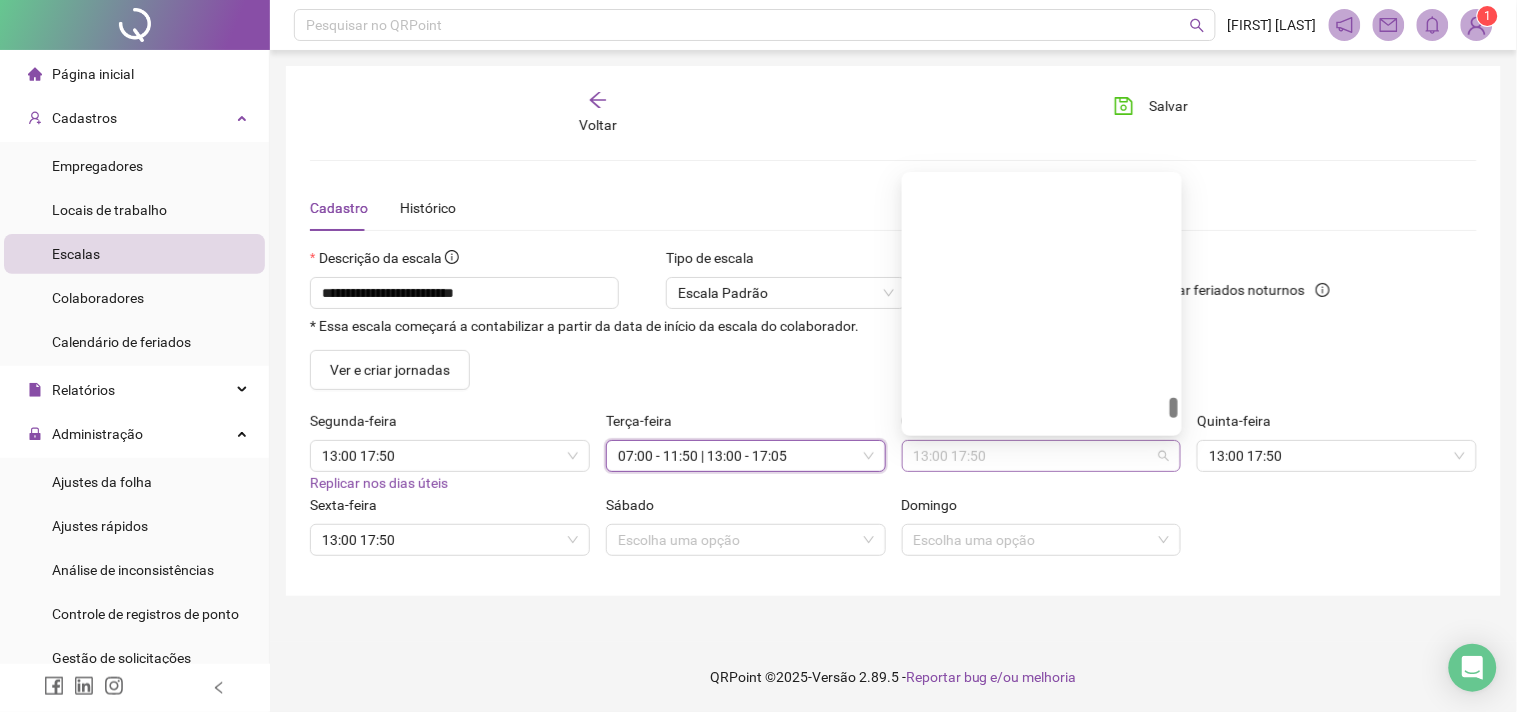 click on "13:00 17:50" at bounding box center (1042, 456) 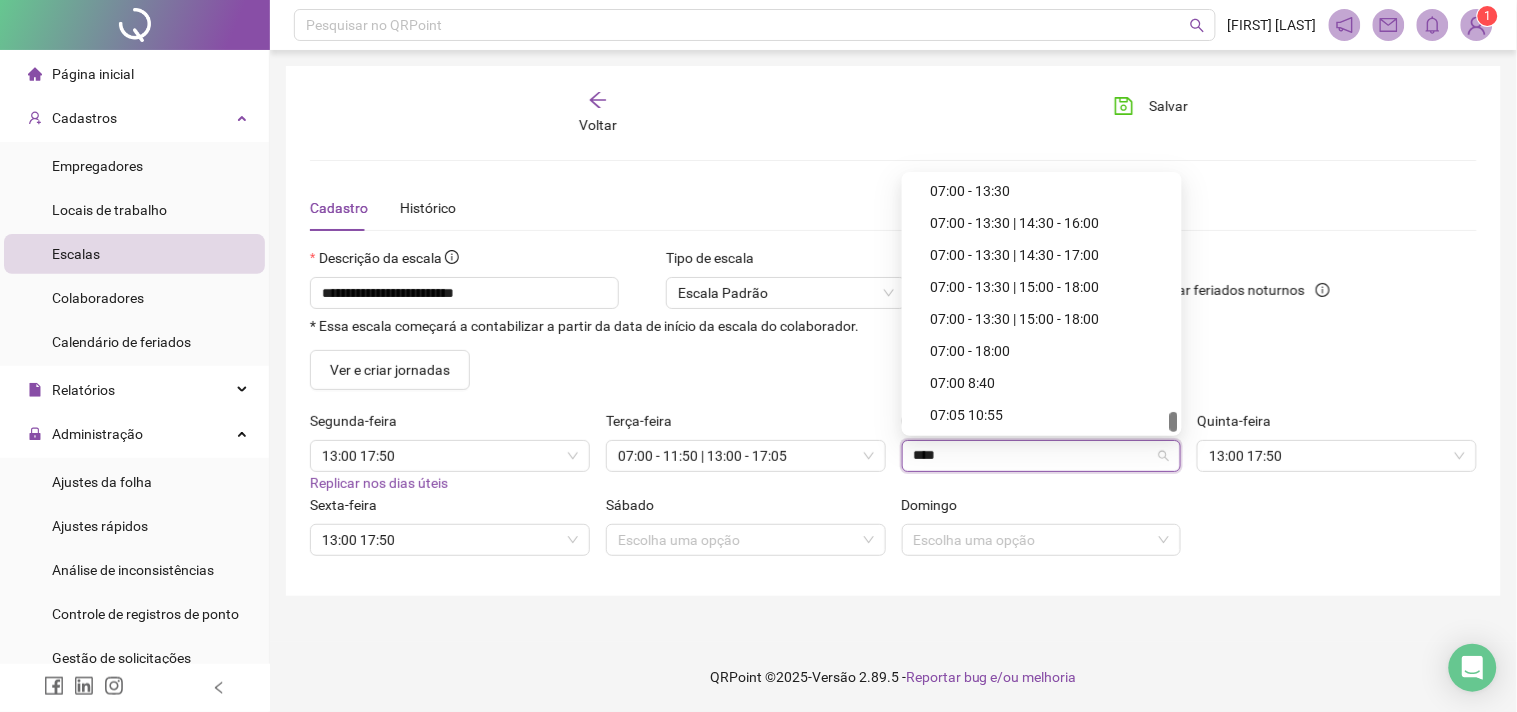 scroll, scrollTop: 10847, scrollLeft: 0, axis: vertical 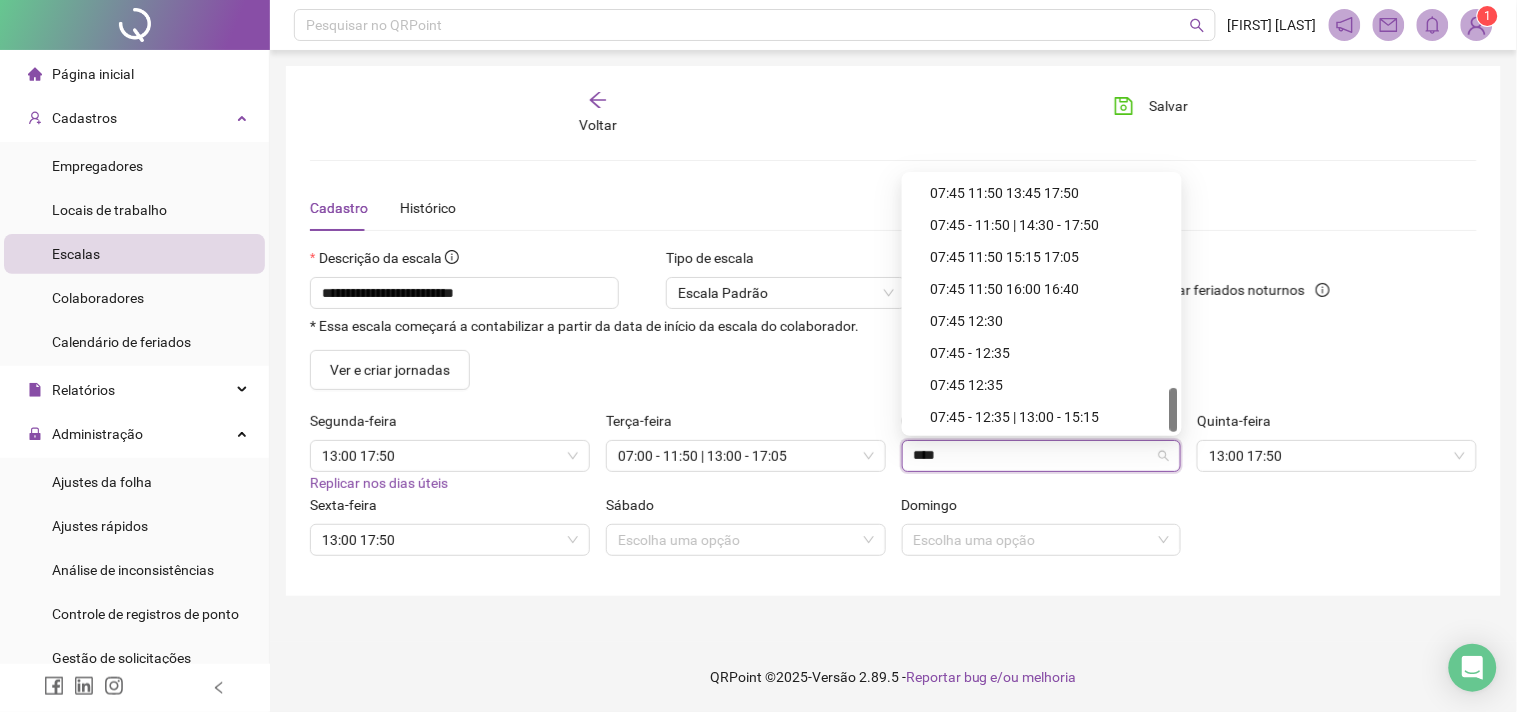 type on "*****" 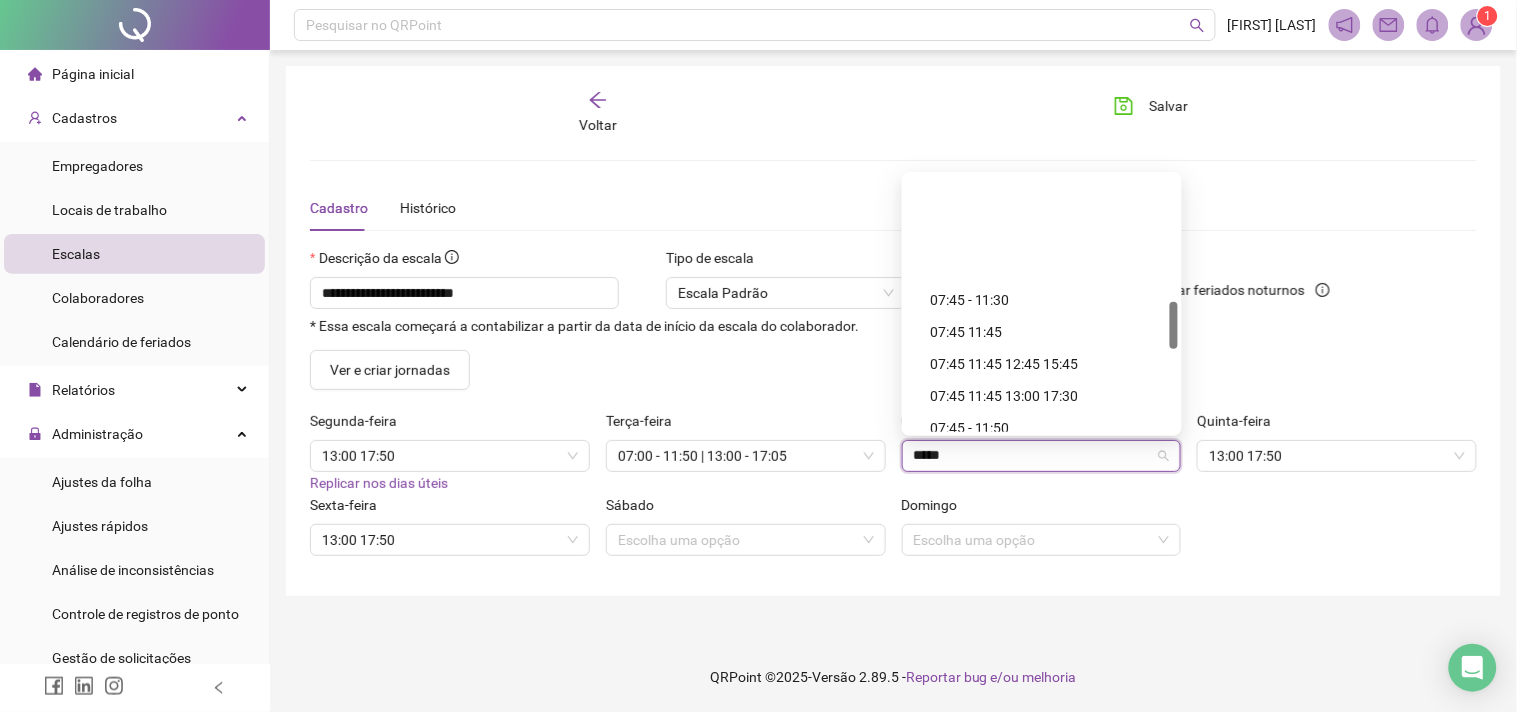 scroll, scrollTop: 675, scrollLeft: 0, axis: vertical 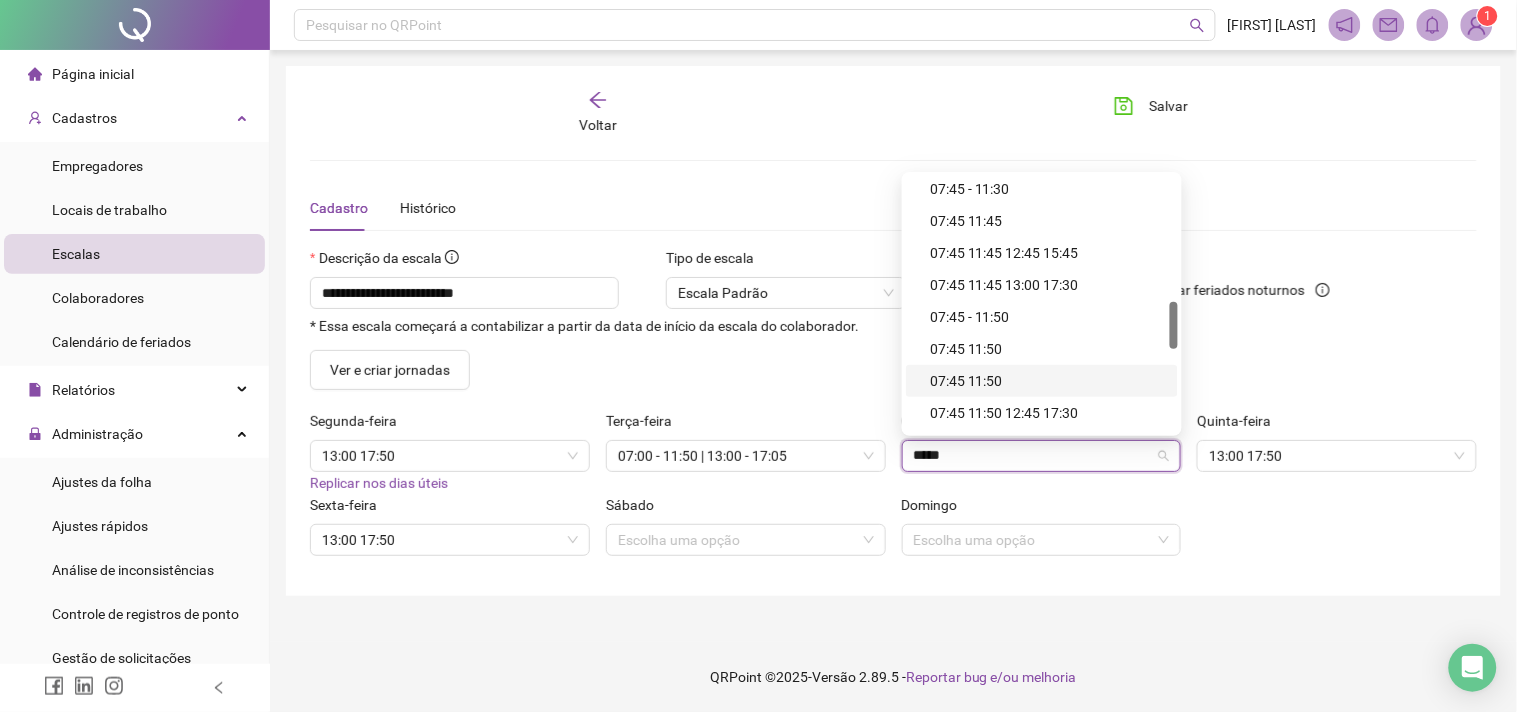 click on "07:45 11:50" at bounding box center [1048, 381] 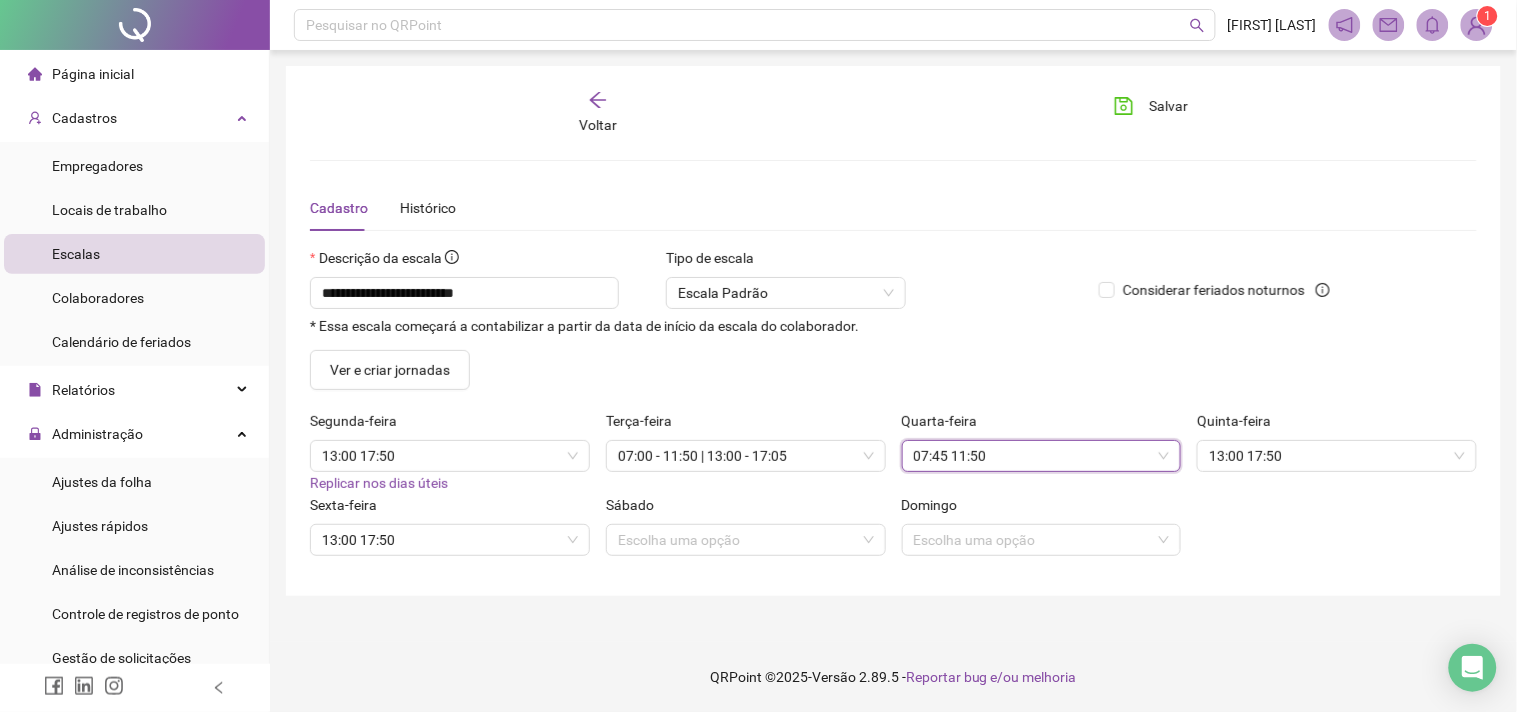 scroll, scrollTop: 19657, scrollLeft: 0, axis: vertical 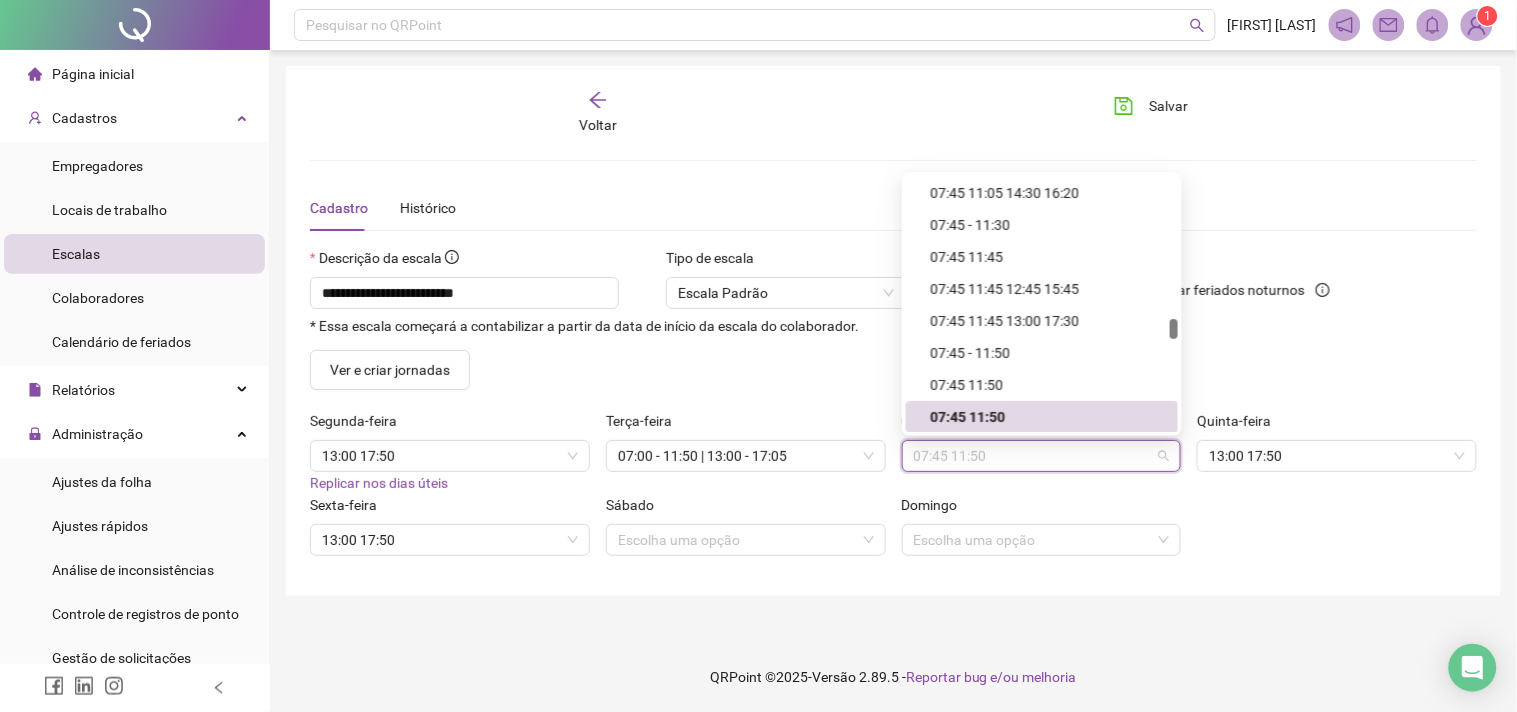 click on "07:45 11:50" at bounding box center [1042, 456] 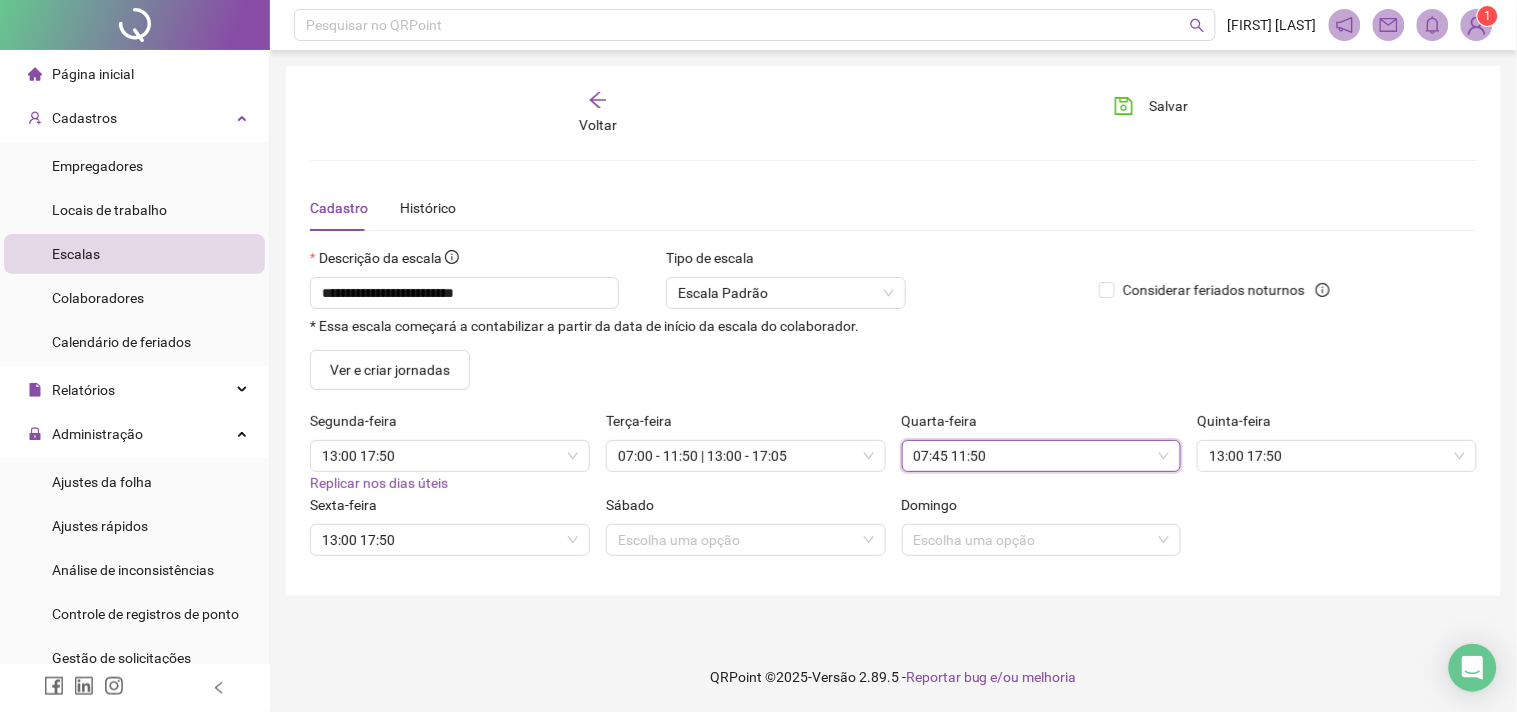 click on "07:45 11:50" at bounding box center [1042, 456] 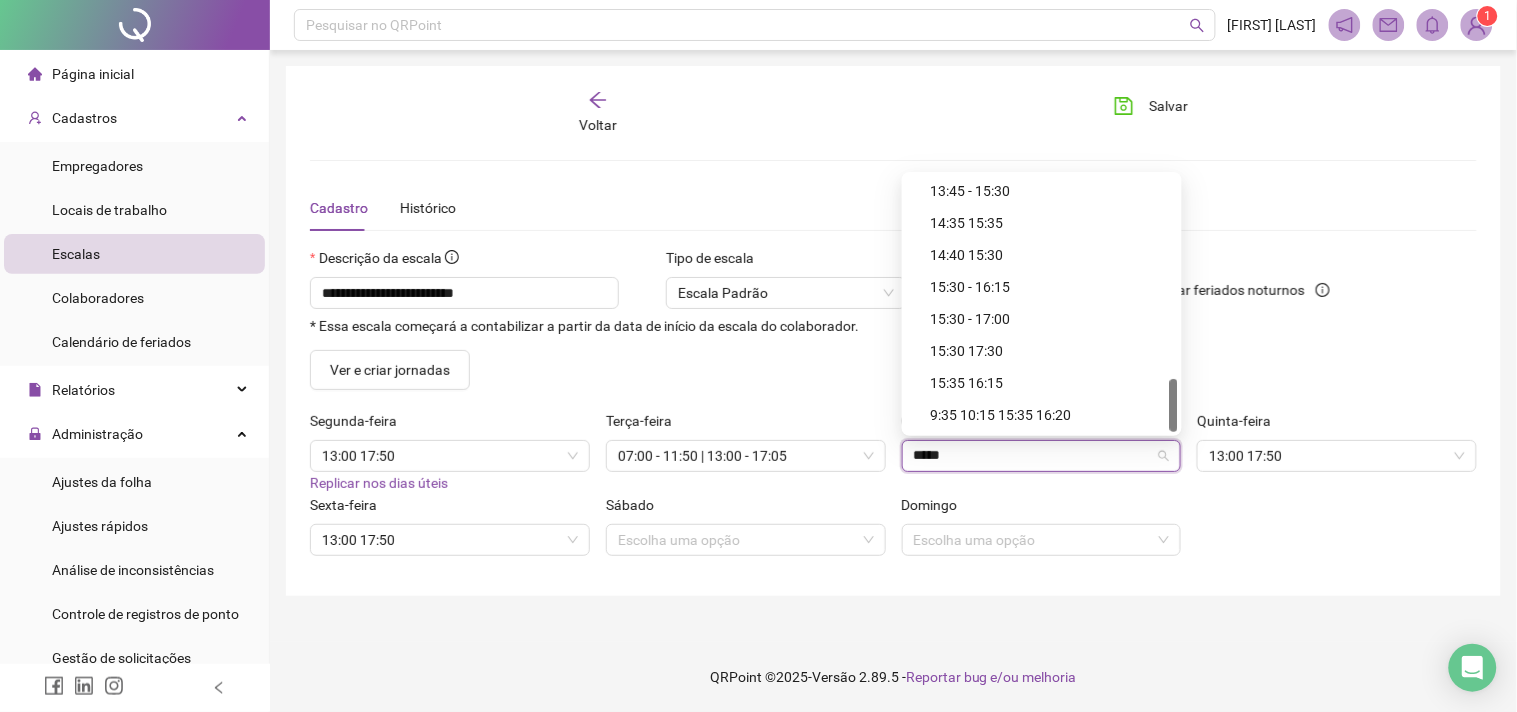 scroll, scrollTop: 0, scrollLeft: 0, axis: both 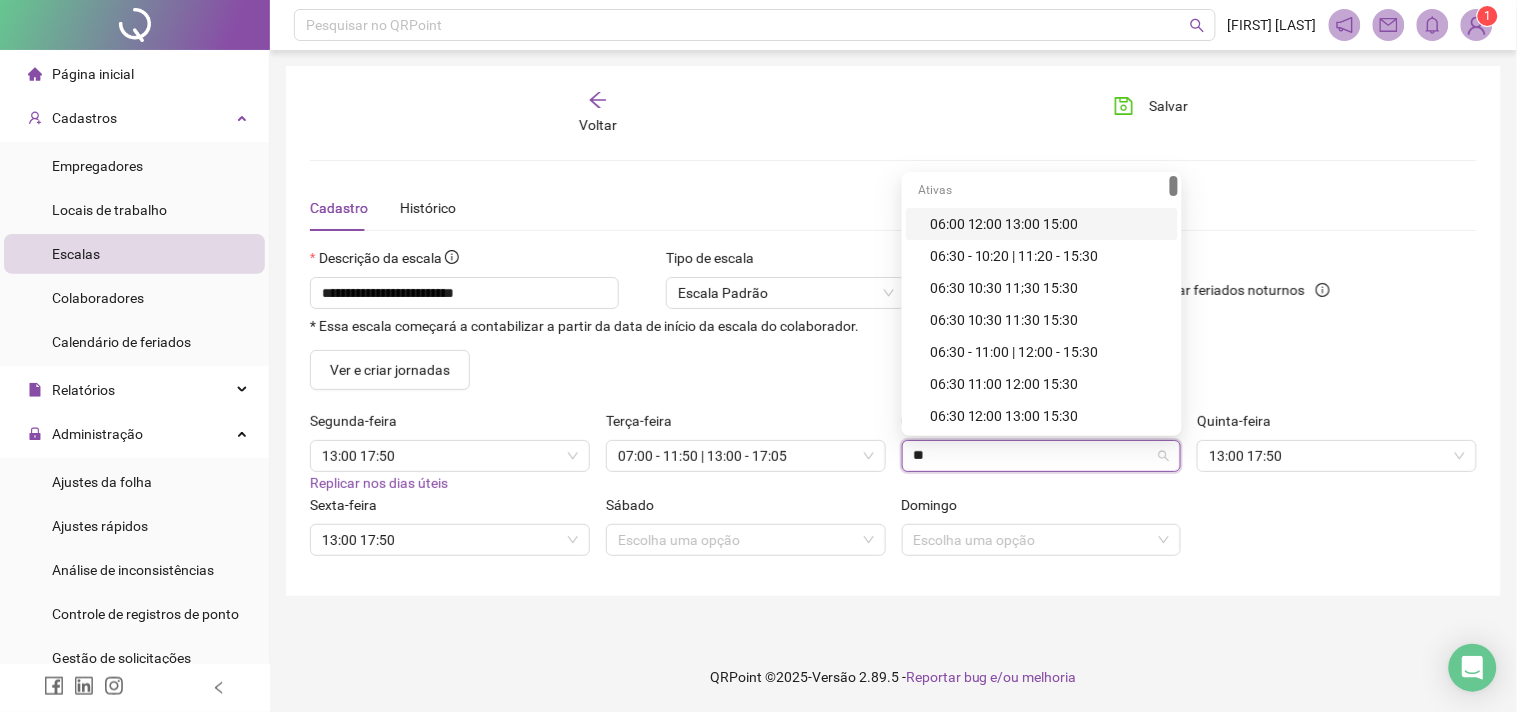 type on "*" 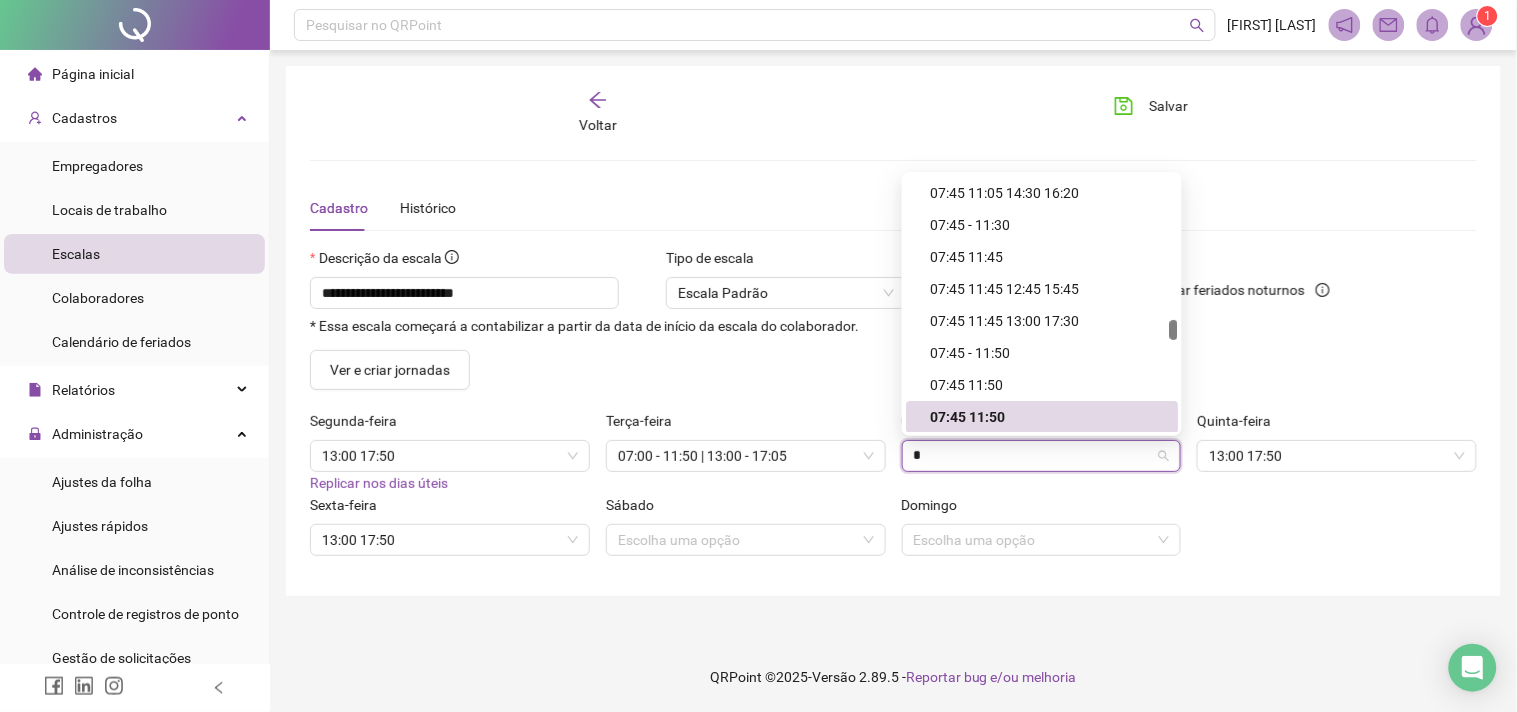 type 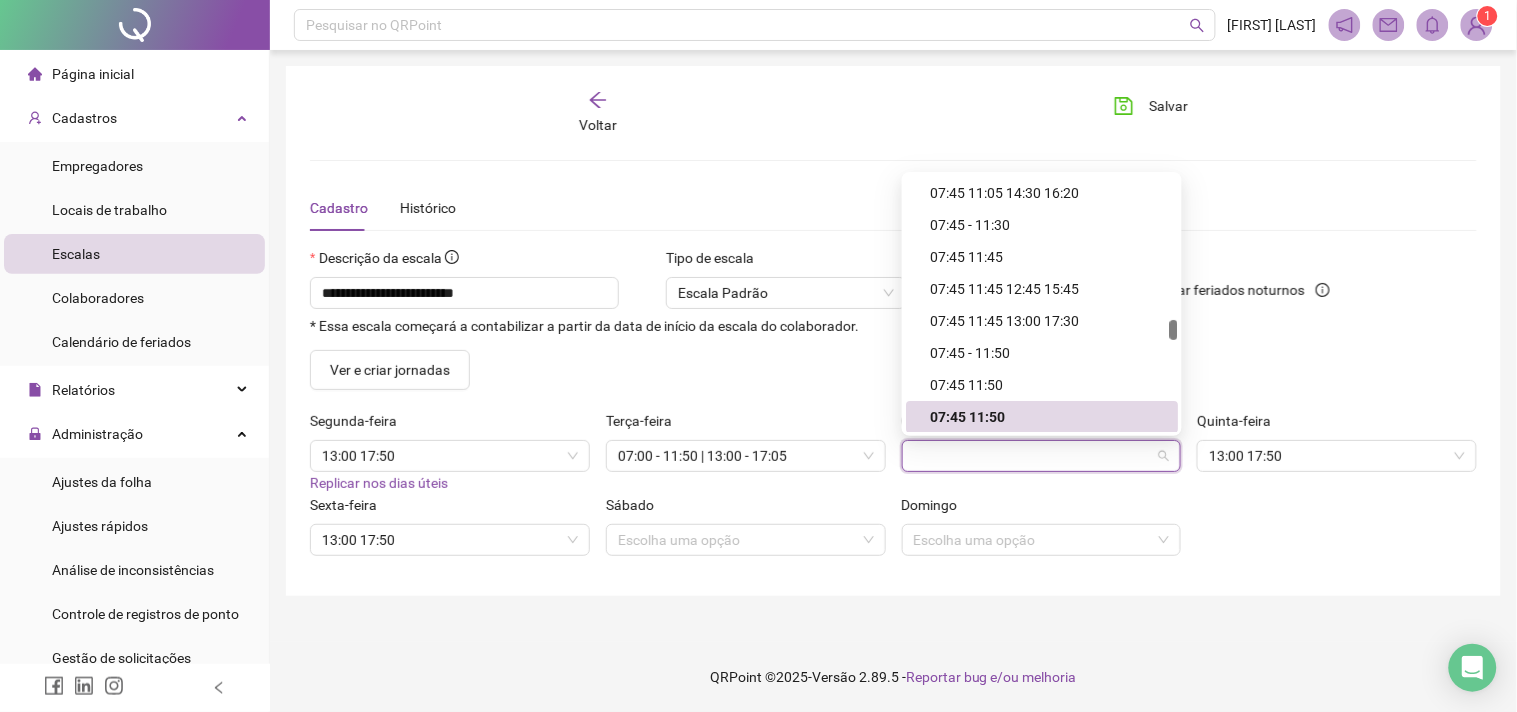 scroll, scrollTop: 19657, scrollLeft: 0, axis: vertical 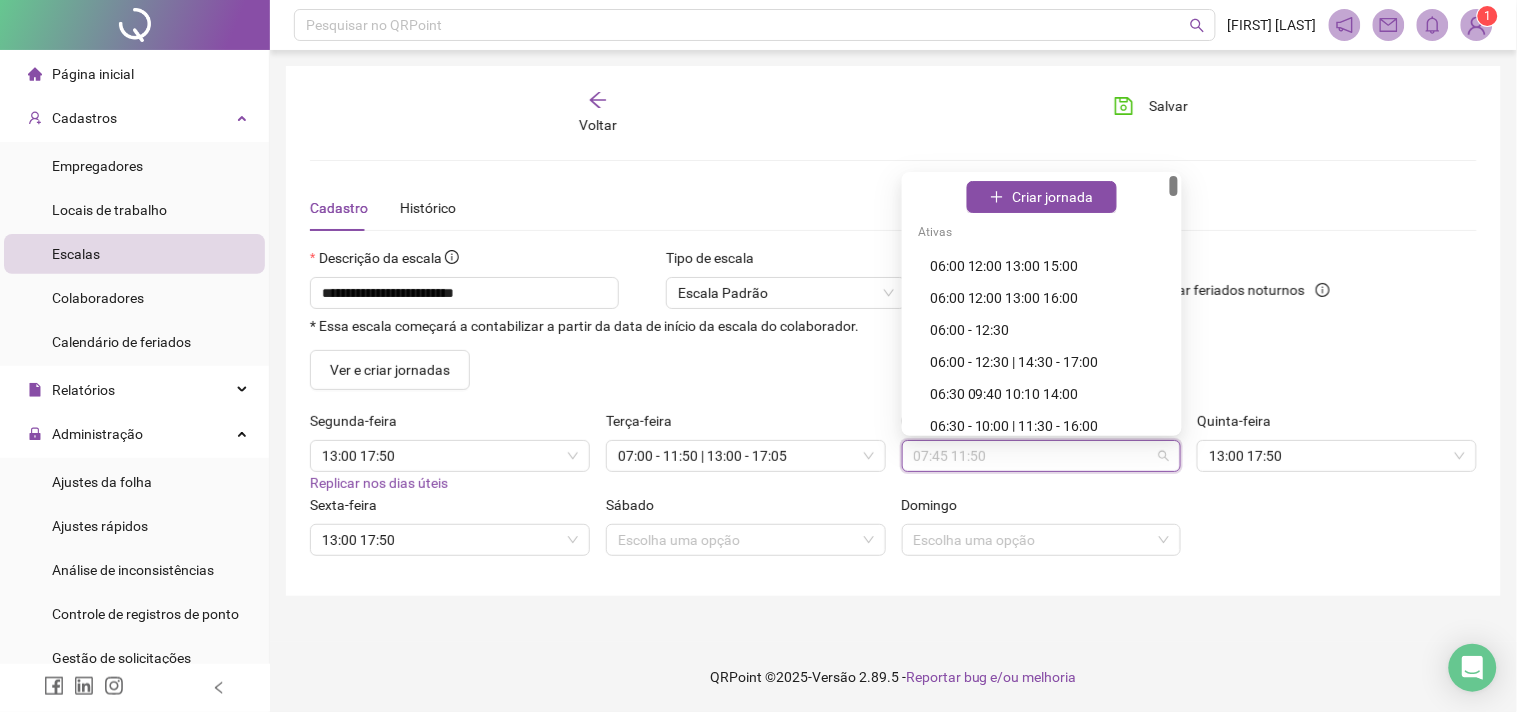 drag, startPoint x: 1176, startPoint y: 331, endPoint x: 1184, endPoint y: 175, distance: 156.20499 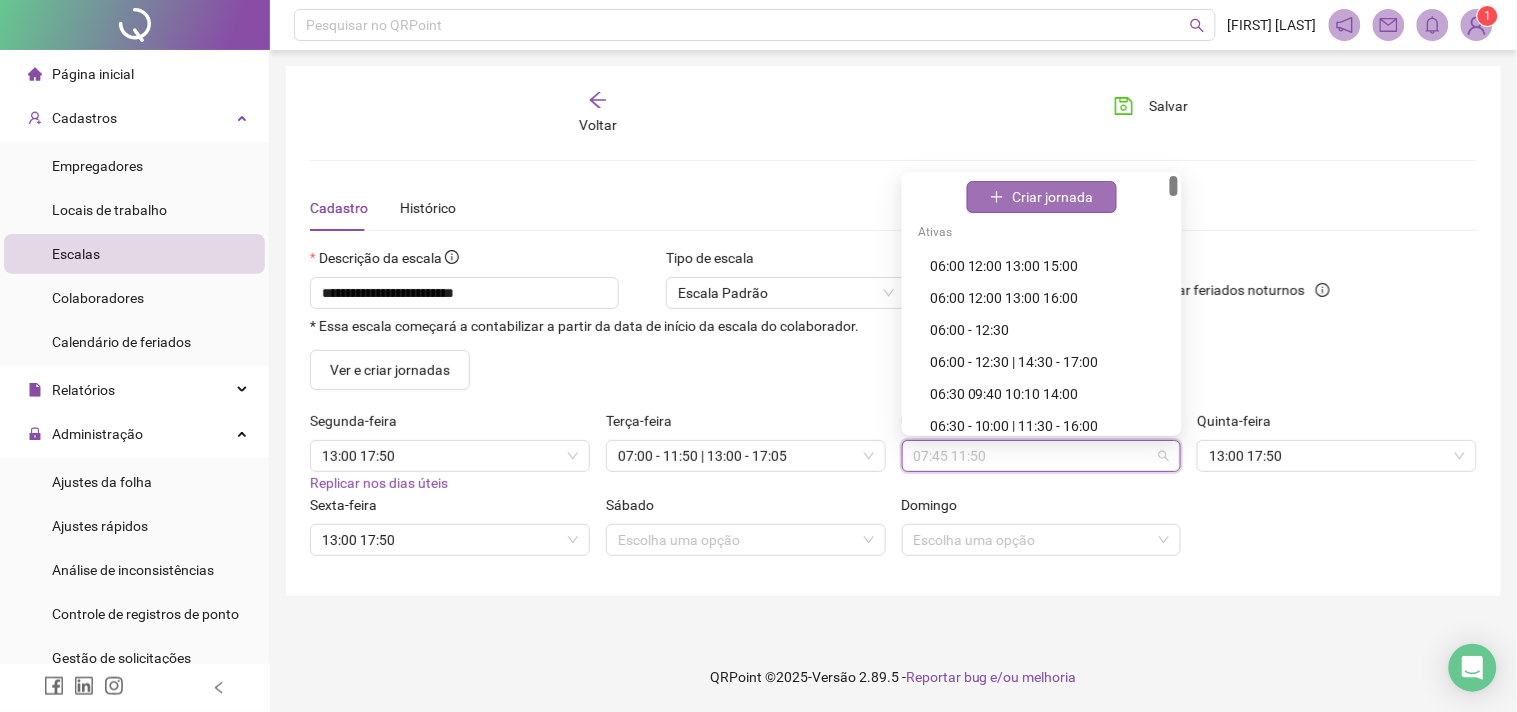 click on "Criar jornada" at bounding box center (1052, 197) 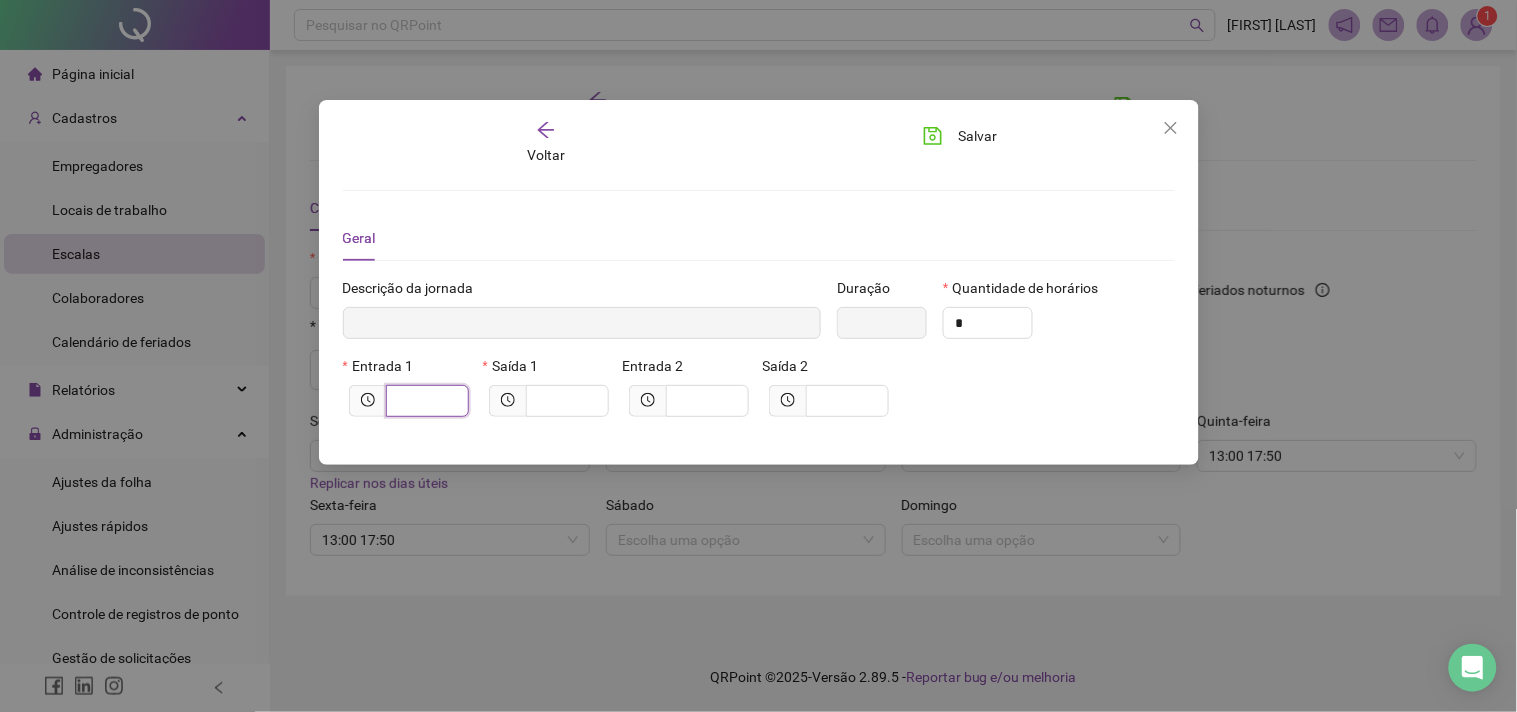 click at bounding box center [425, 401] 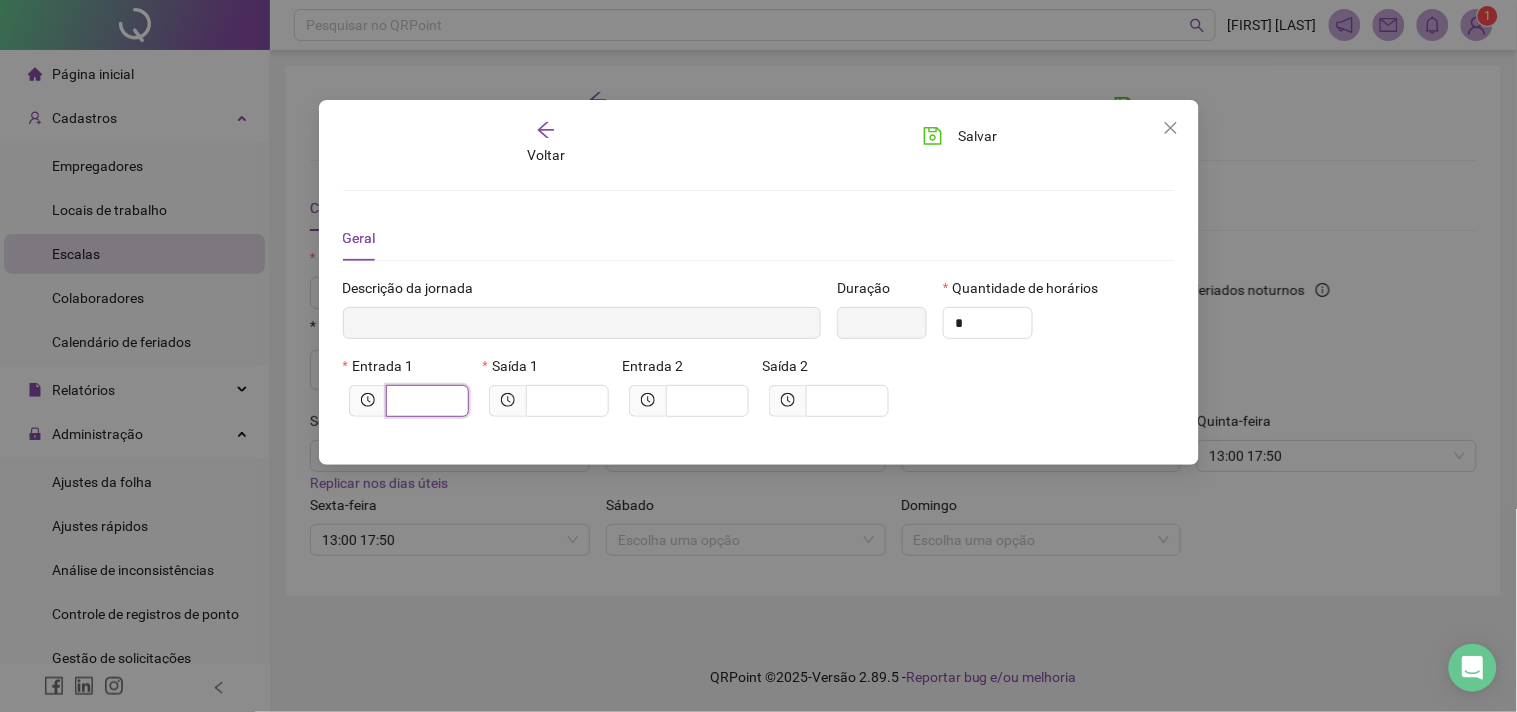 type on "*****" 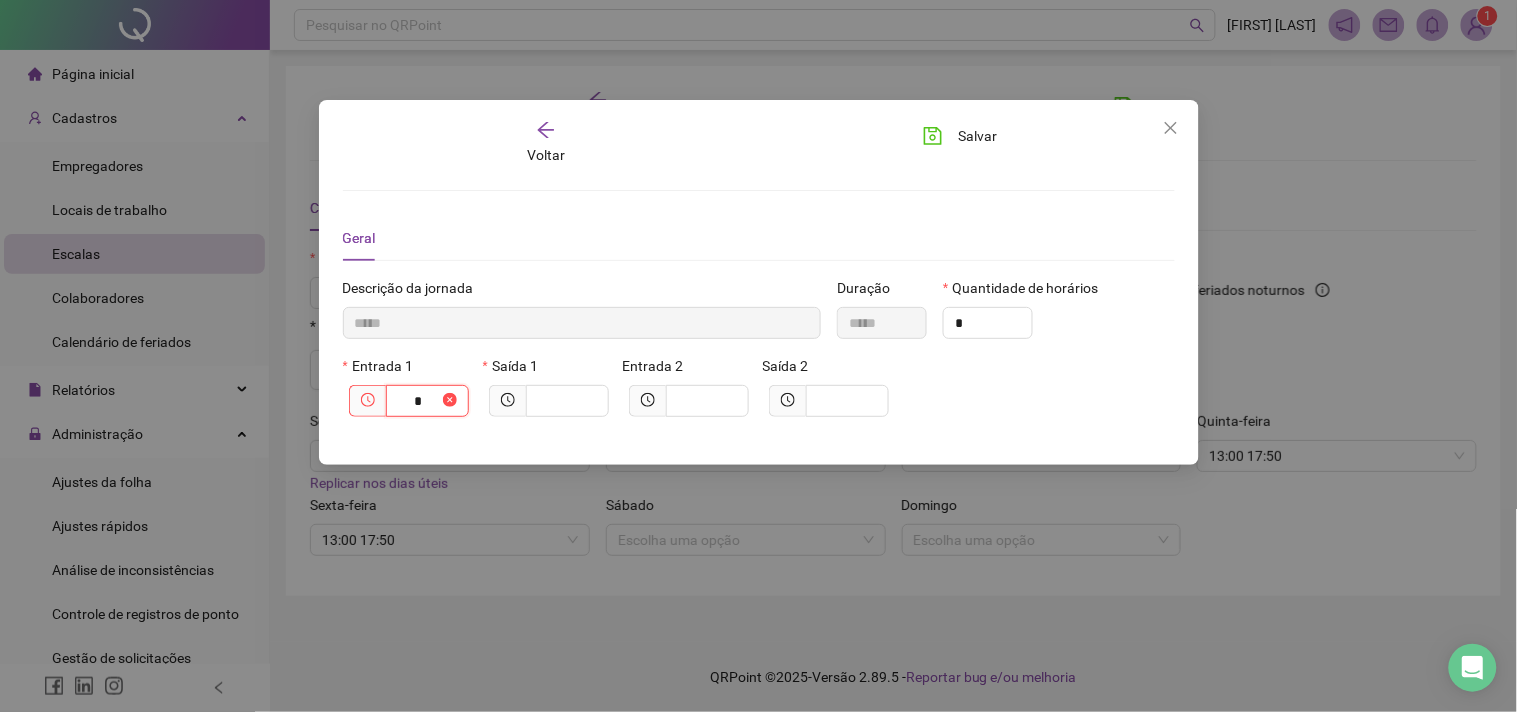 type on "******" 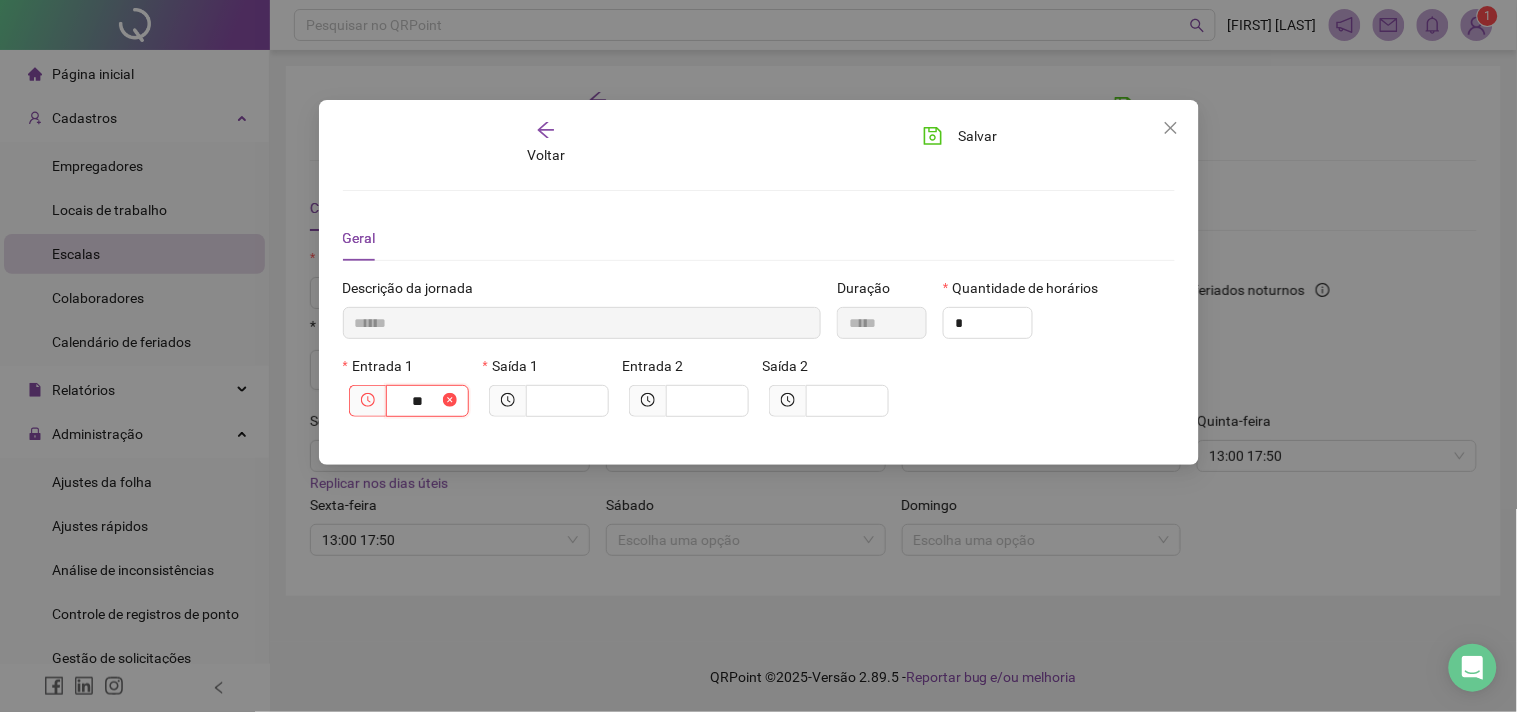 type on "***" 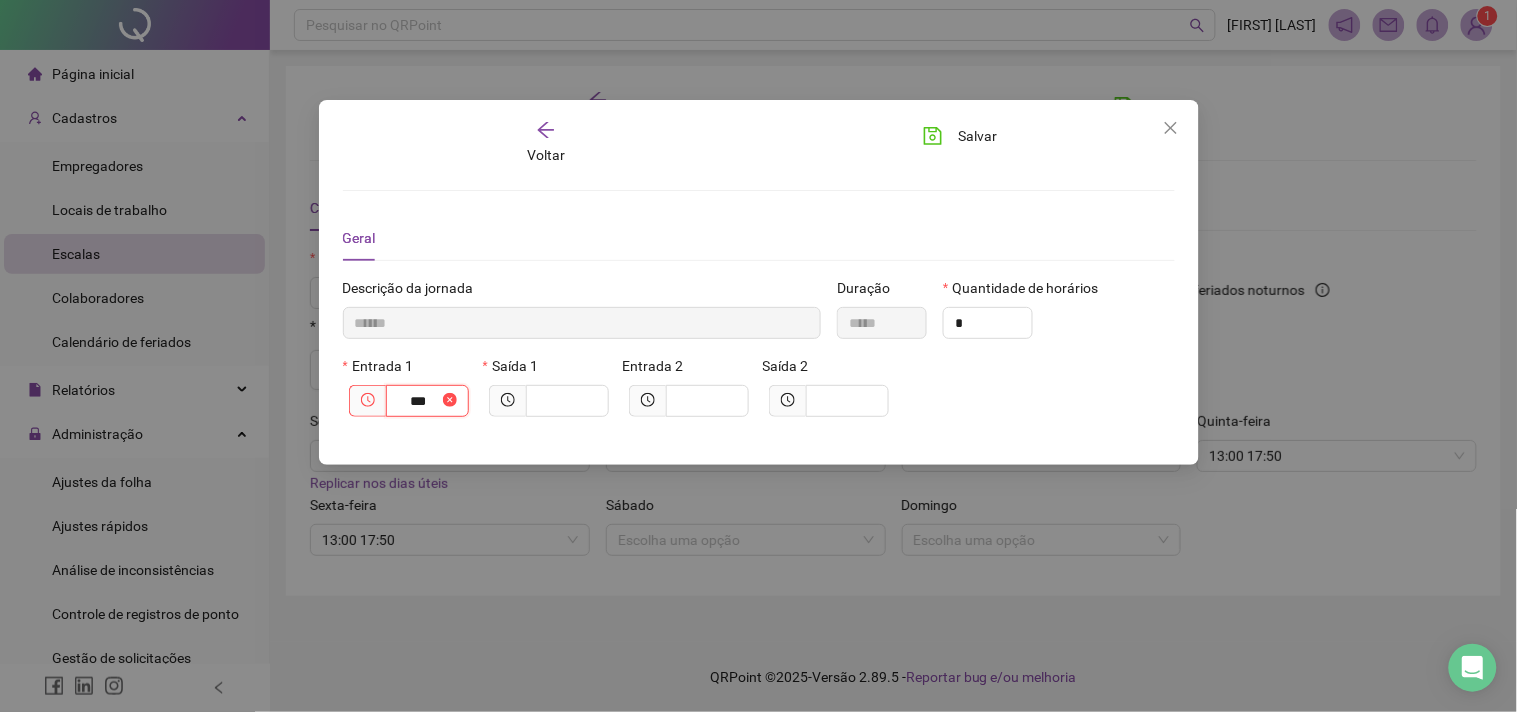 type on "********" 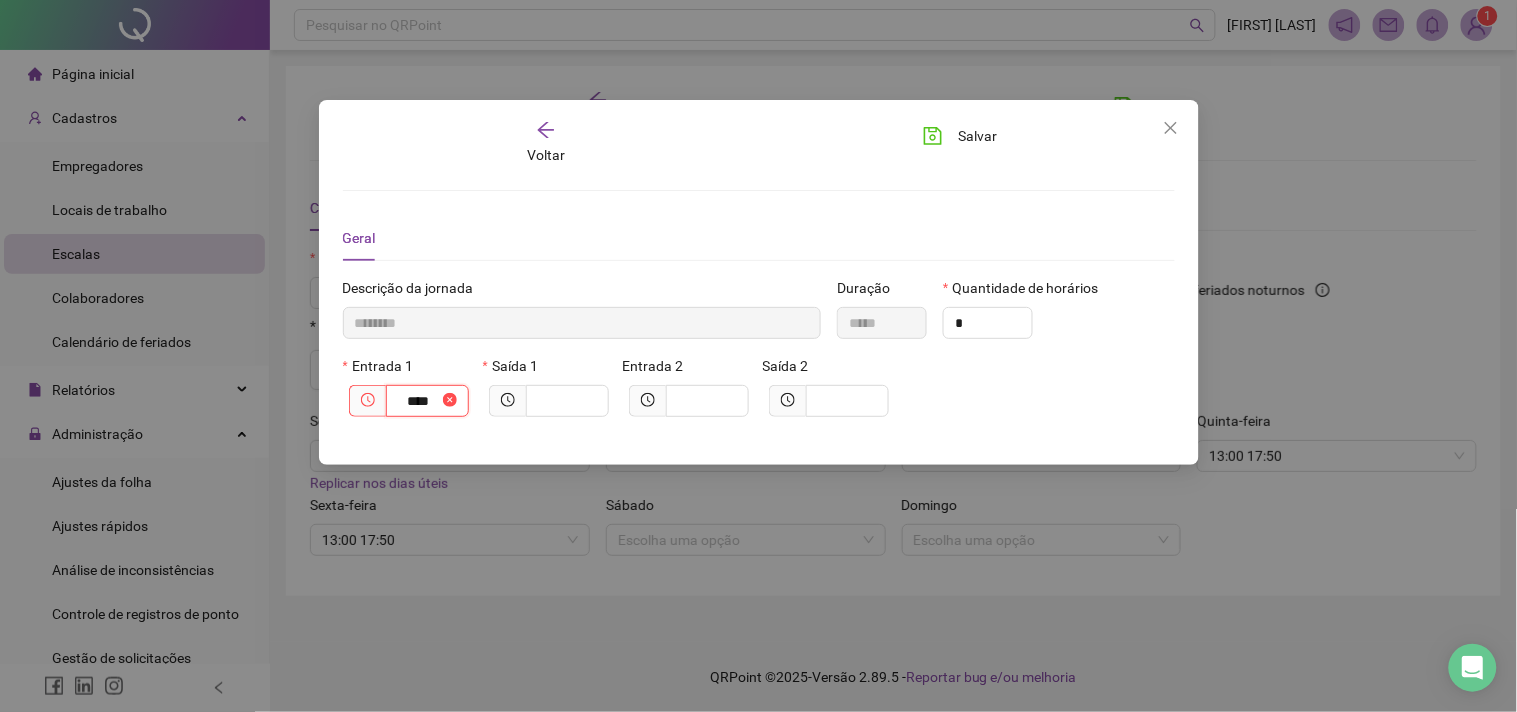 type on "*********" 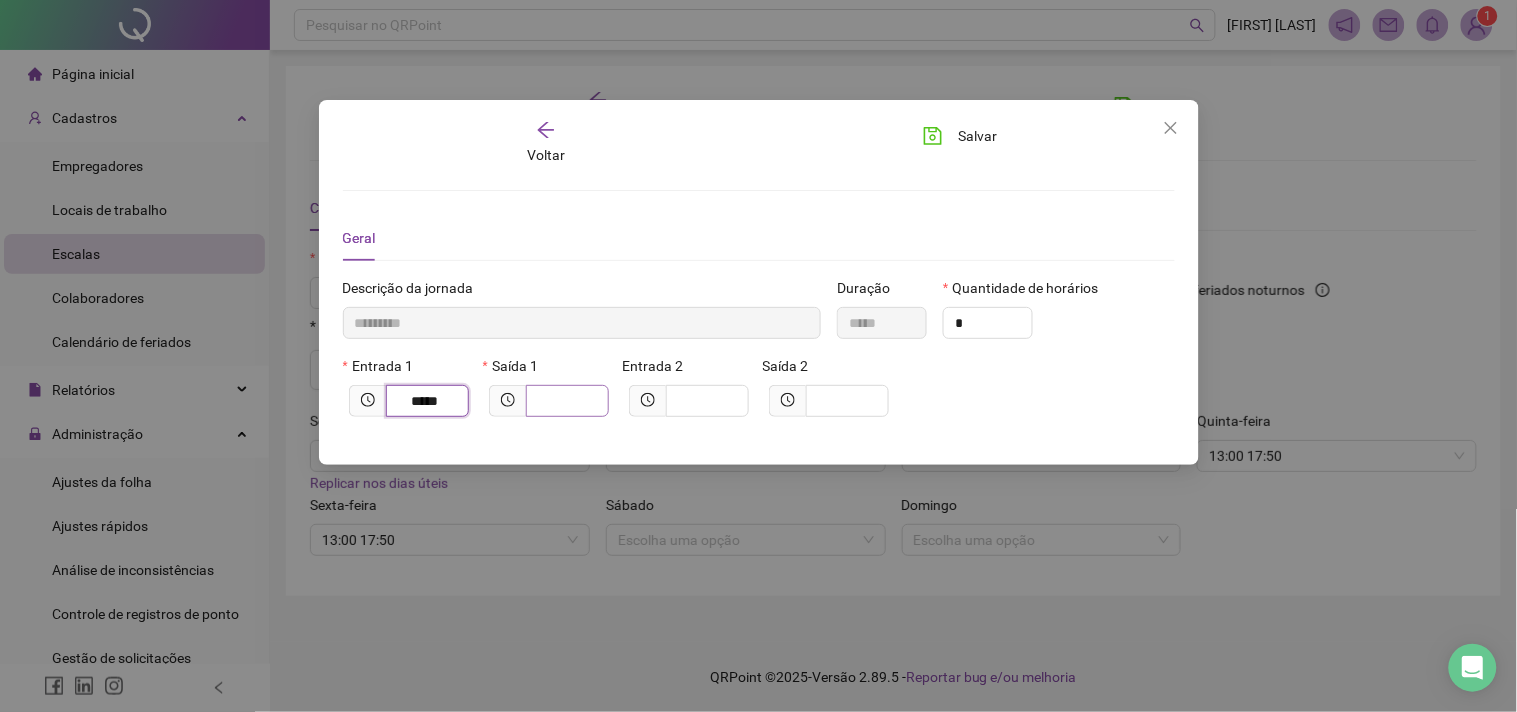 type on "*****" 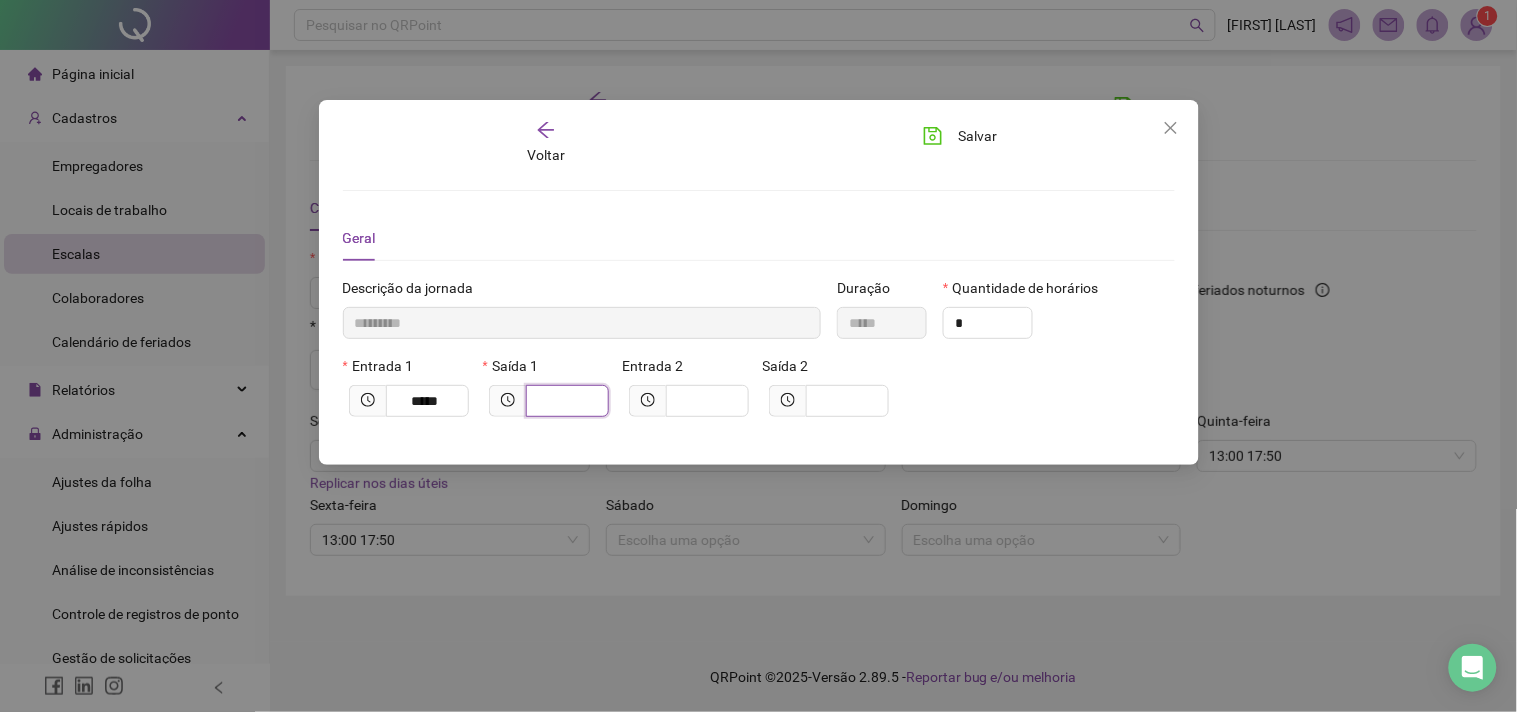 click at bounding box center (565, 401) 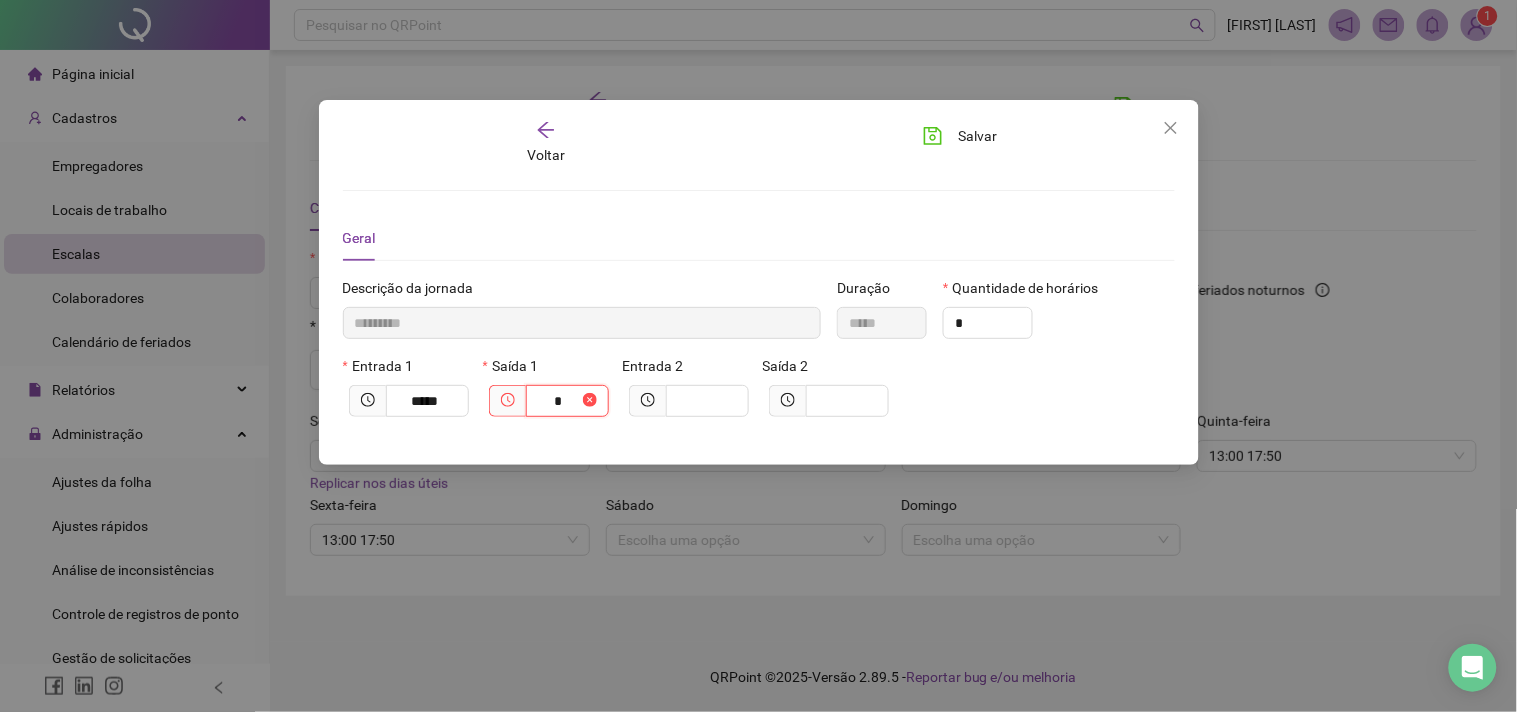 type on "**********" 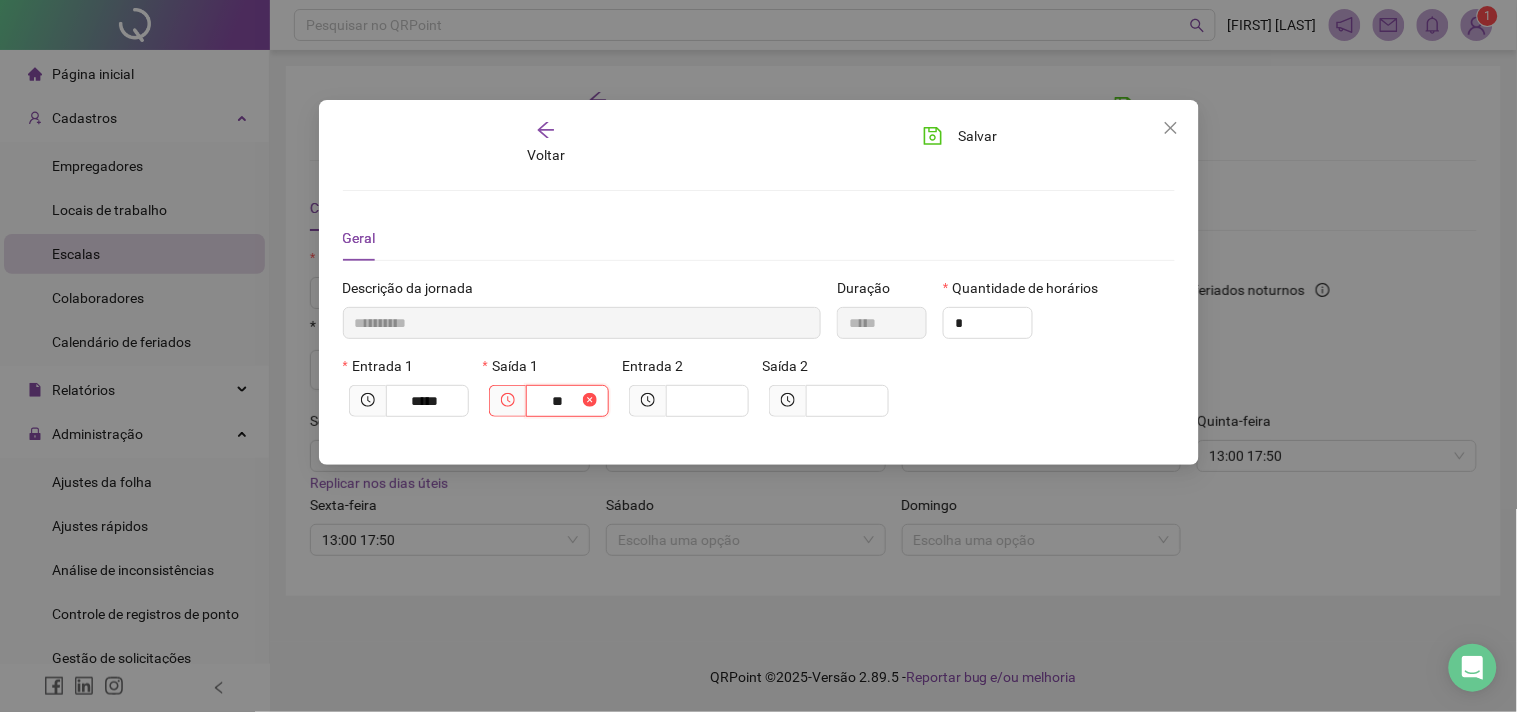 type on "**********" 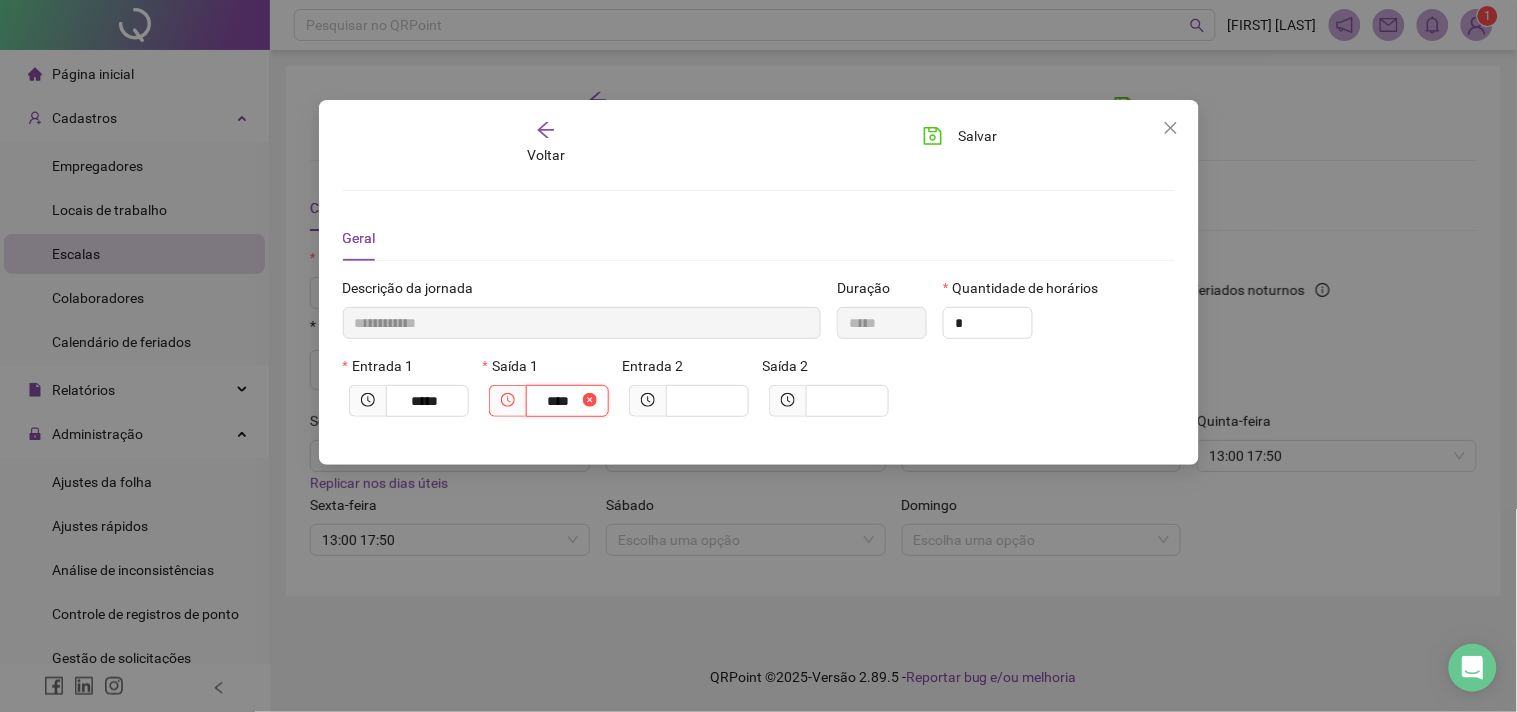 type on "**********" 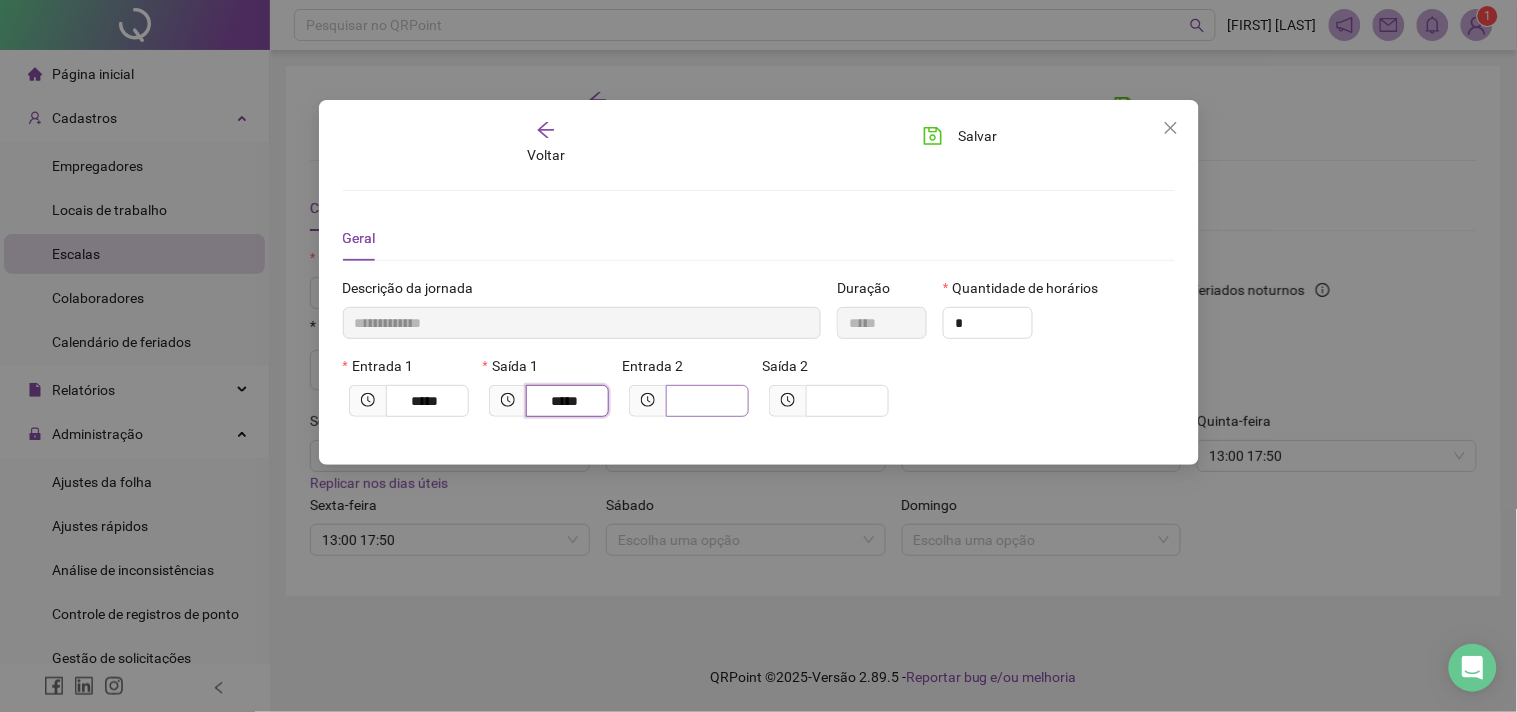 type on "*****" 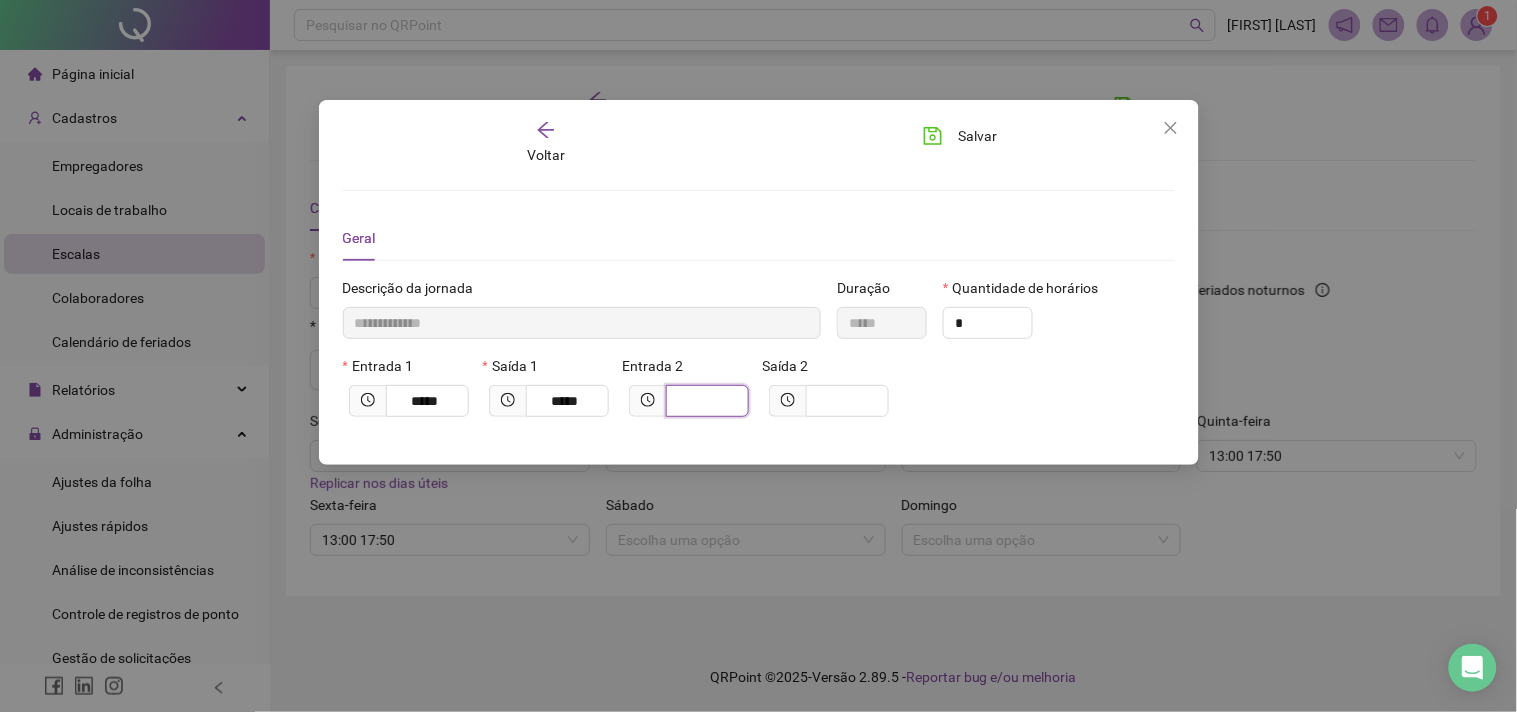 click at bounding box center [705, 401] 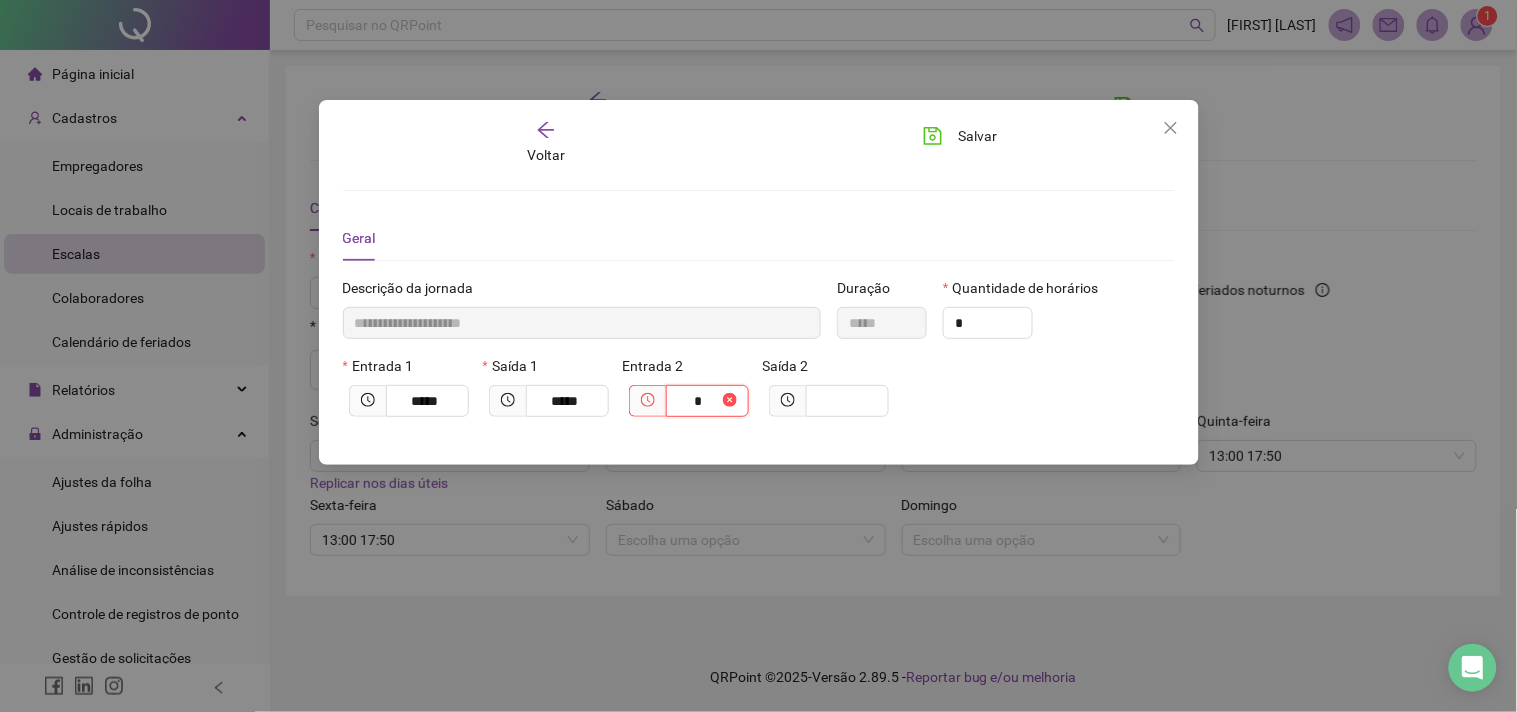 type on "**********" 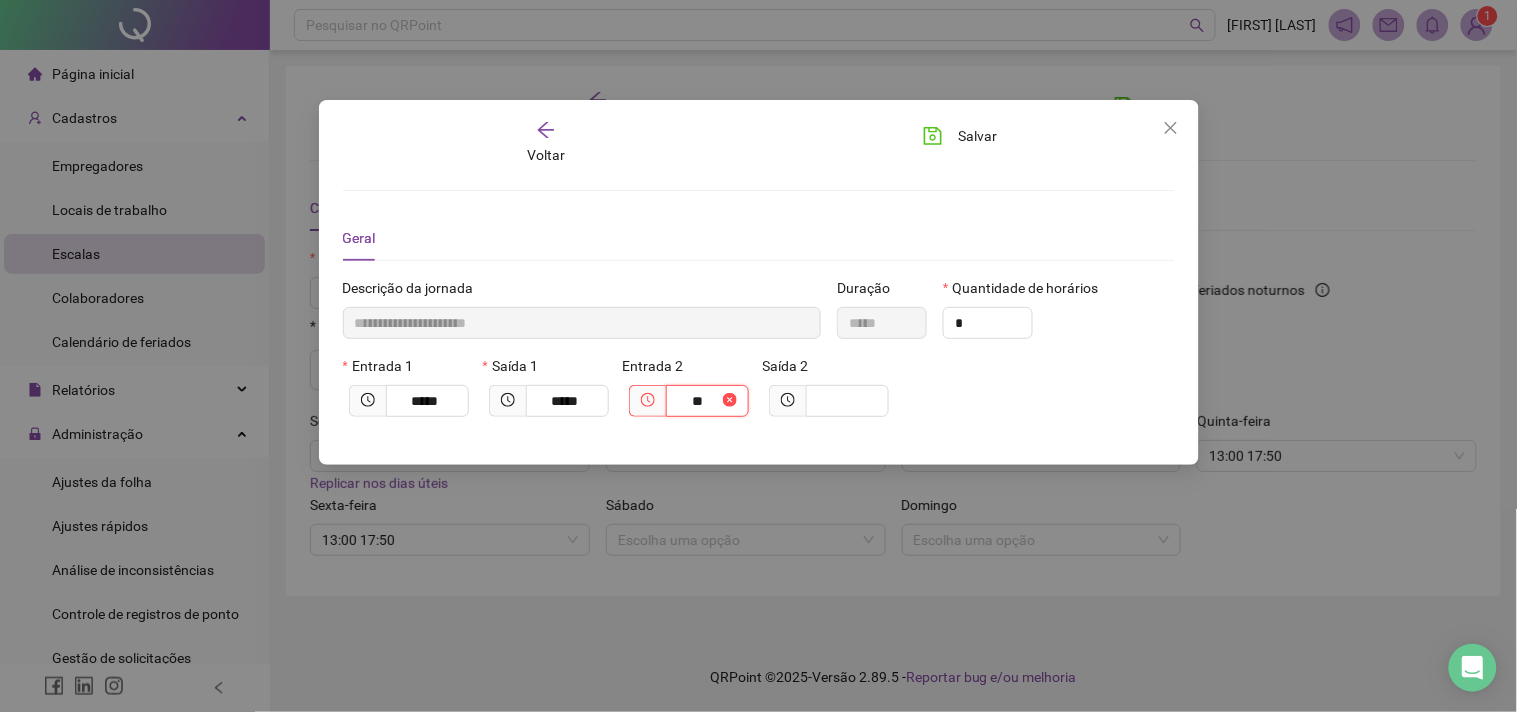 type on "**********" 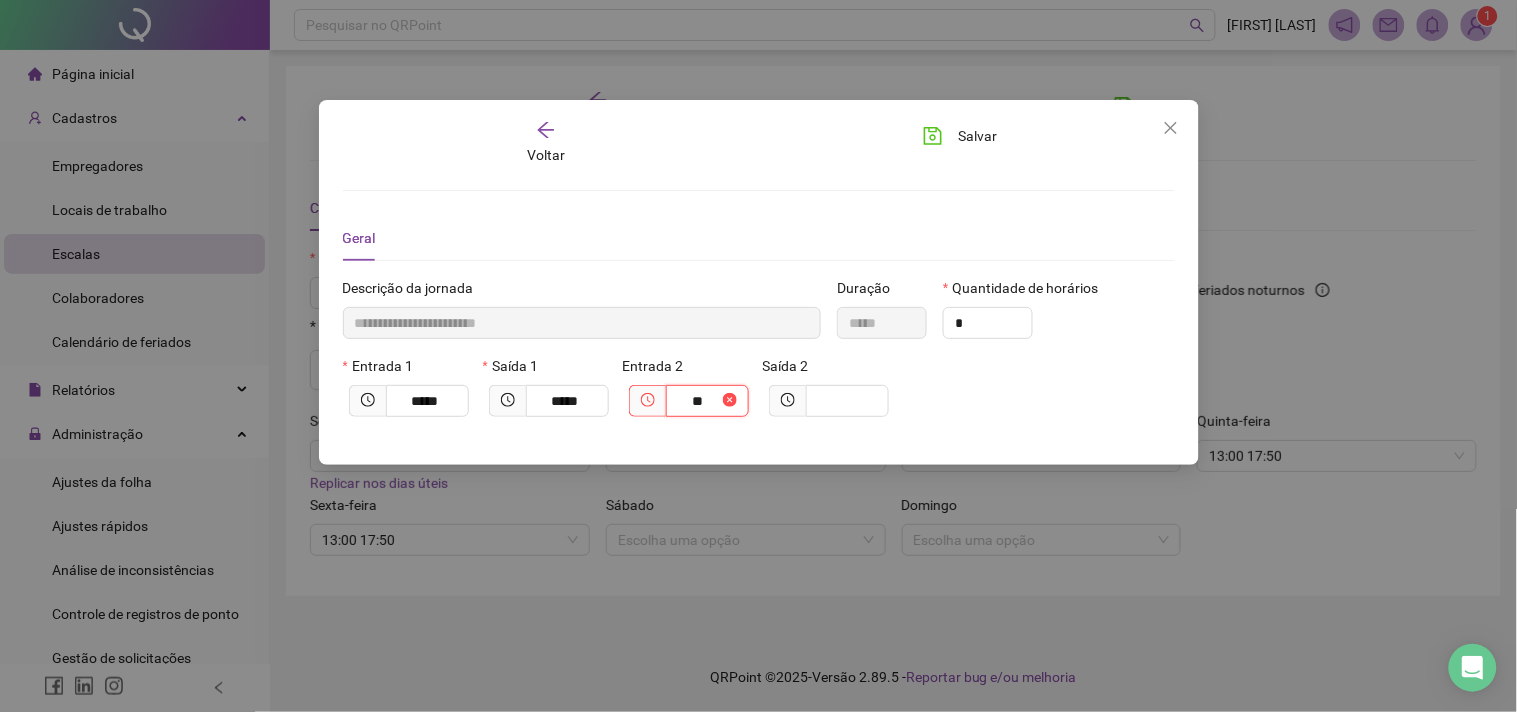 type on "****" 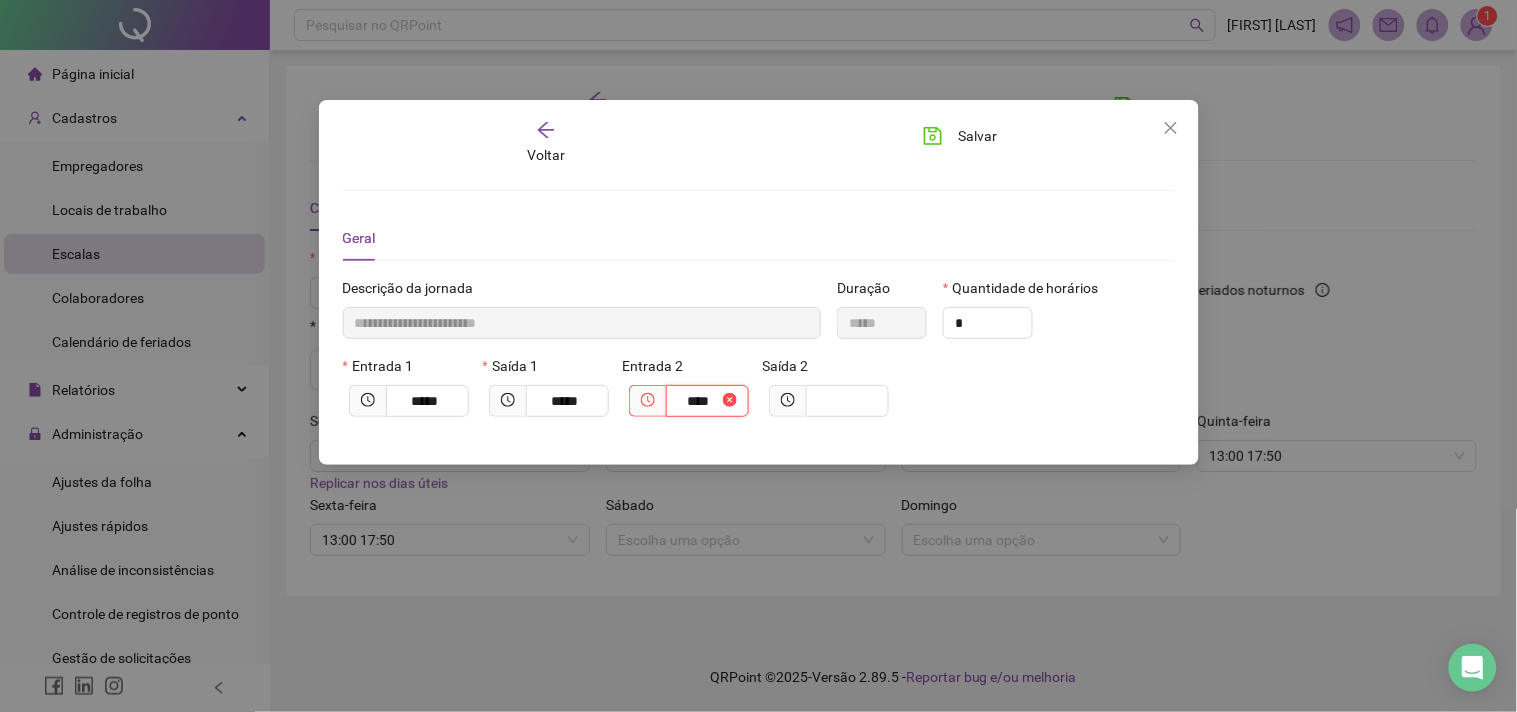 type on "**********" 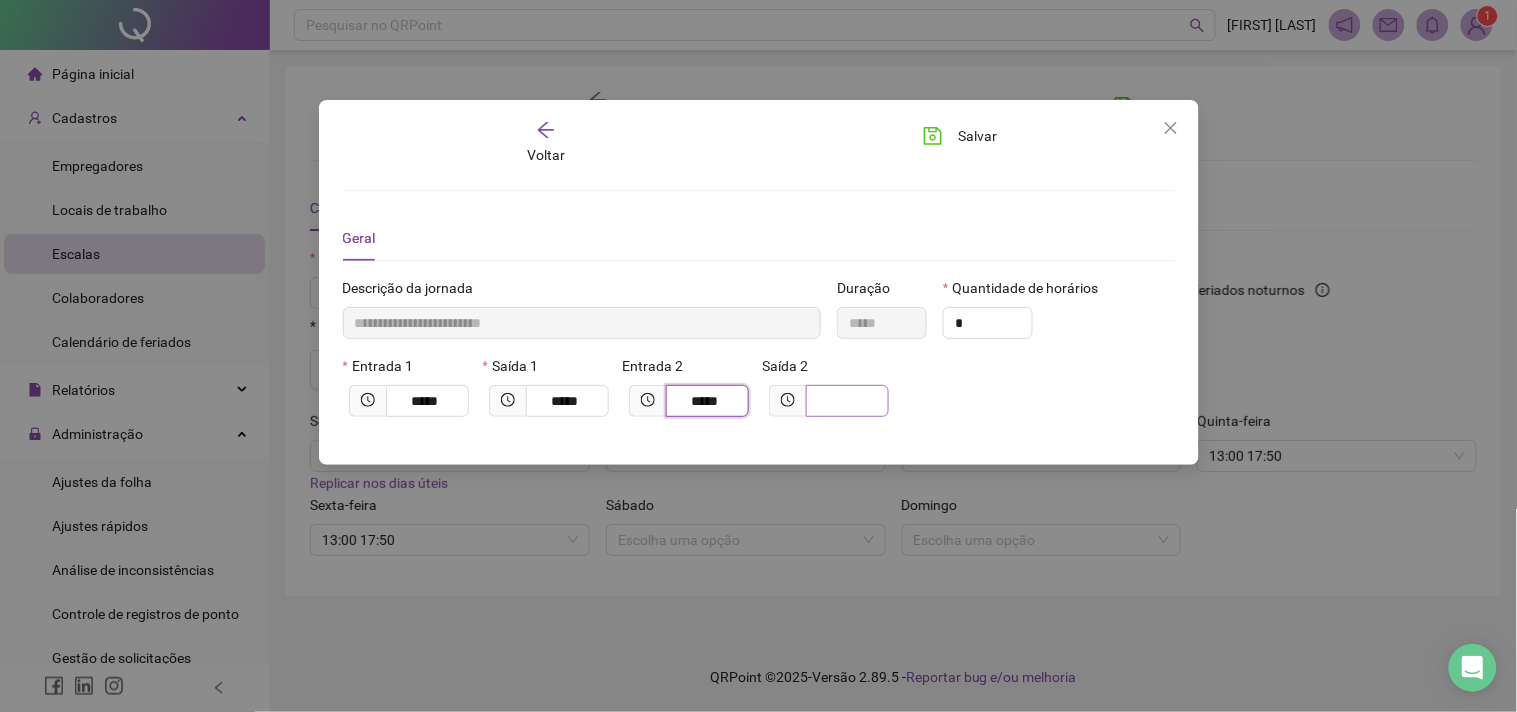 type on "*****" 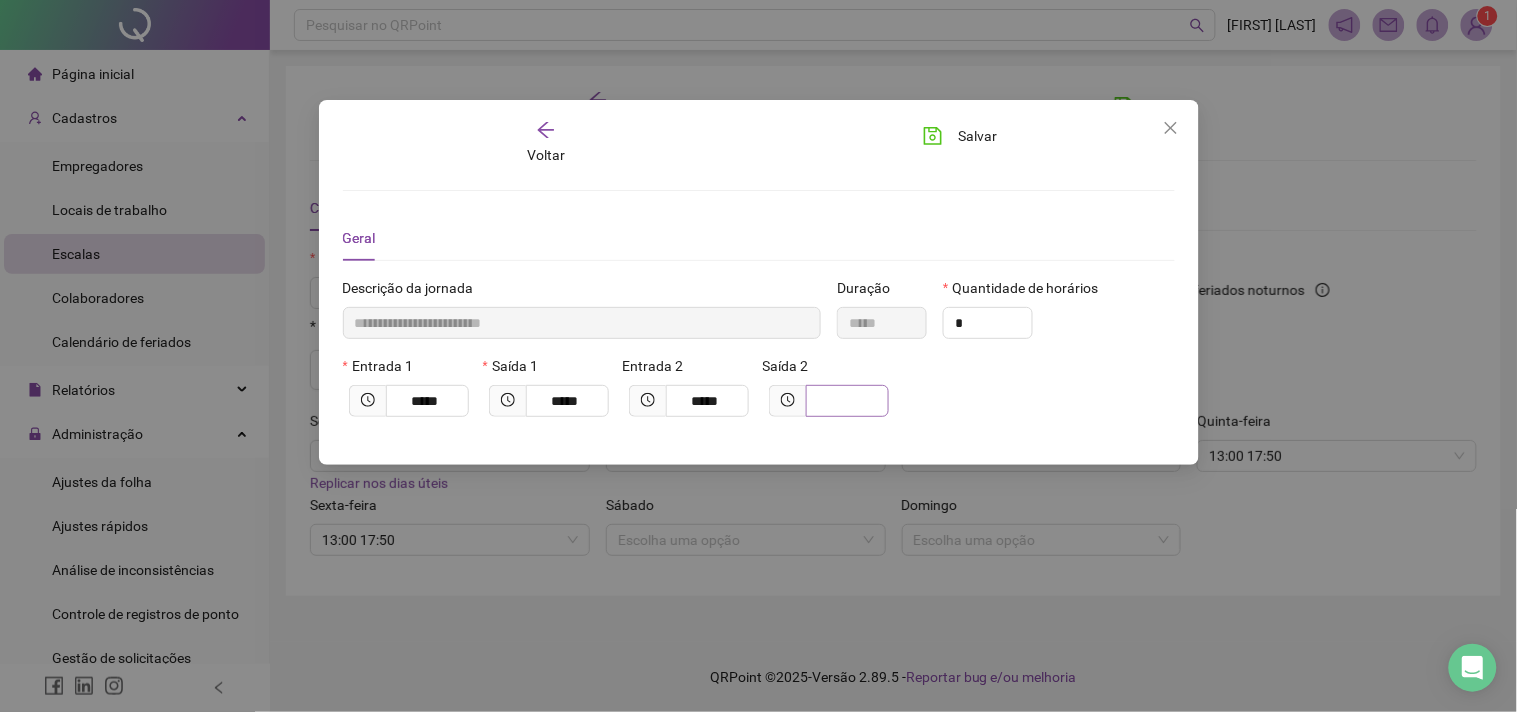 click at bounding box center [847, 401] 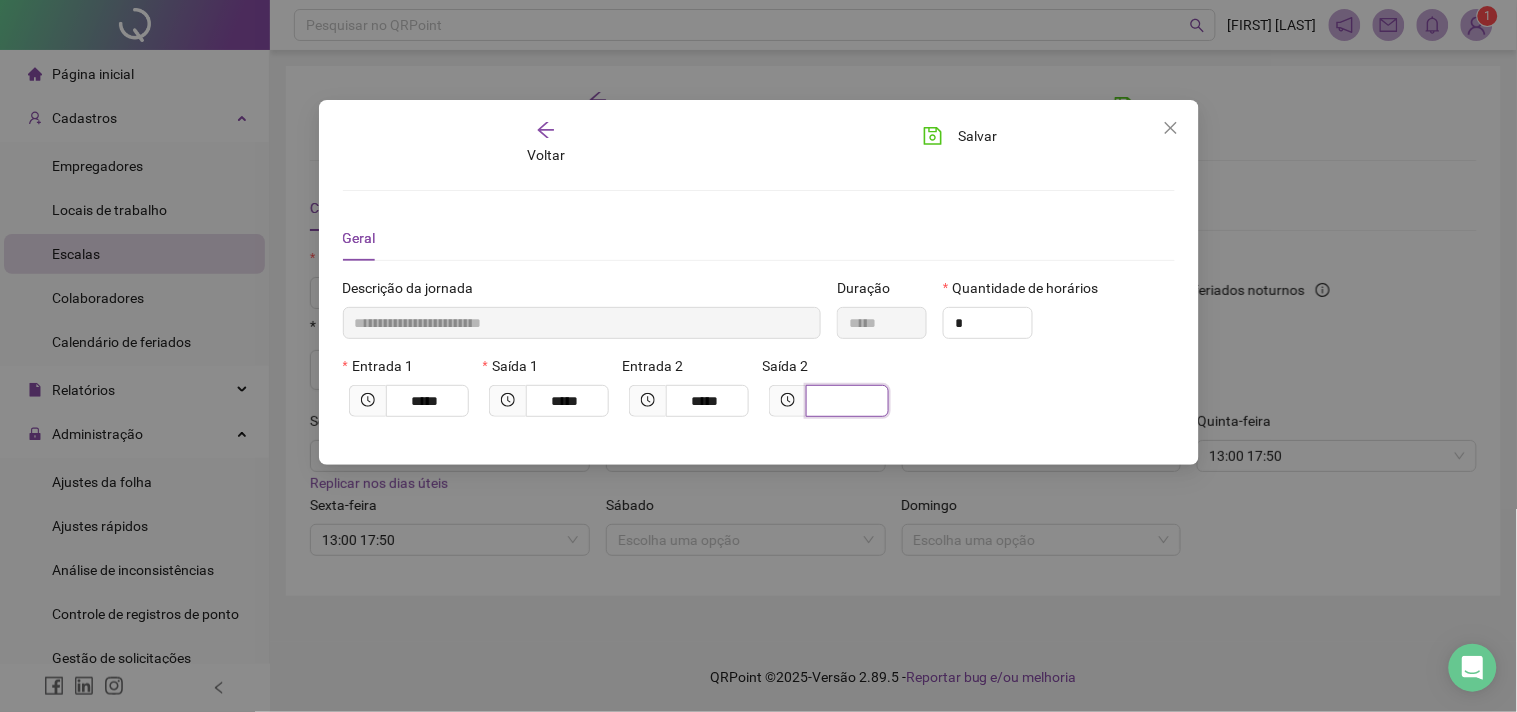 type on "**********" 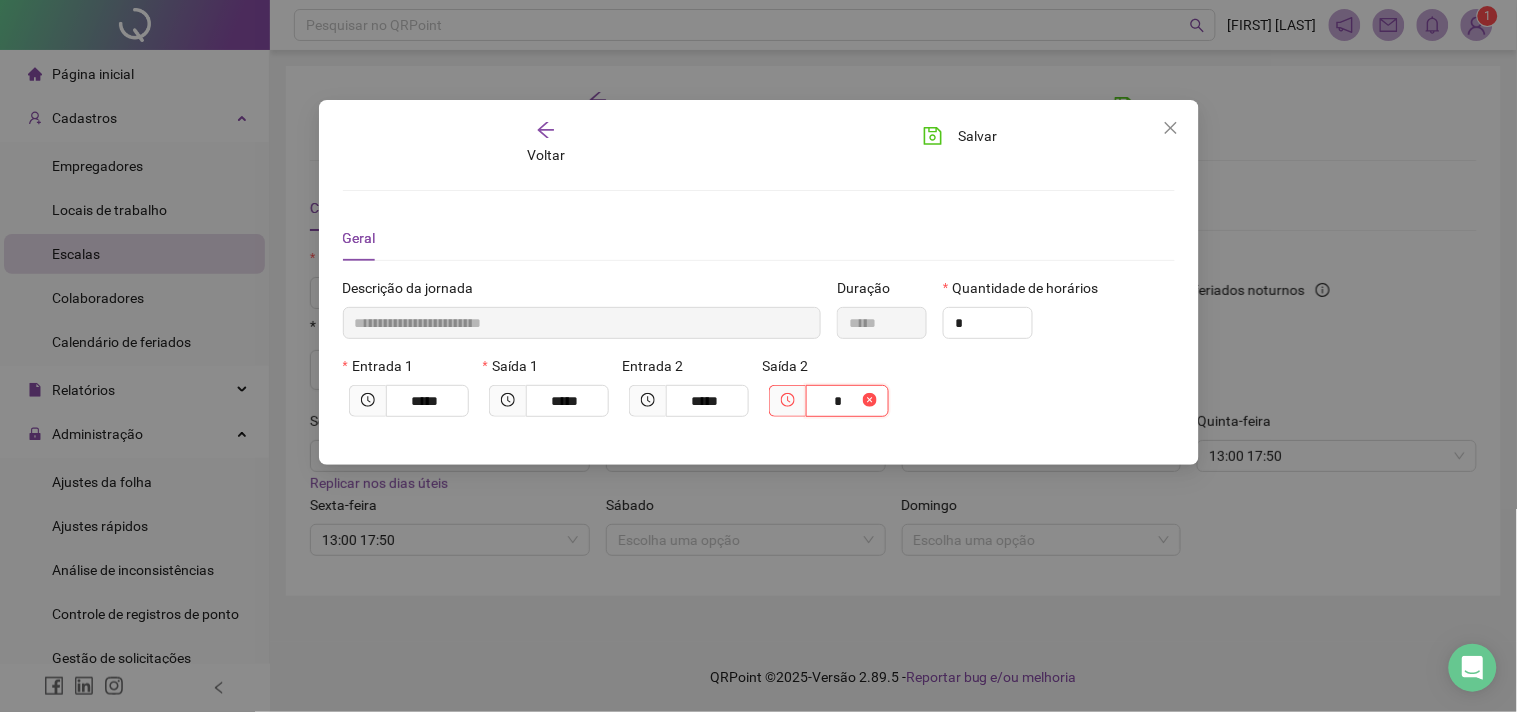 type on "**********" 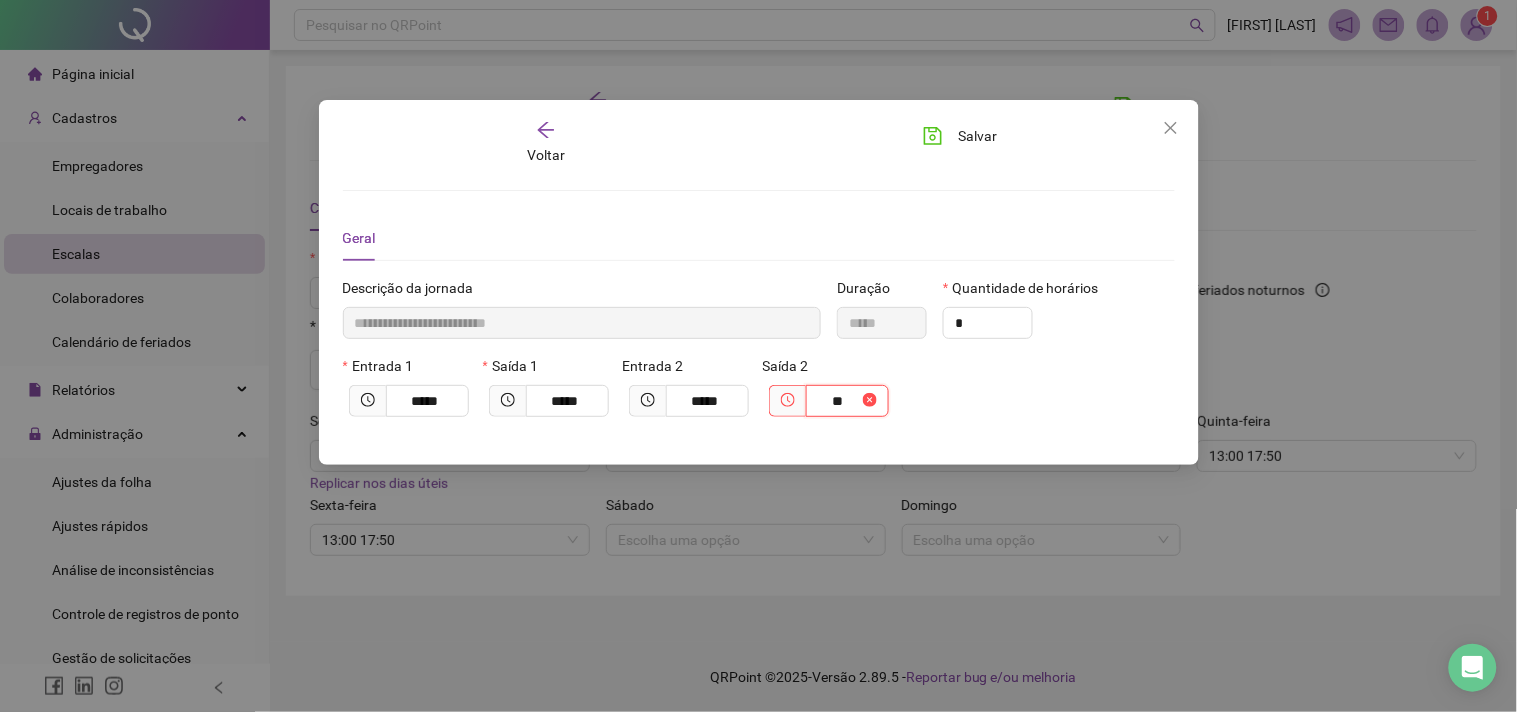 type on "**********" 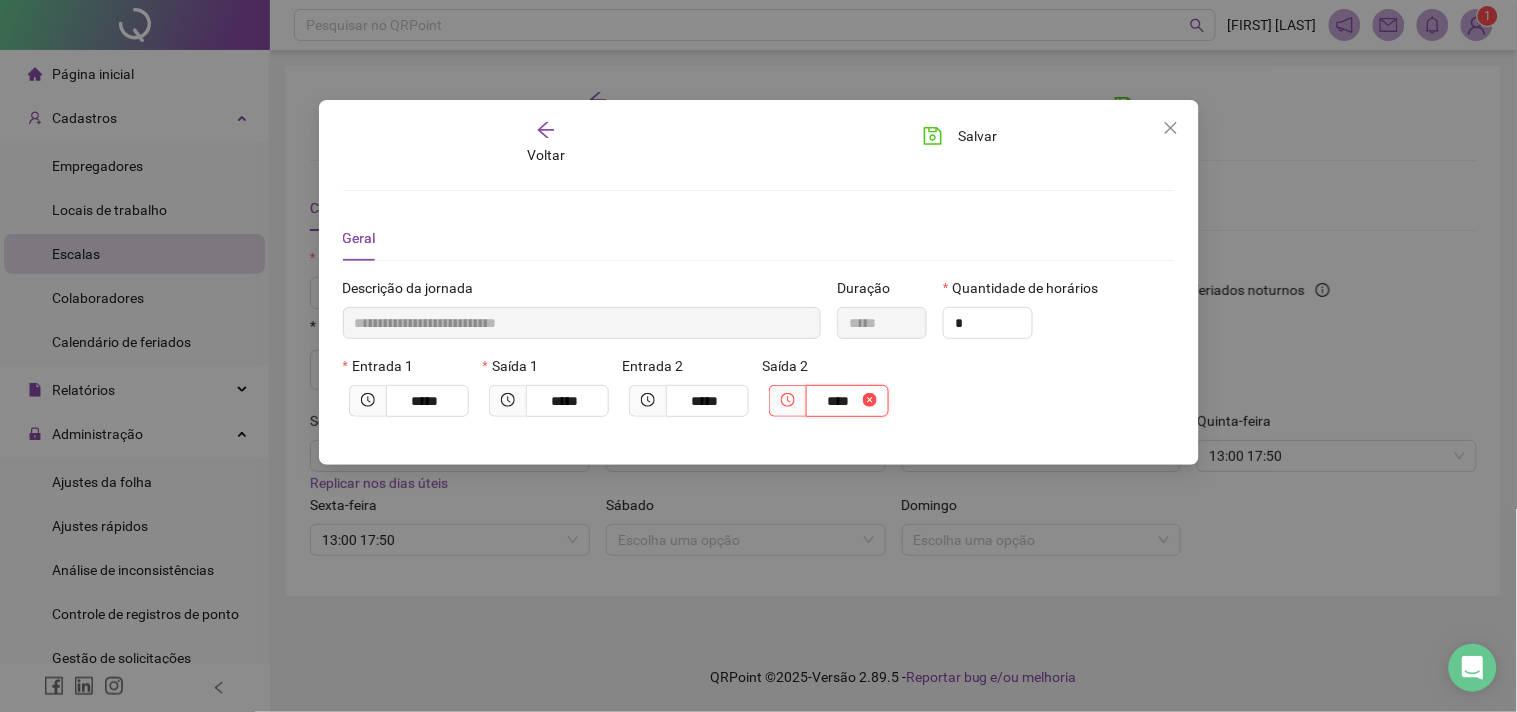 type on "**********" 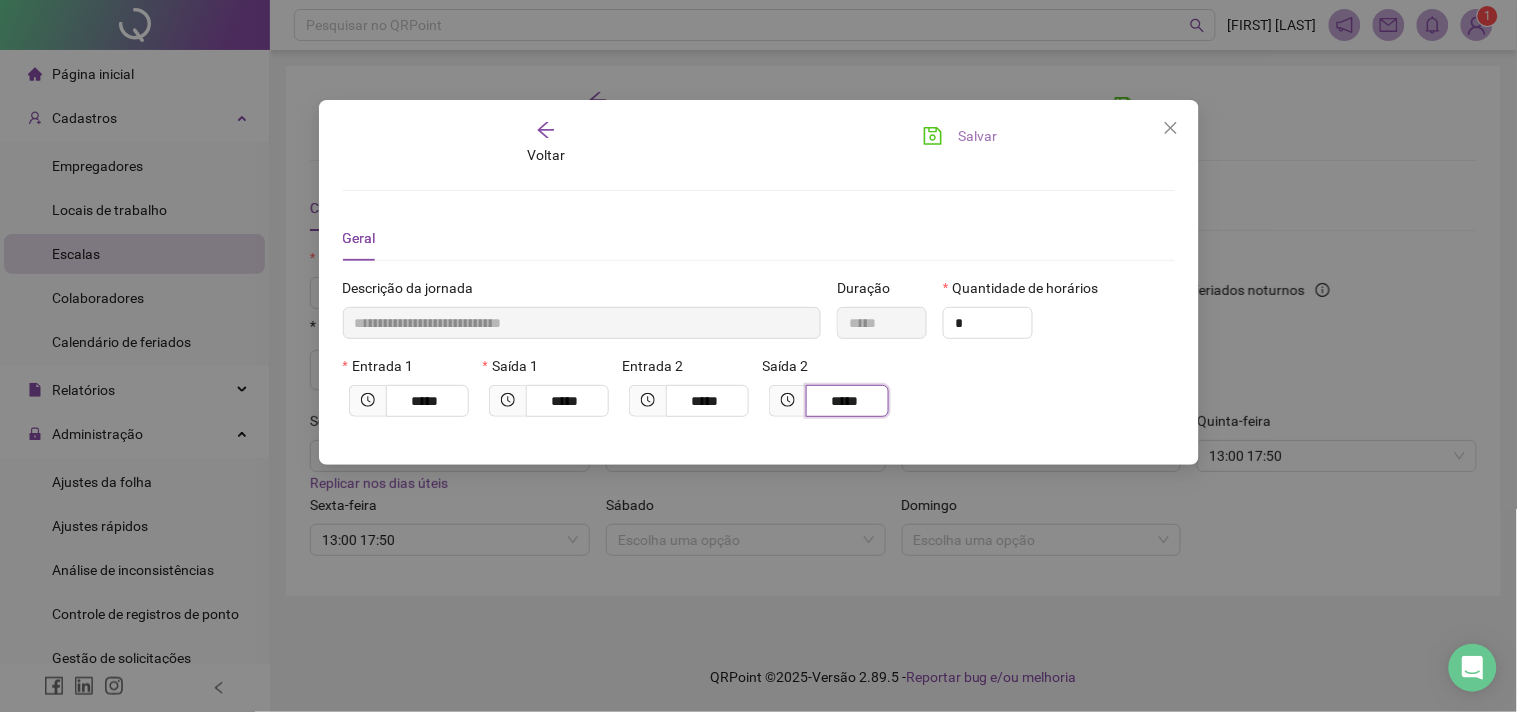 type on "*****" 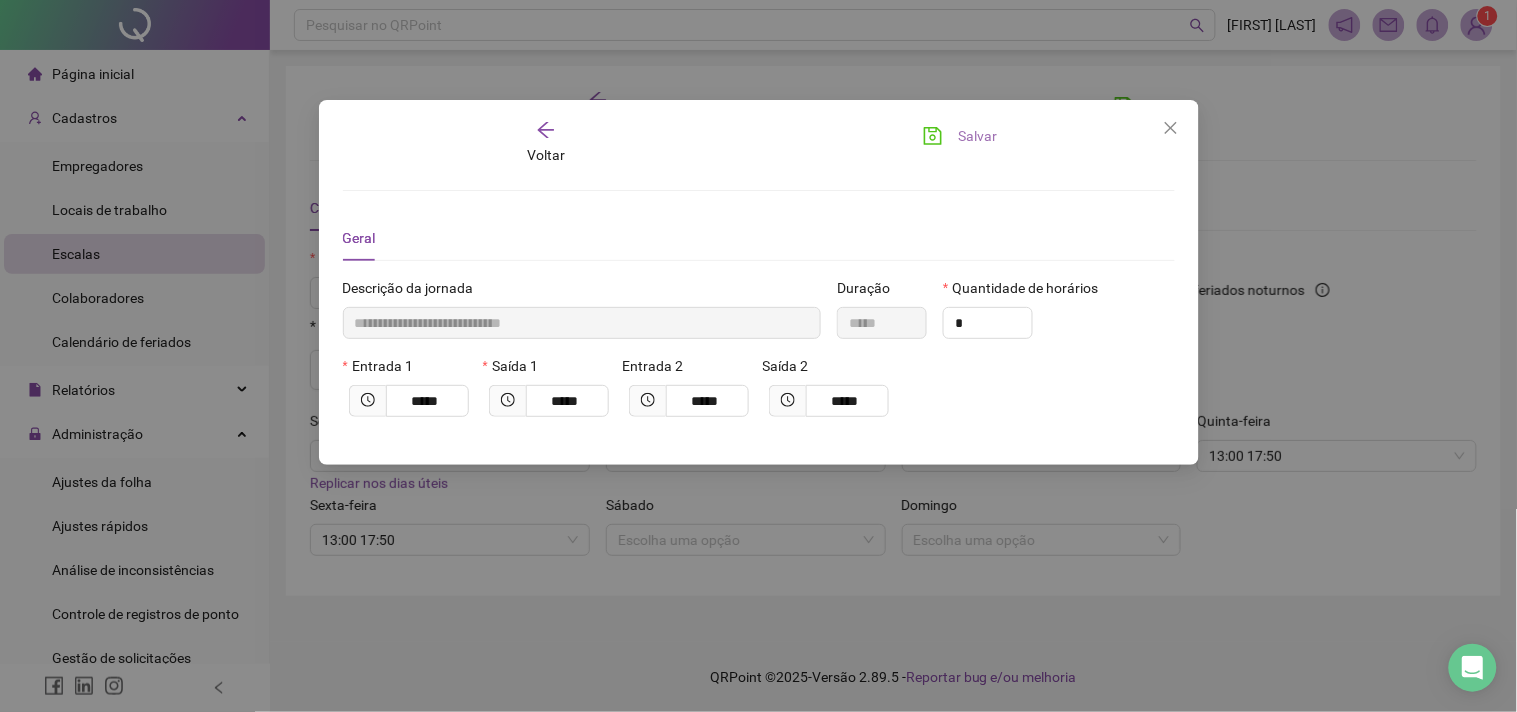 click on "Salvar" at bounding box center (978, 136) 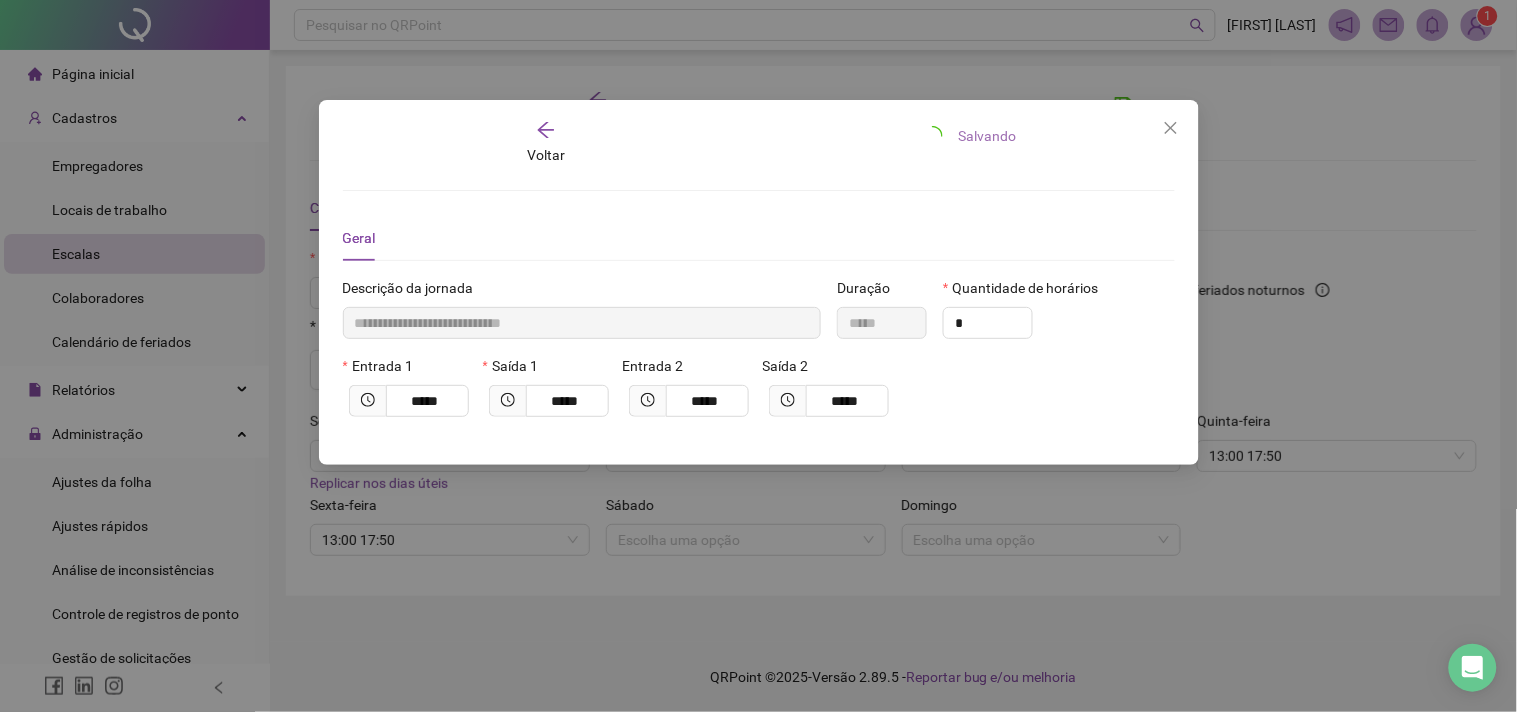 type 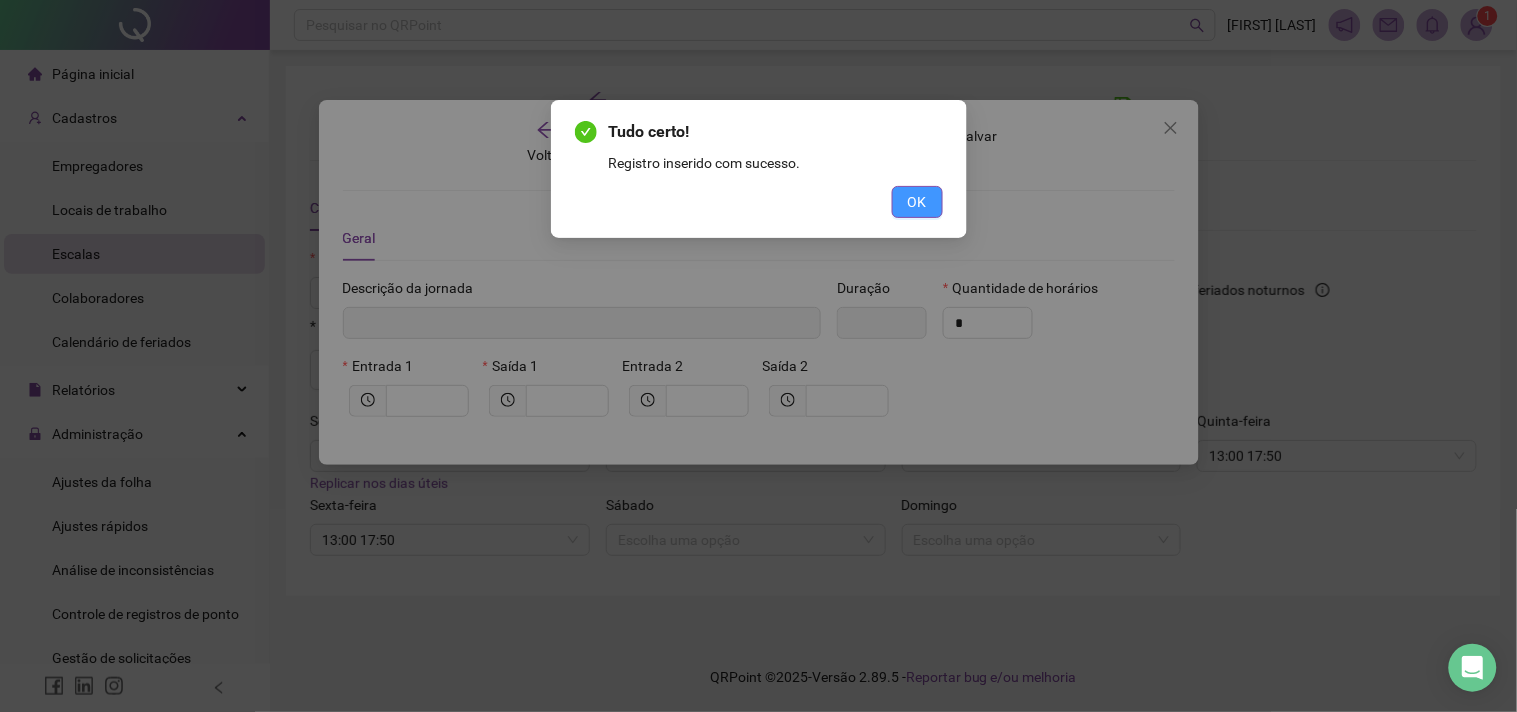 click on "OK" at bounding box center (917, 202) 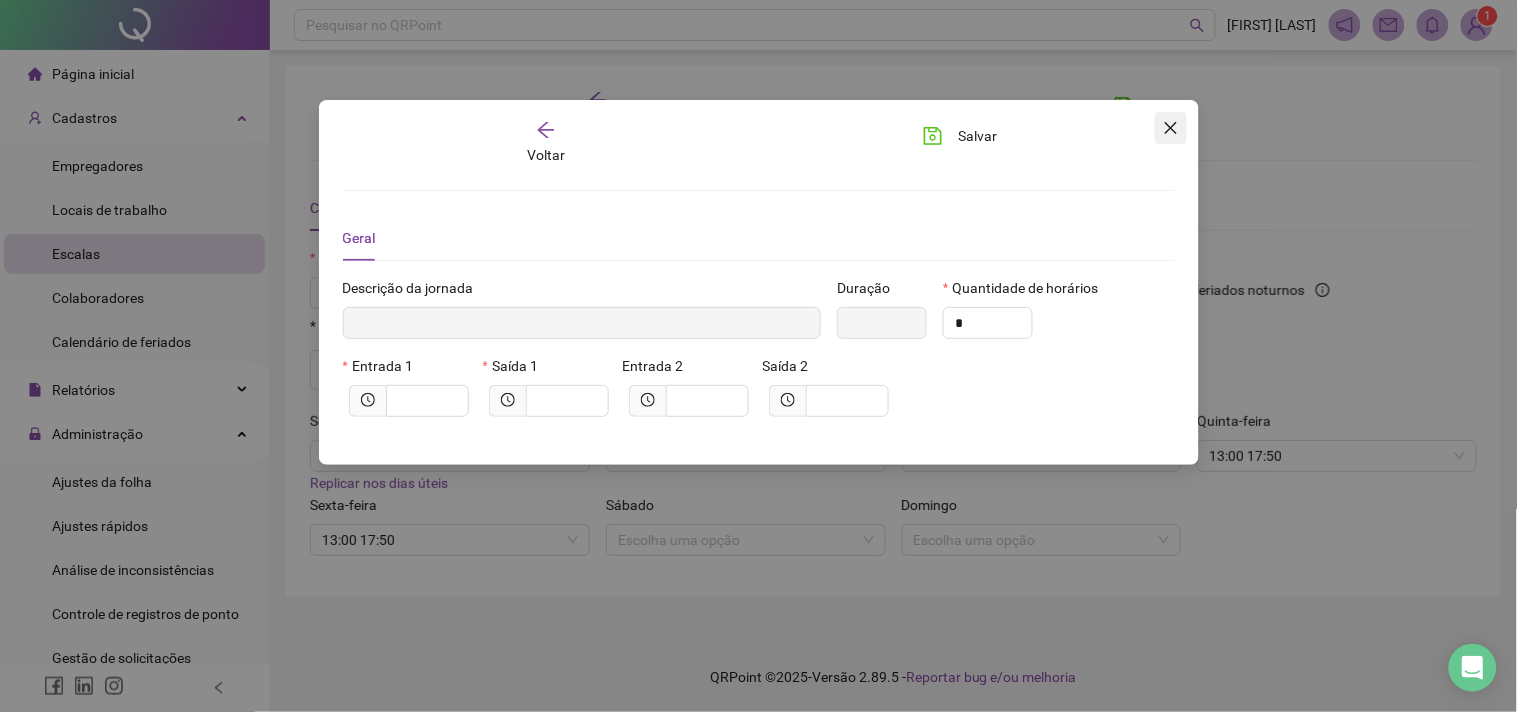click at bounding box center (1171, 128) 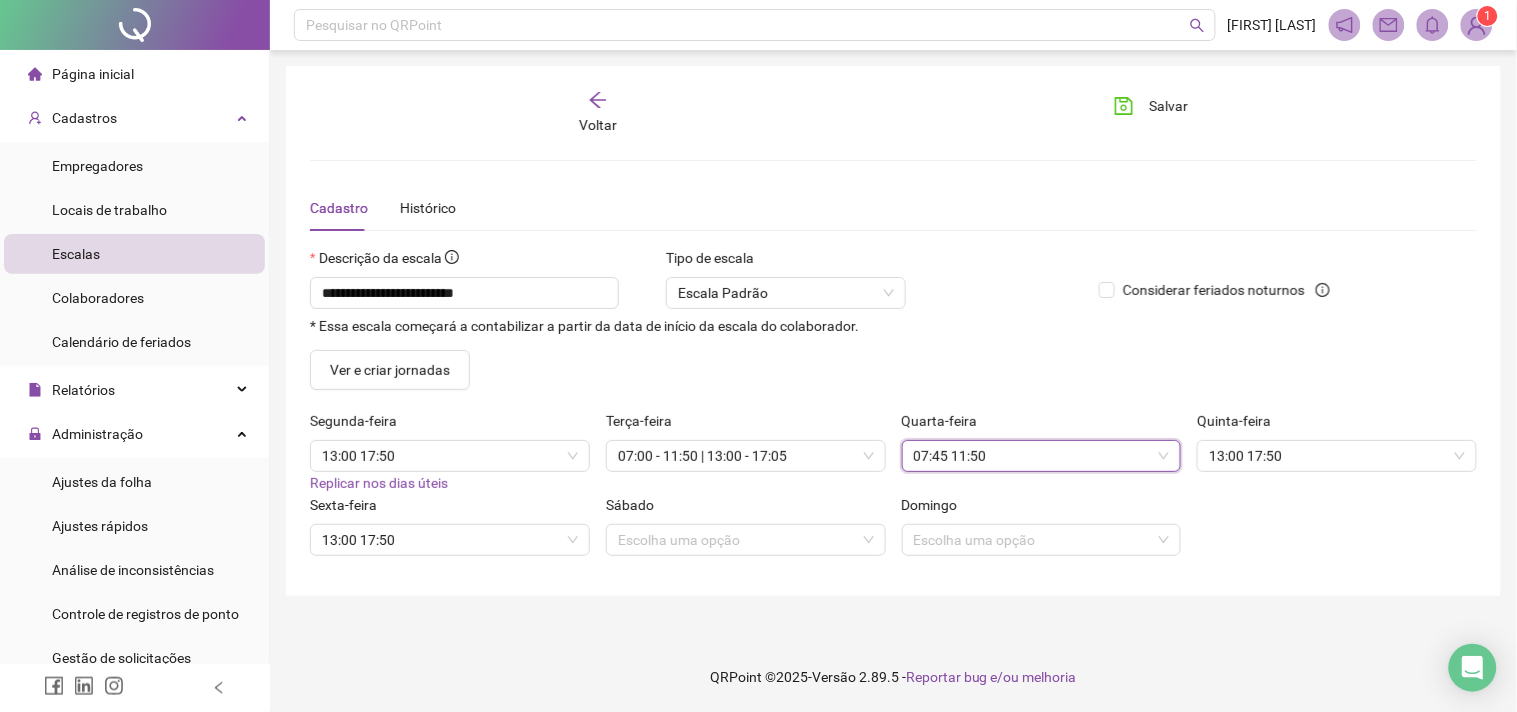 scroll, scrollTop: 19625, scrollLeft: 0, axis: vertical 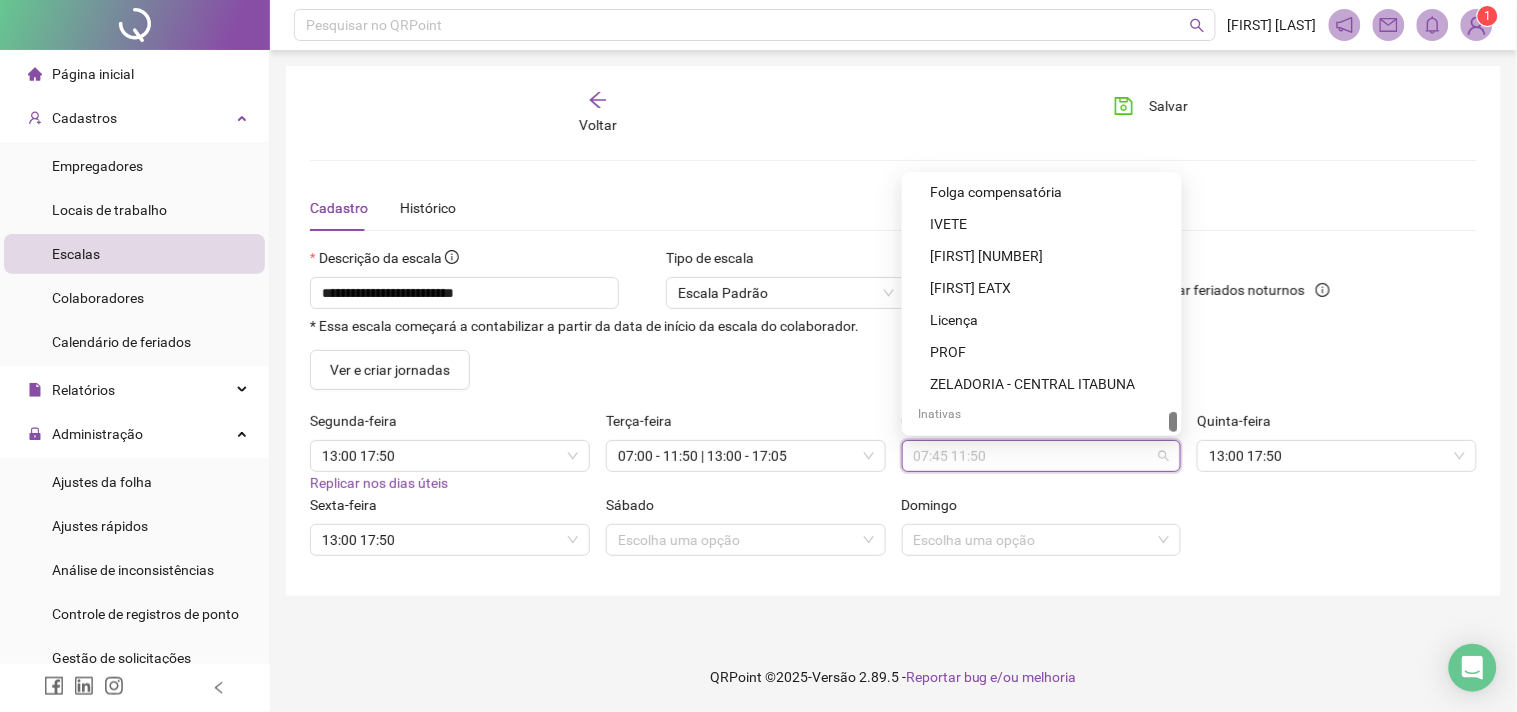 drag, startPoint x: 1174, startPoint y: 324, endPoint x: 1184, endPoint y: 424, distance: 100.49876 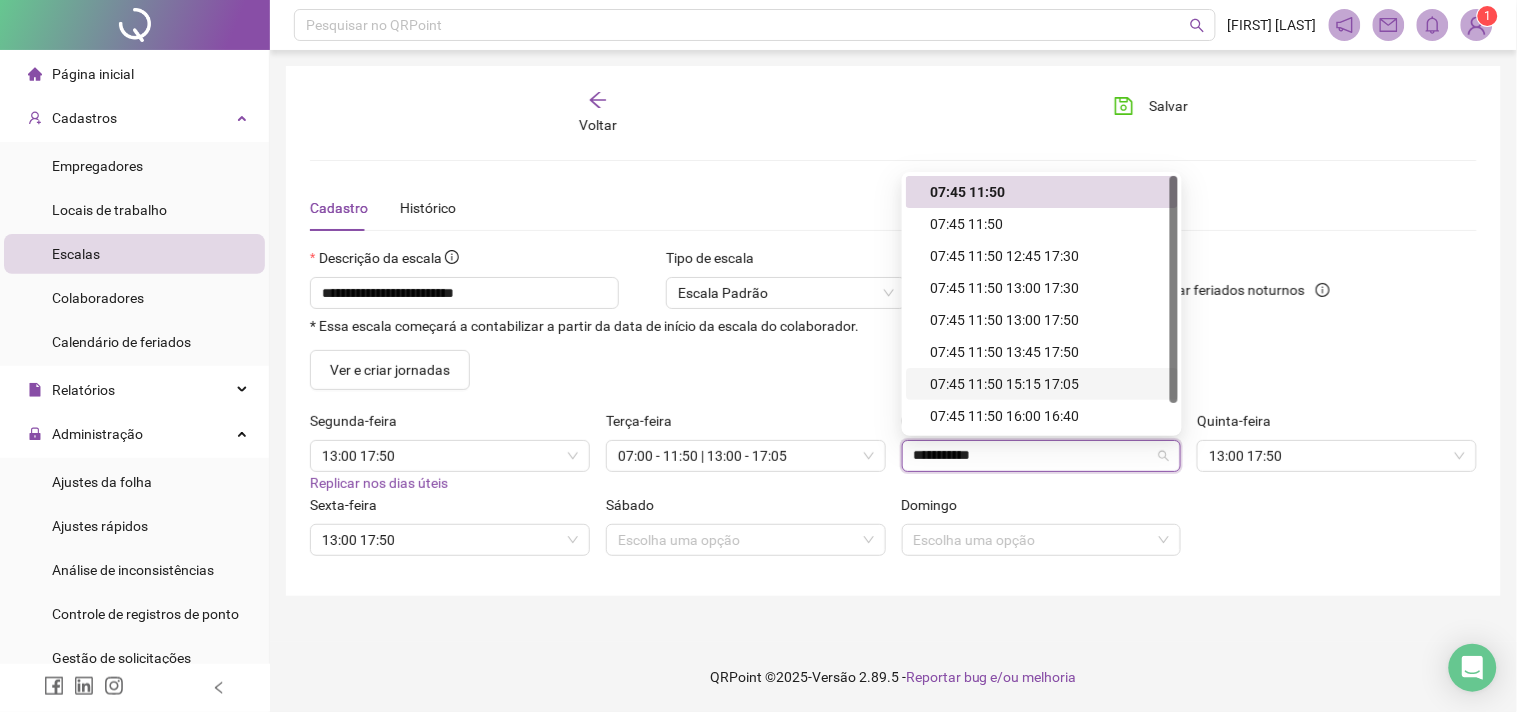 scroll, scrollTop: 0, scrollLeft: 0, axis: both 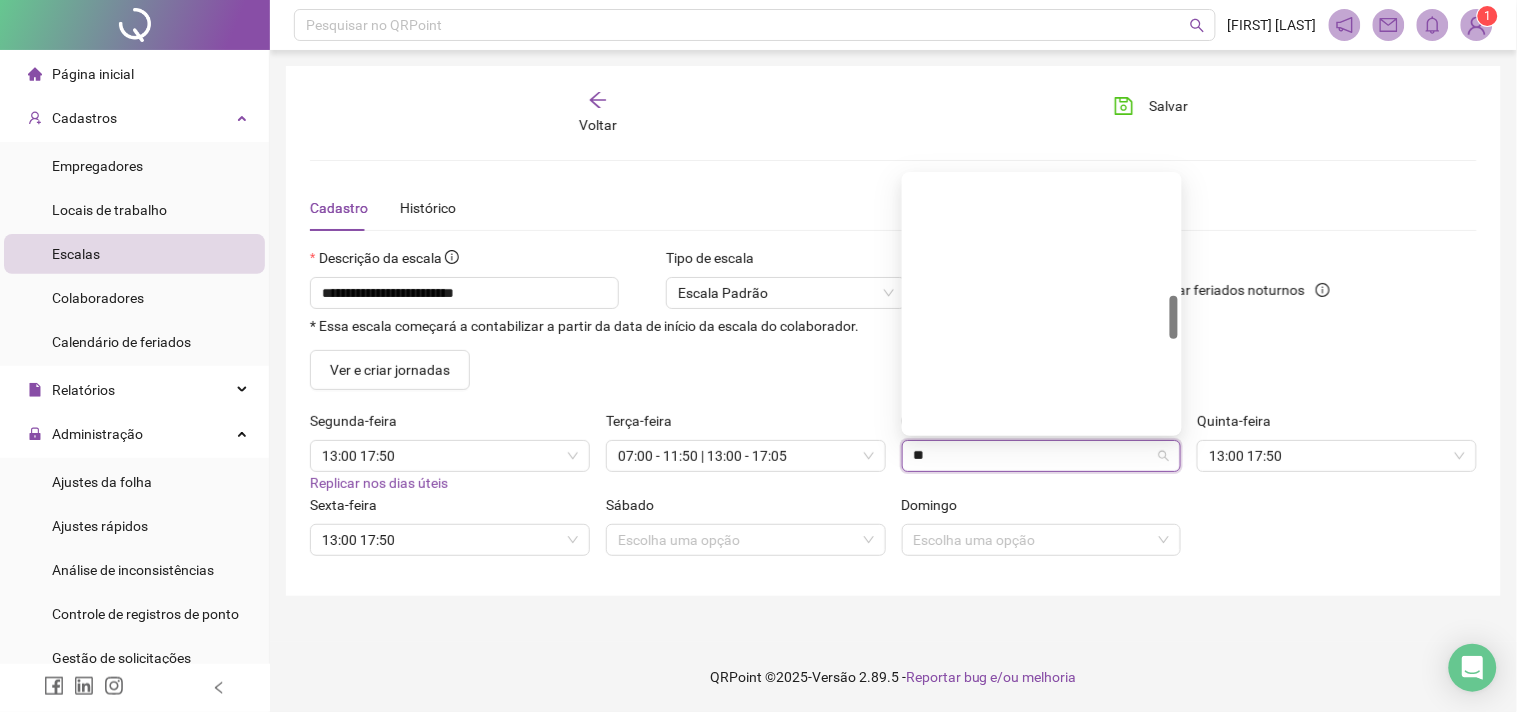 type on "*" 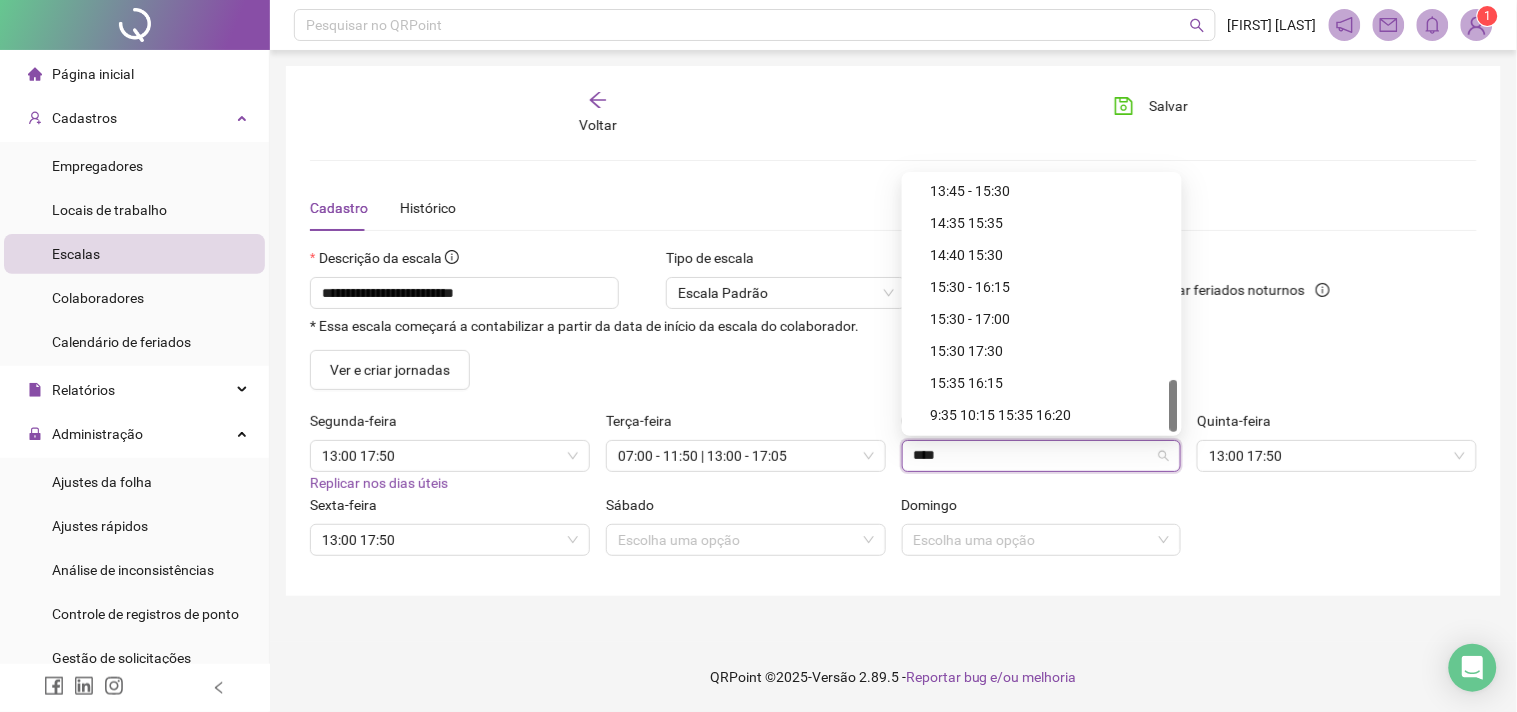 scroll, scrollTop: 992, scrollLeft: 0, axis: vertical 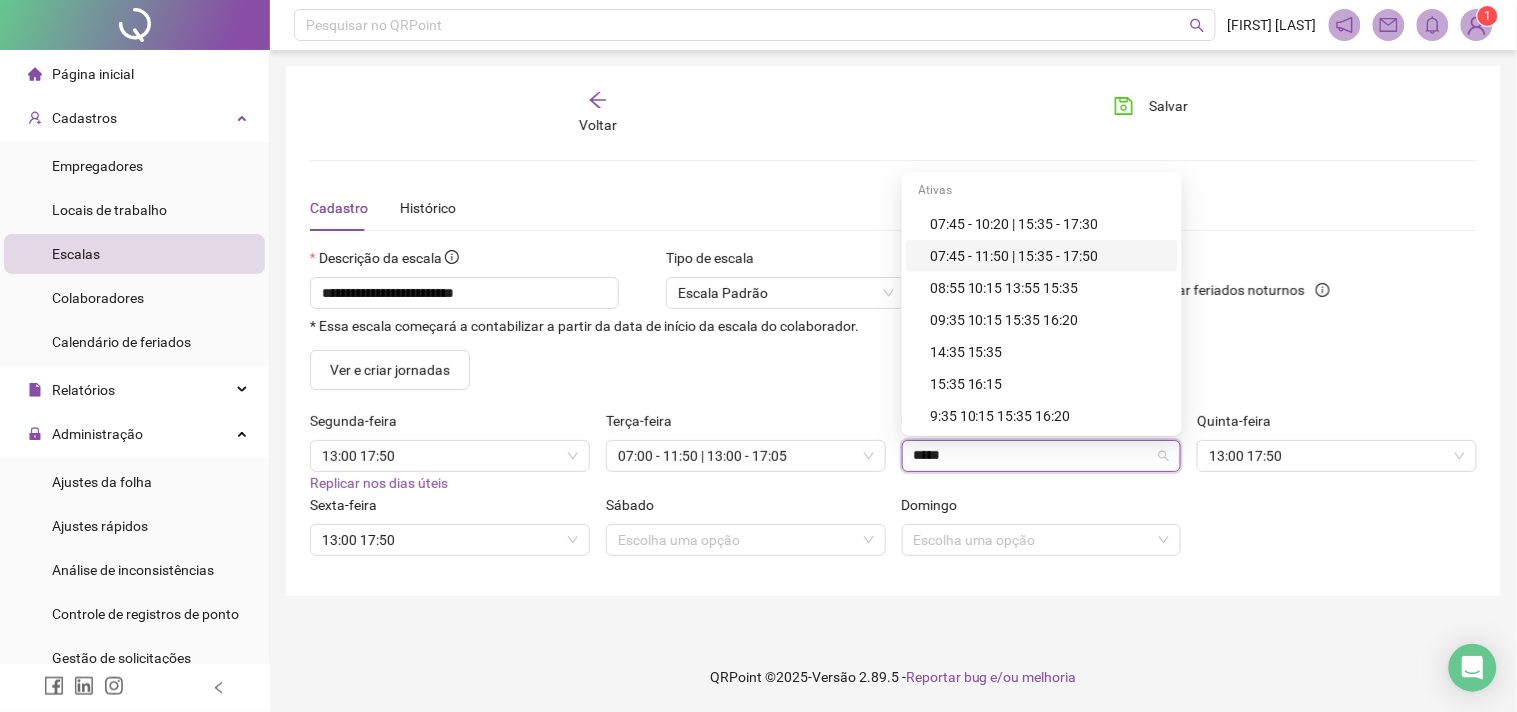 click on "07:45 - 11:50 | 15:35 - 17:50" at bounding box center (1048, 256) 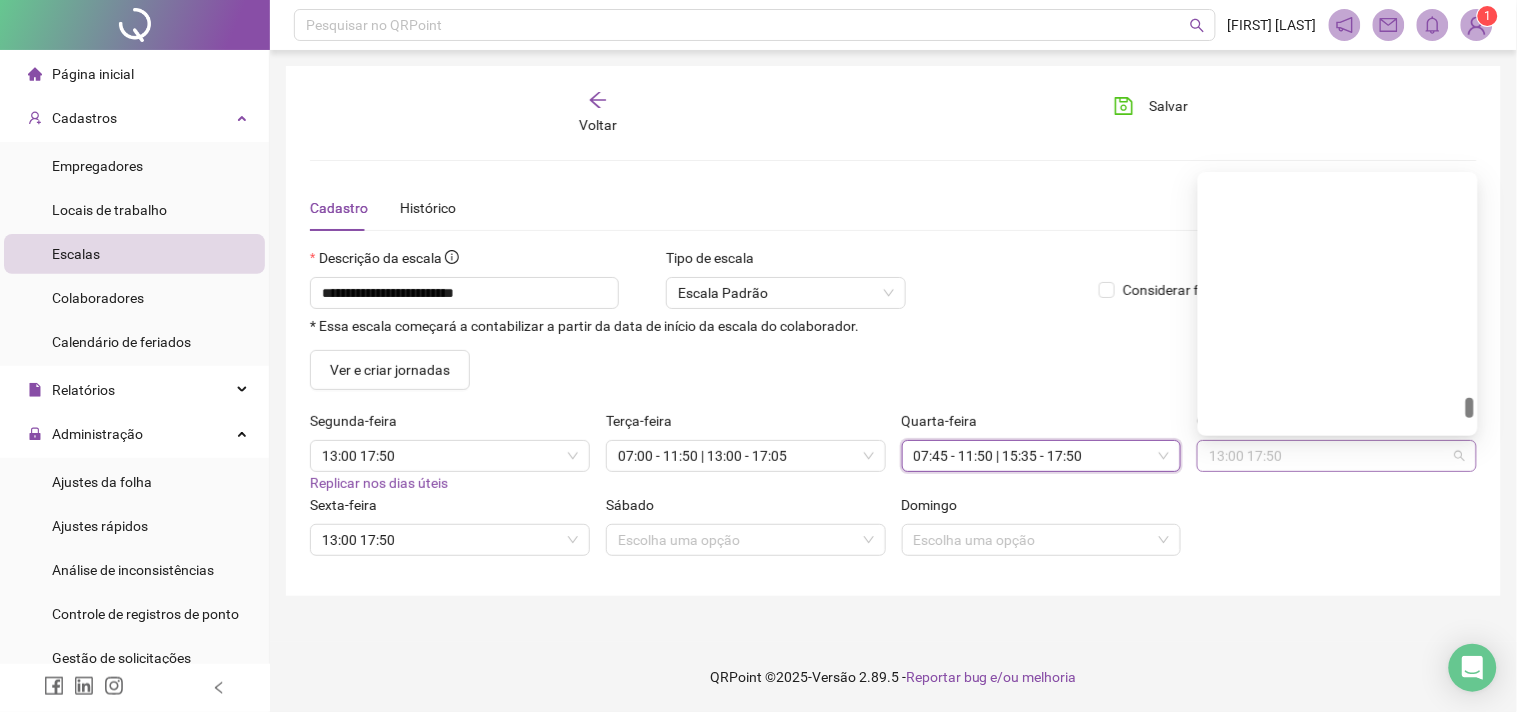 click on "13:00 17:50" at bounding box center [1337, 456] 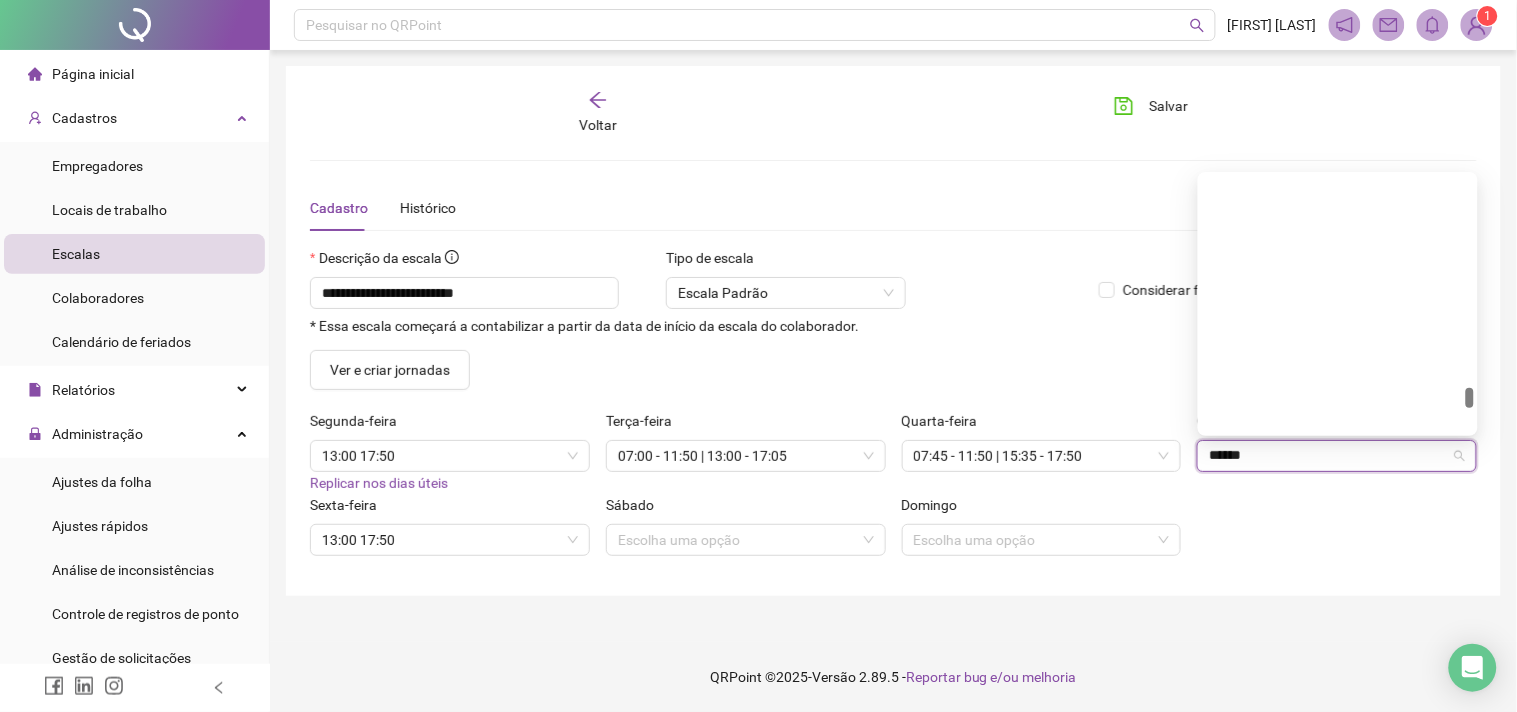 scroll, scrollTop: 9562, scrollLeft: 0, axis: vertical 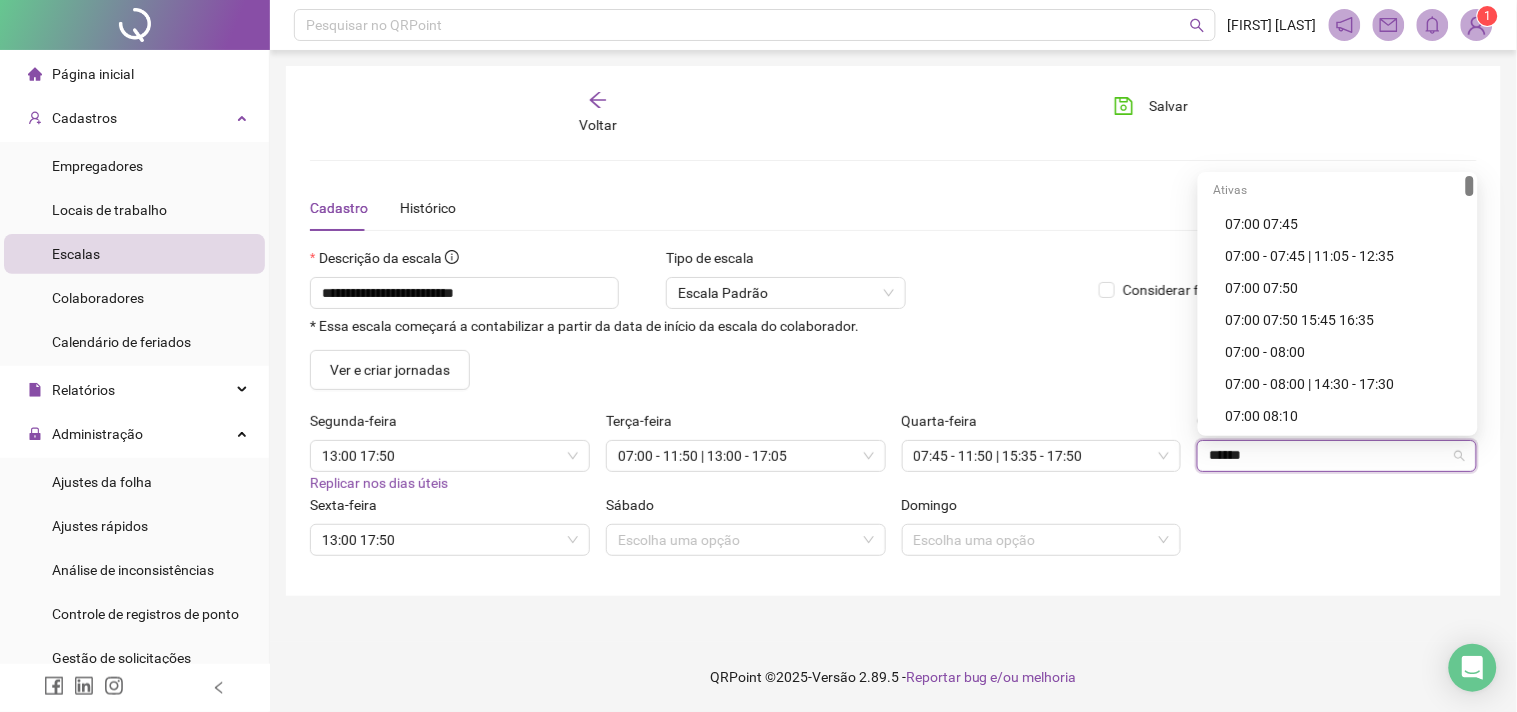drag, startPoint x: 1465, startPoint y: 394, endPoint x: 1492, endPoint y: 164, distance: 231.57936 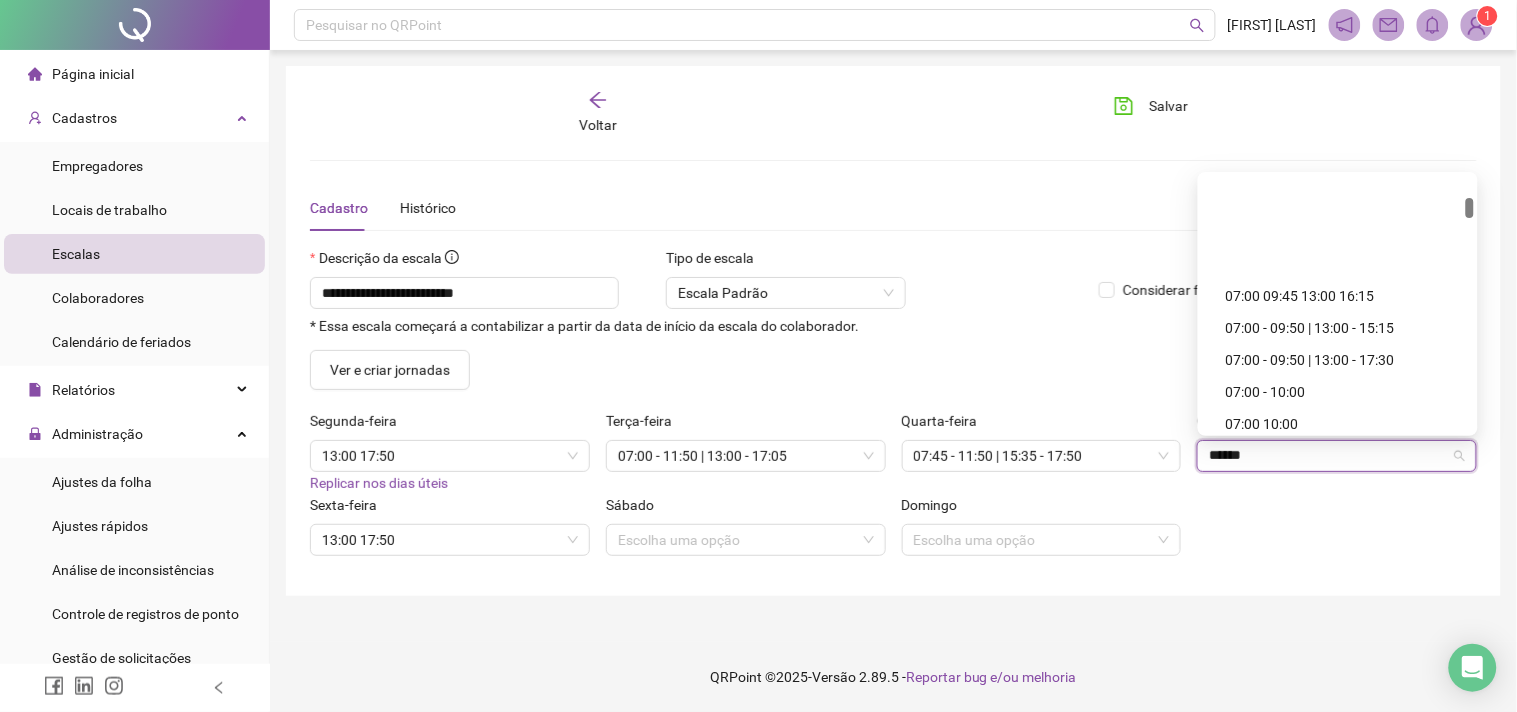 scroll, scrollTop: 1111, scrollLeft: 0, axis: vertical 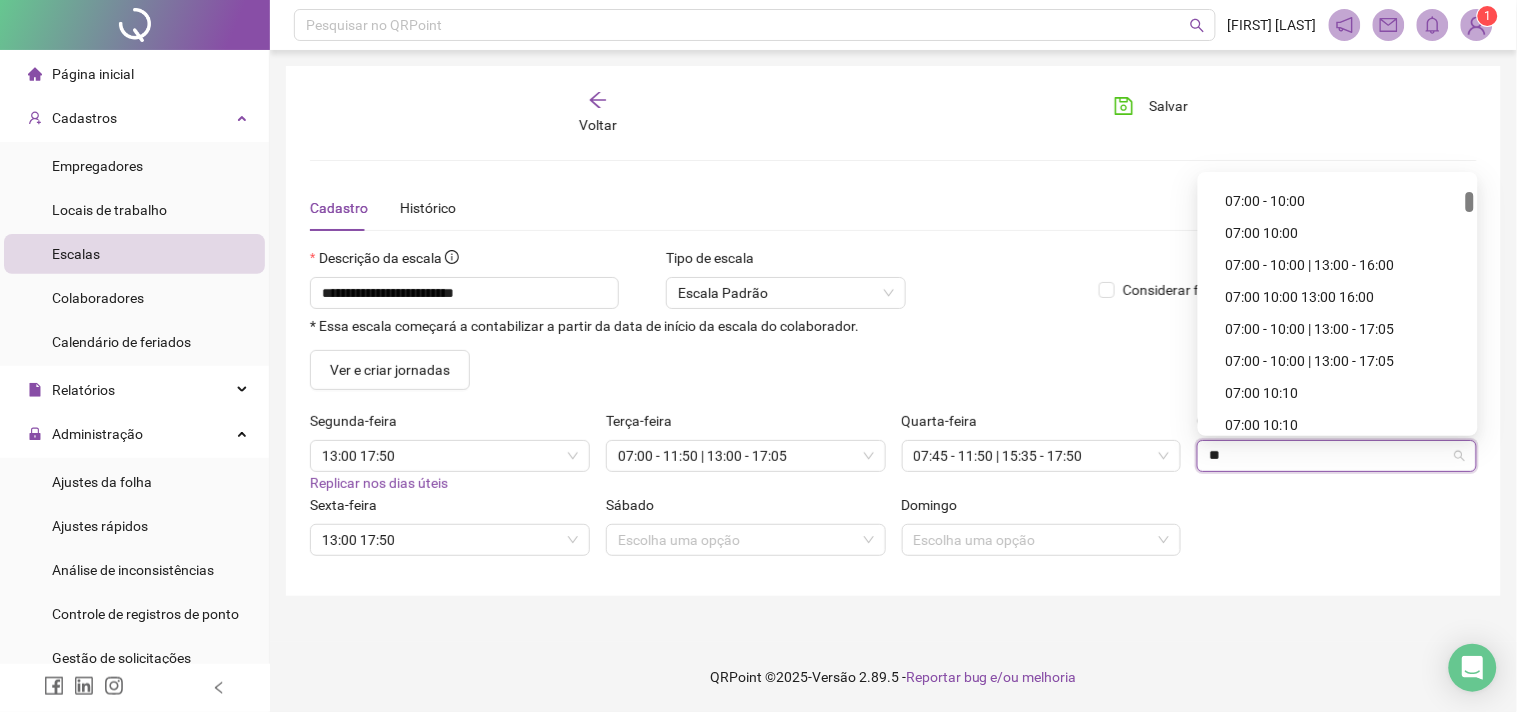 type on "*" 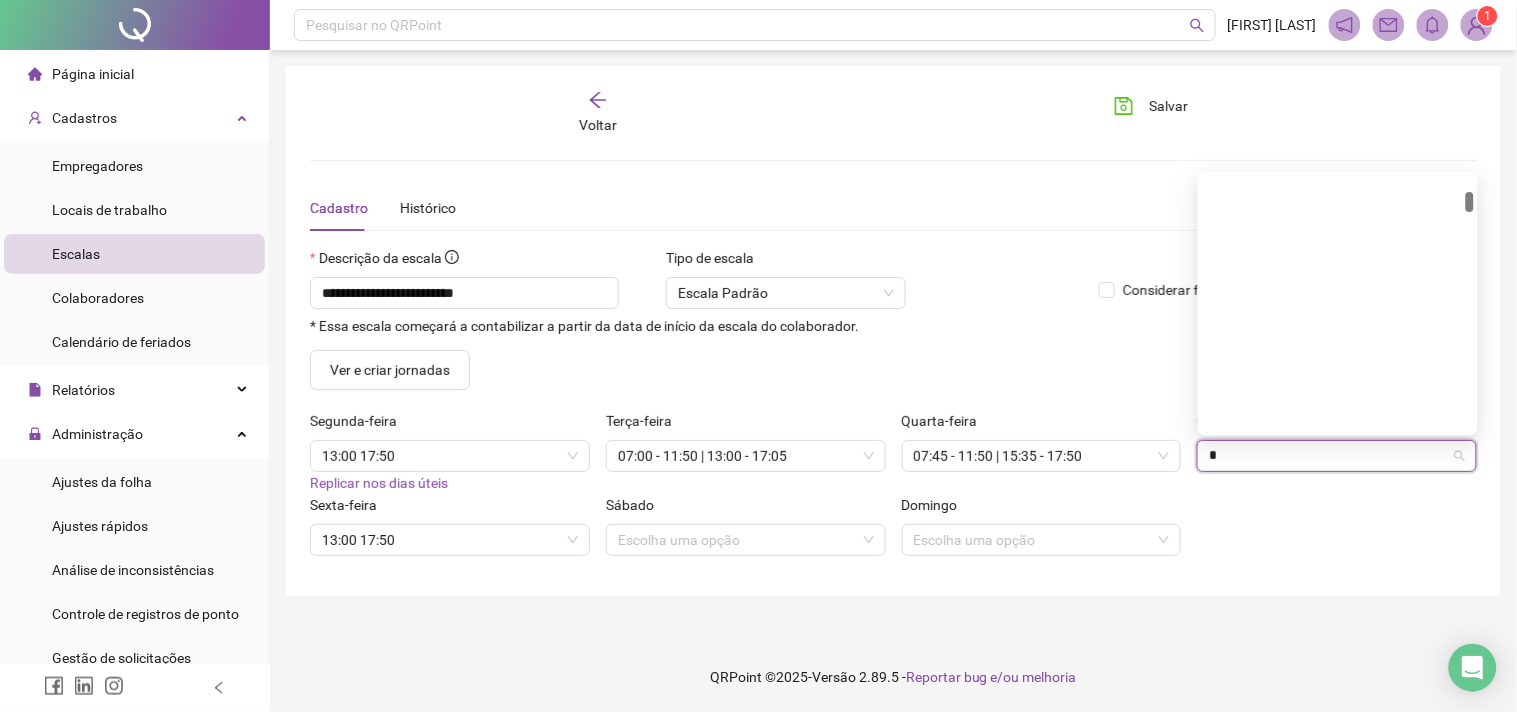 type 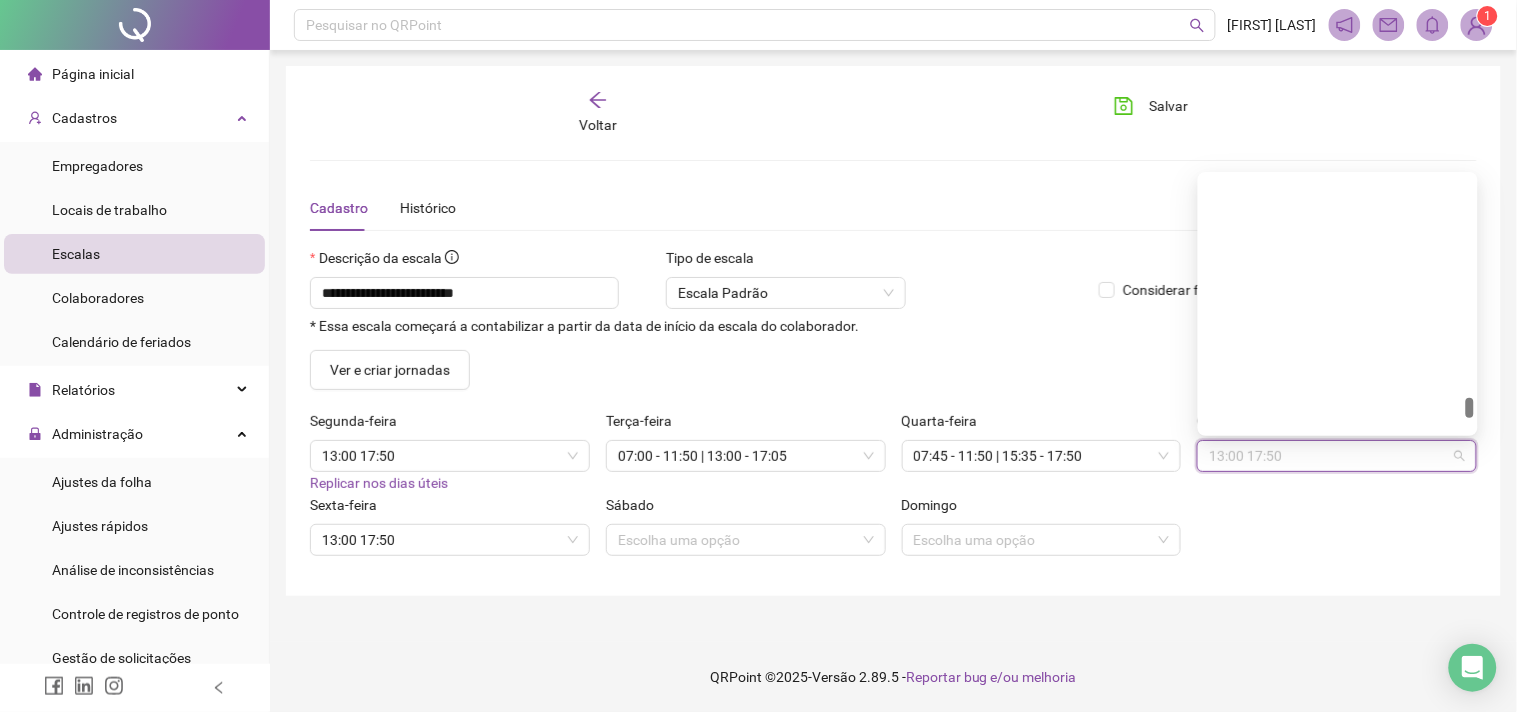 scroll, scrollTop: 30602, scrollLeft: 0, axis: vertical 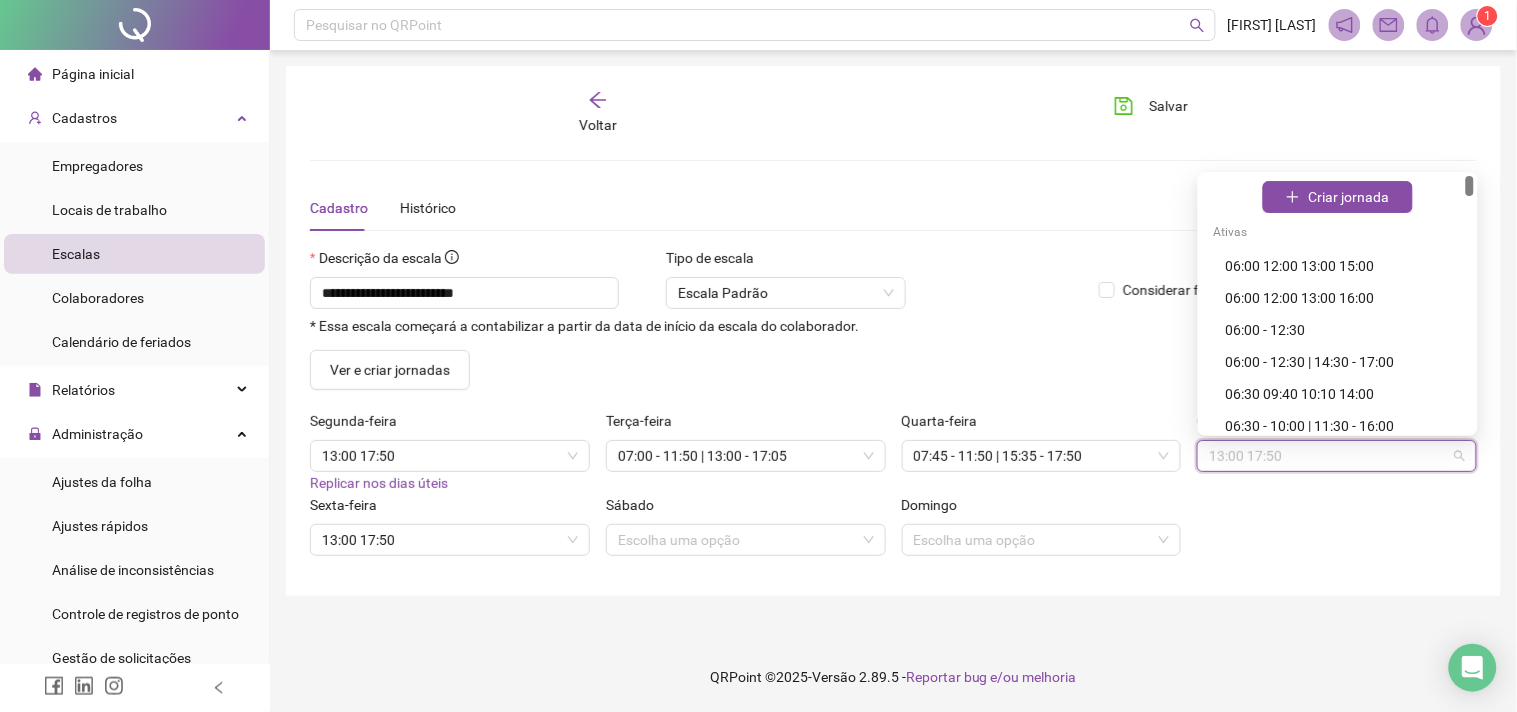 drag, startPoint x: 1471, startPoint y: 410, endPoint x: 1472, endPoint y: 160, distance: 250.002 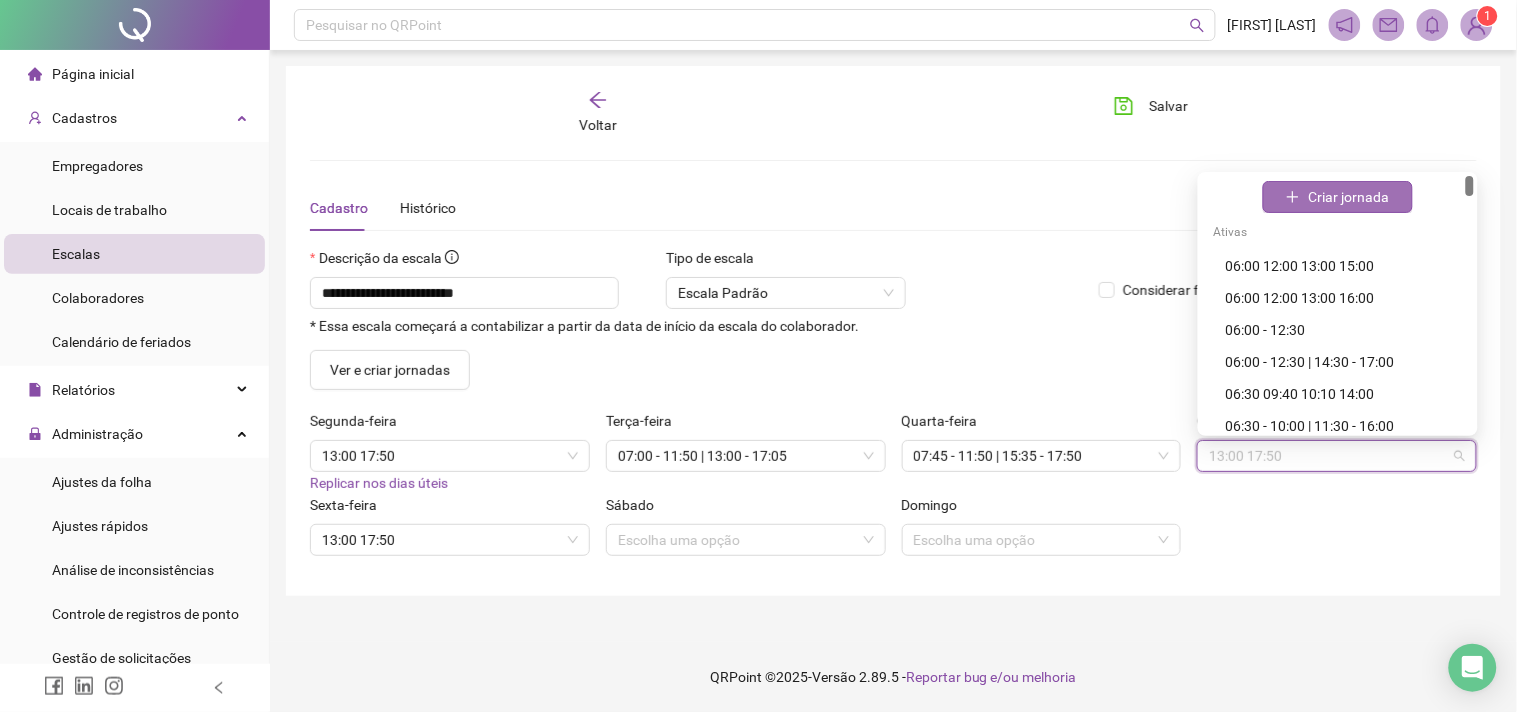 click on "Criar jornada" at bounding box center (1348, 197) 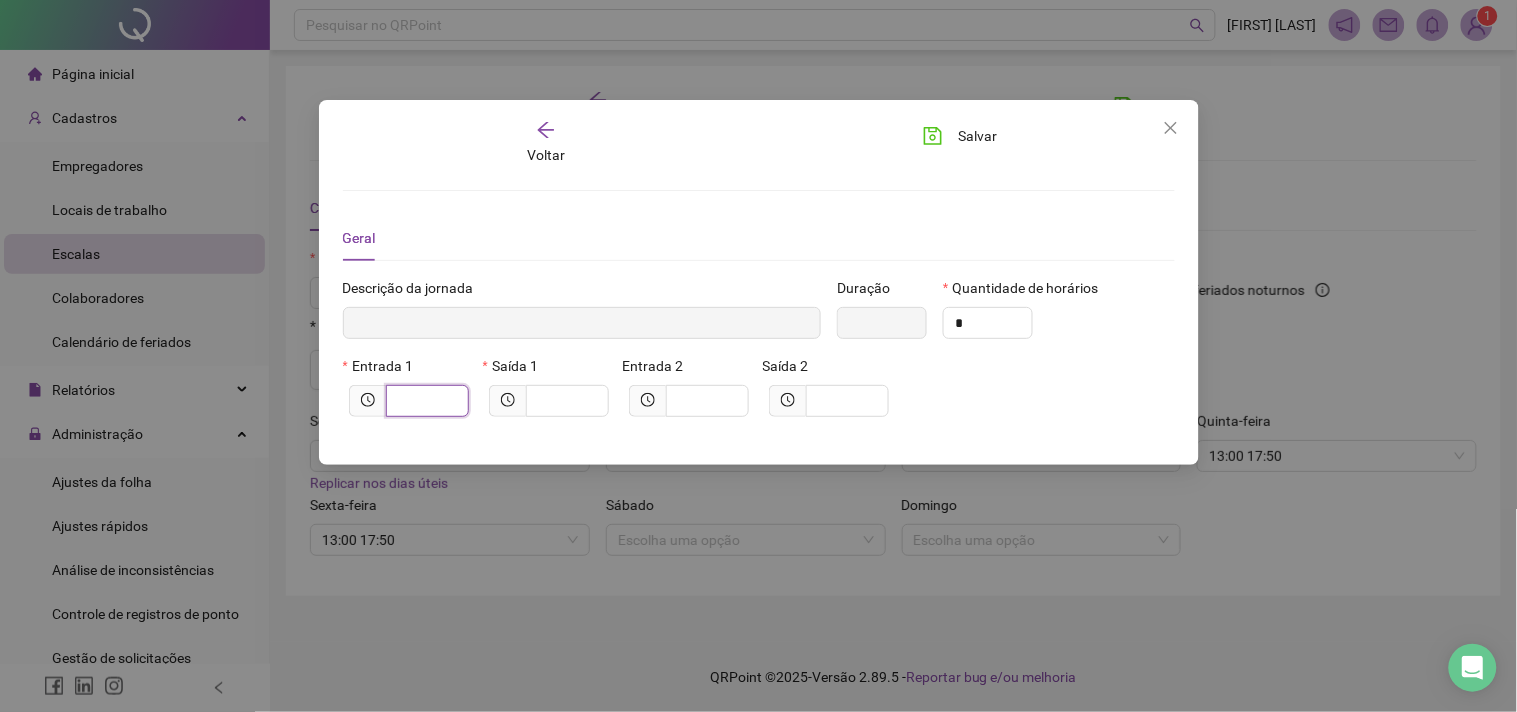 click at bounding box center (425, 401) 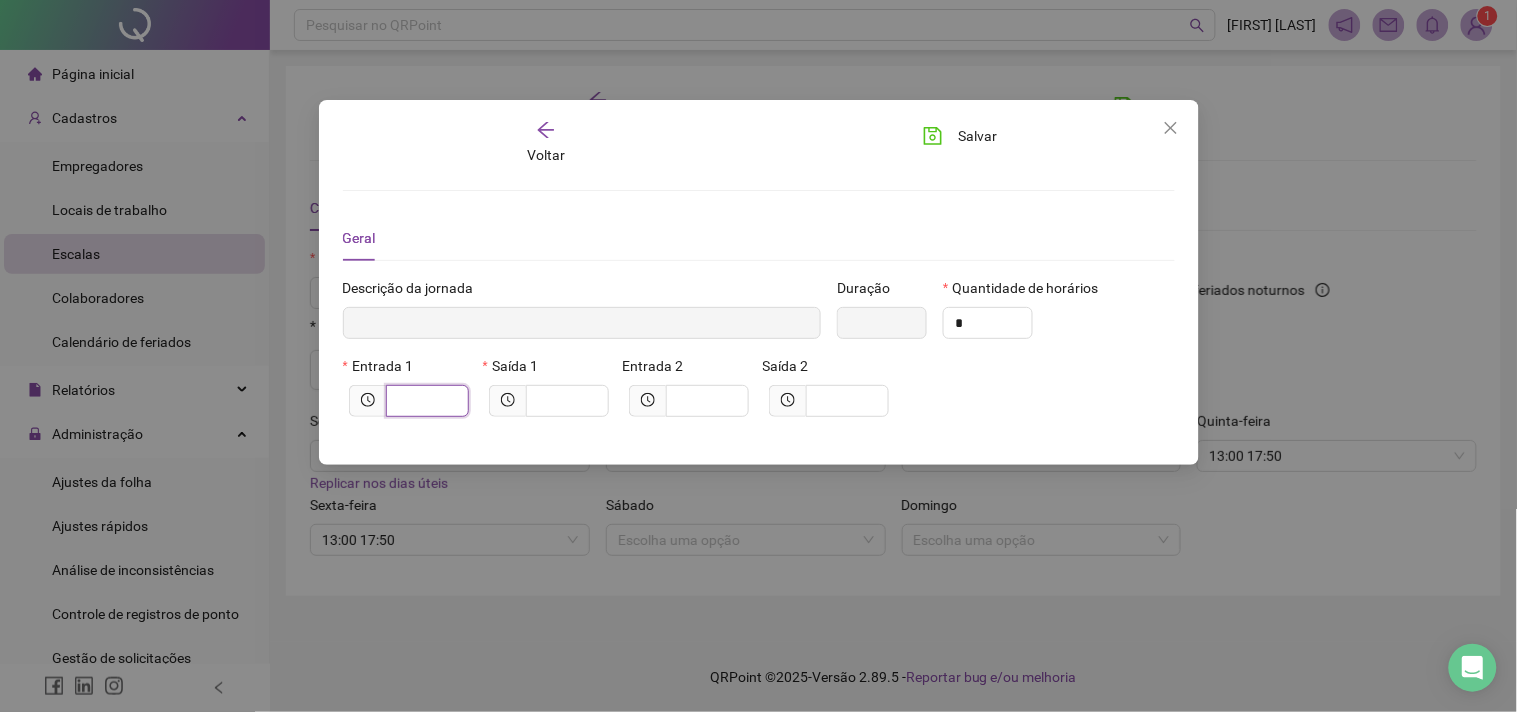 type on "*****" 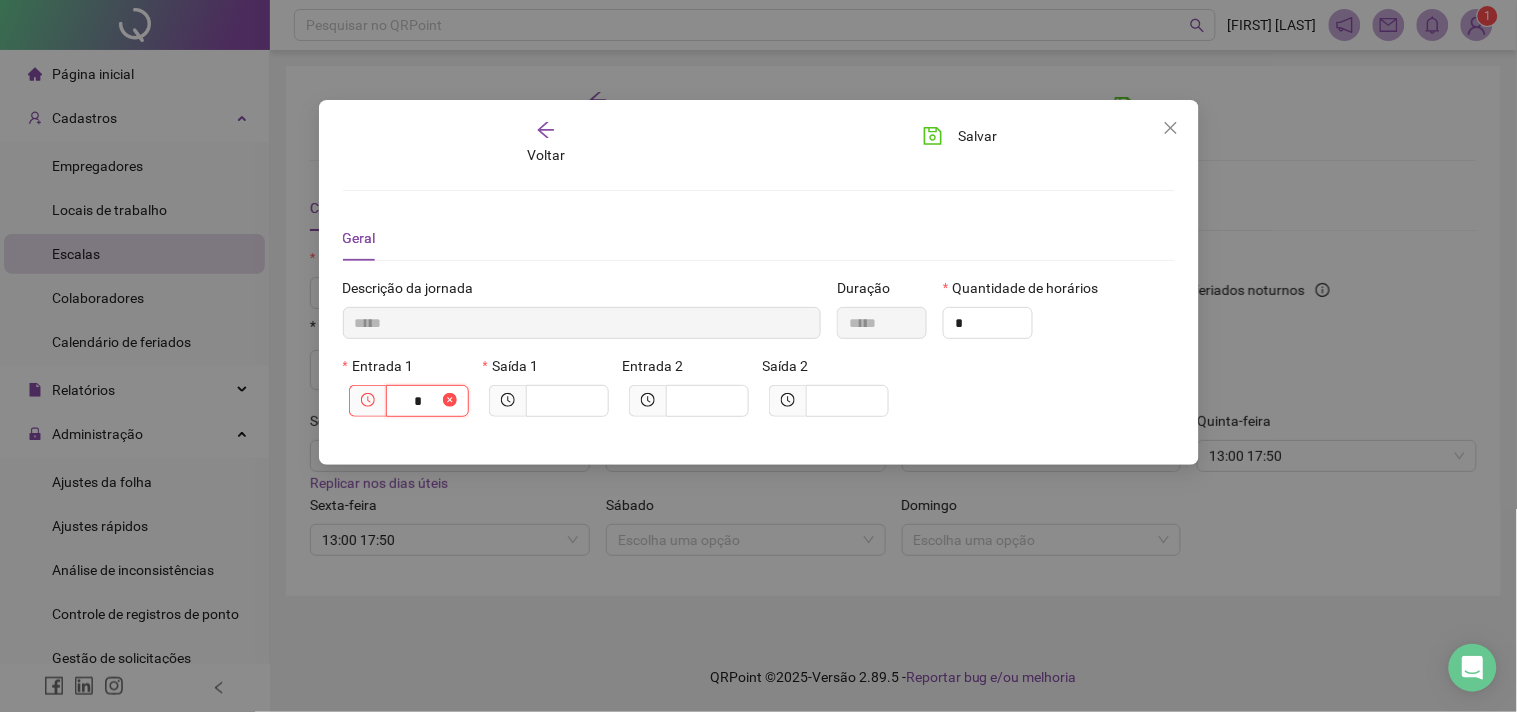 type on "******" 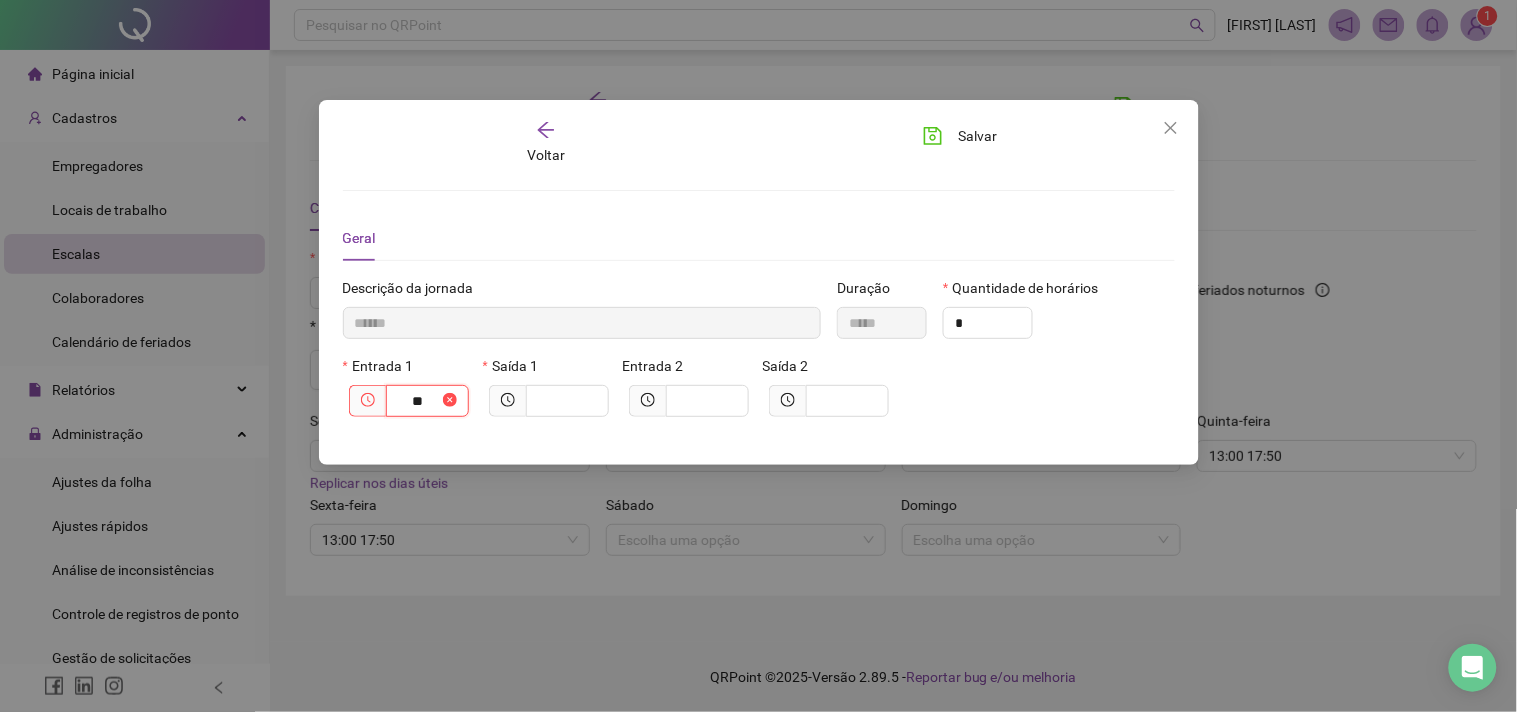 type on "***" 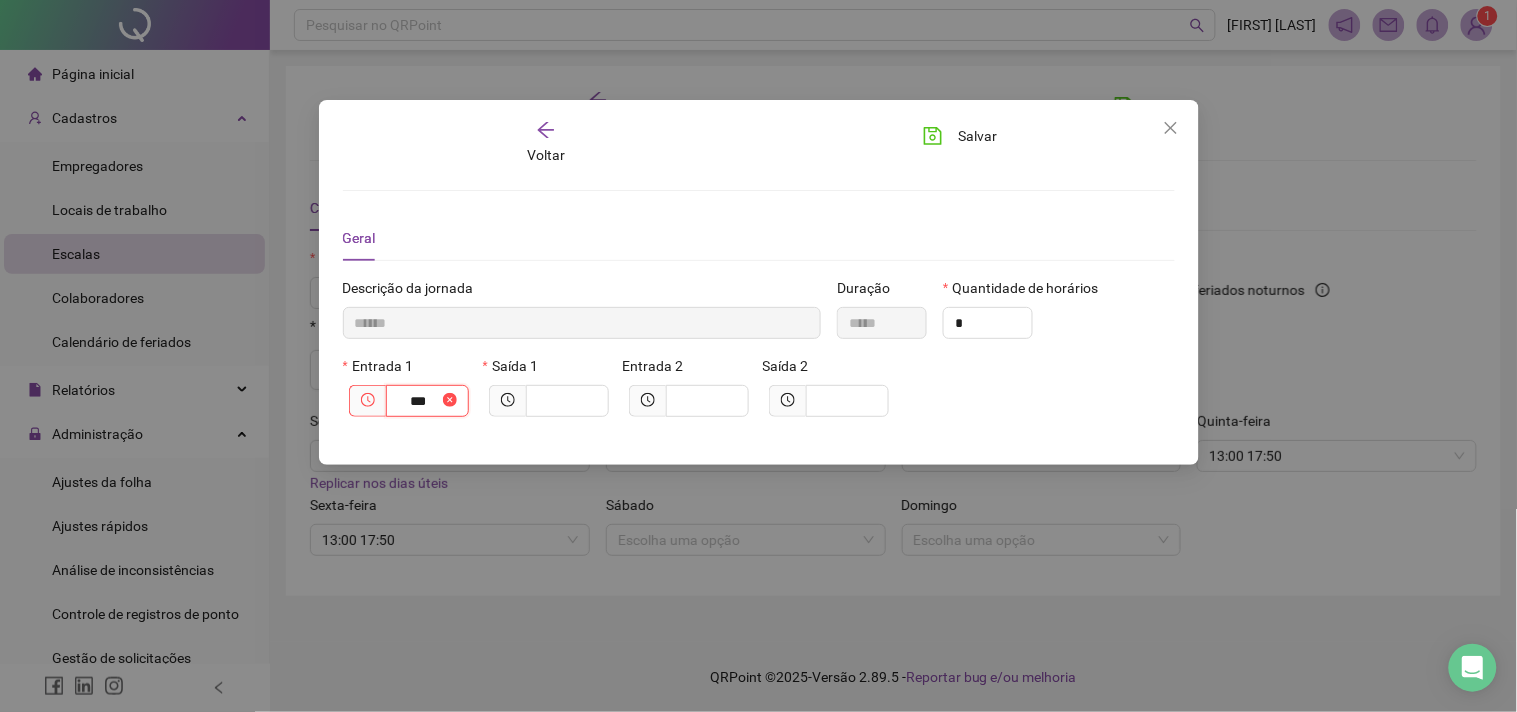 type on "********" 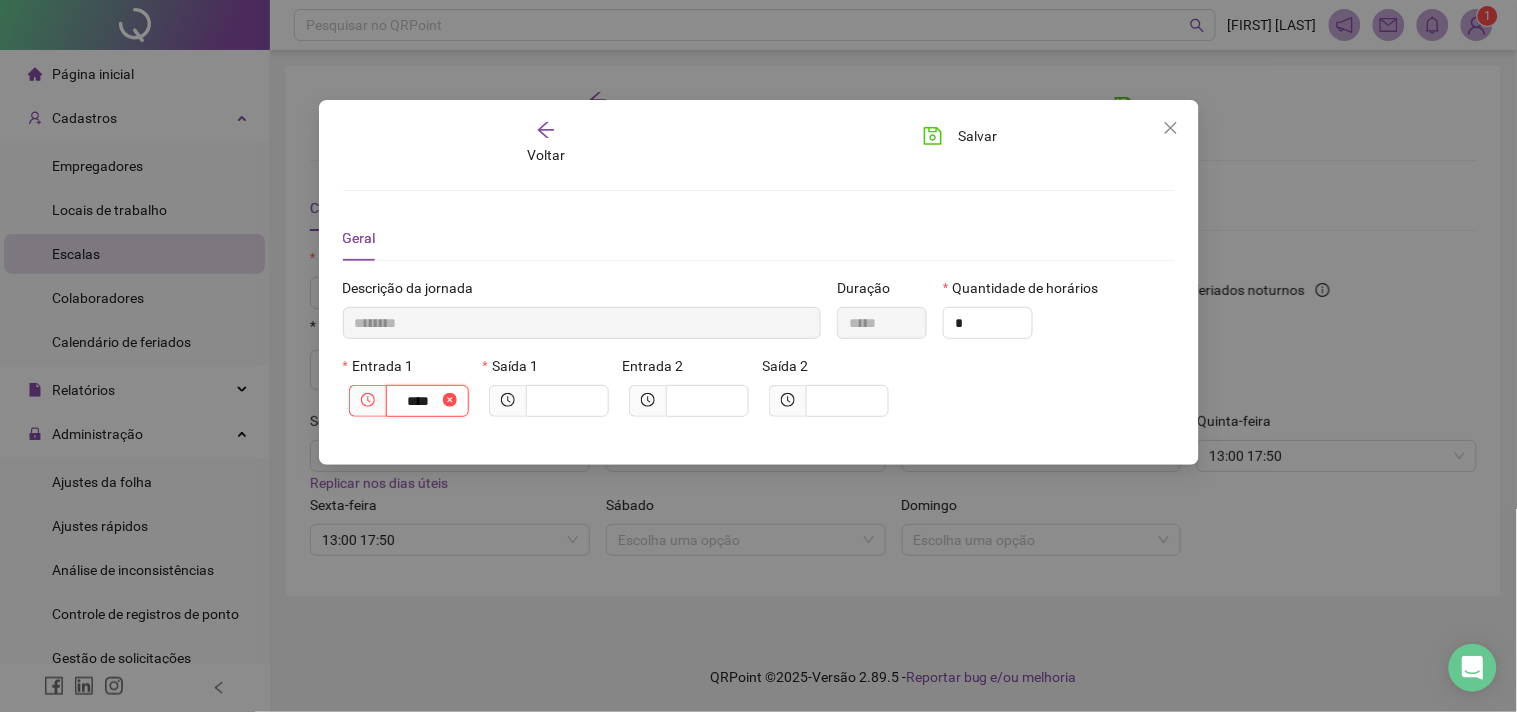 type on "*********" 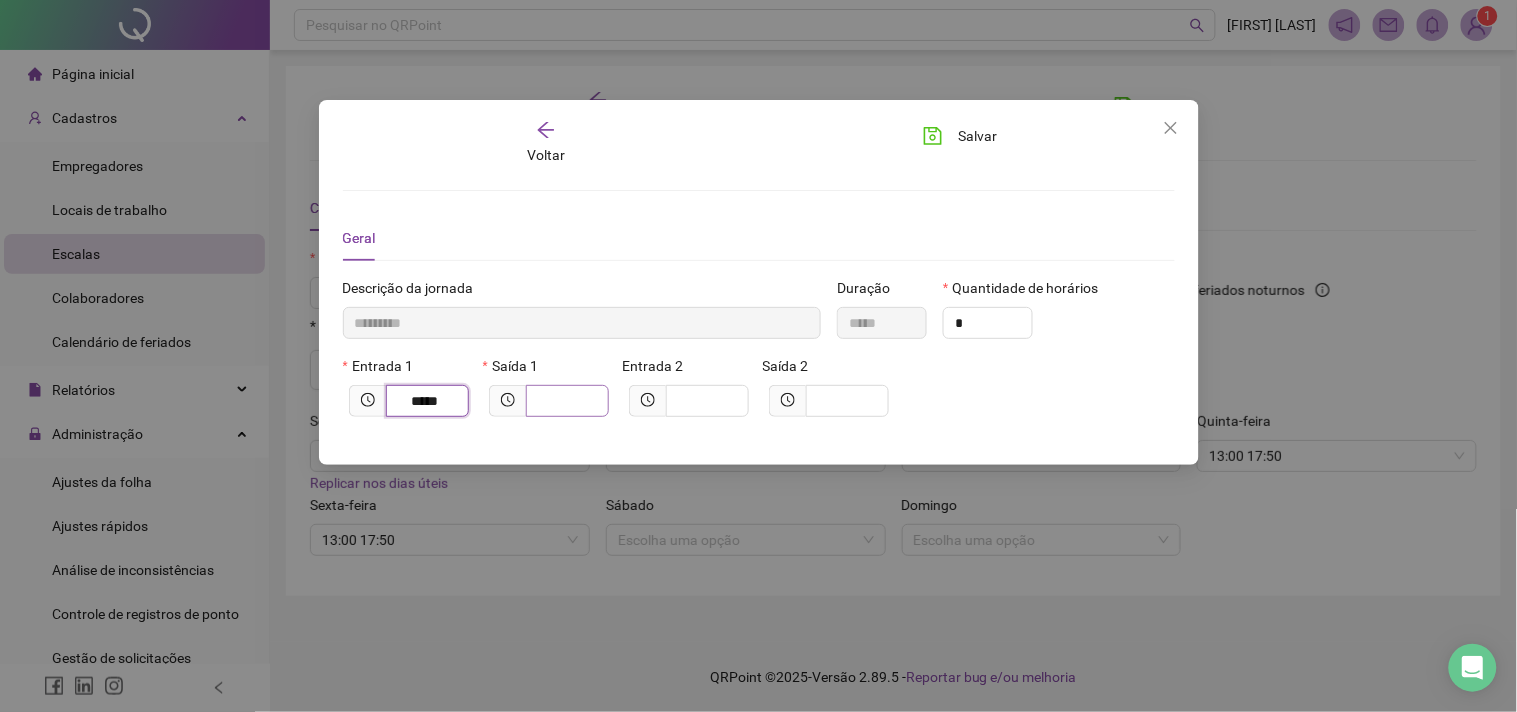 type on "*****" 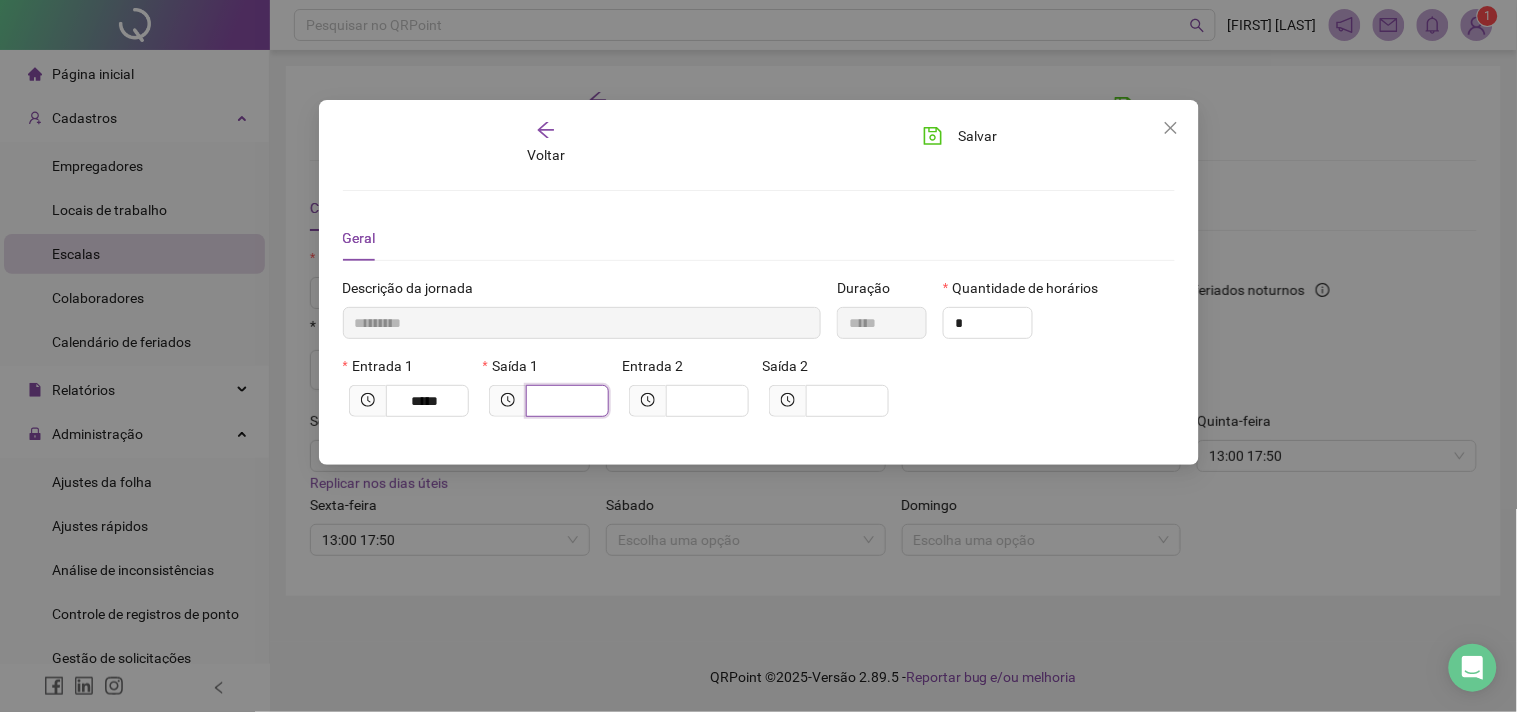 click at bounding box center (565, 401) 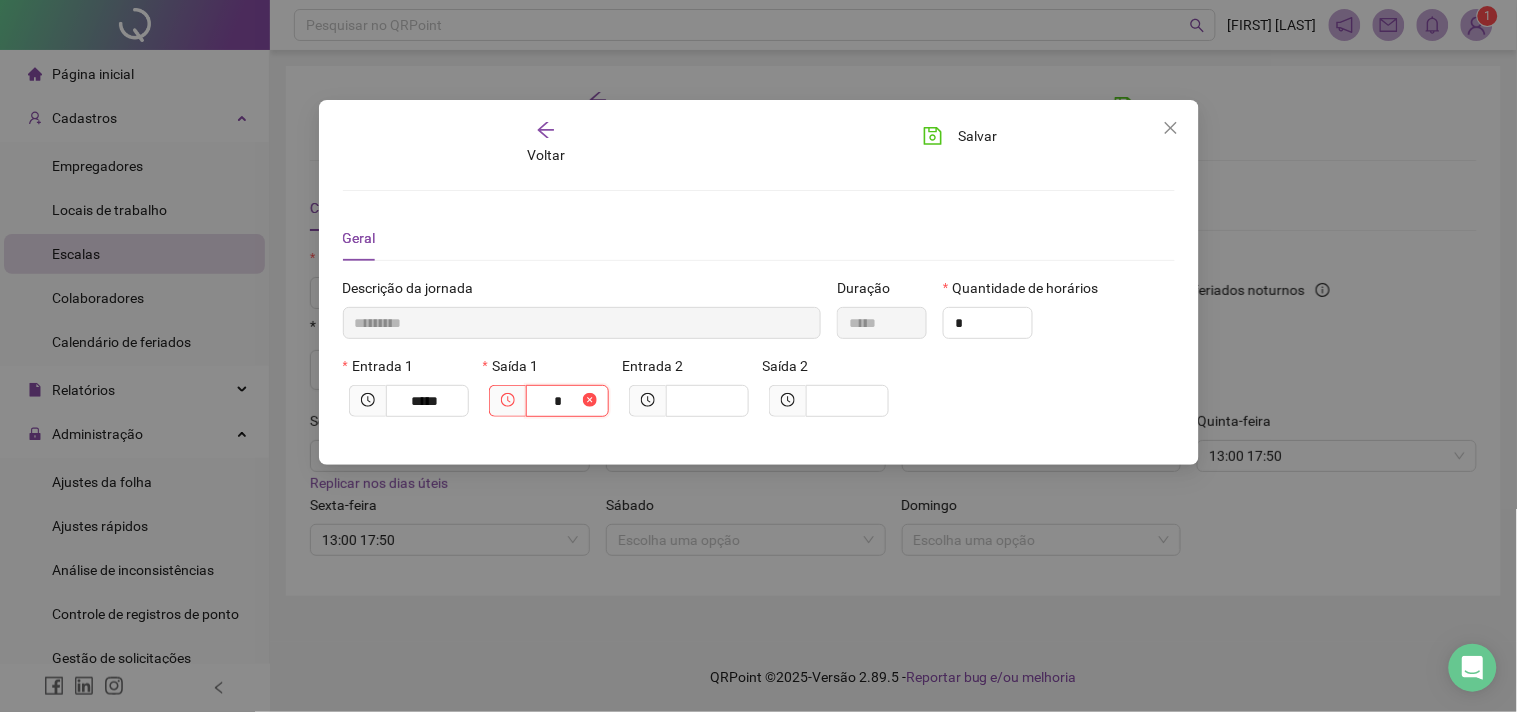 type on "**********" 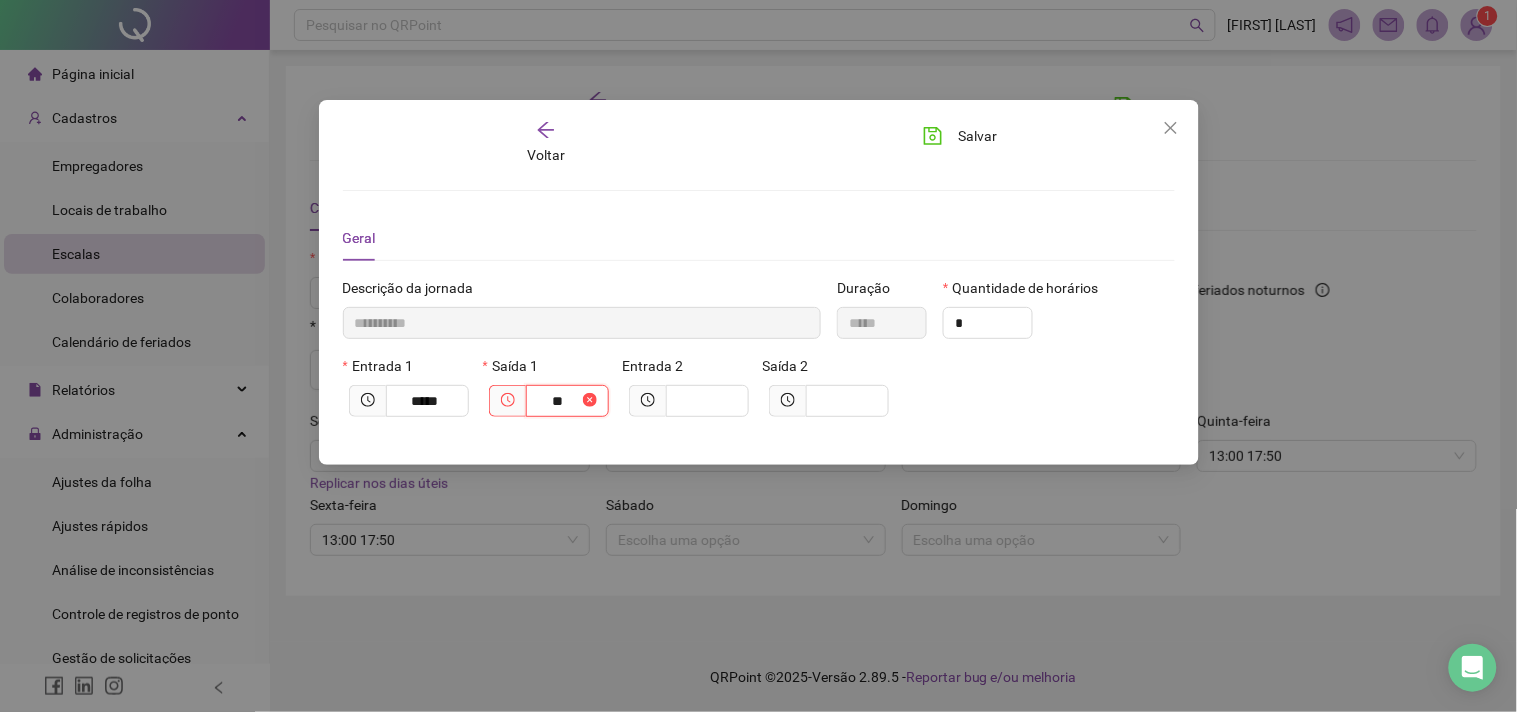 type on "***" 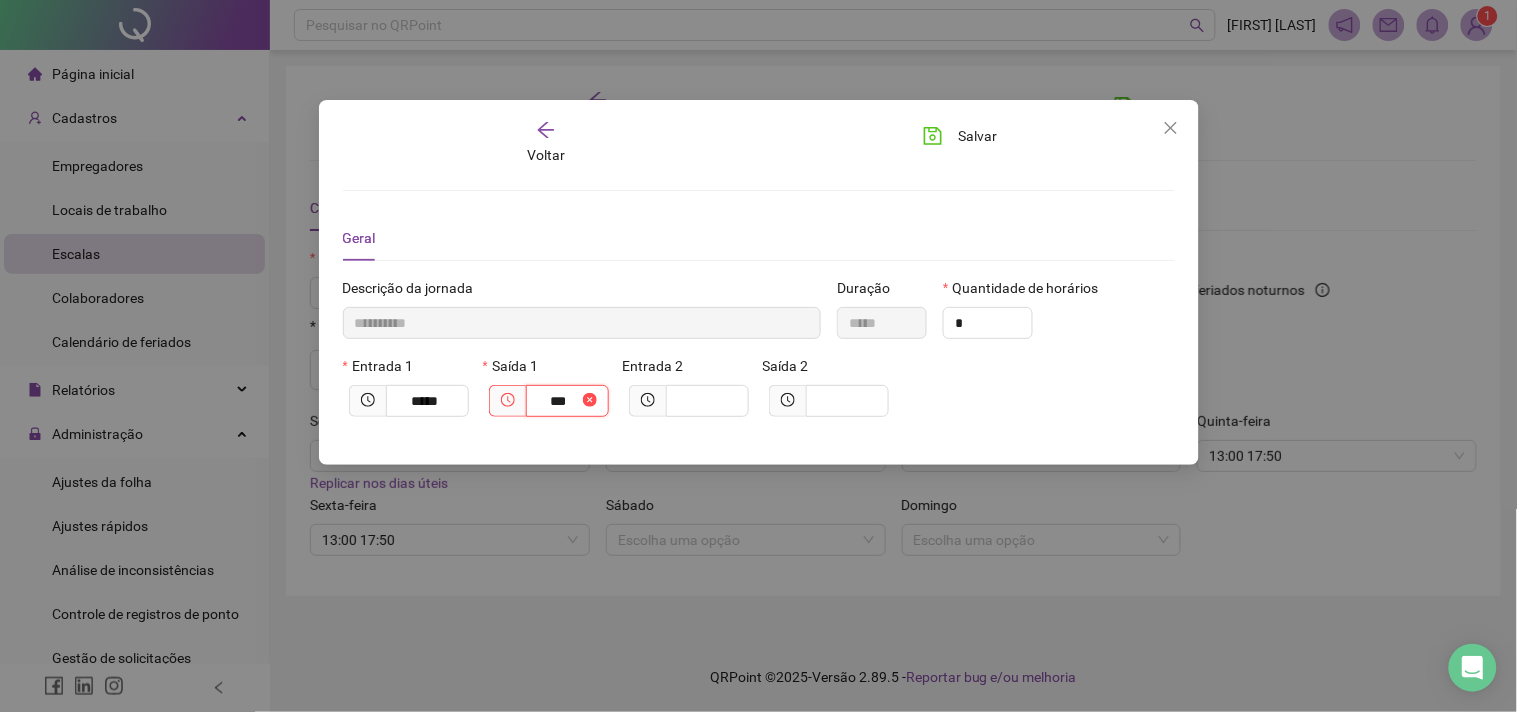 type on "**********" 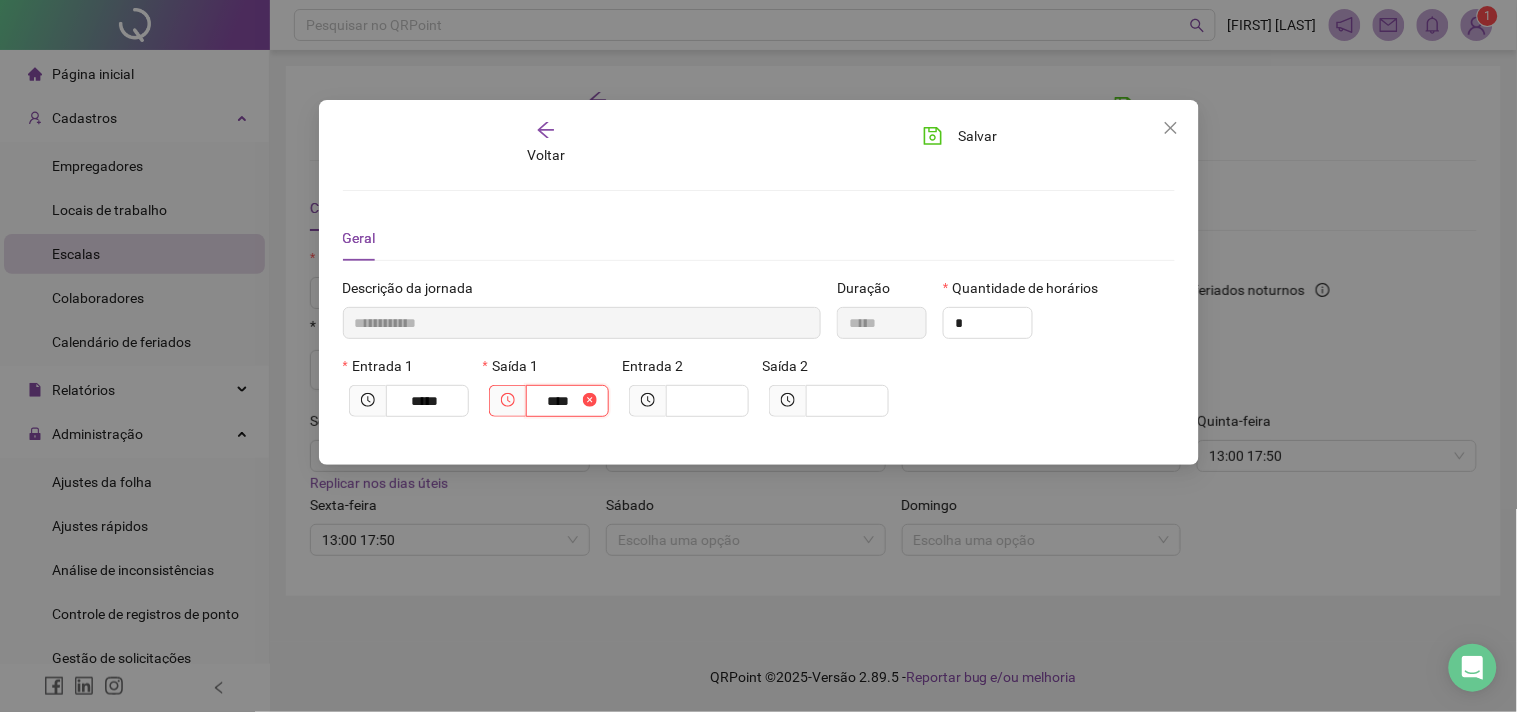 type on "**********" 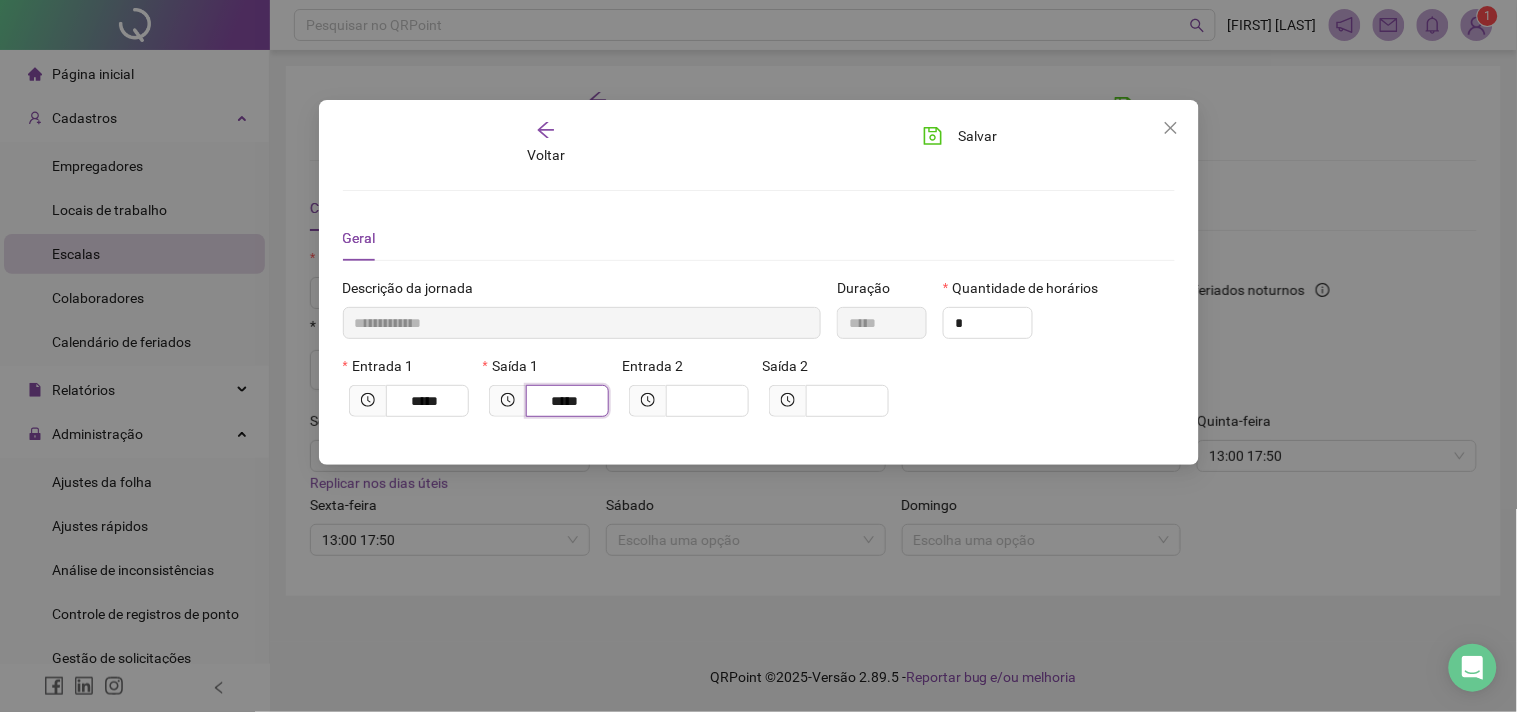 type on "**********" 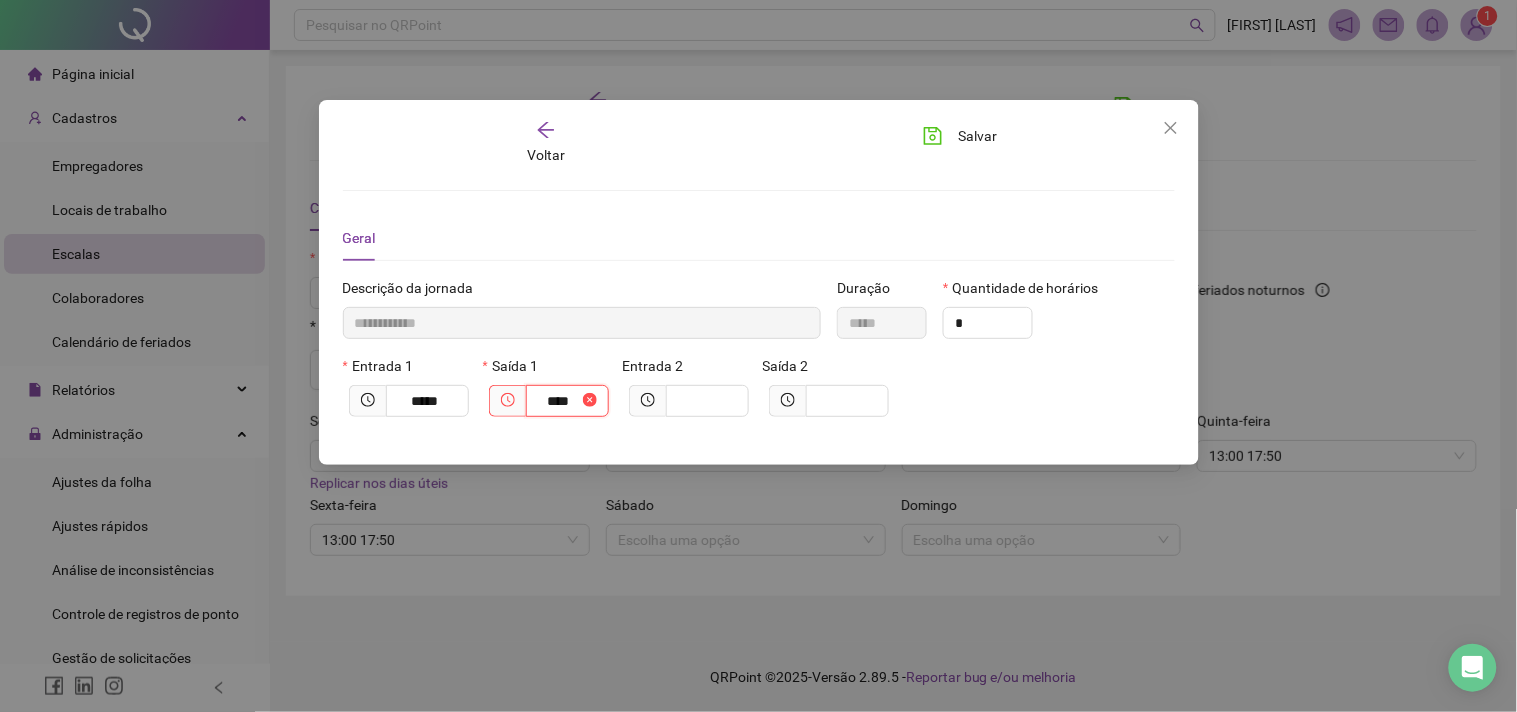 type on "**********" 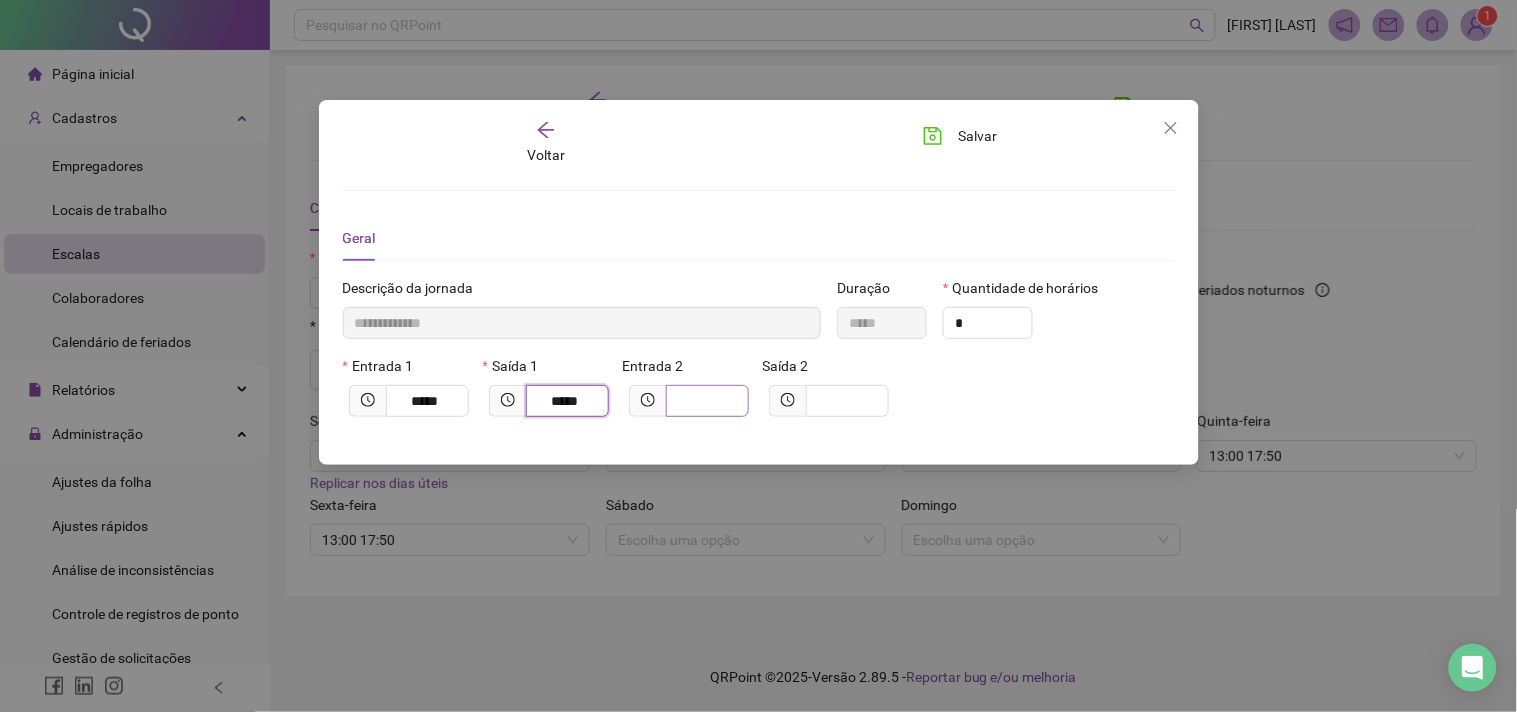 type on "*****" 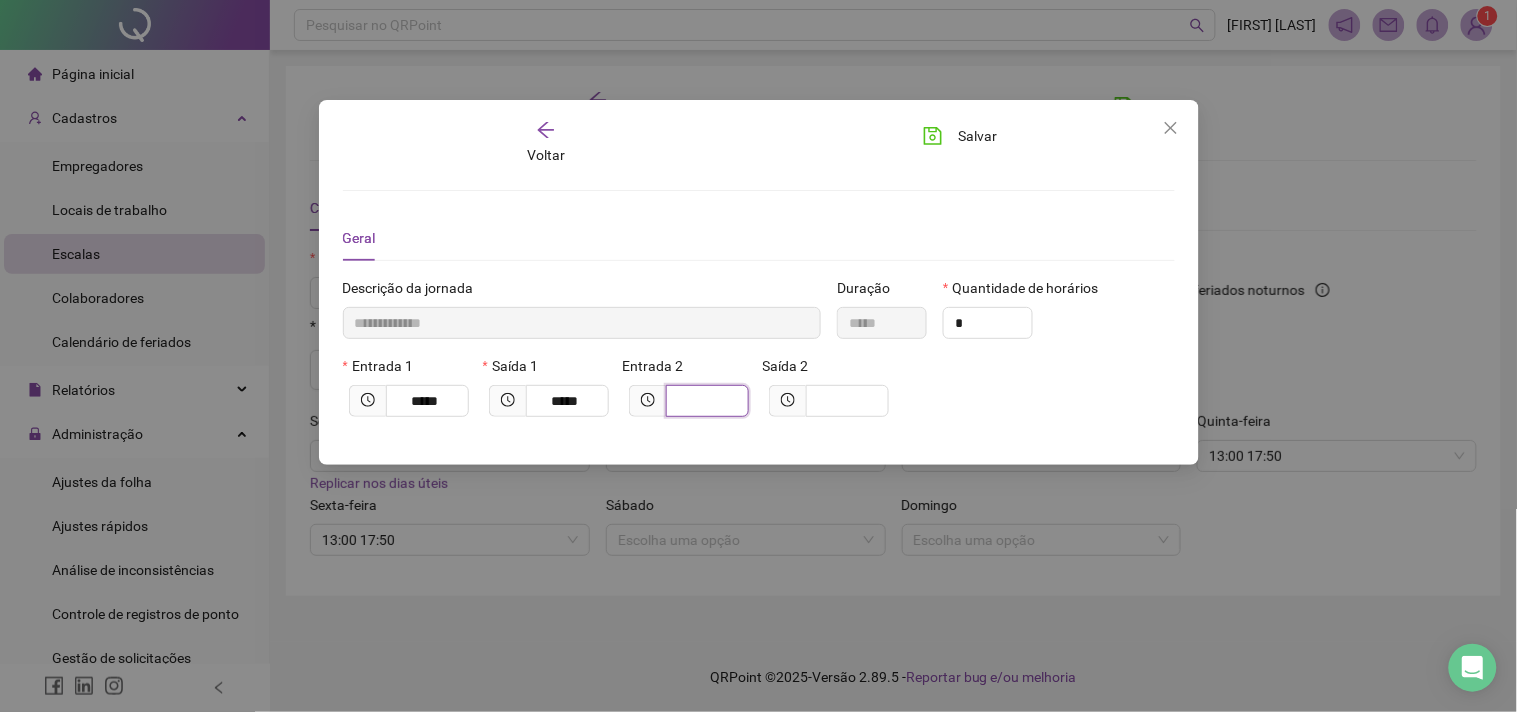 click at bounding box center [705, 401] 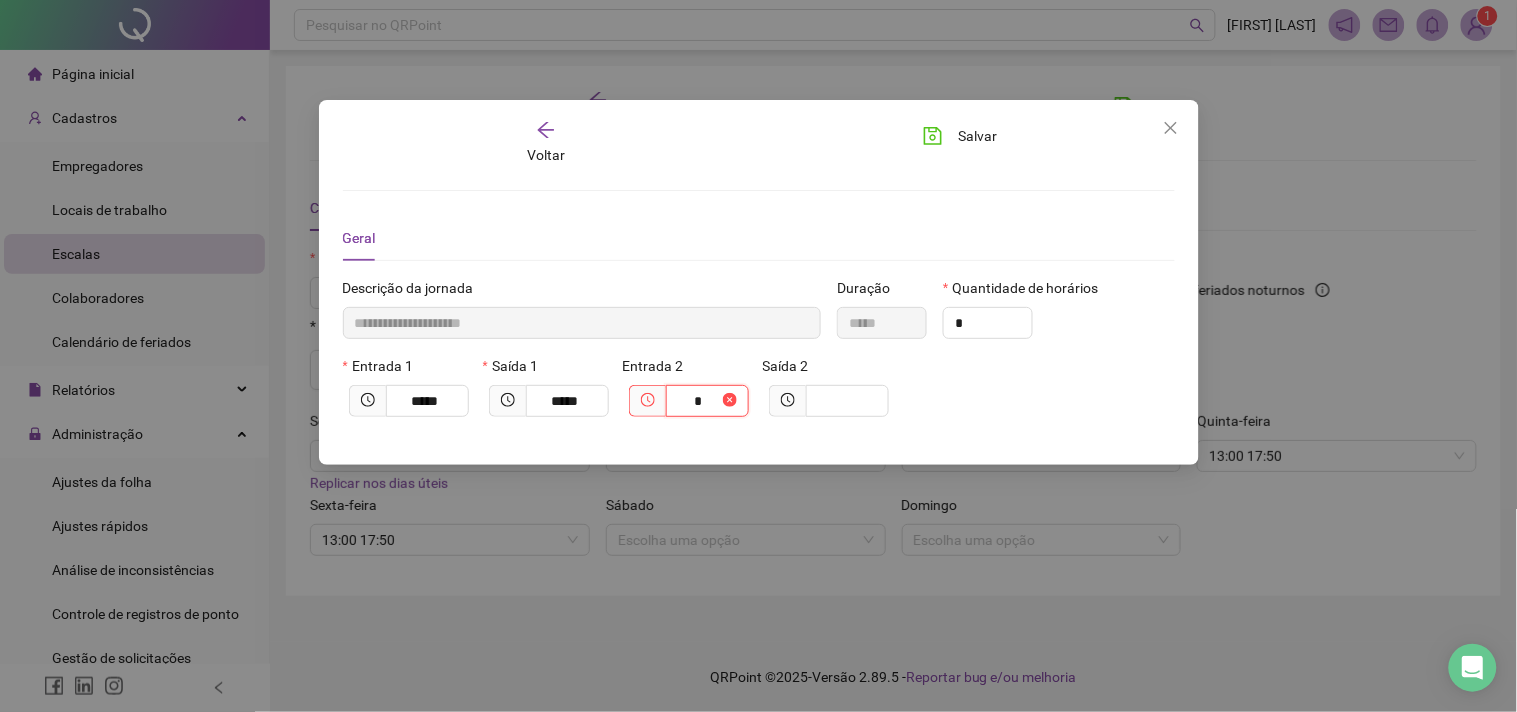 type on "**********" 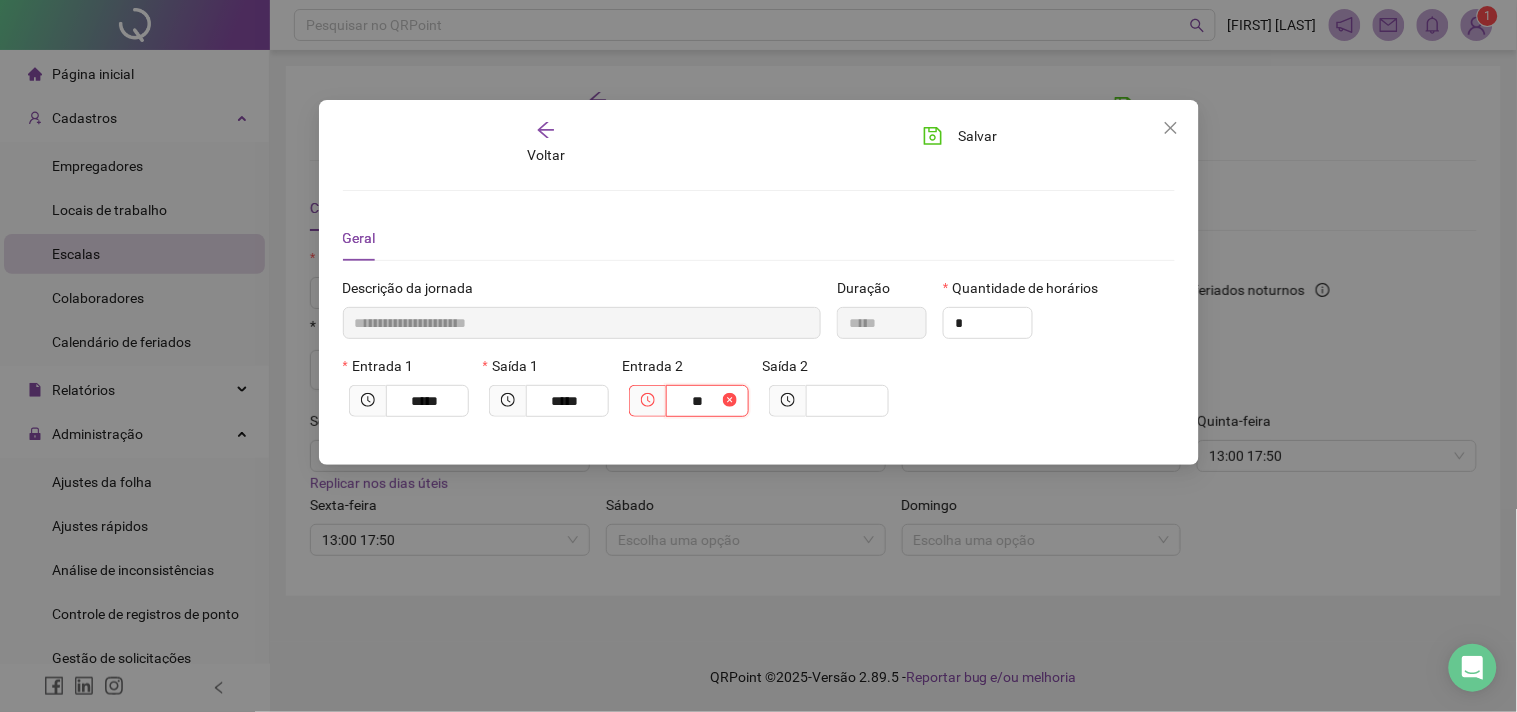 type on "**********" 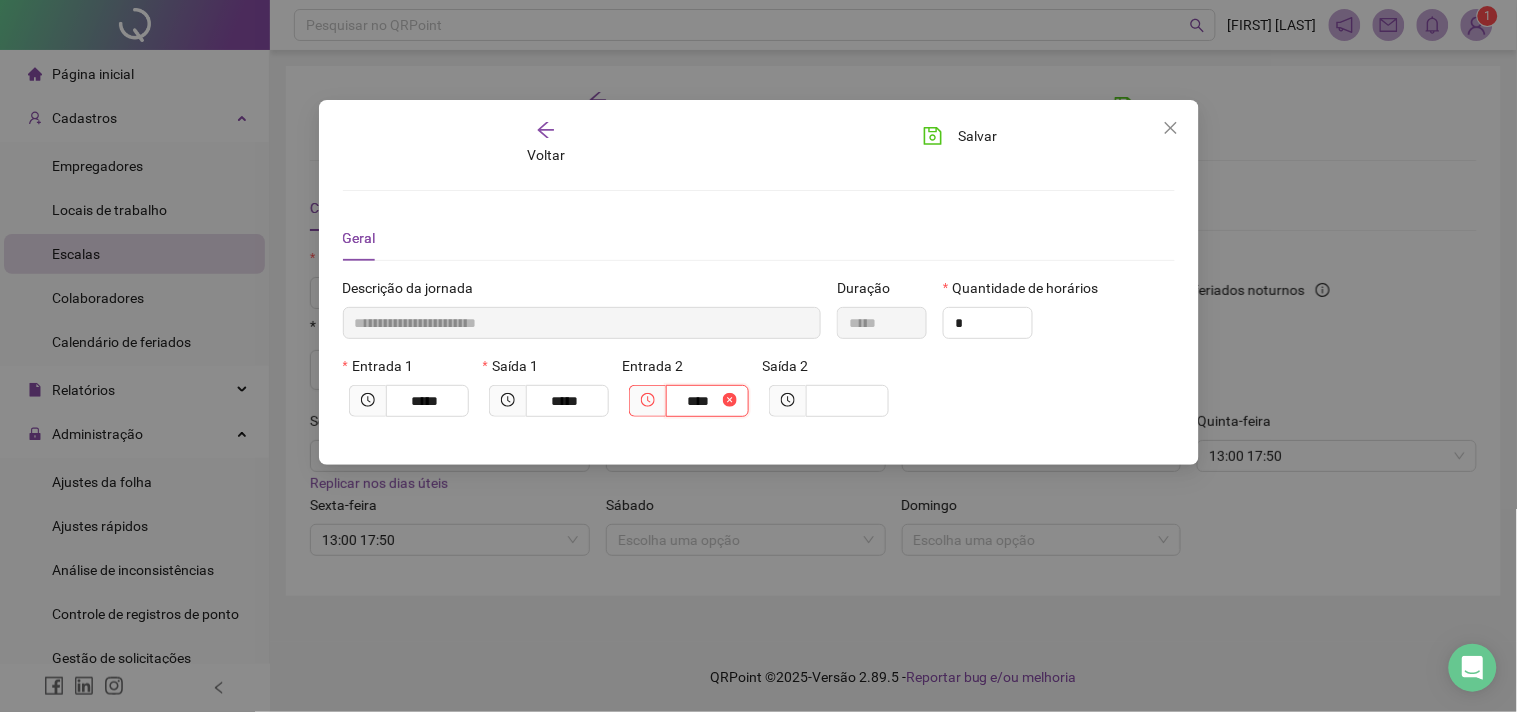 type on "**********" 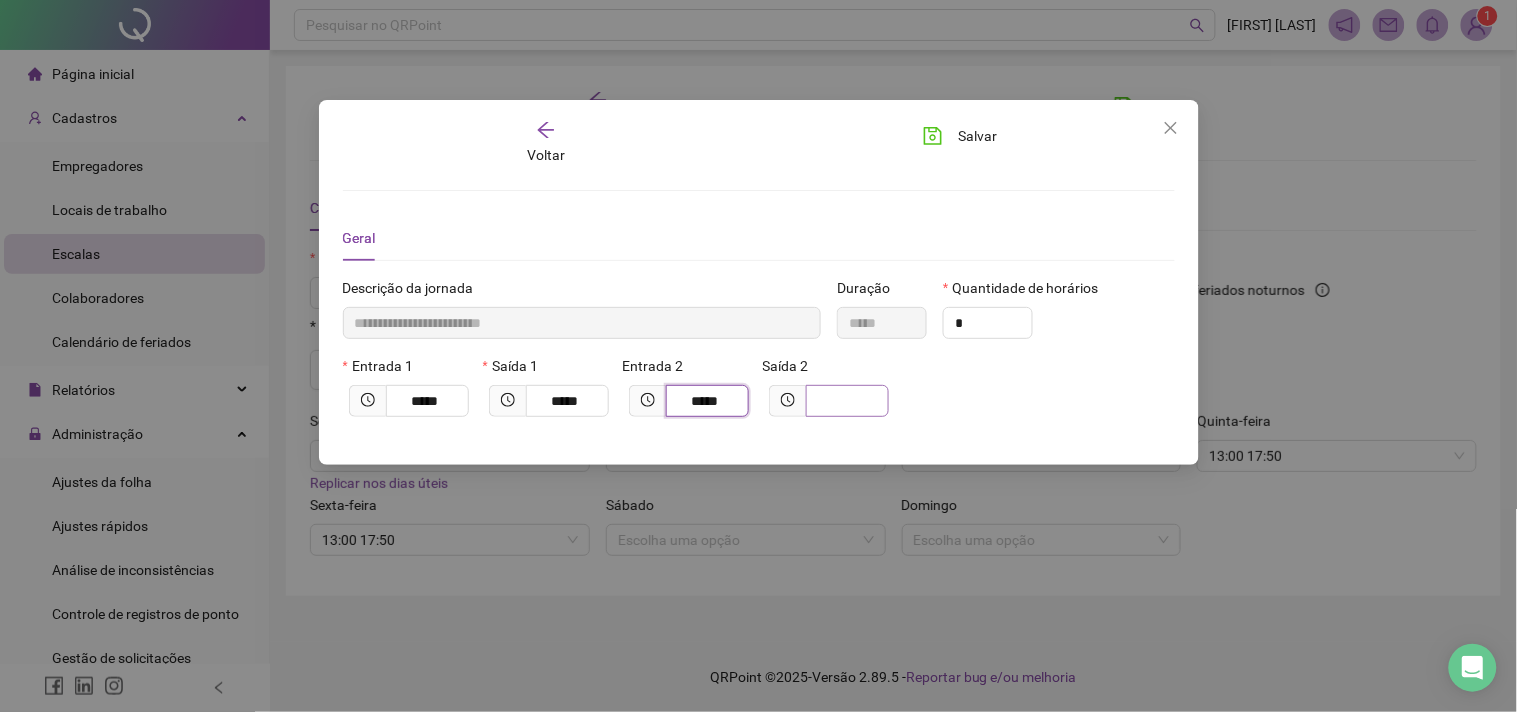 type on "*****" 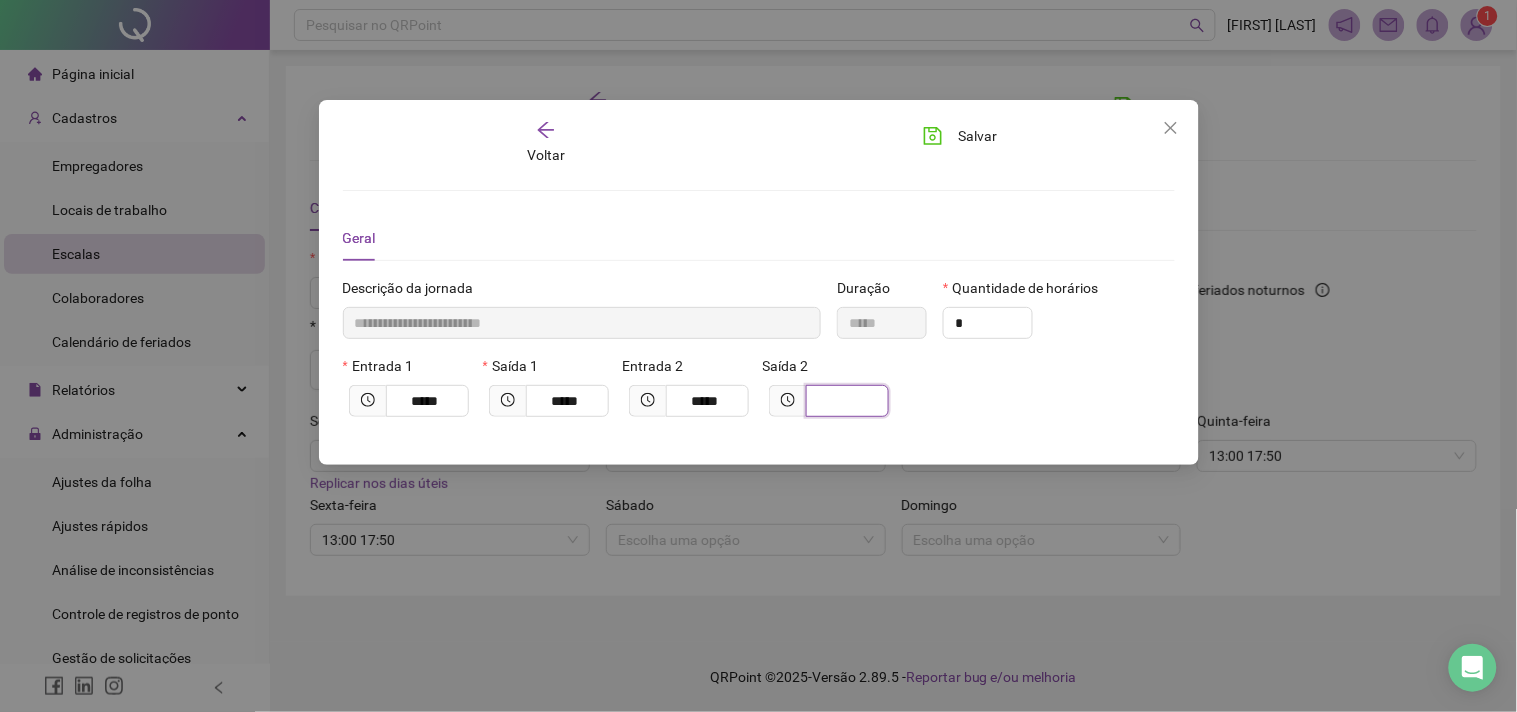 click at bounding box center (845, 401) 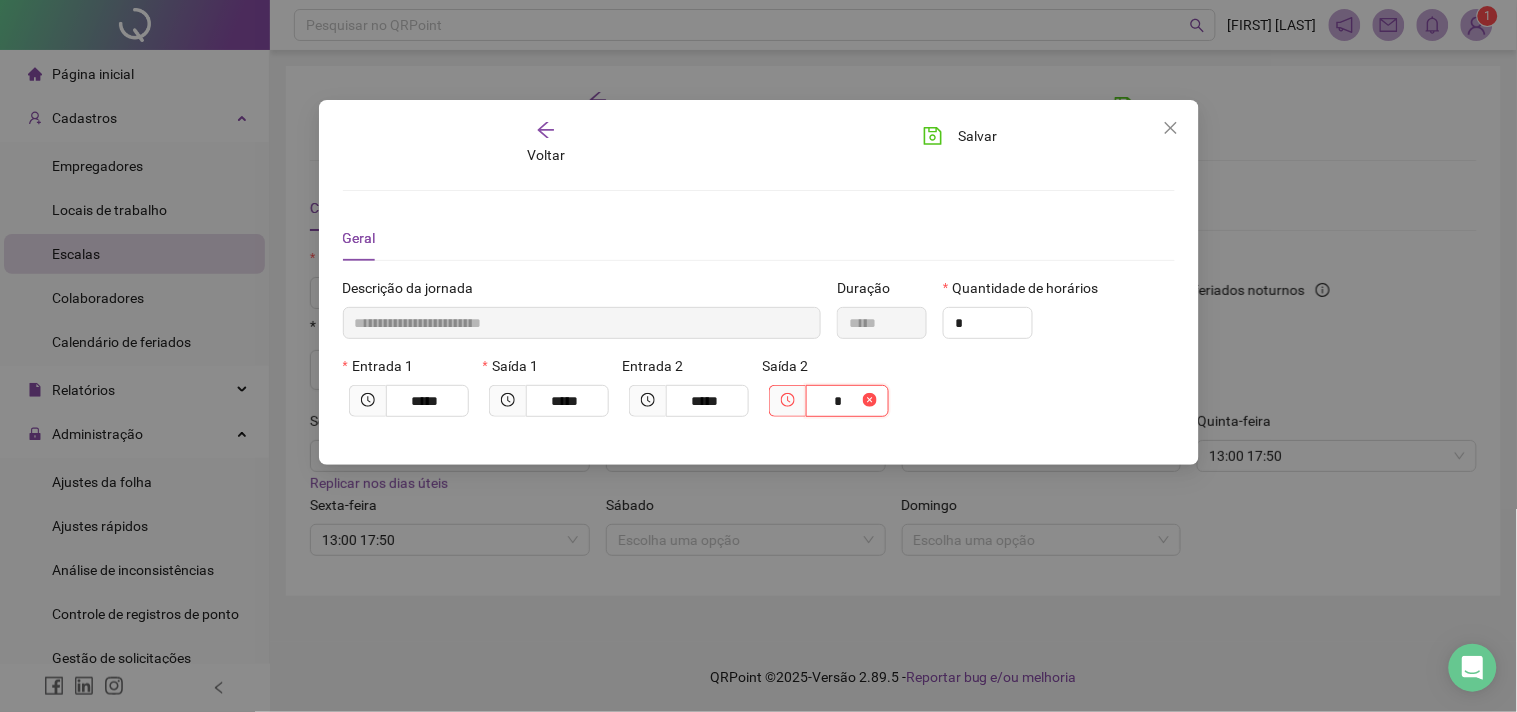 type on "**********" 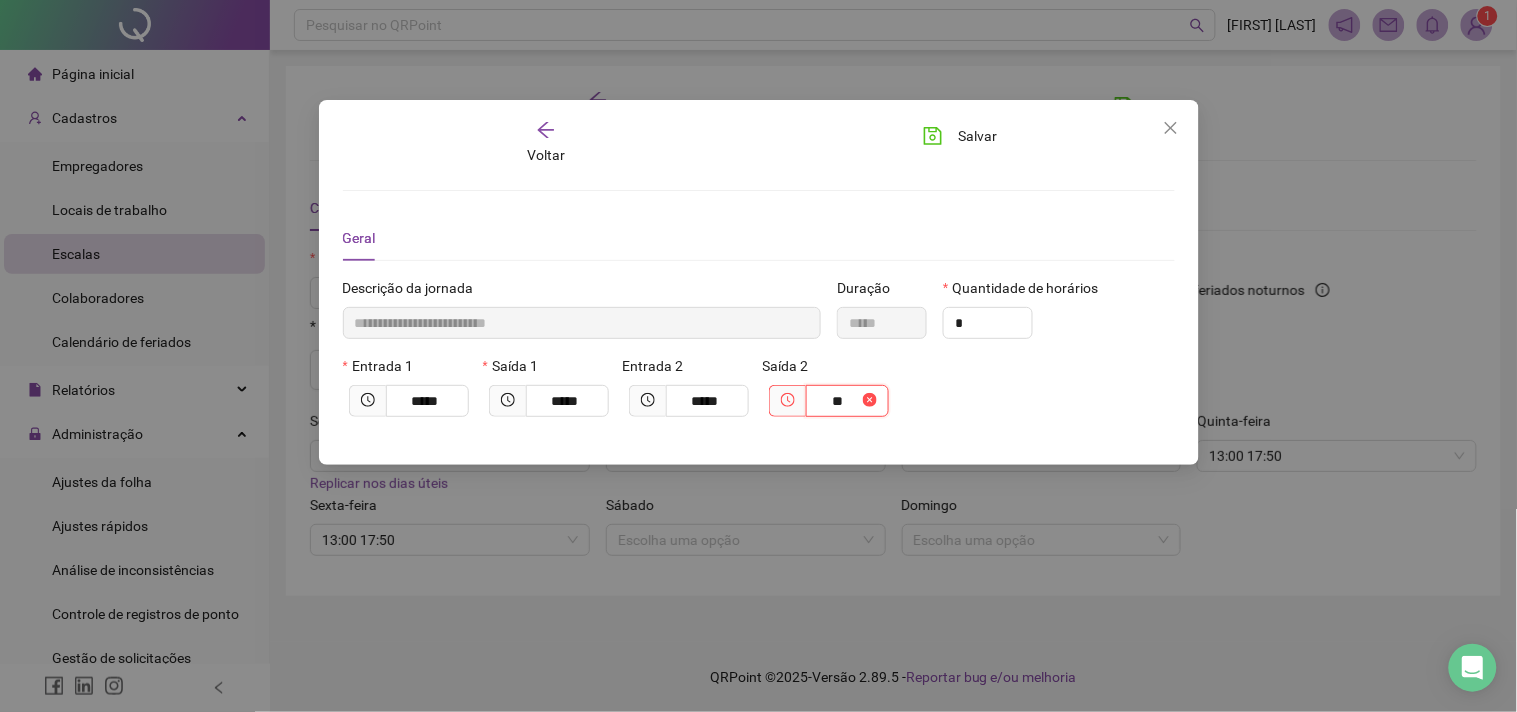 type on "**********" 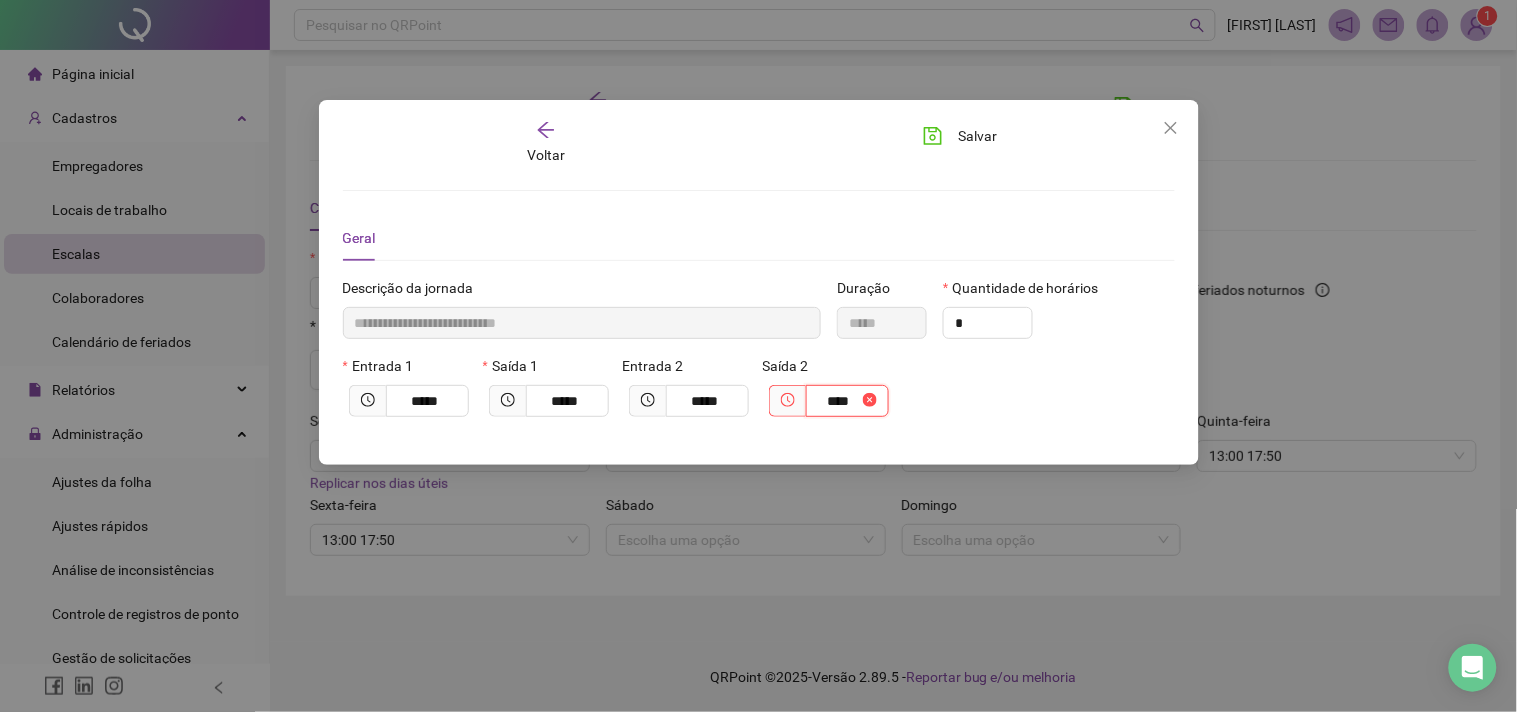 type on "**********" 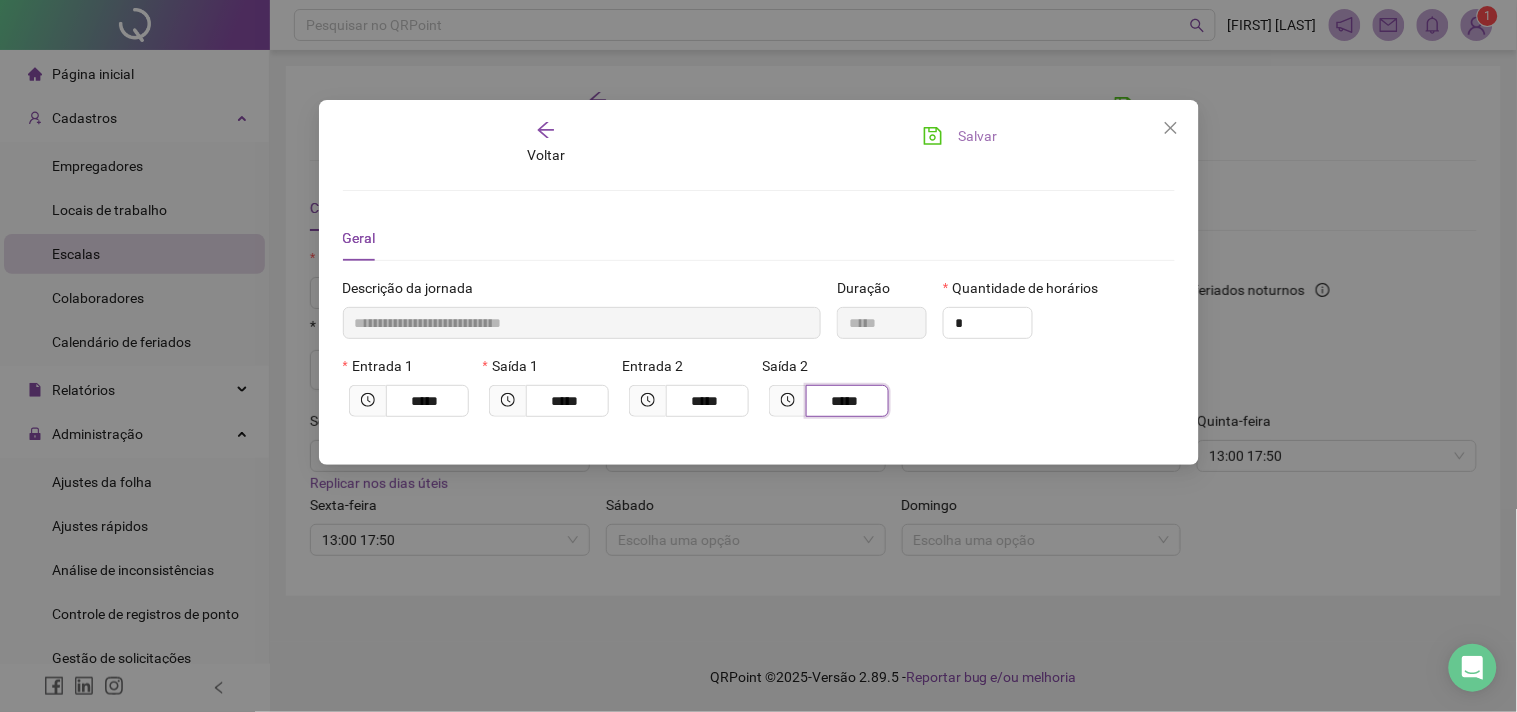 type on "*****" 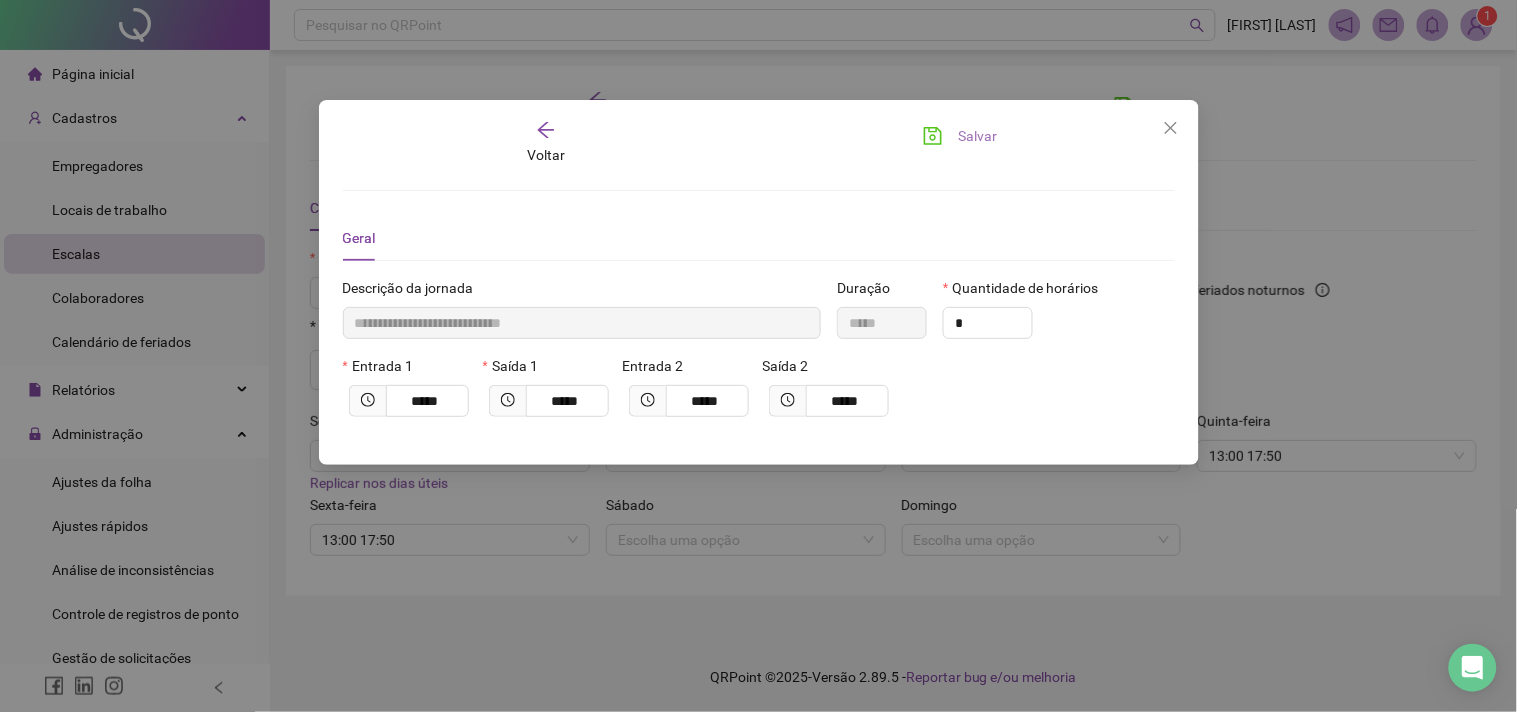 click on "Salvar" at bounding box center (960, 136) 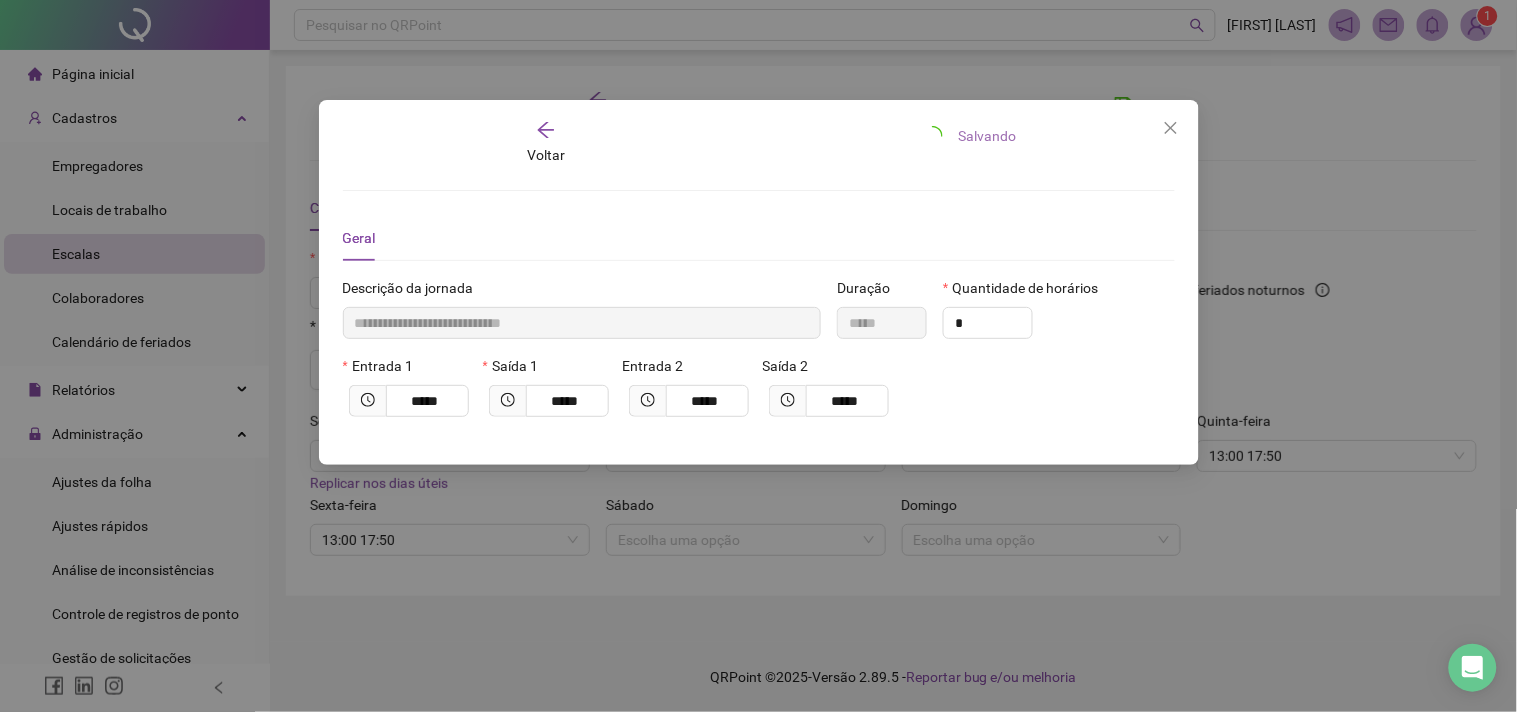 type 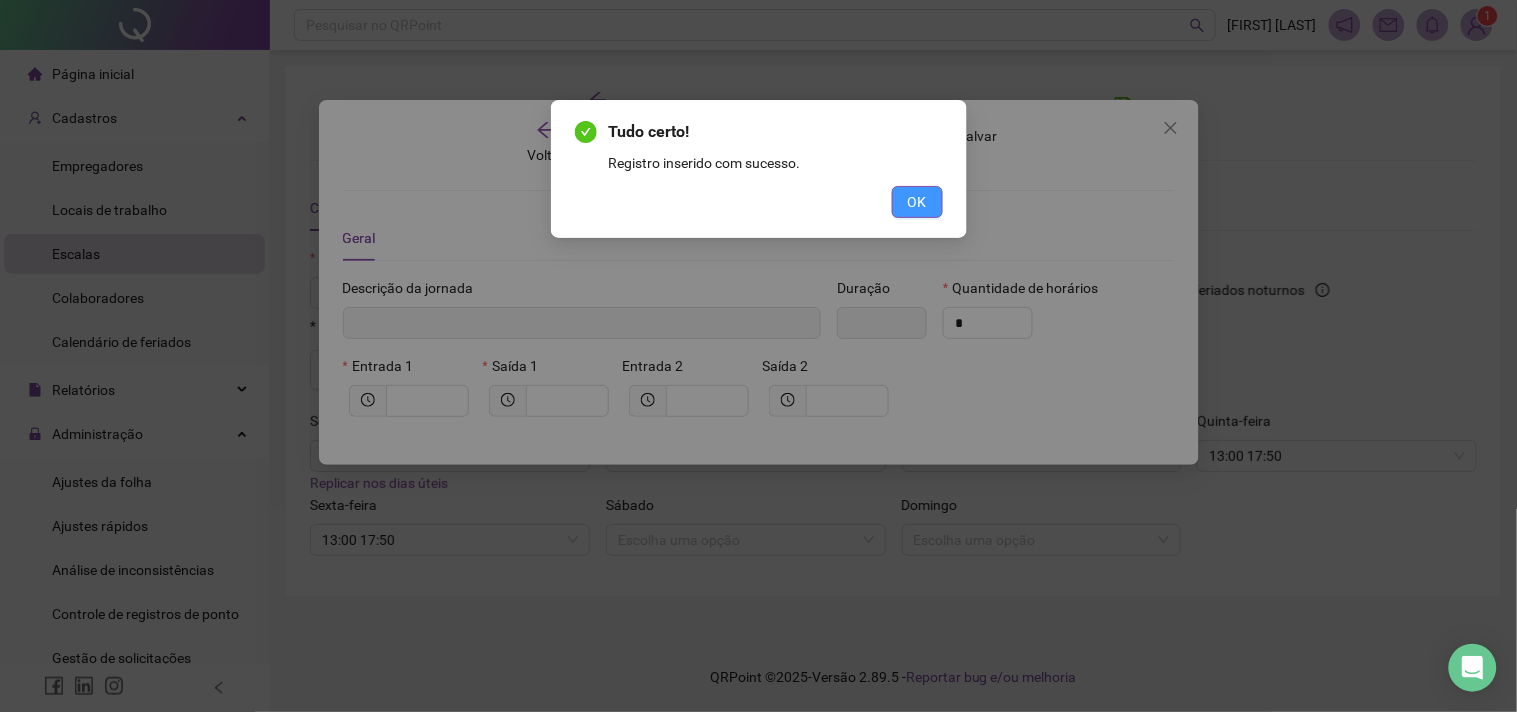 click on "OK" at bounding box center [917, 202] 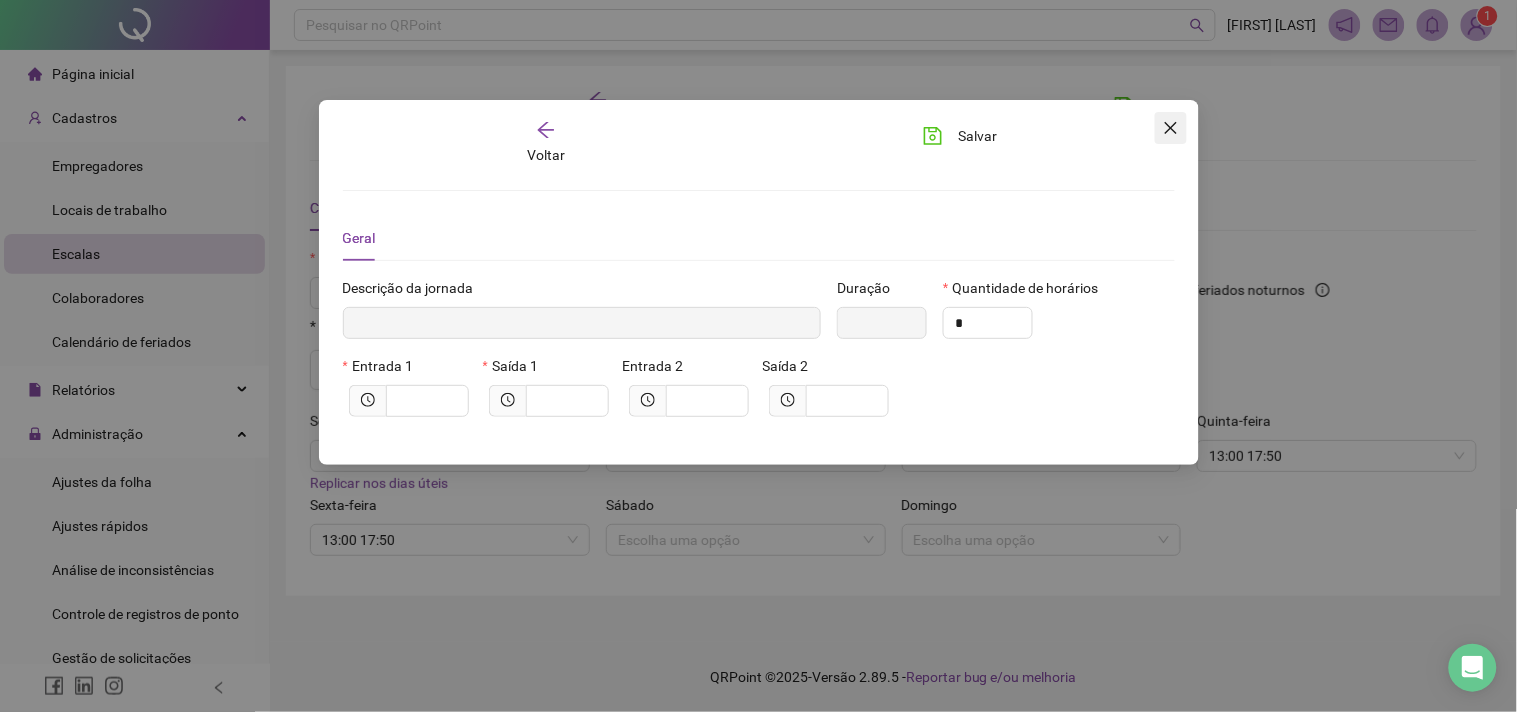 click 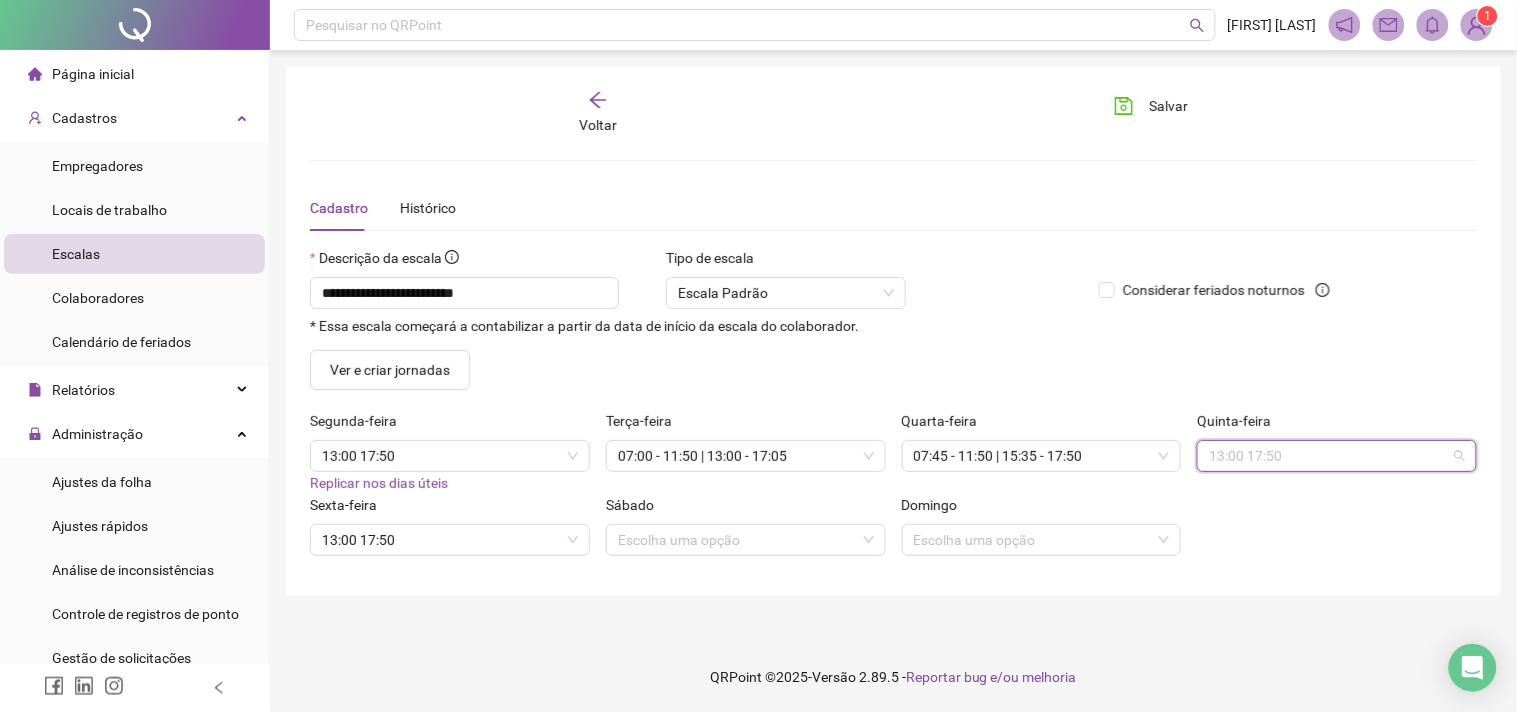 scroll, scrollTop: 30634, scrollLeft: 0, axis: vertical 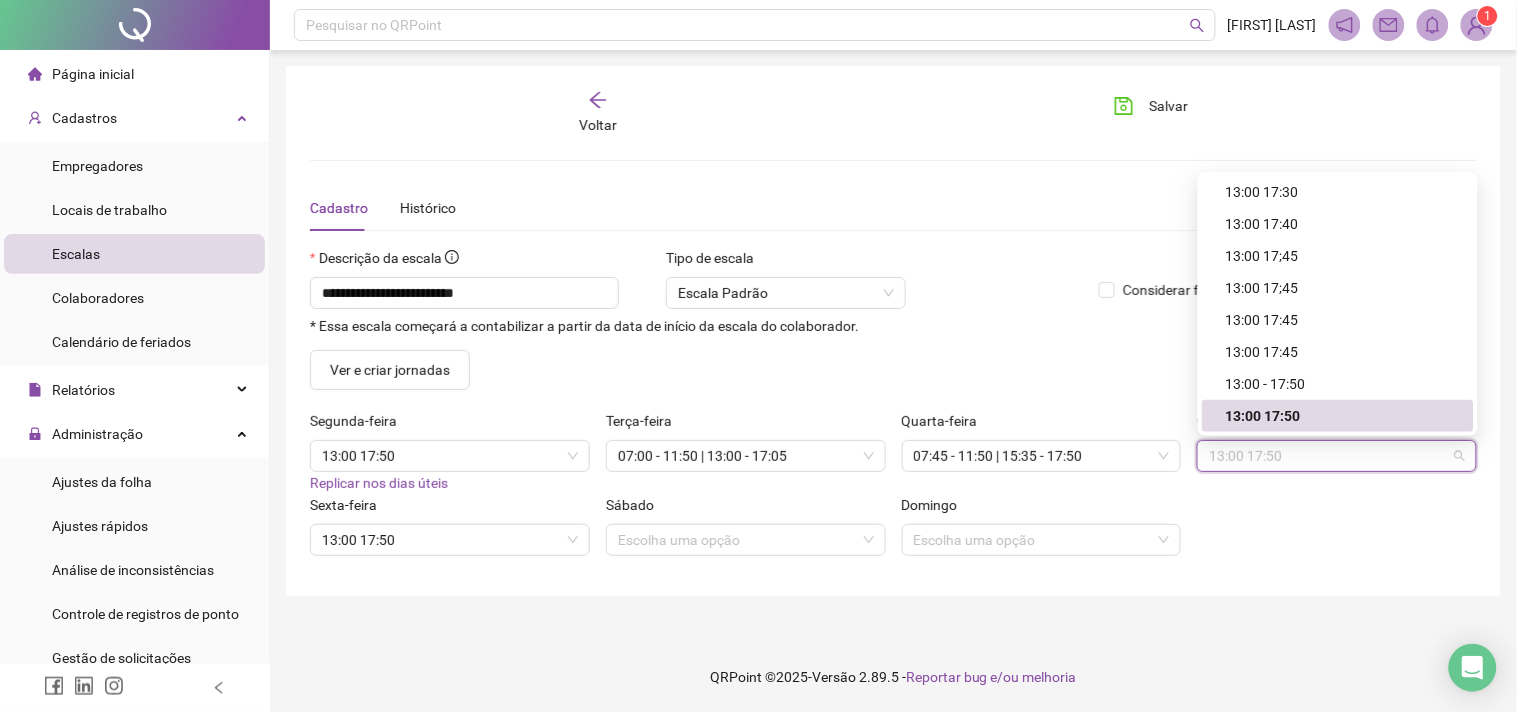 type on "*" 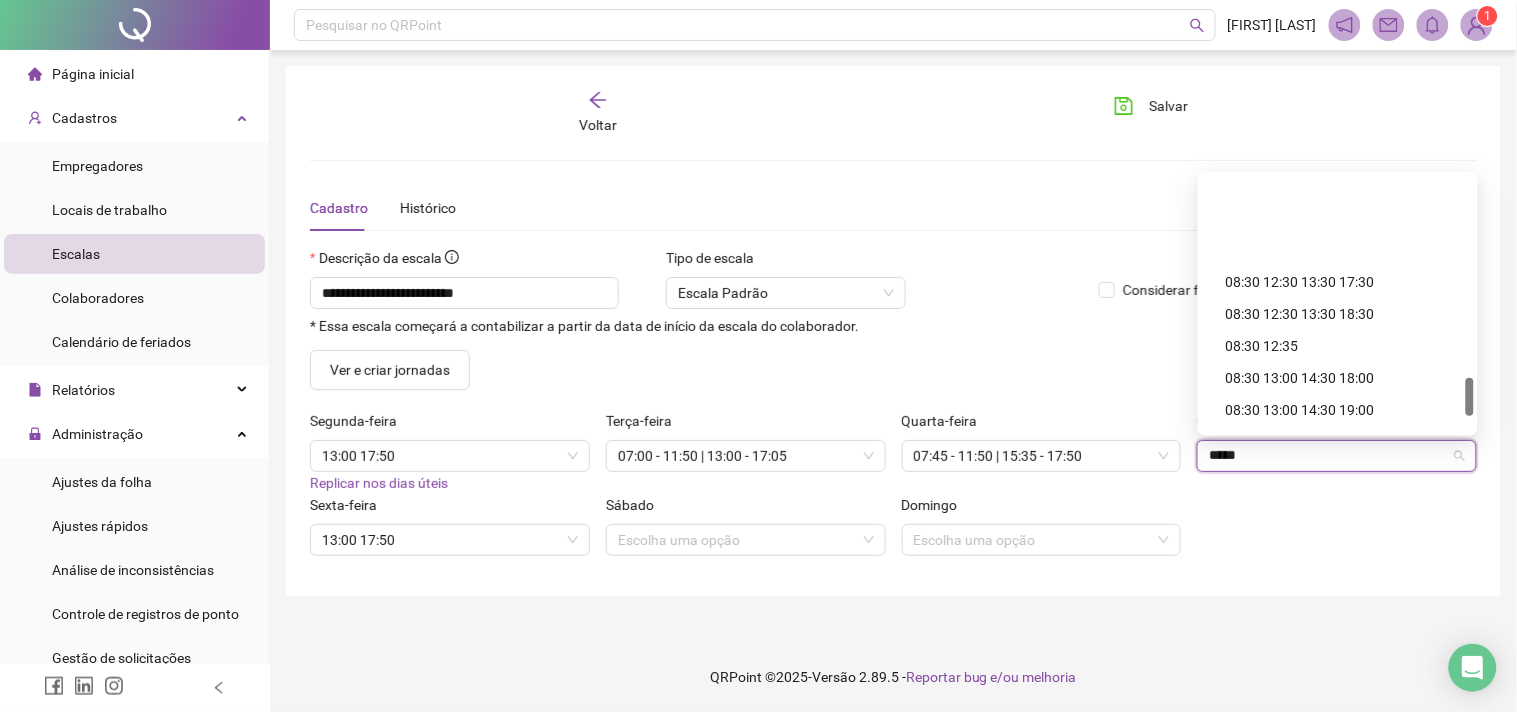 scroll, scrollTop: 1440, scrollLeft: 0, axis: vertical 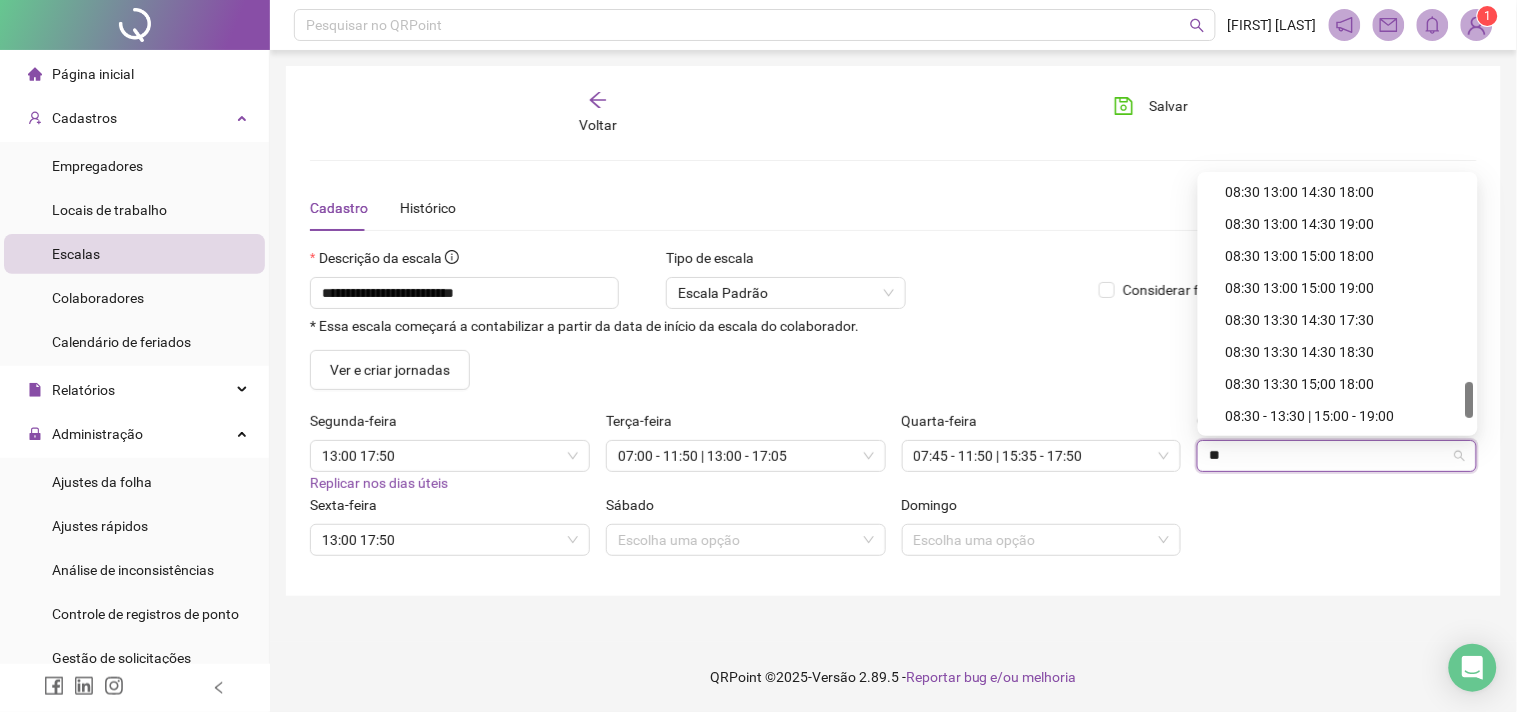 type on "*" 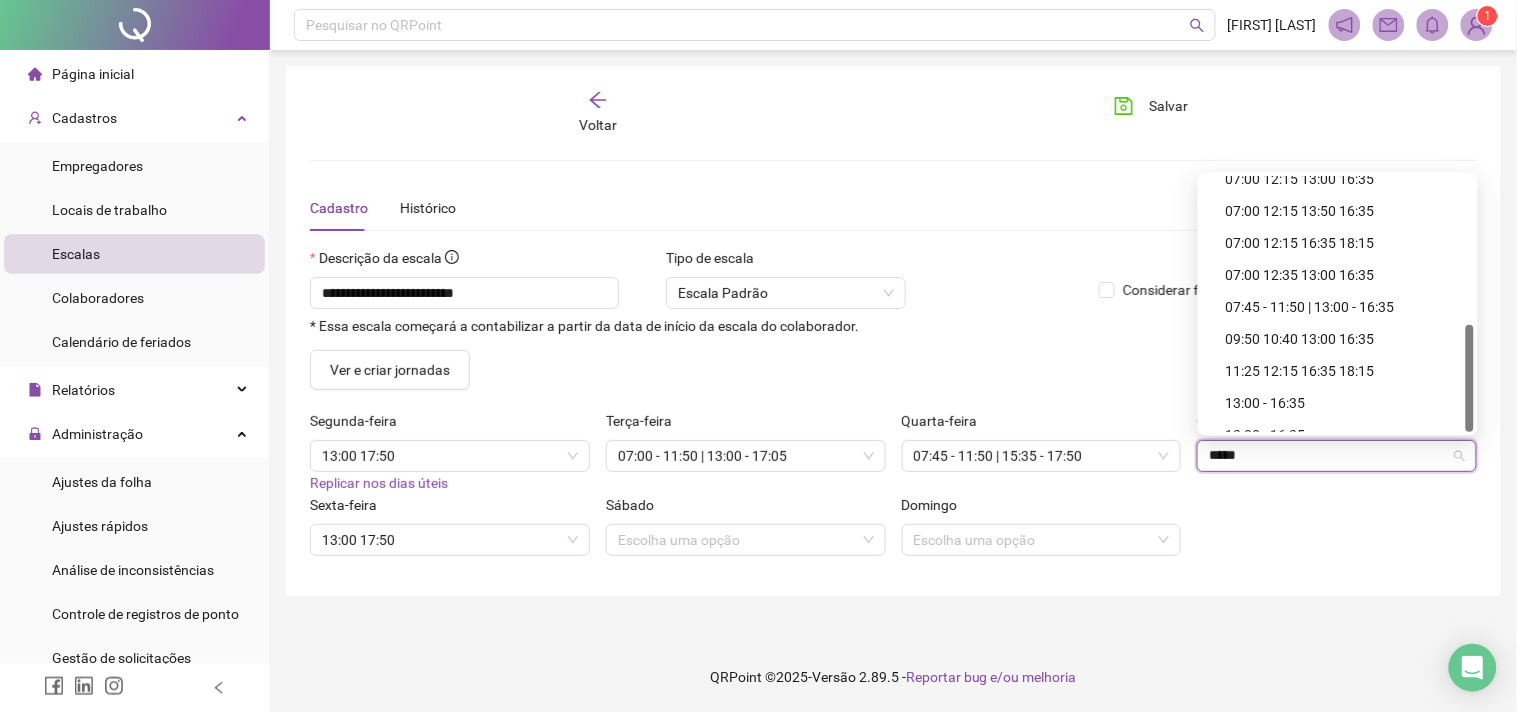 scroll, scrollTop: 352, scrollLeft: 0, axis: vertical 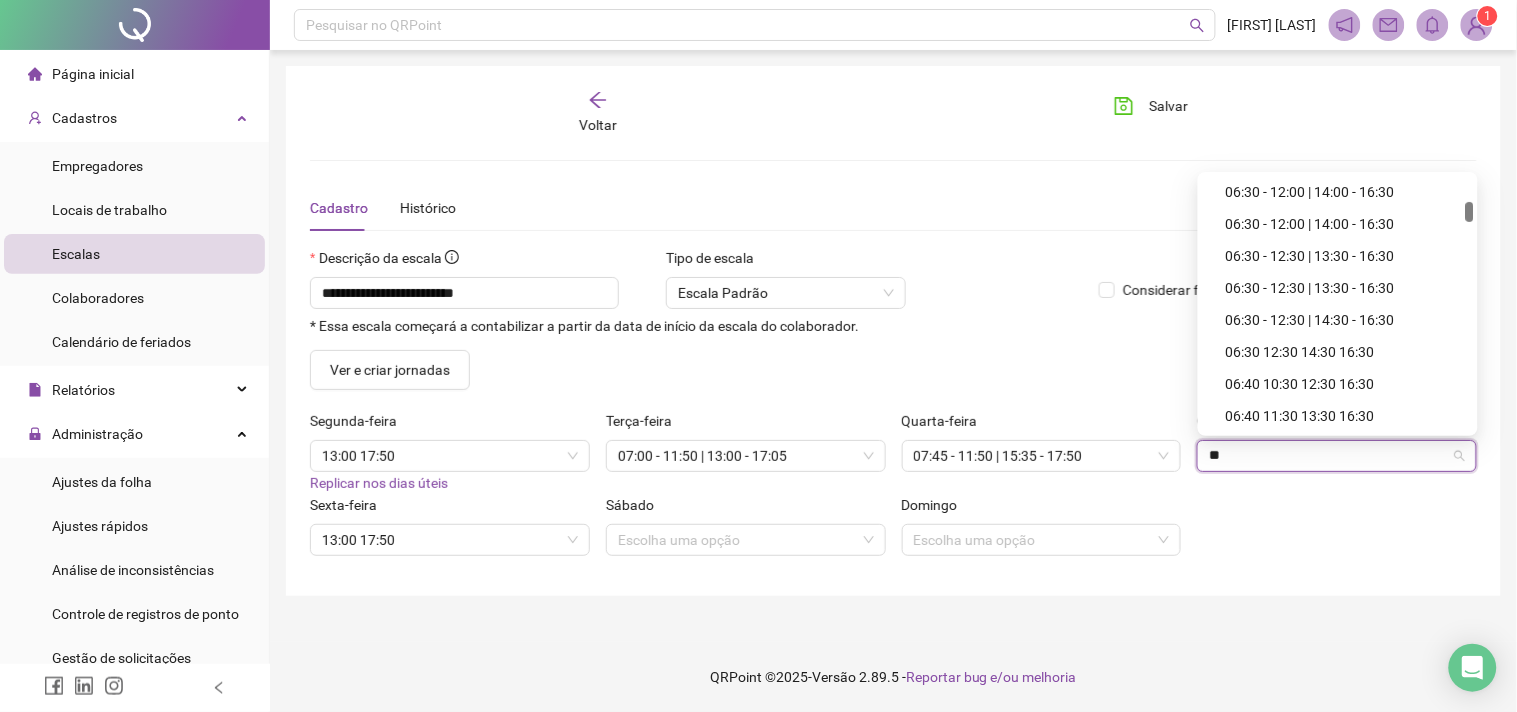 type on "*" 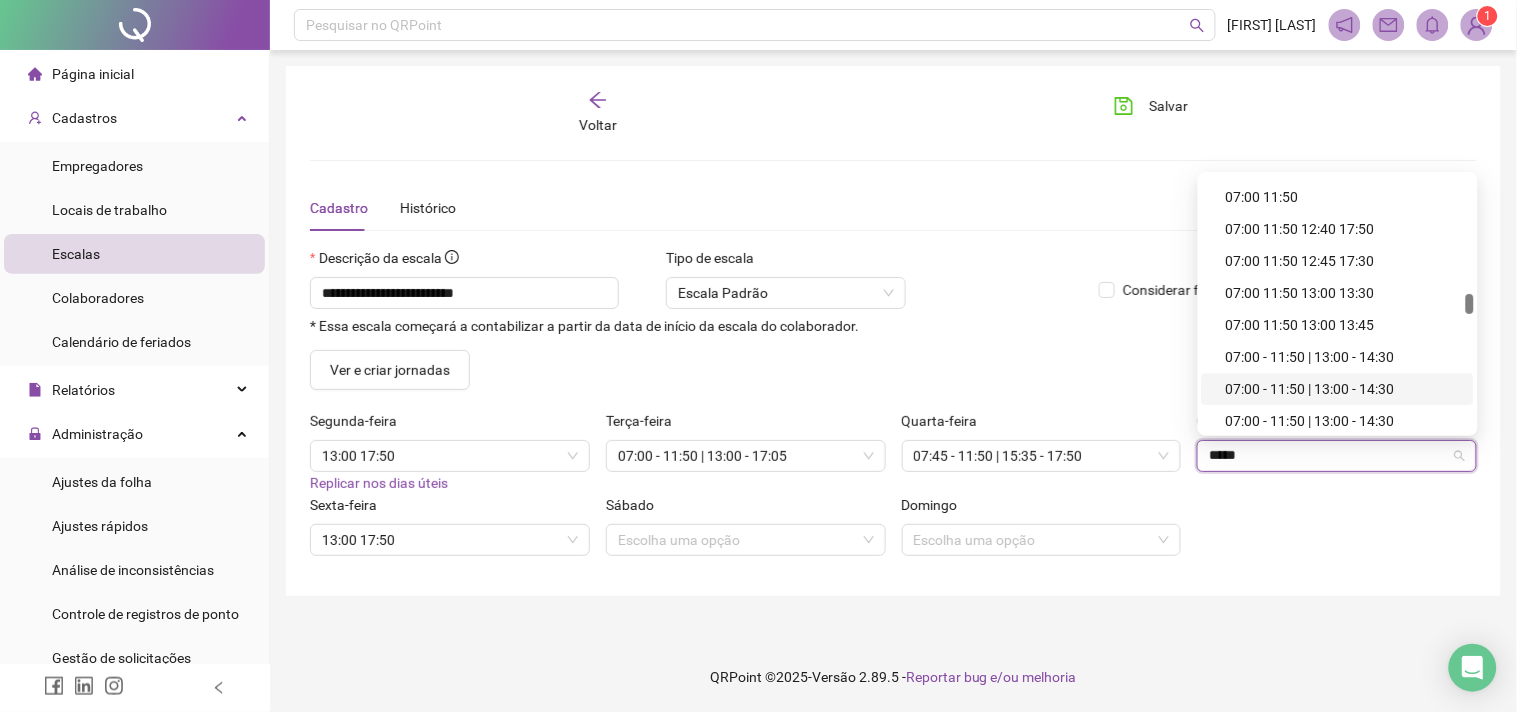 scroll, scrollTop: 4847, scrollLeft: 0, axis: vertical 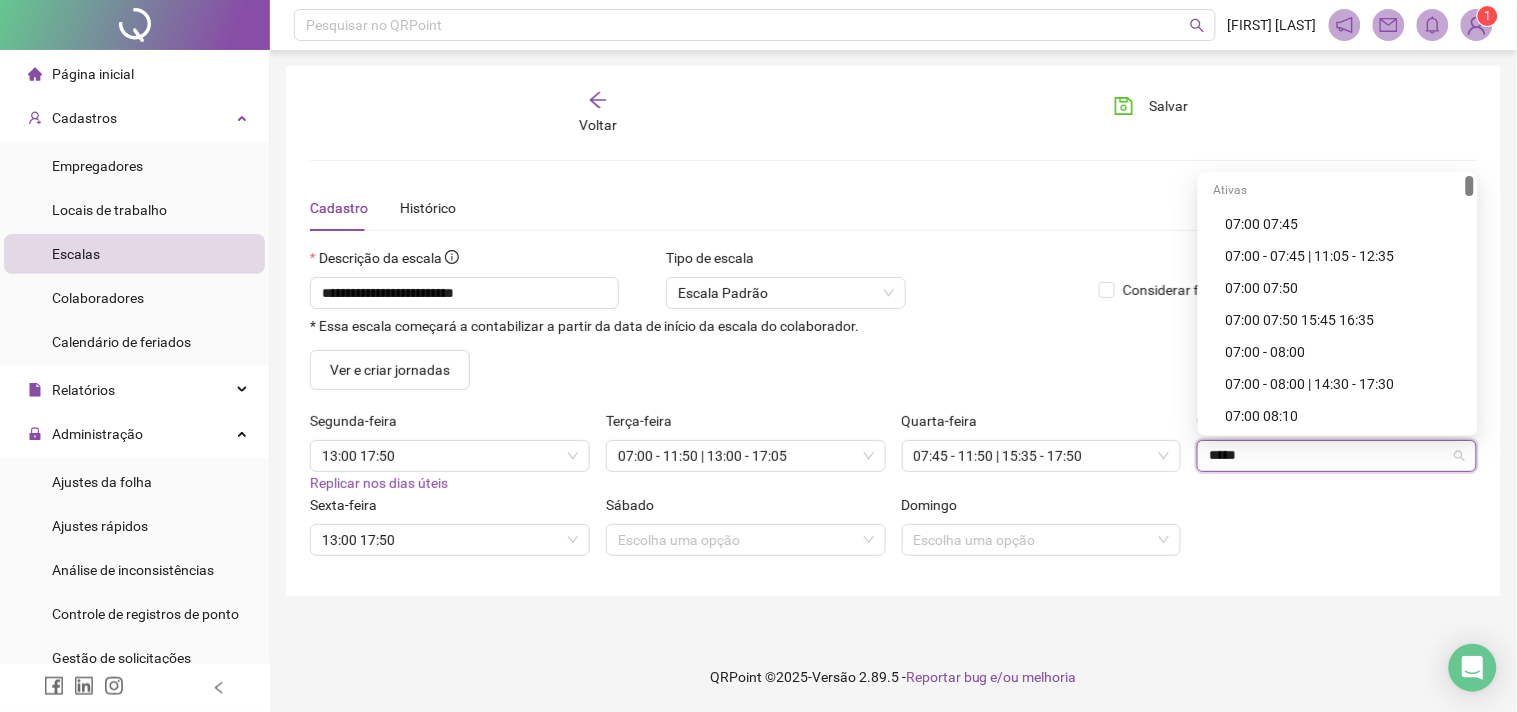 drag, startPoint x: 1471, startPoint y: 295, endPoint x: 1470, endPoint y: 190, distance: 105.00476 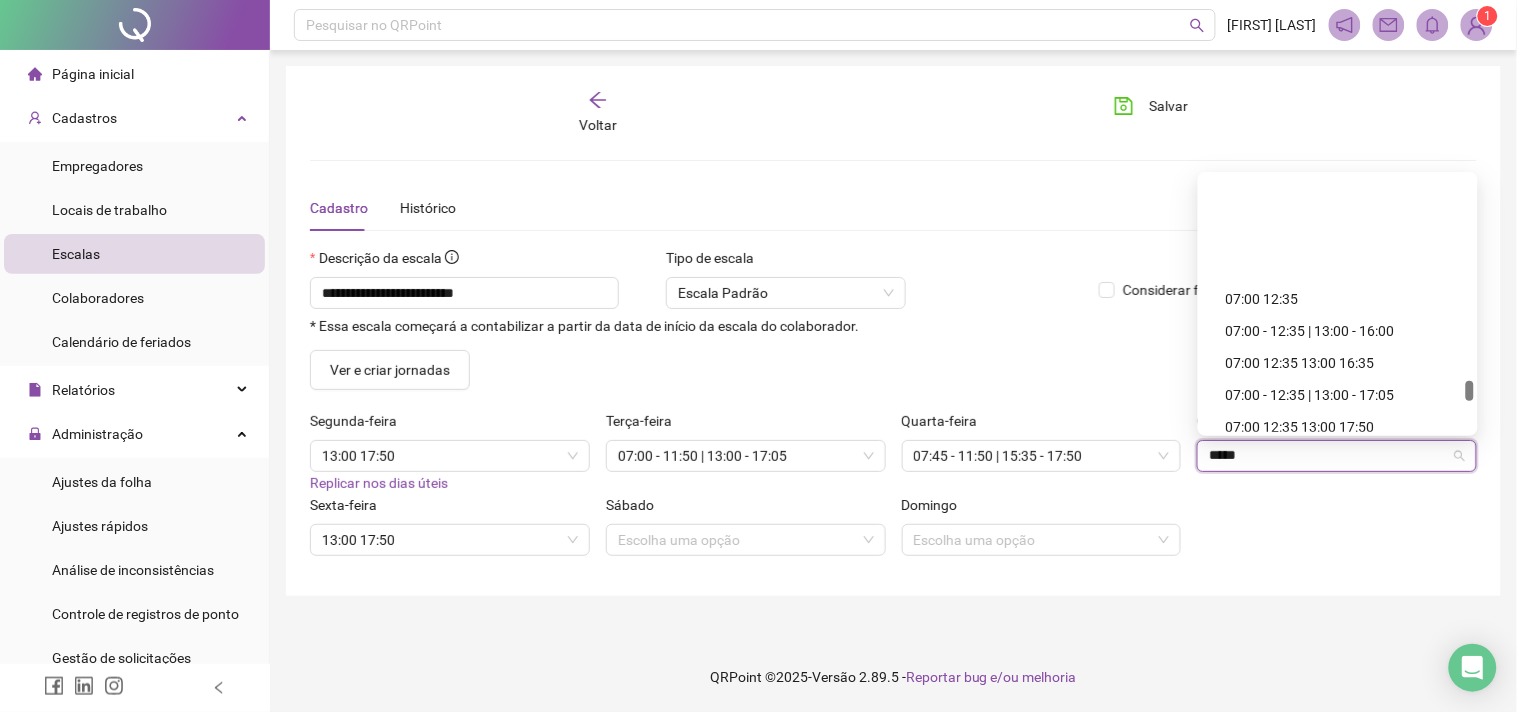 scroll, scrollTop: 9444, scrollLeft: 0, axis: vertical 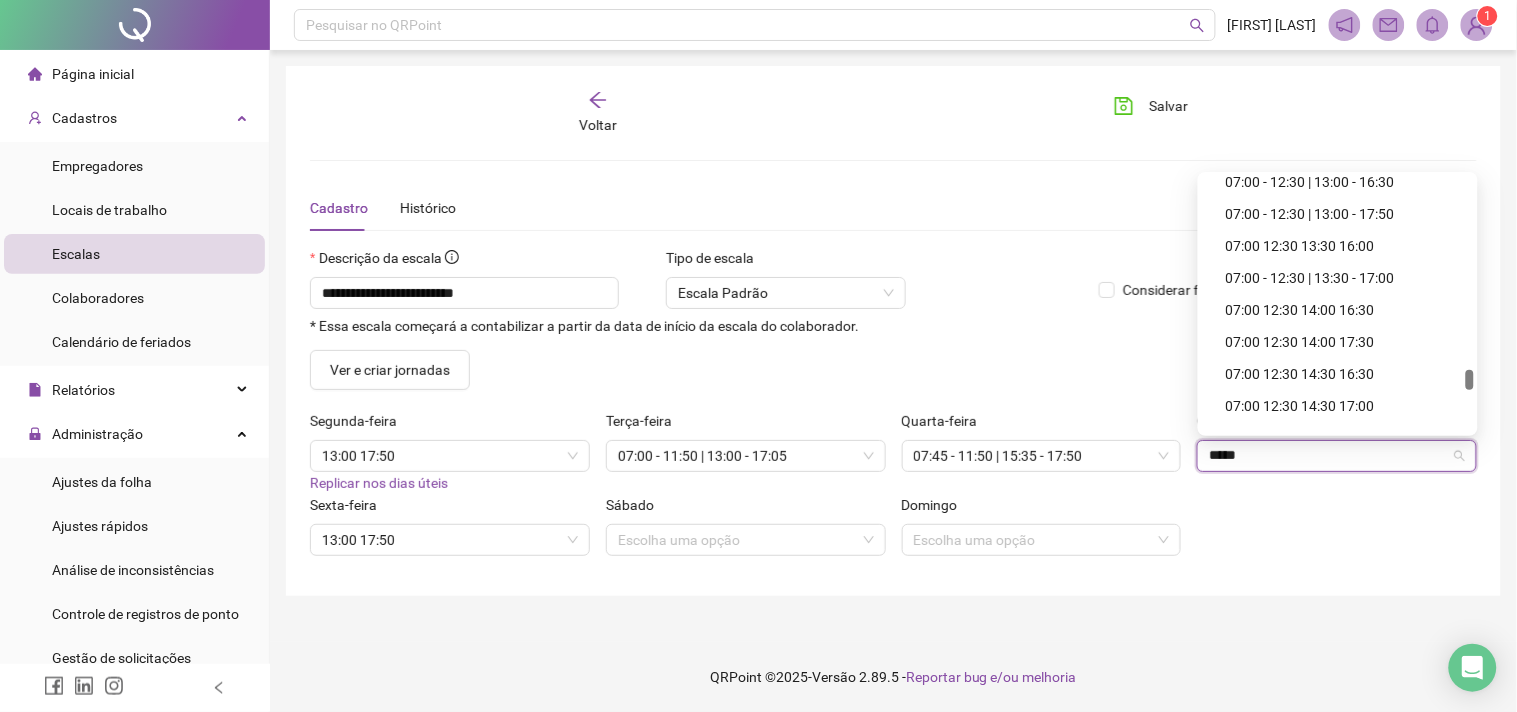 drag, startPoint x: 1468, startPoint y: 385, endPoint x: 1467, endPoint y: 374, distance: 11.045361 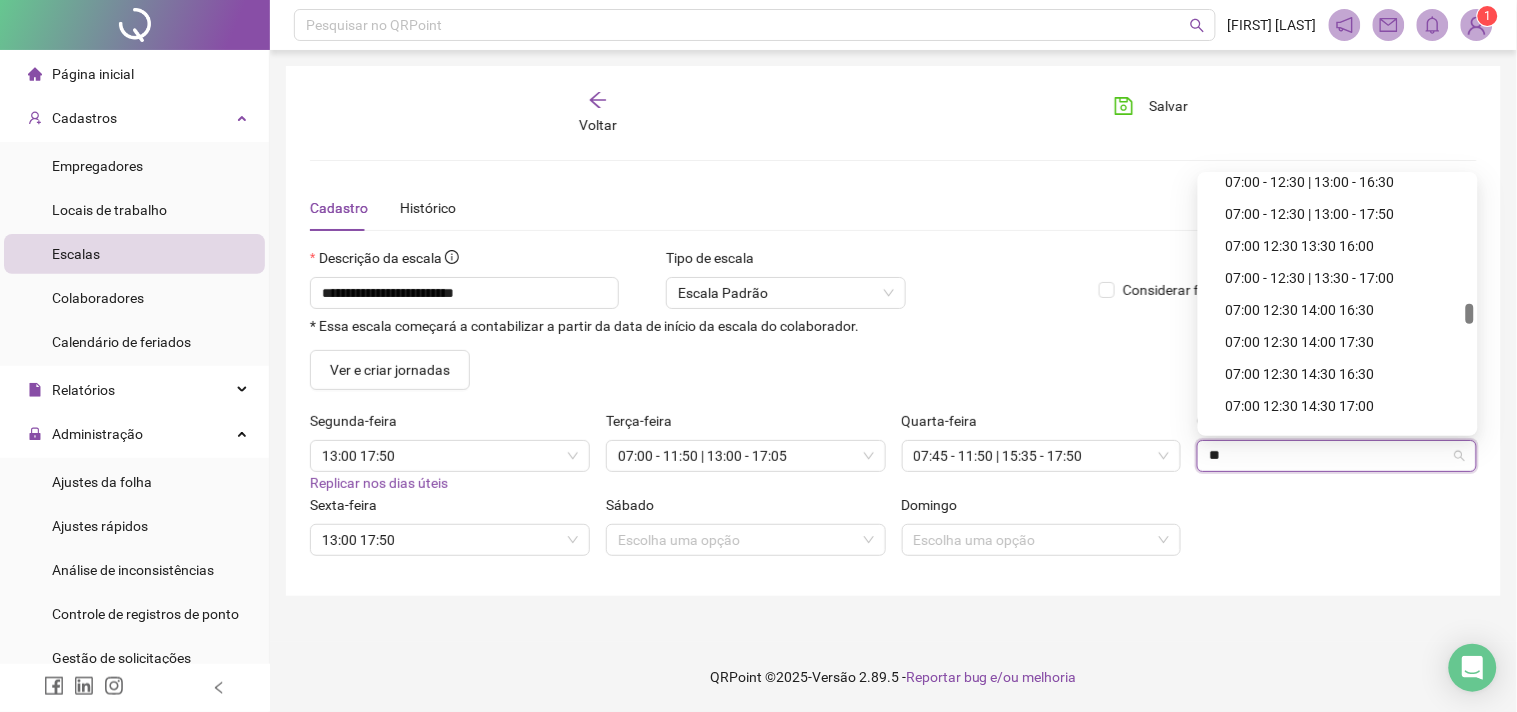 type on "*" 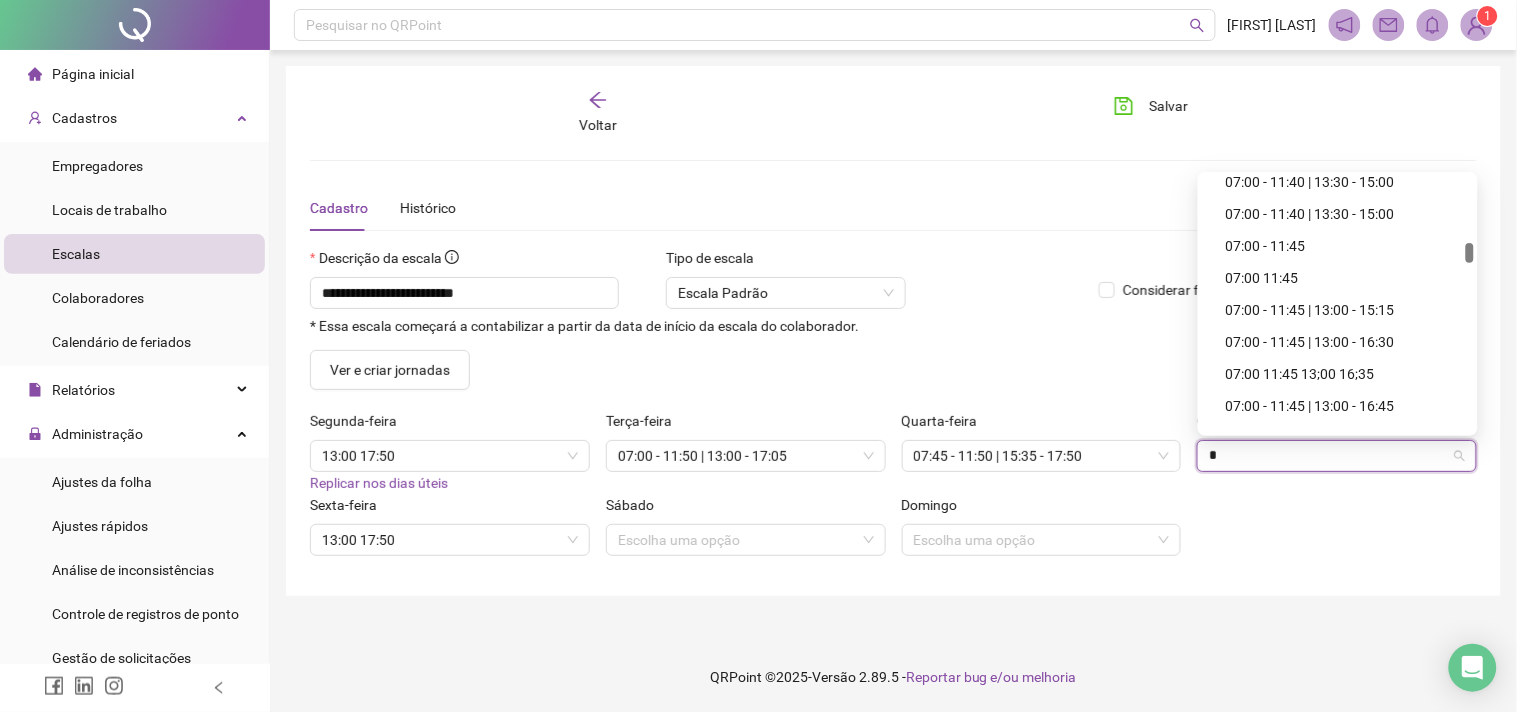 scroll, scrollTop: 30272, scrollLeft: 0, axis: vertical 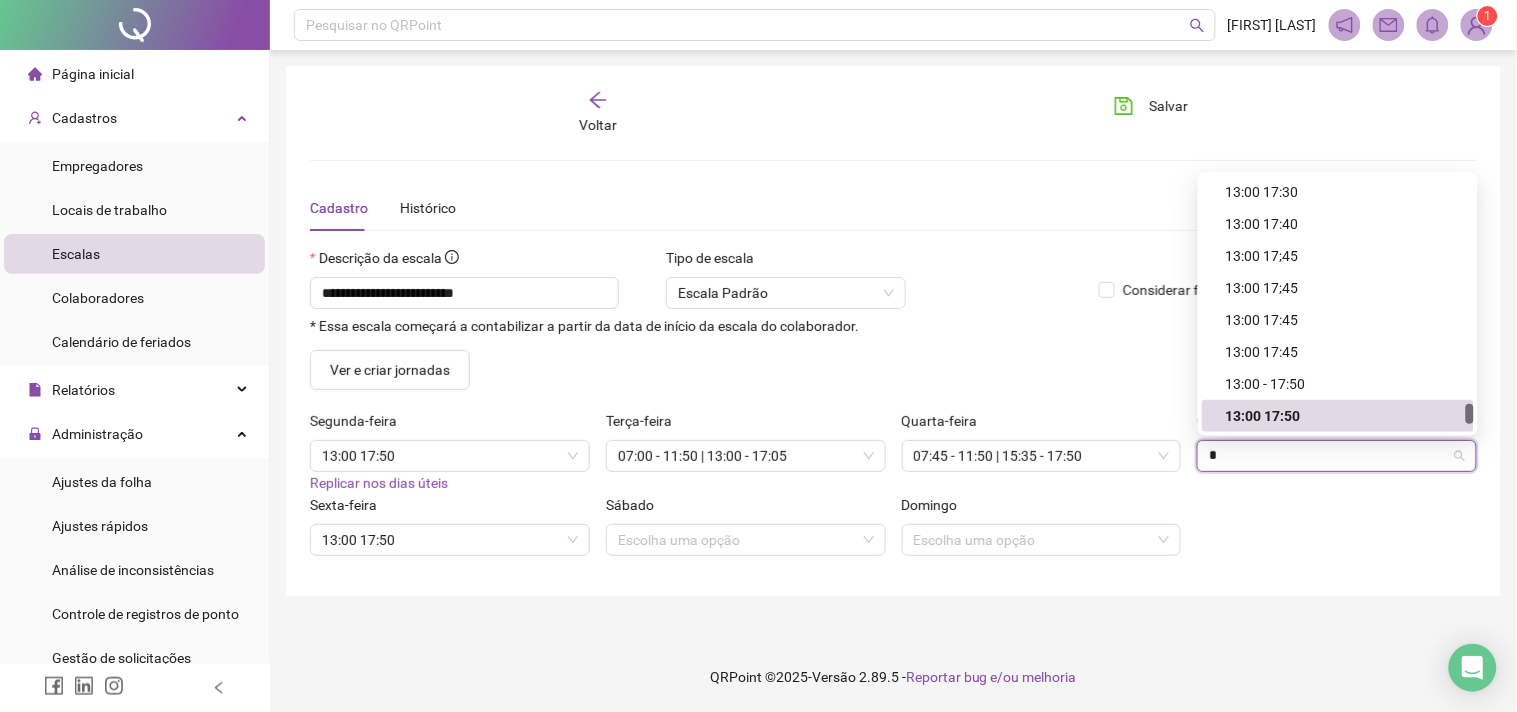 type 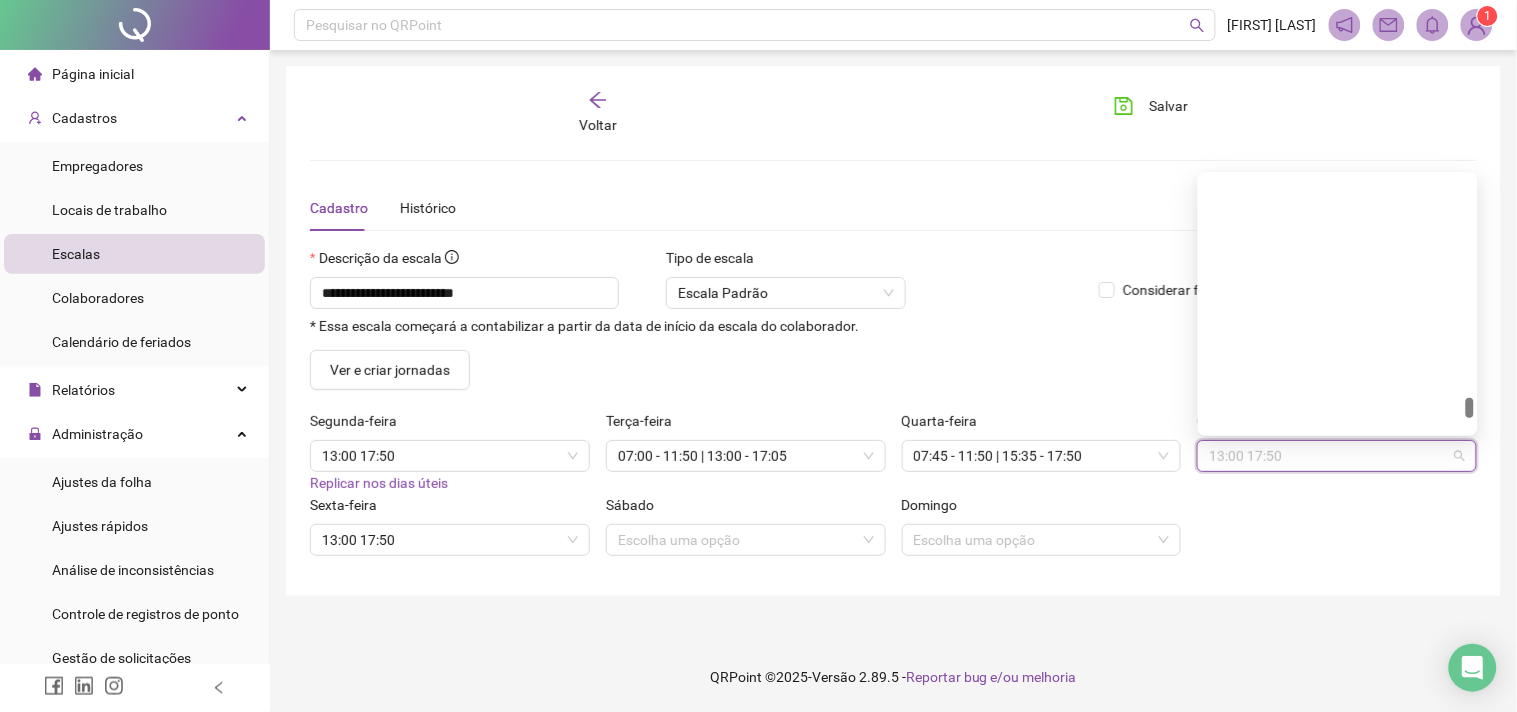 scroll, scrollTop: 30634, scrollLeft: 0, axis: vertical 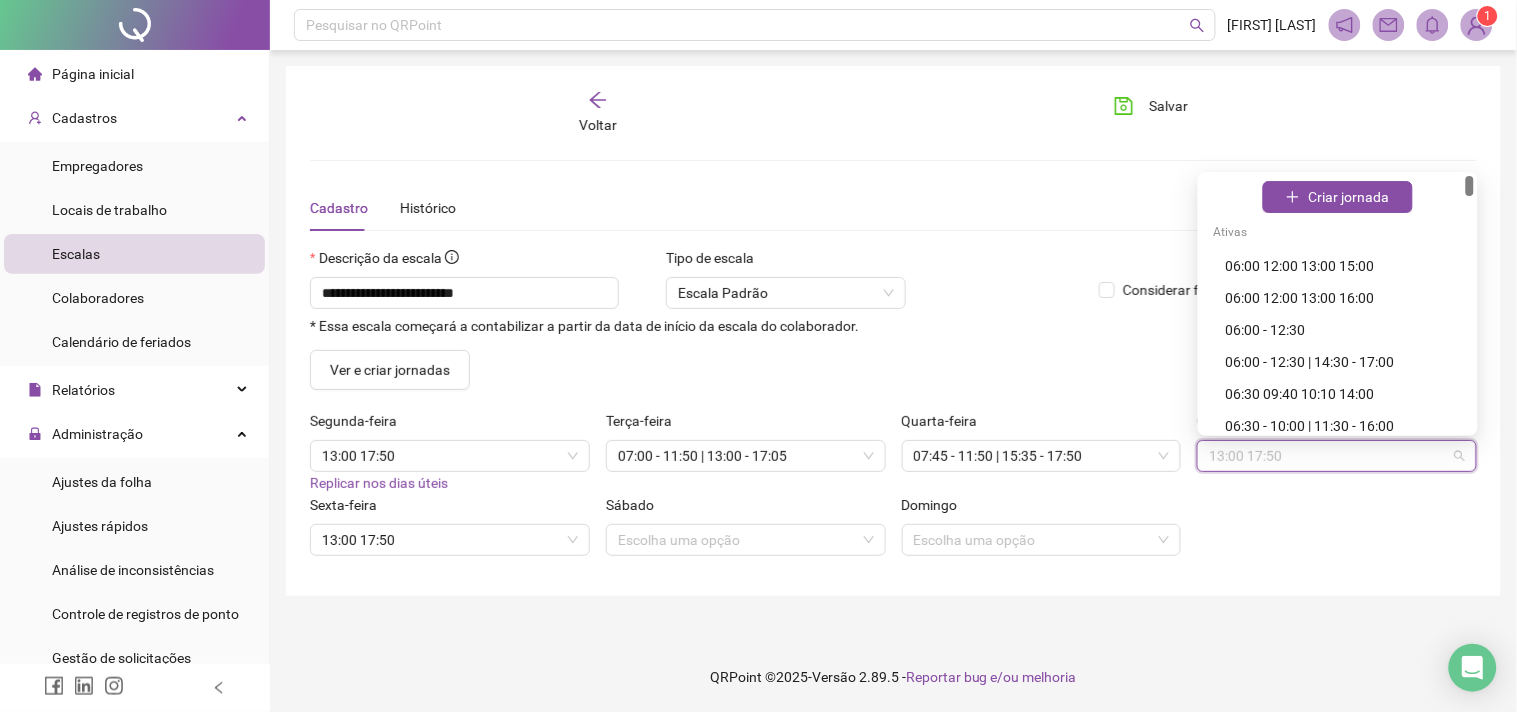 drag, startPoint x: 1467, startPoint y: 408, endPoint x: 1496, endPoint y: 171, distance: 238.76767 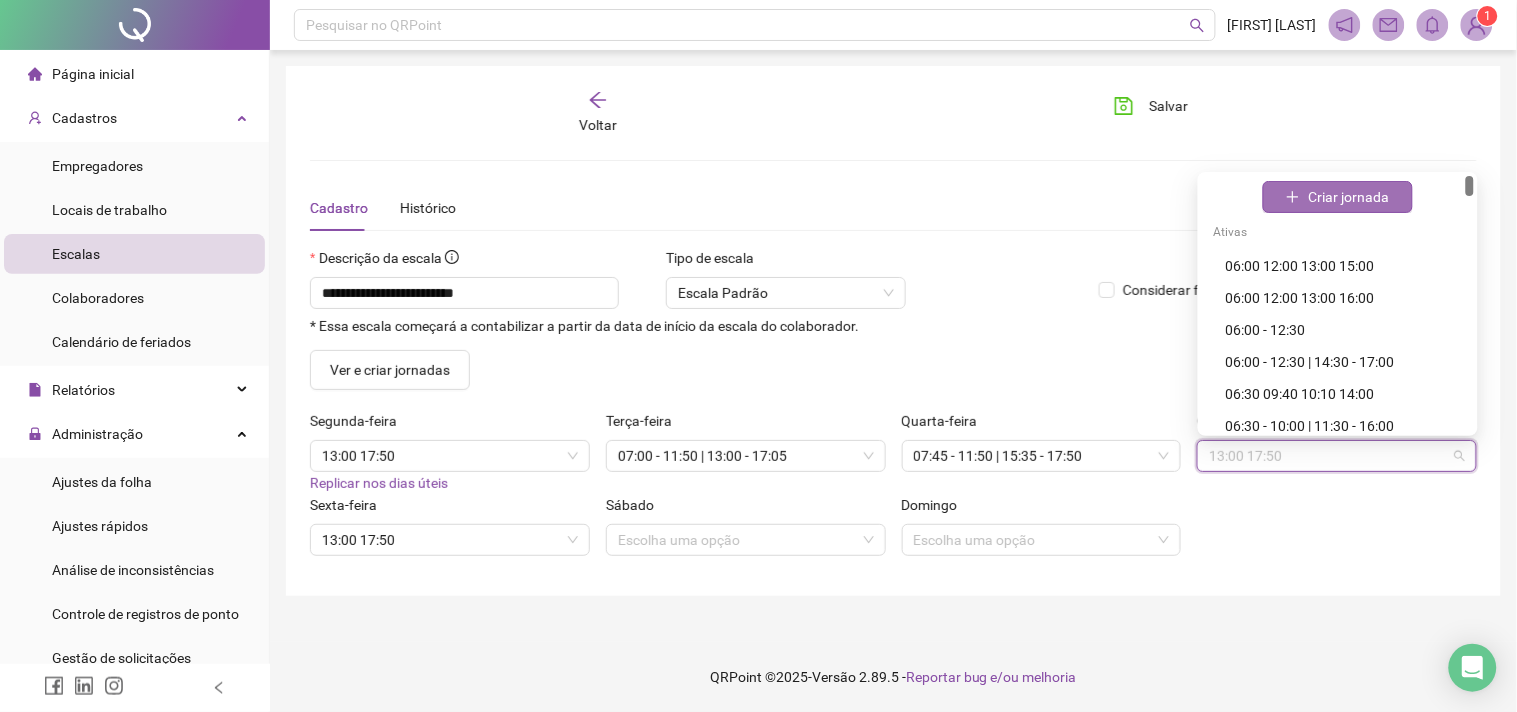 click on "Criar jornada" at bounding box center (1348, 197) 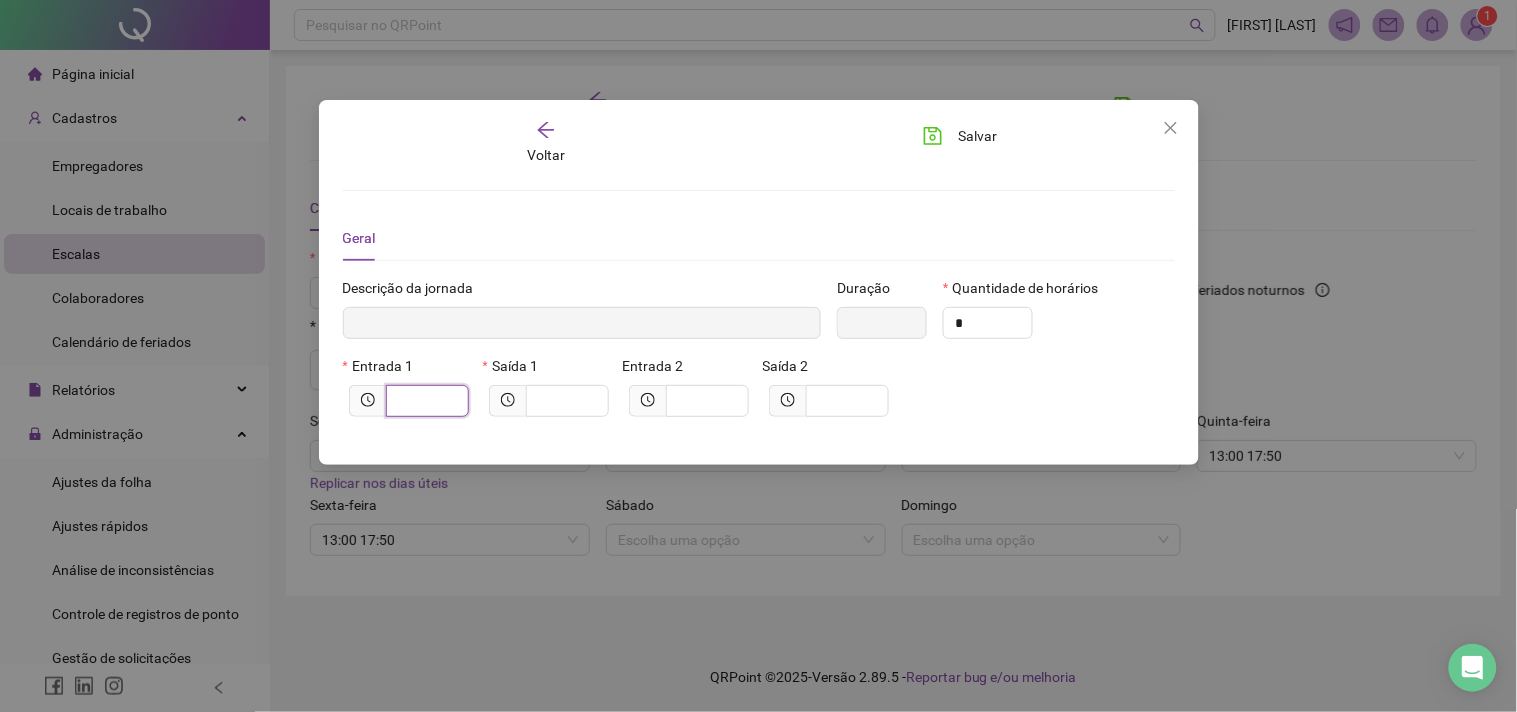 click at bounding box center [425, 401] 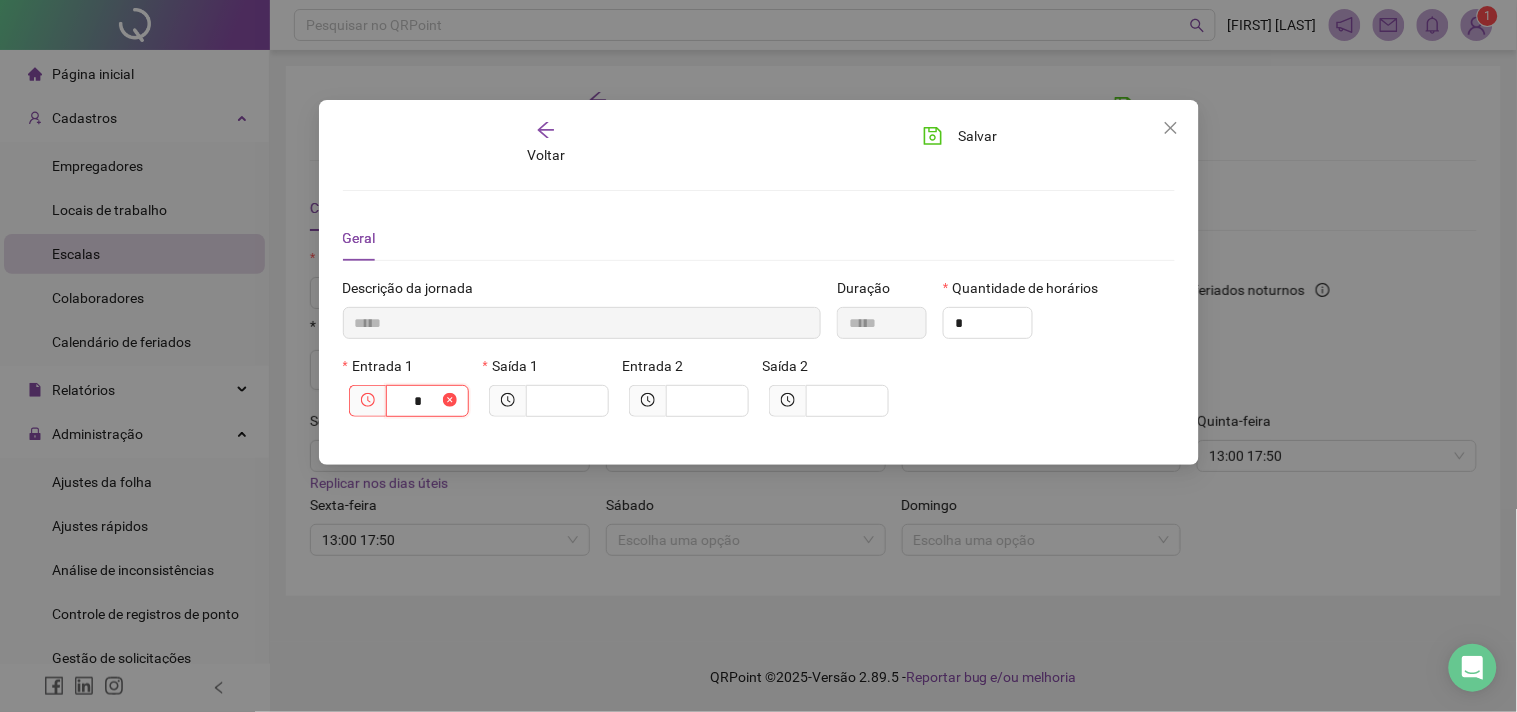 type on "******" 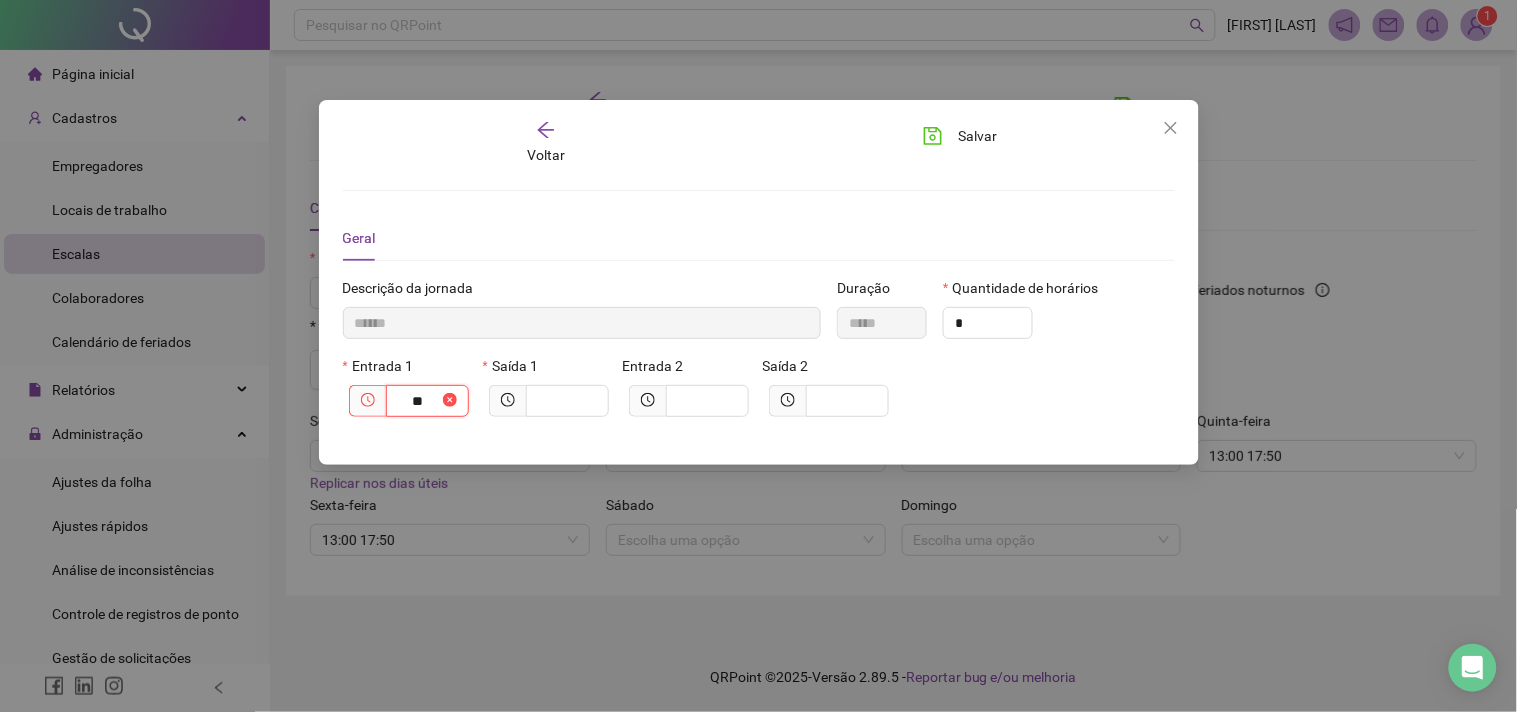 type on "***" 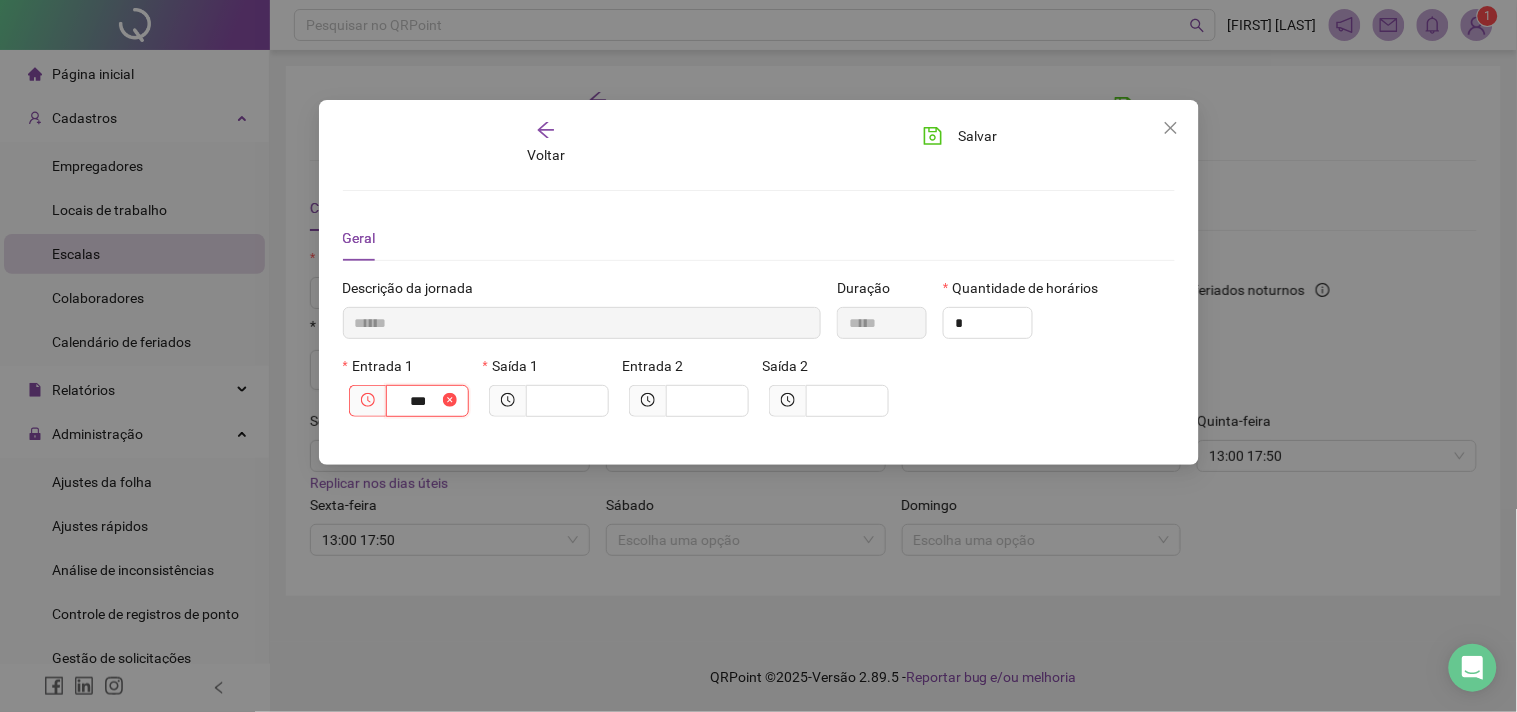 type on "********" 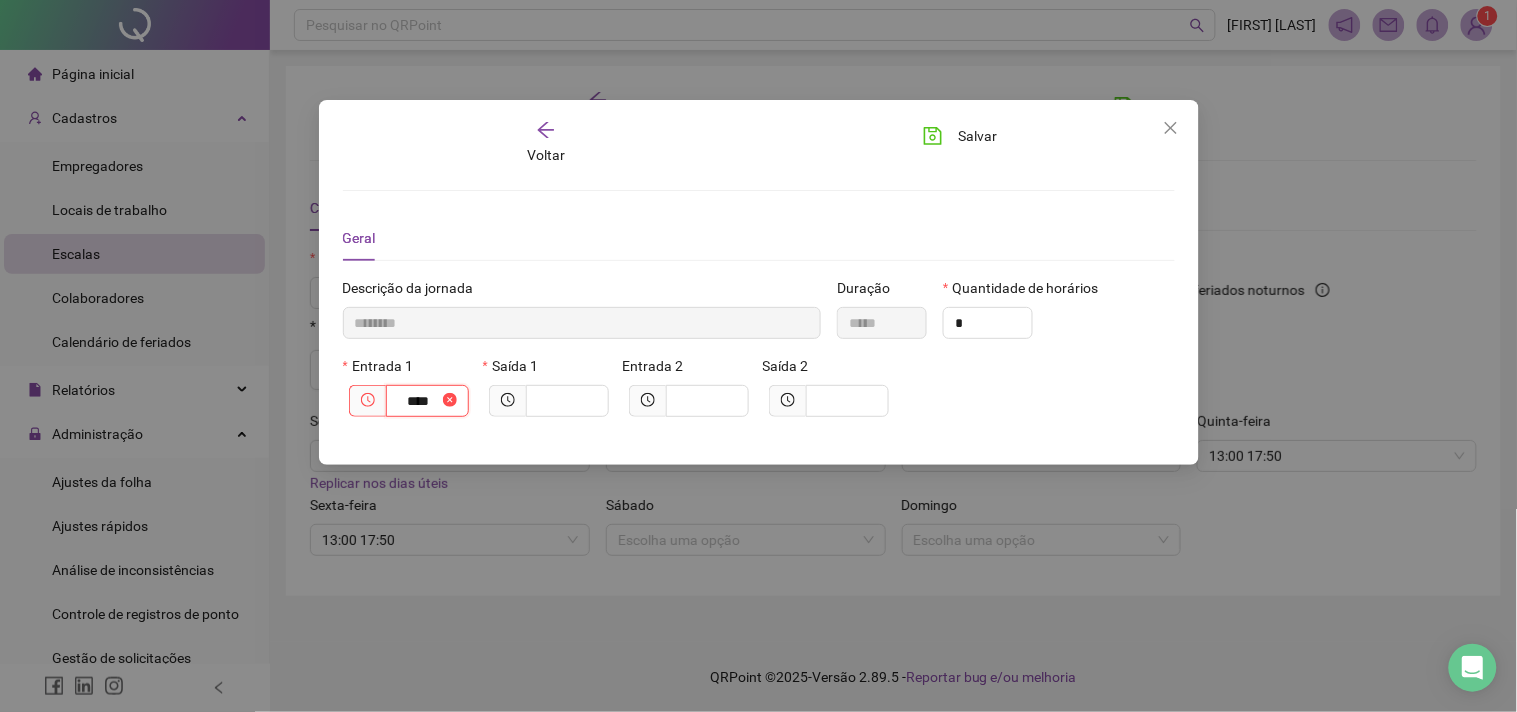 type on "*********" 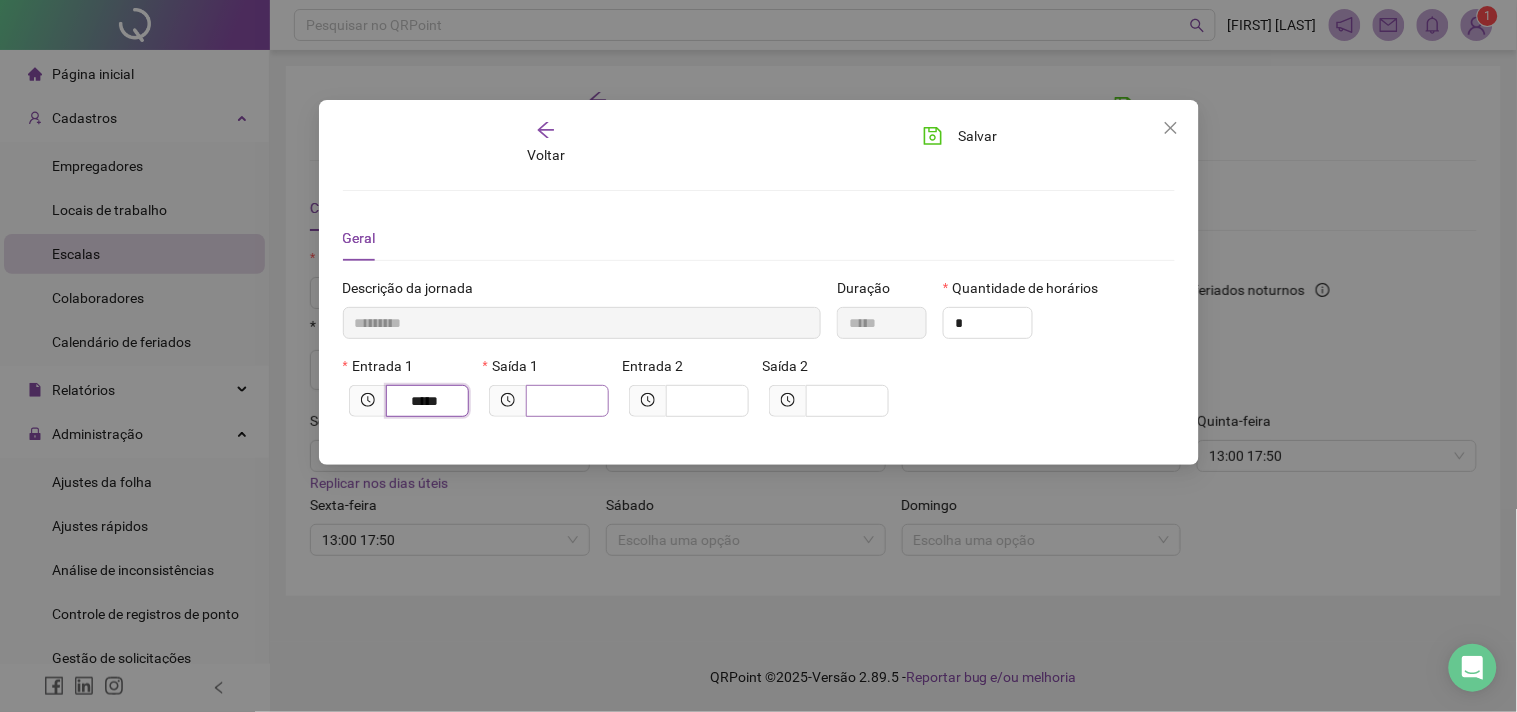 type on "*****" 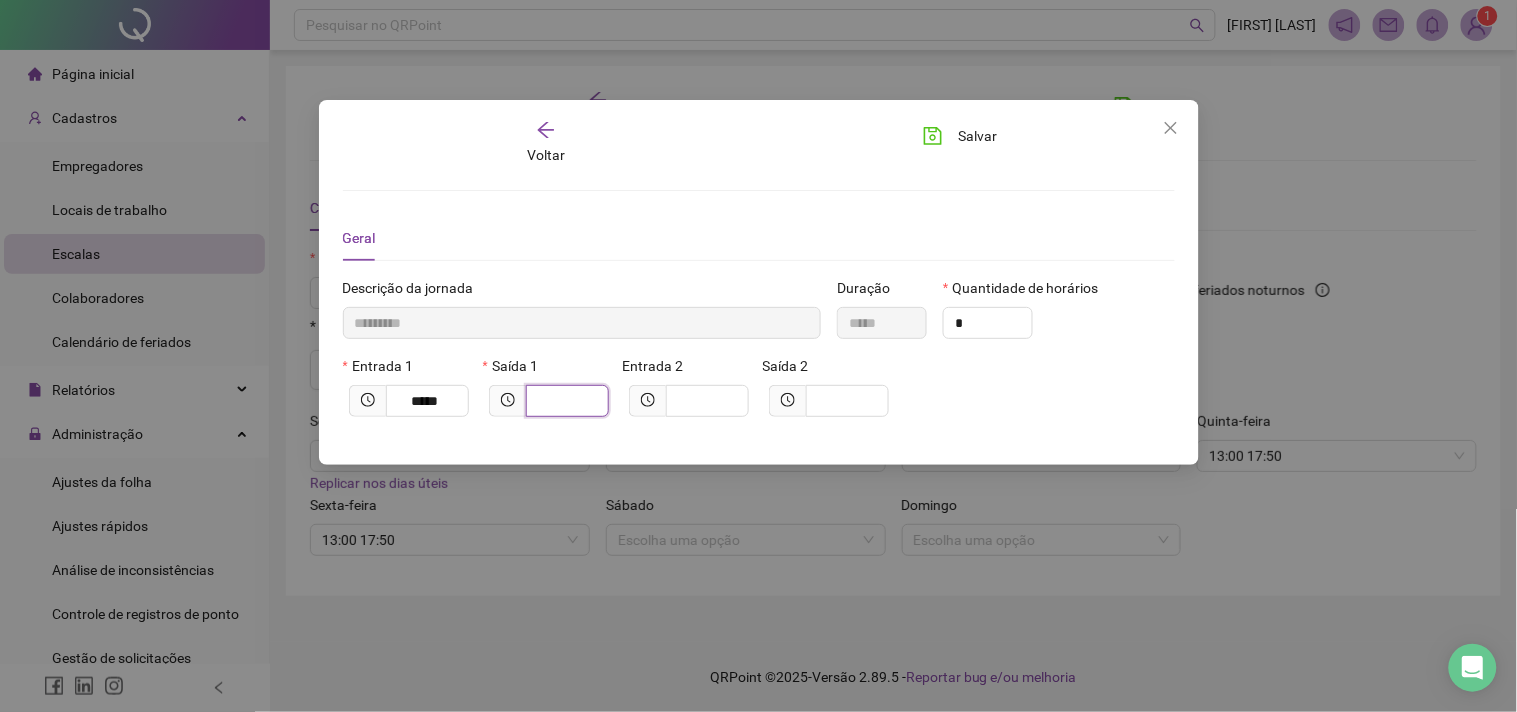 click at bounding box center (565, 401) 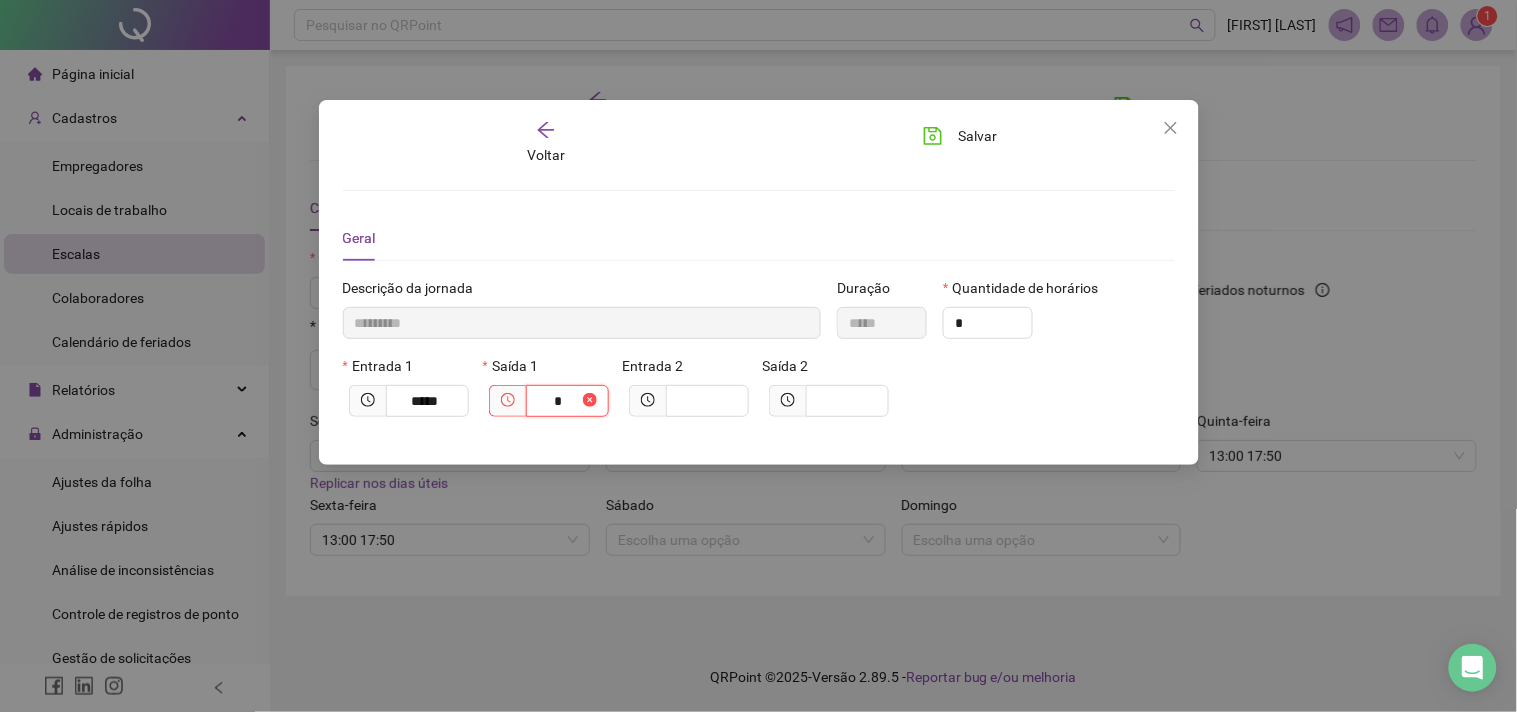 type on "**********" 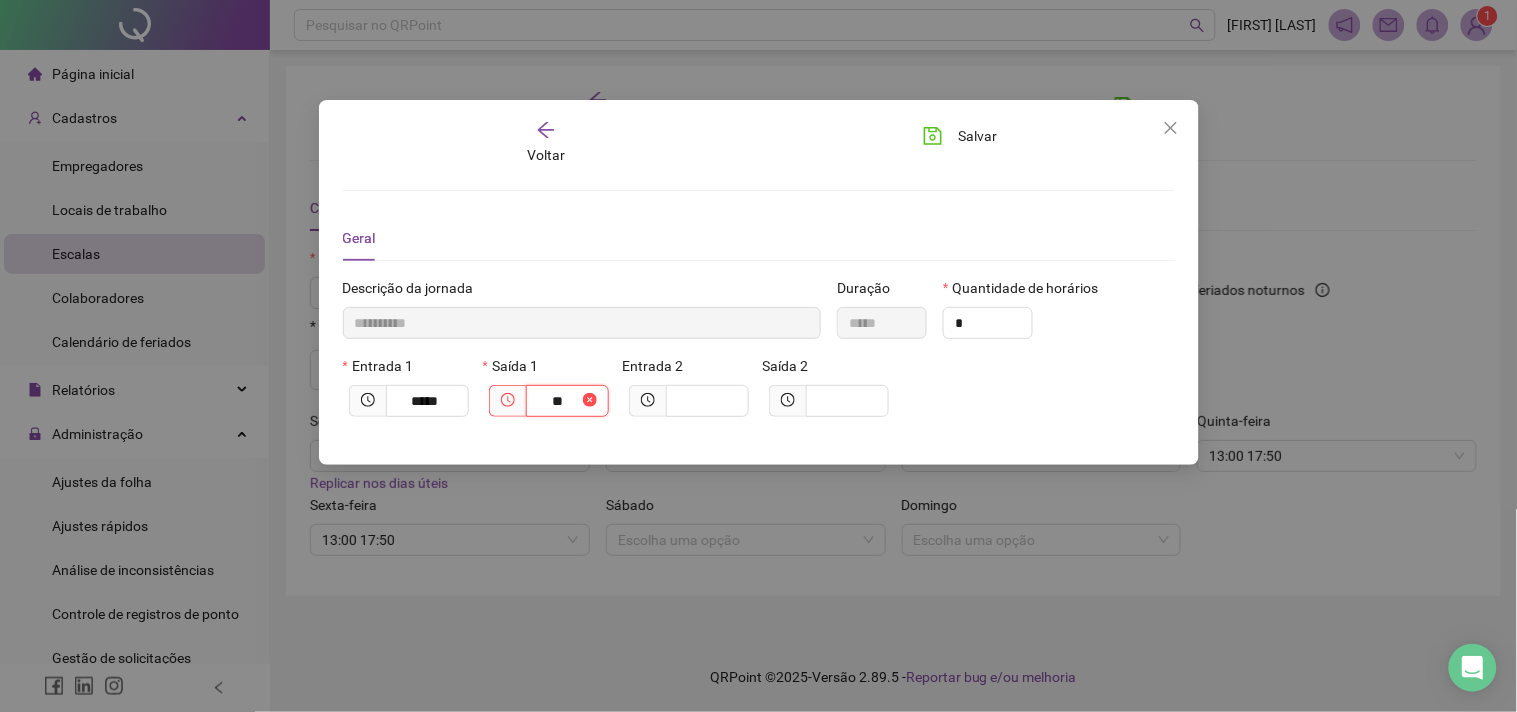 type on "***" 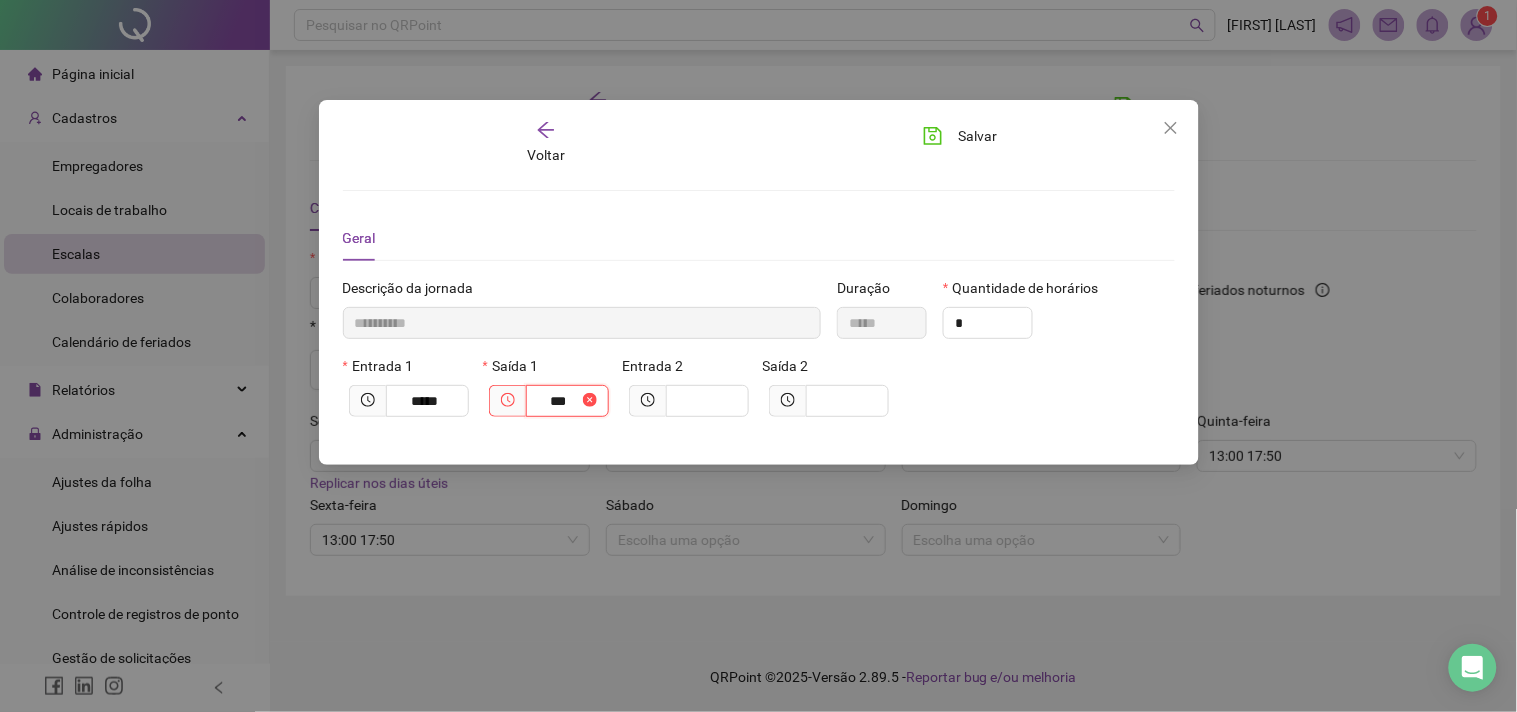 type on "**********" 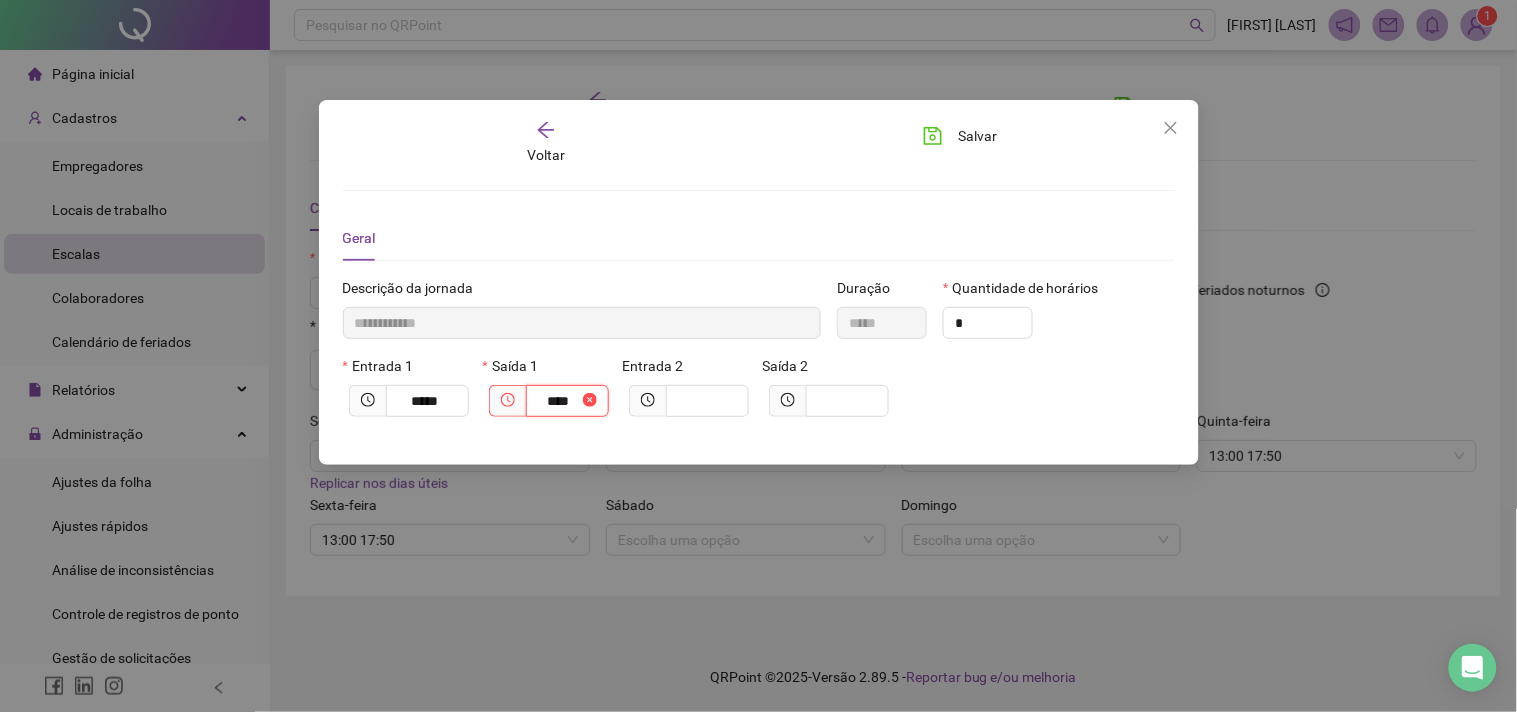type on "**********" 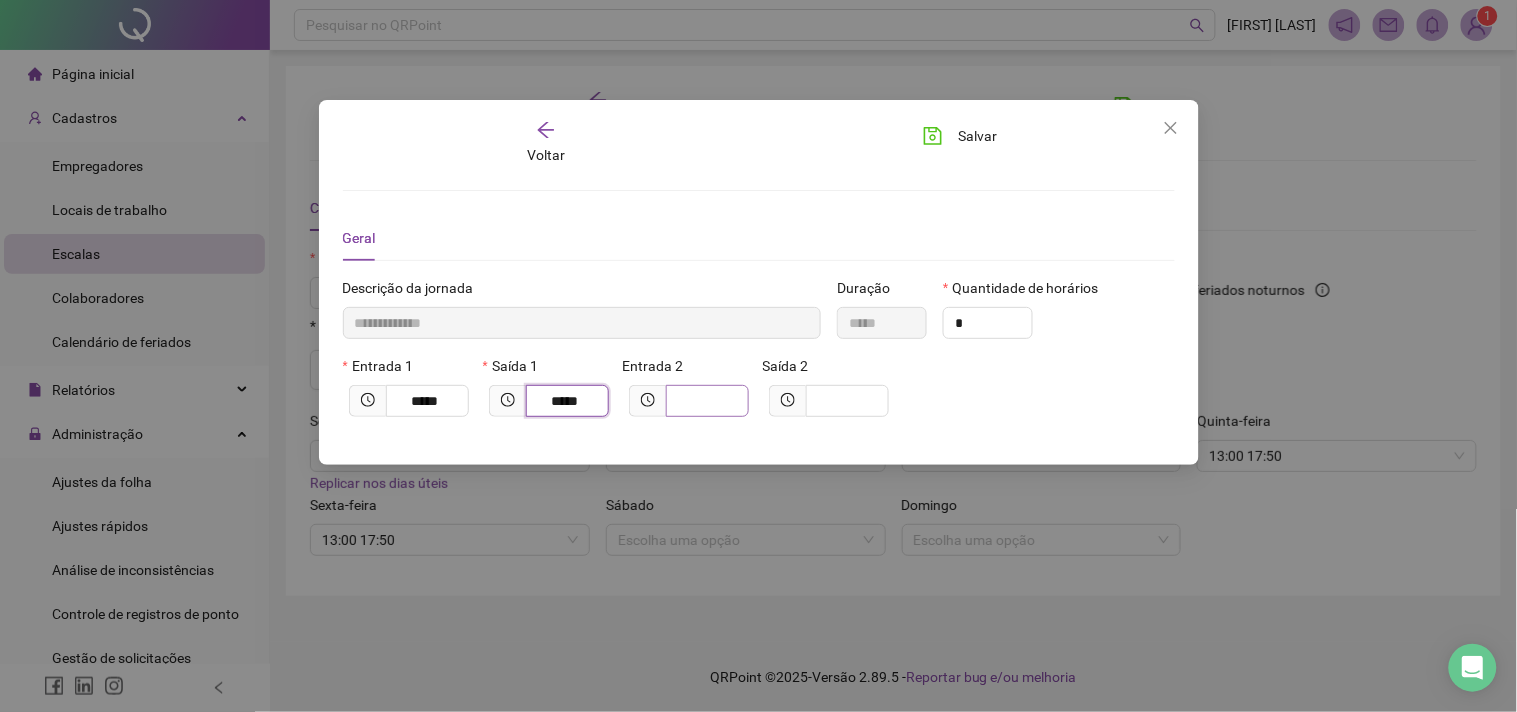 type on "*****" 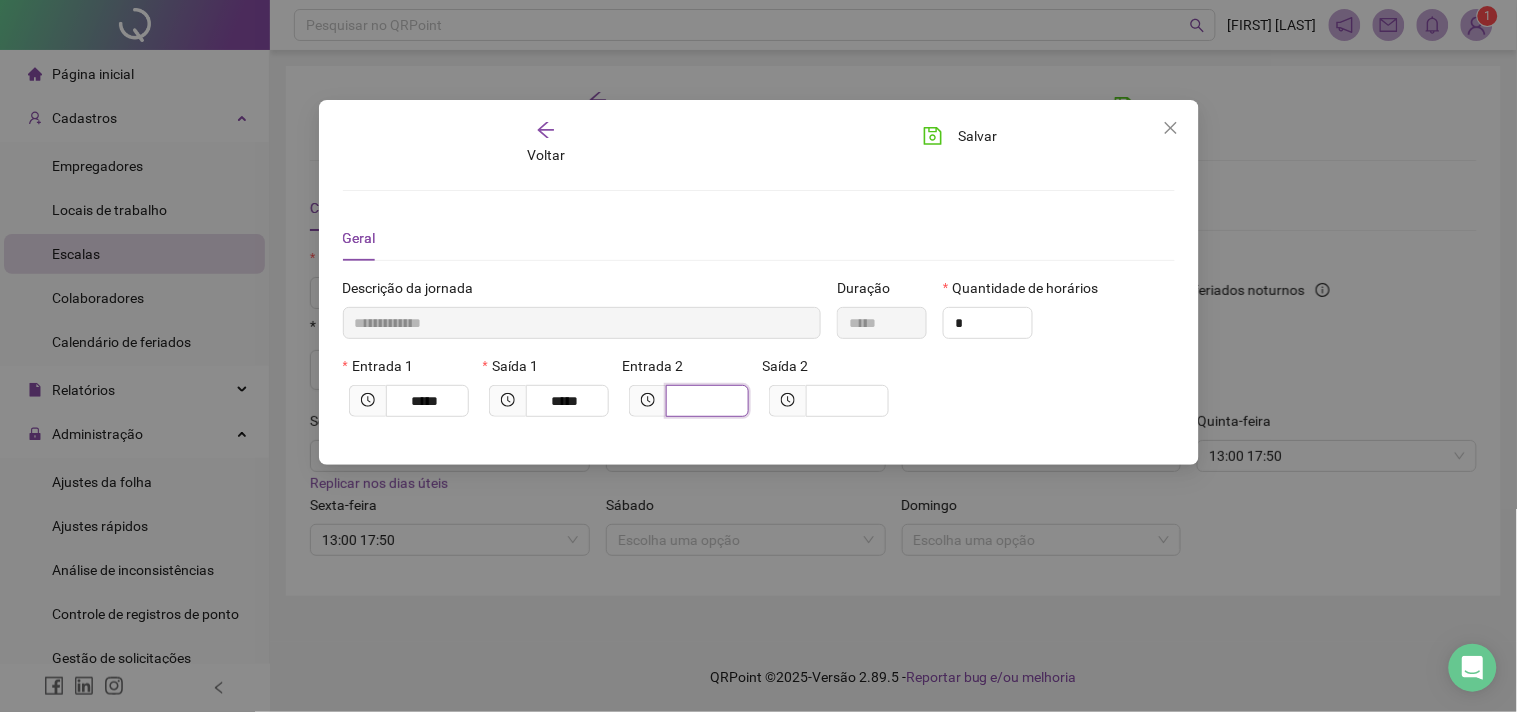 click at bounding box center [705, 401] 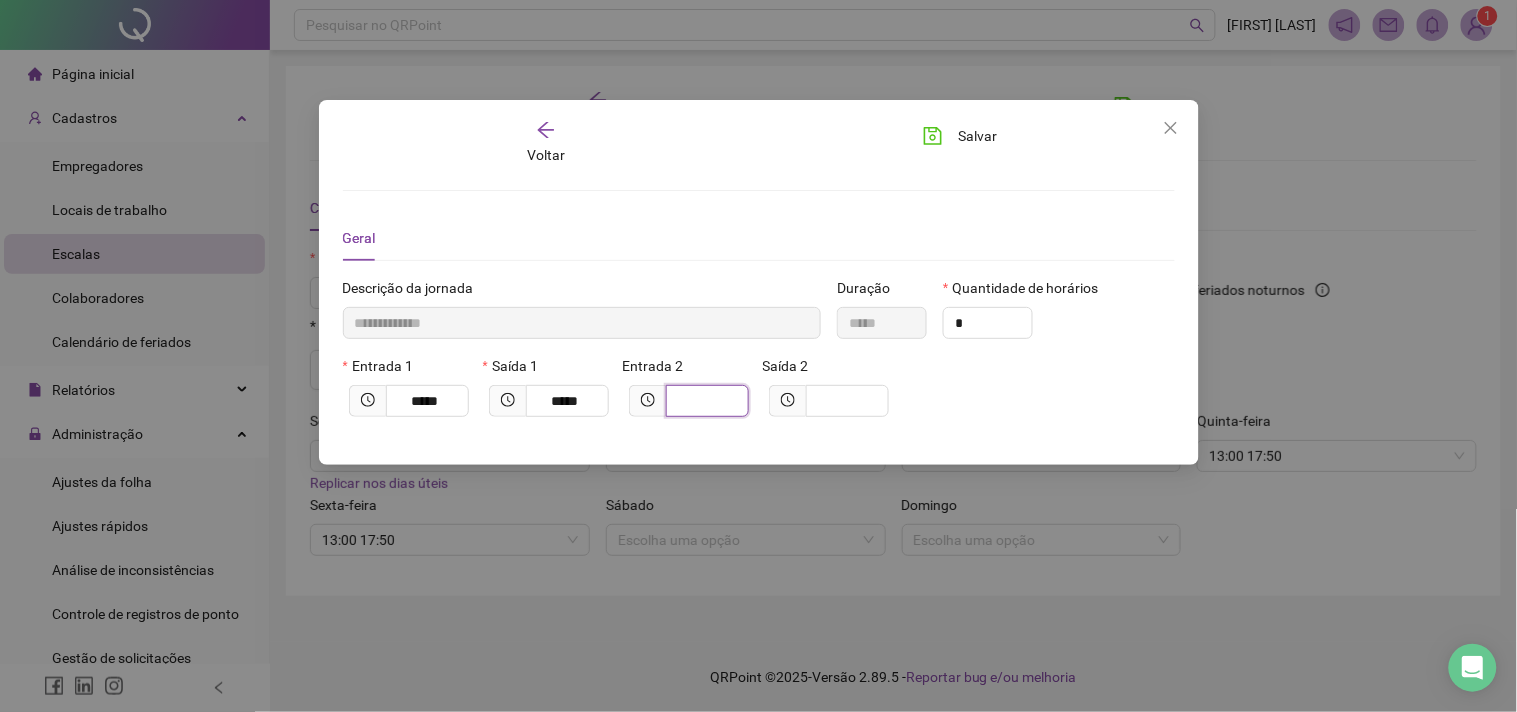 type on "**********" 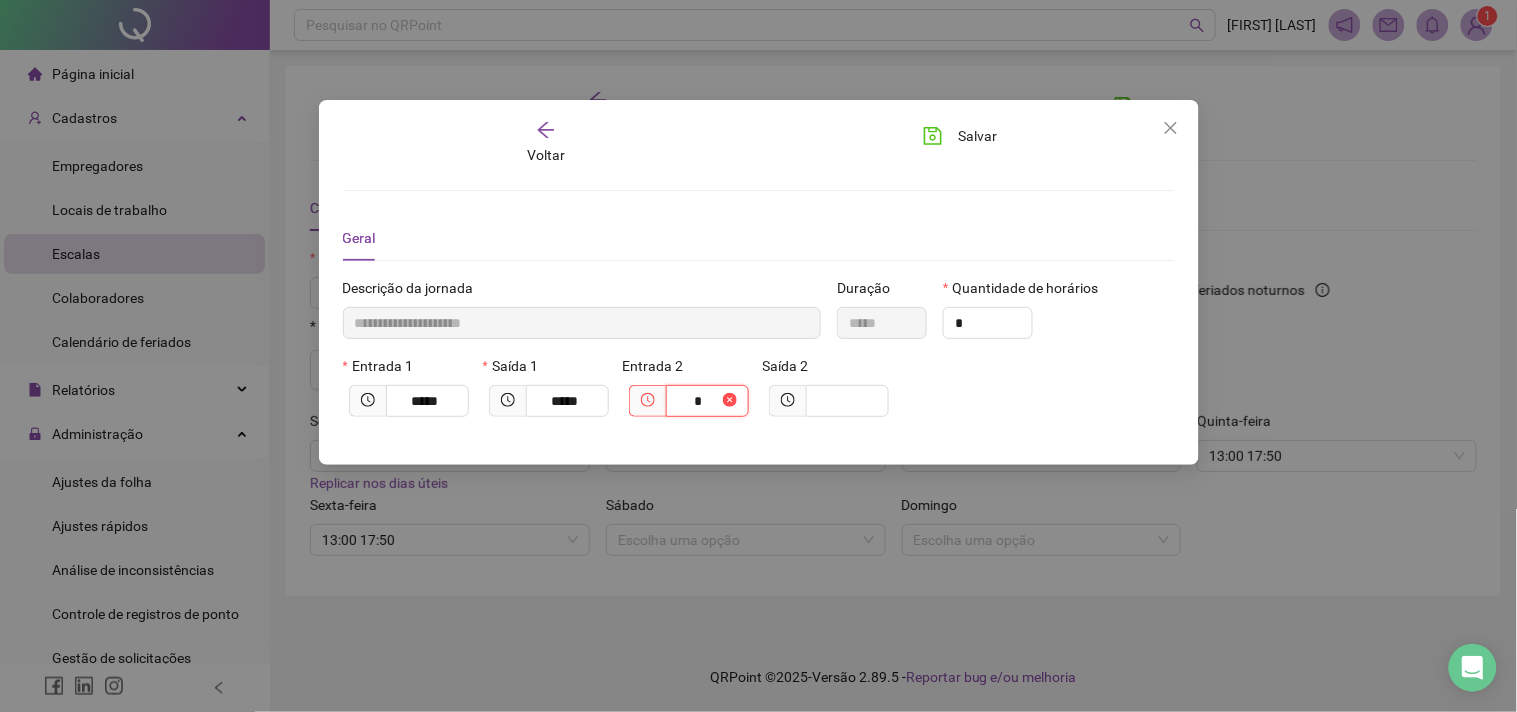 type on "**********" 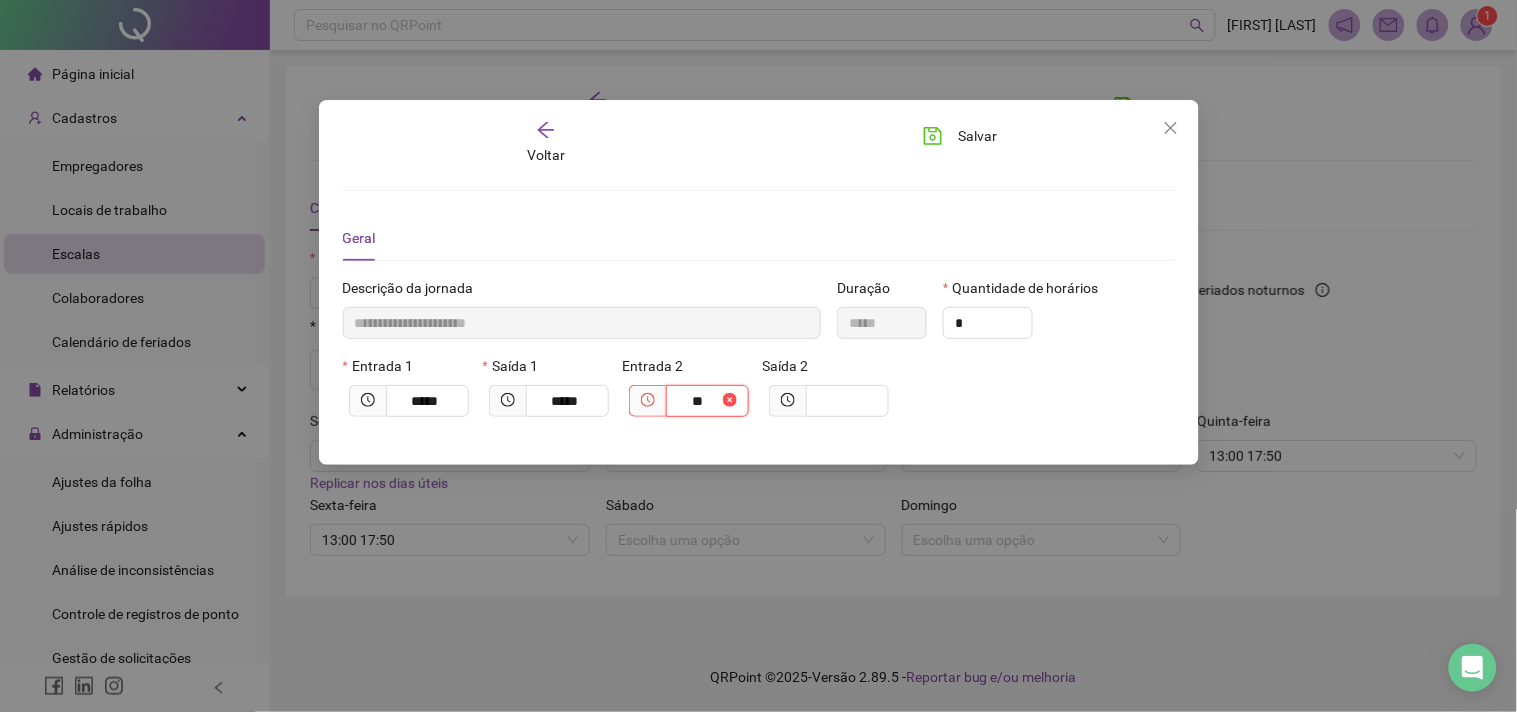 type on "**********" 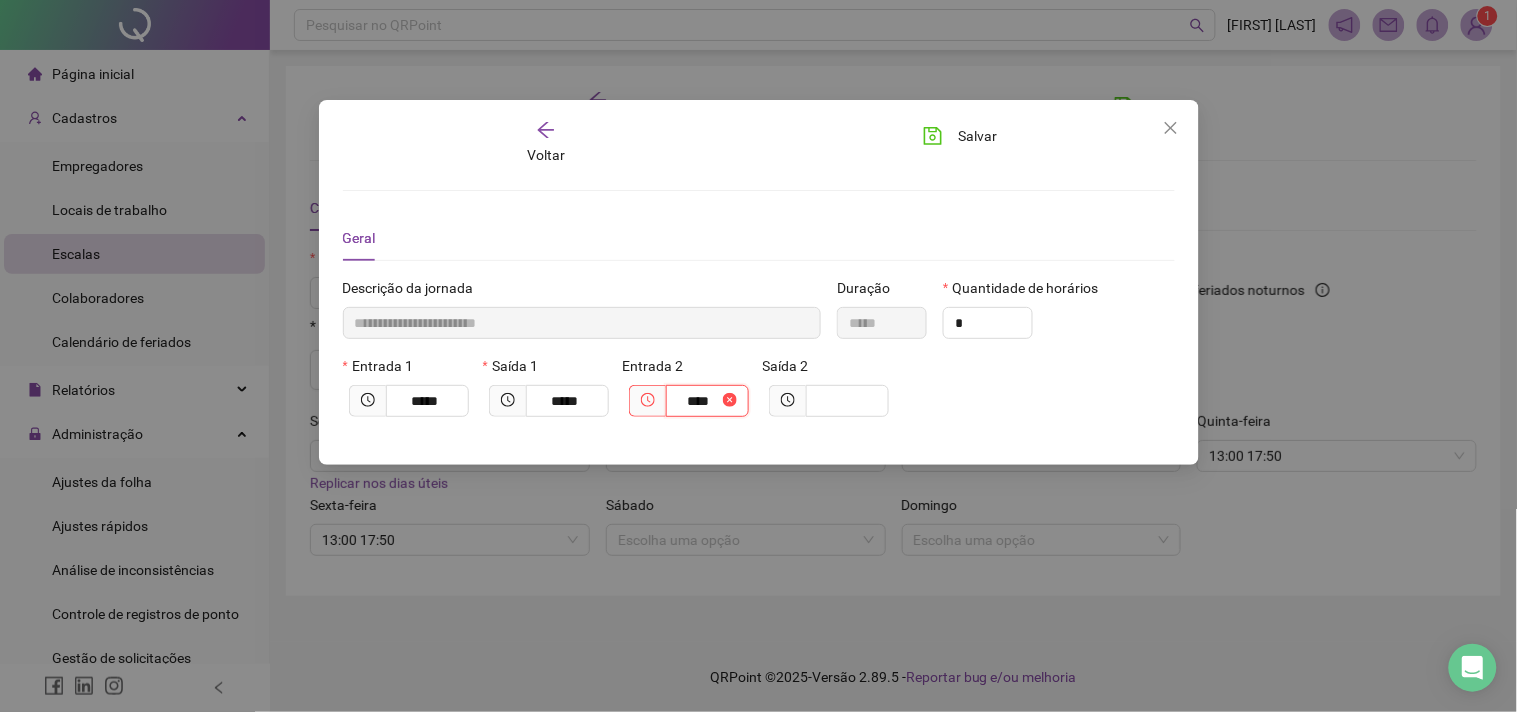 type on "**********" 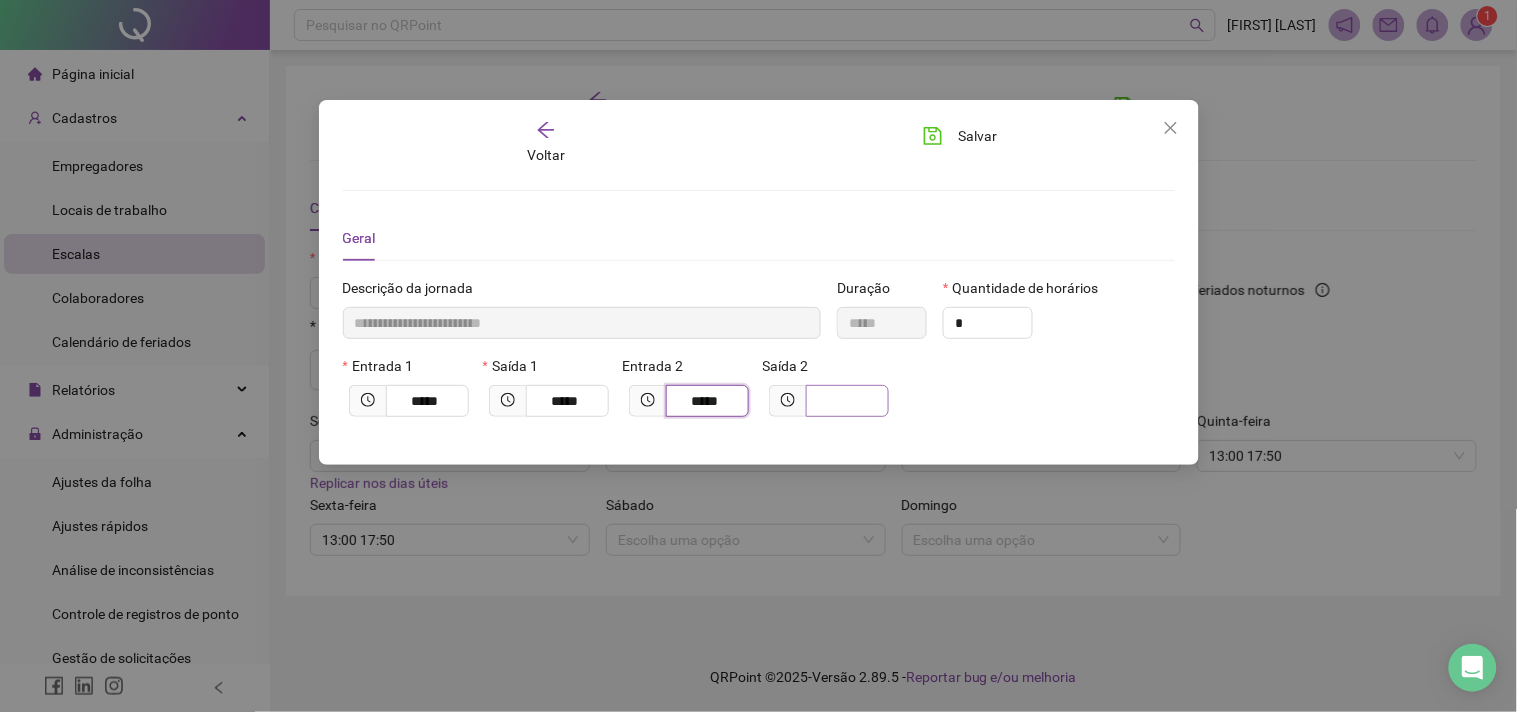type on "*****" 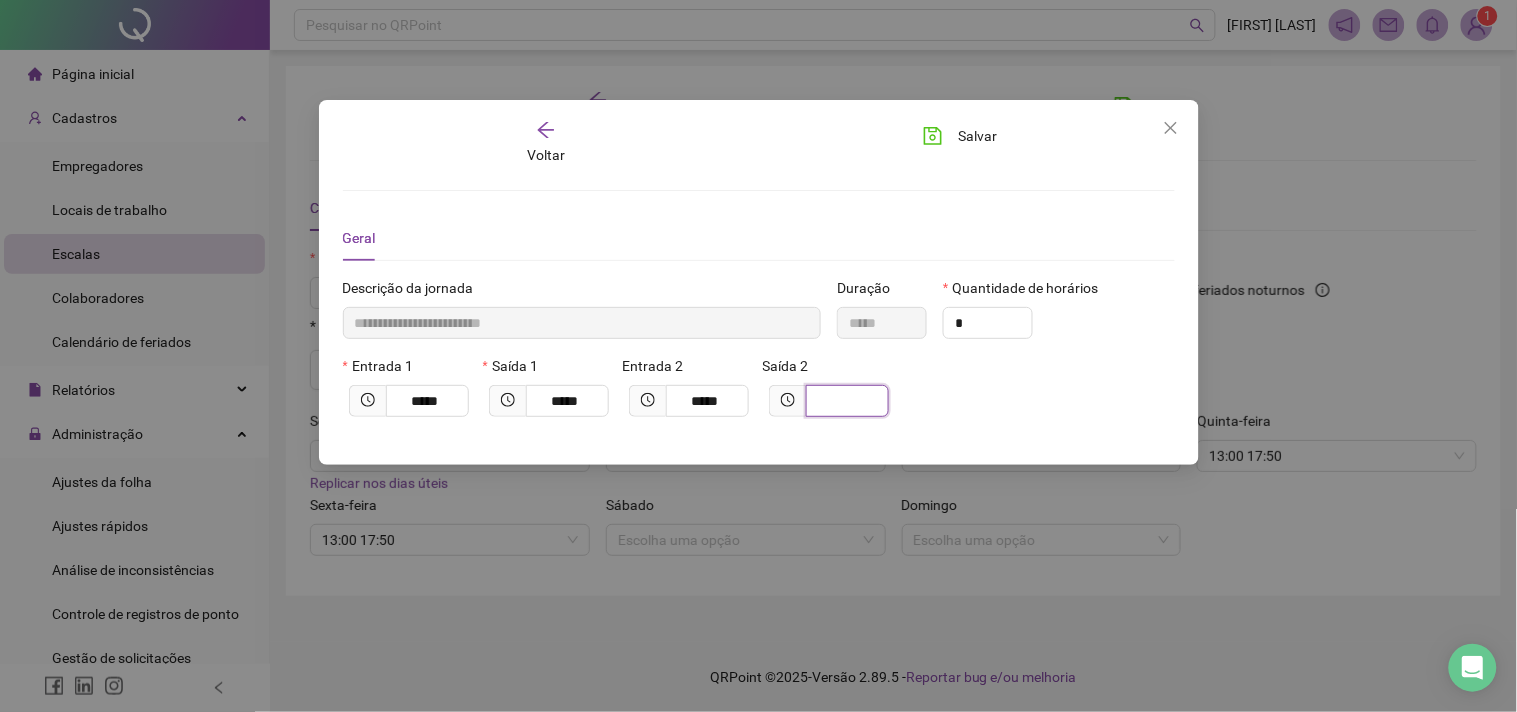 click at bounding box center (845, 401) 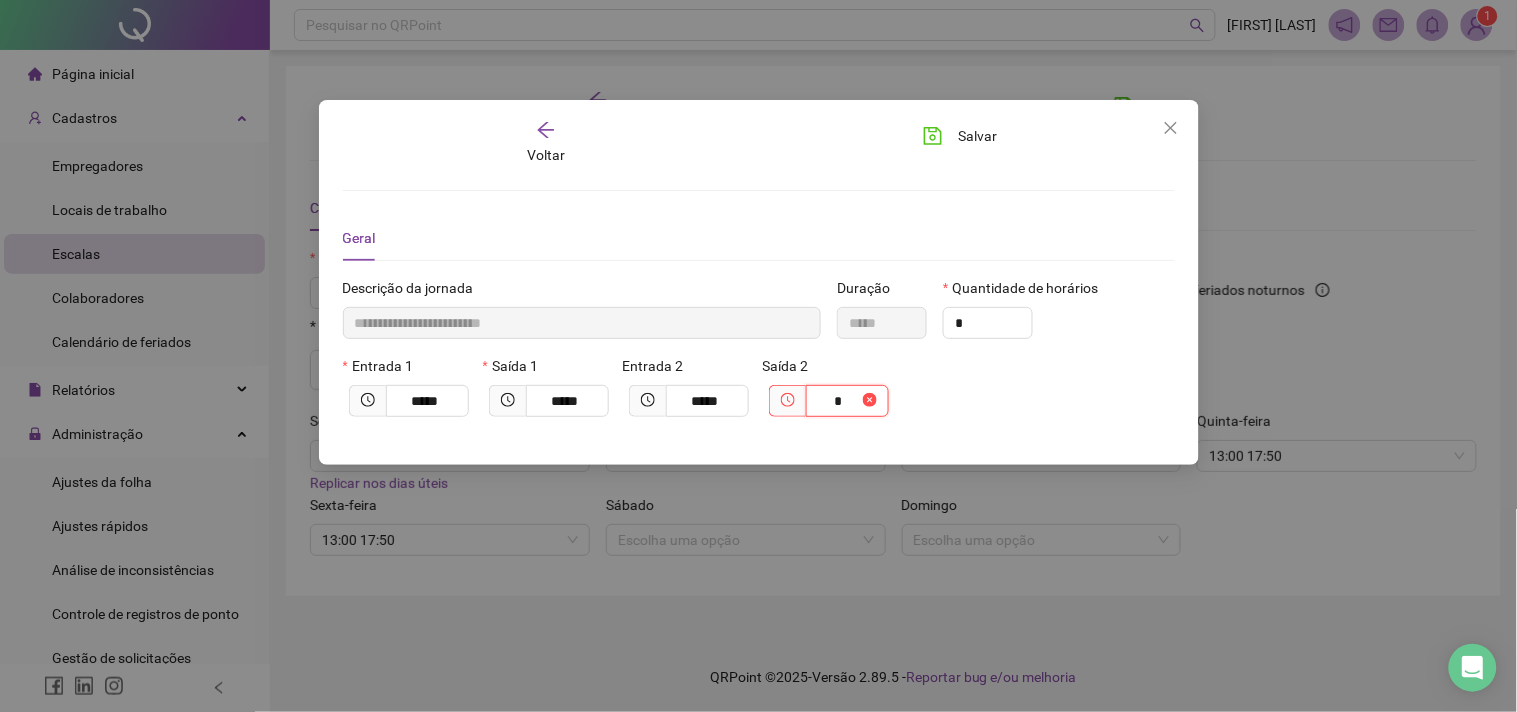 type on "**********" 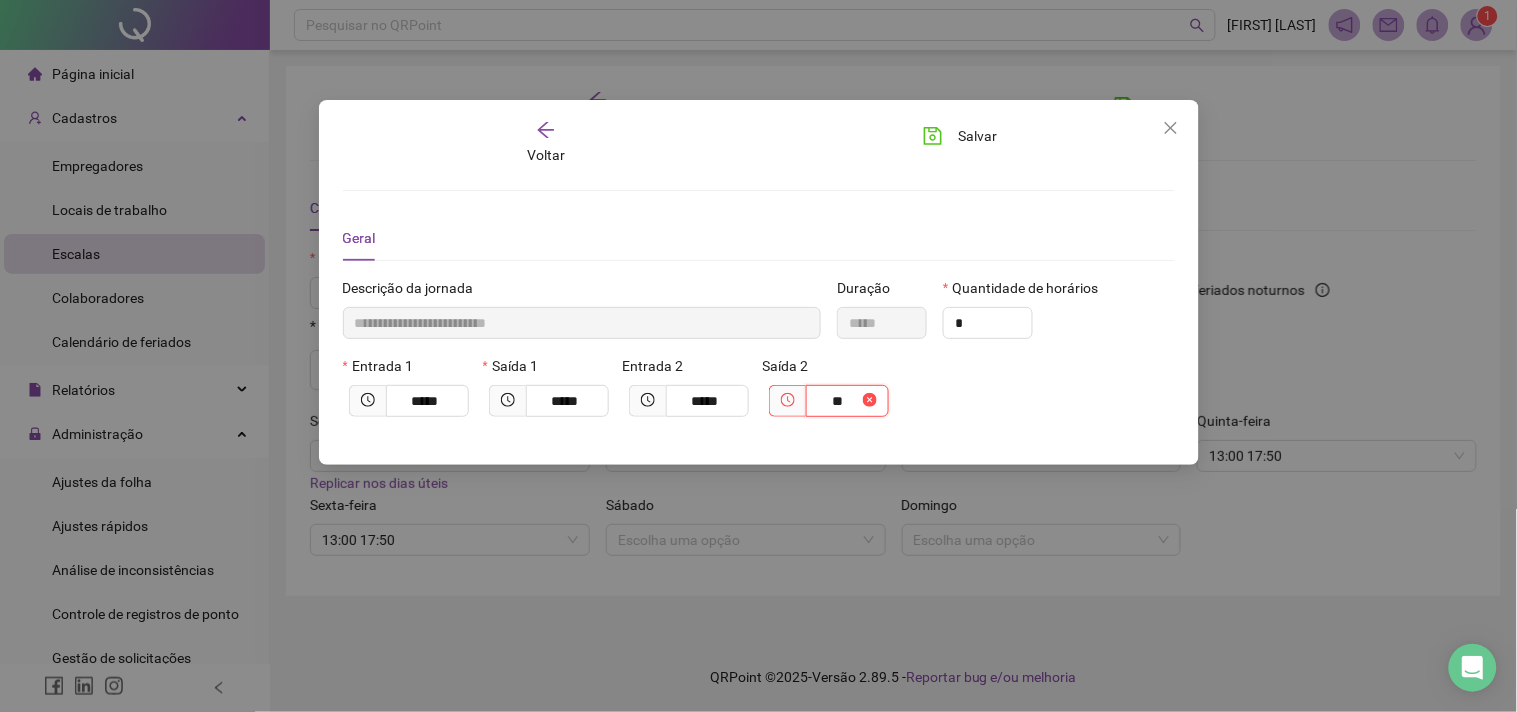type on "**********" 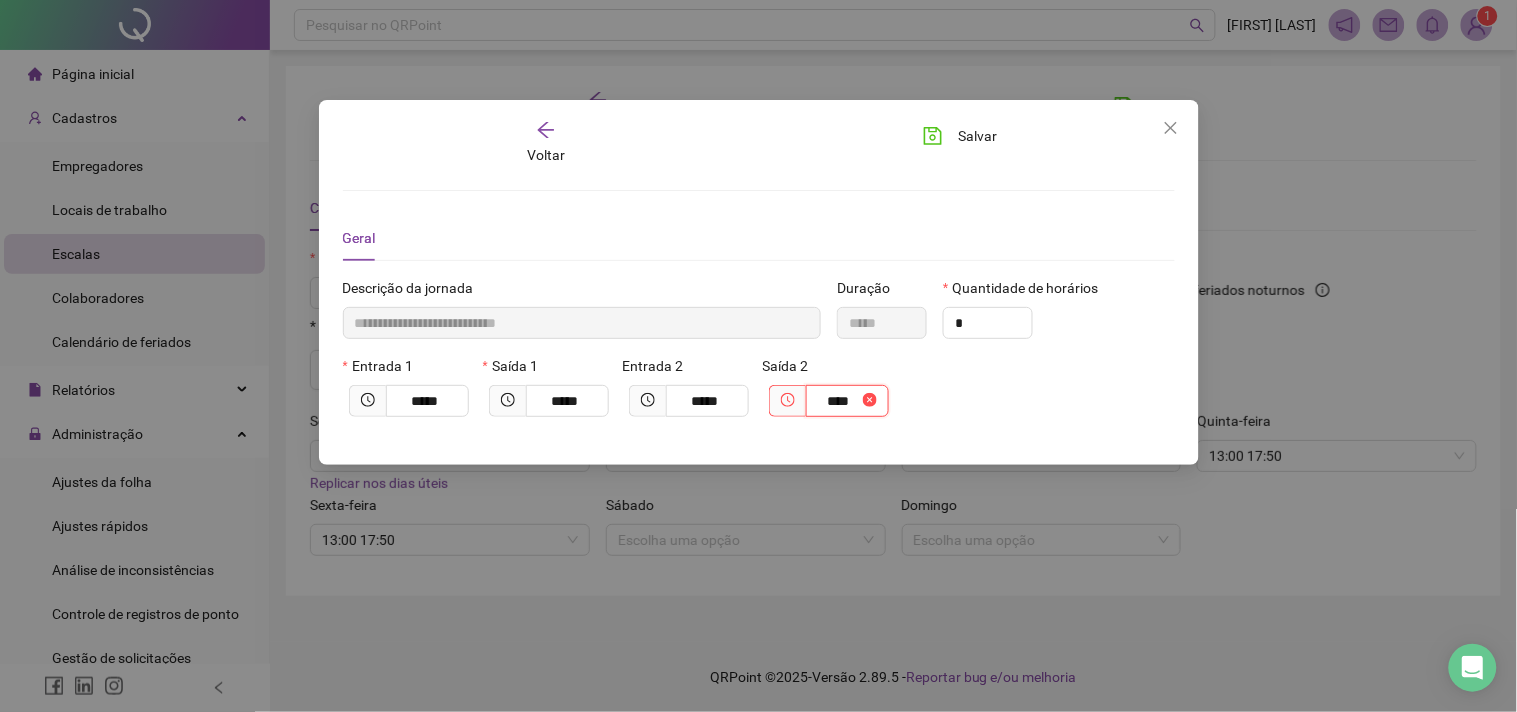 type on "**********" 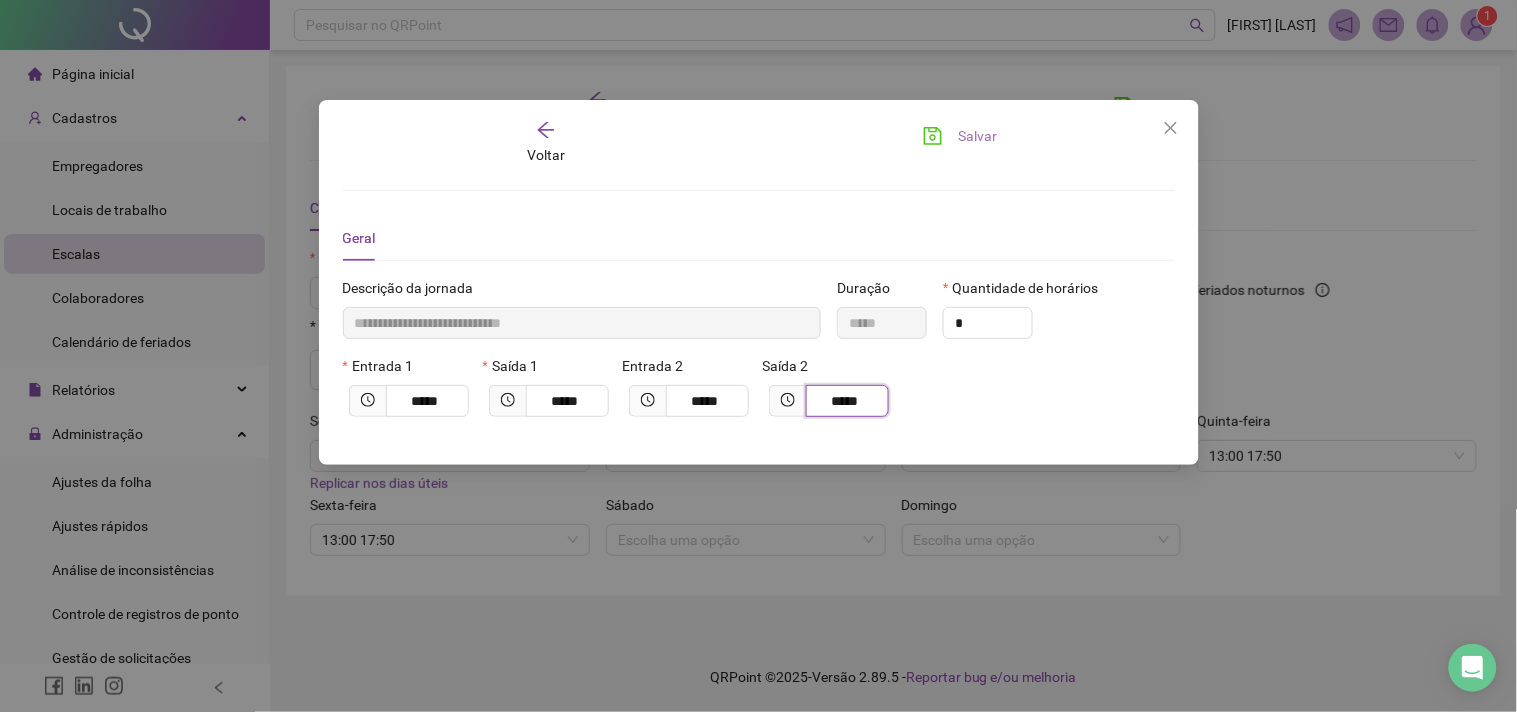 type on "*****" 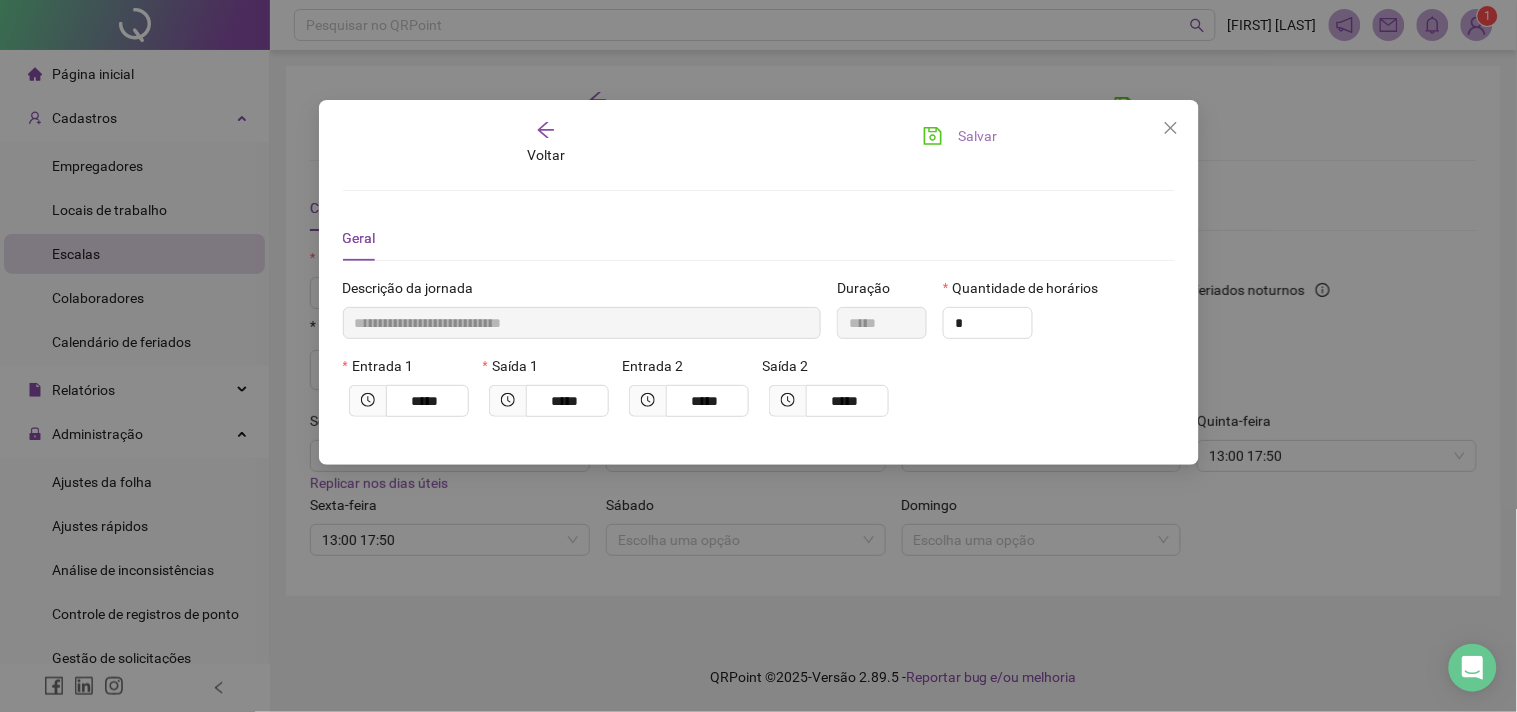 click on "Salvar" at bounding box center [978, 136] 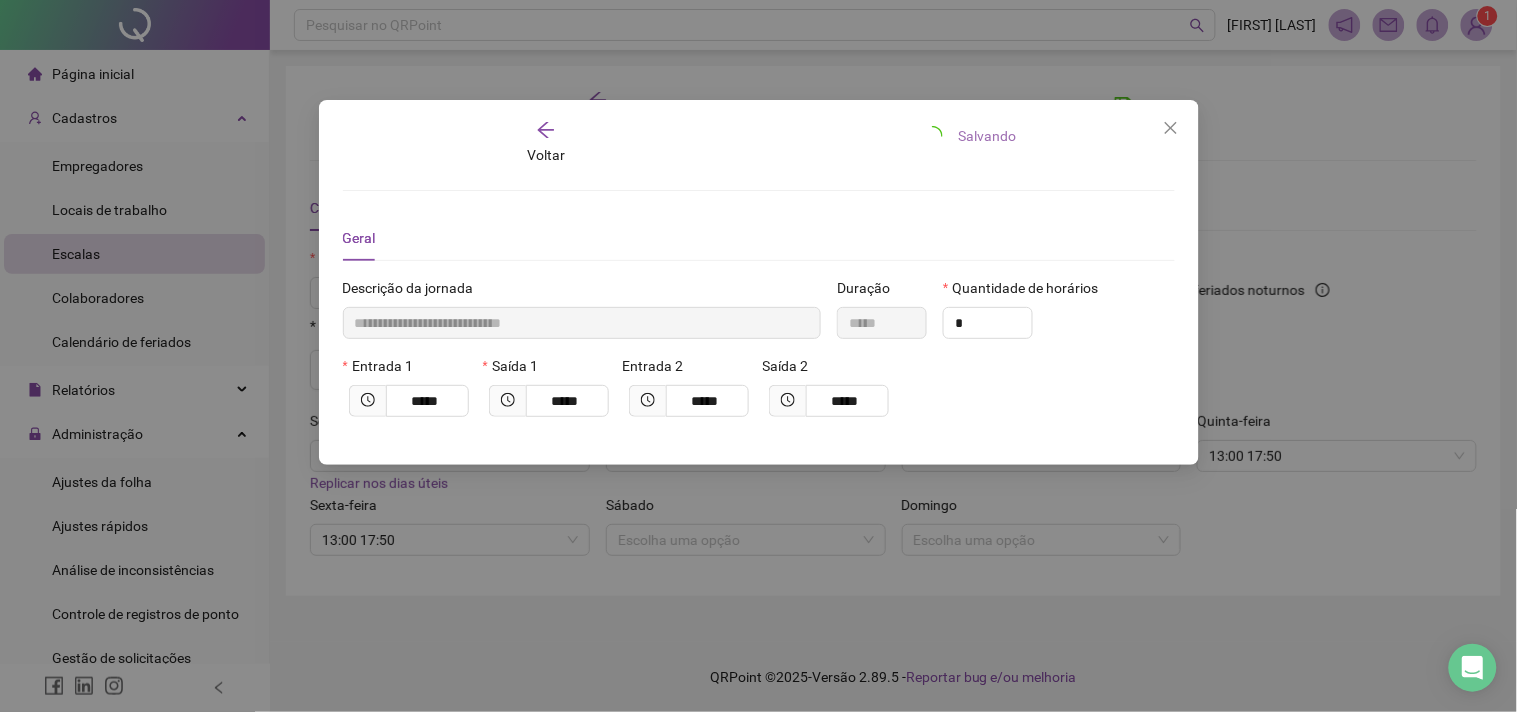 type 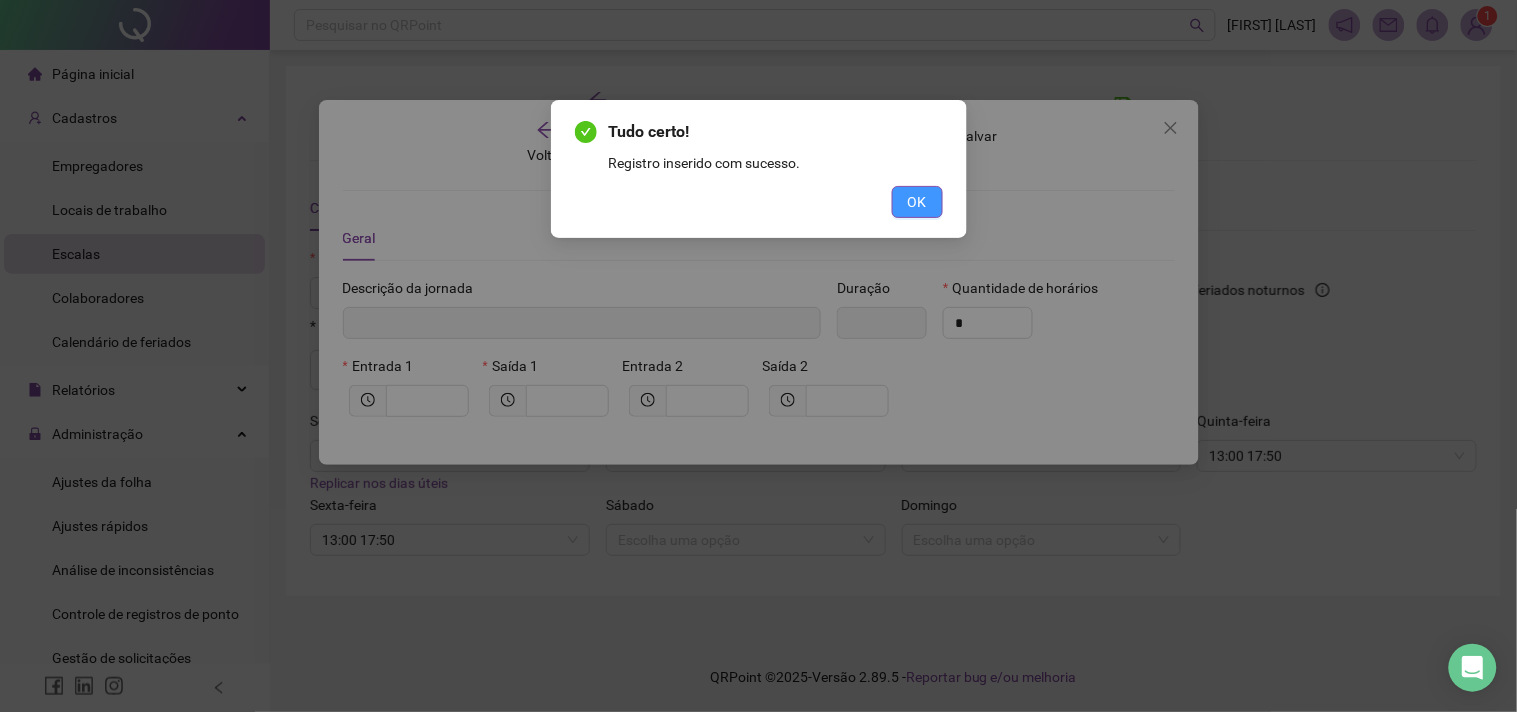 click on "OK" at bounding box center [917, 202] 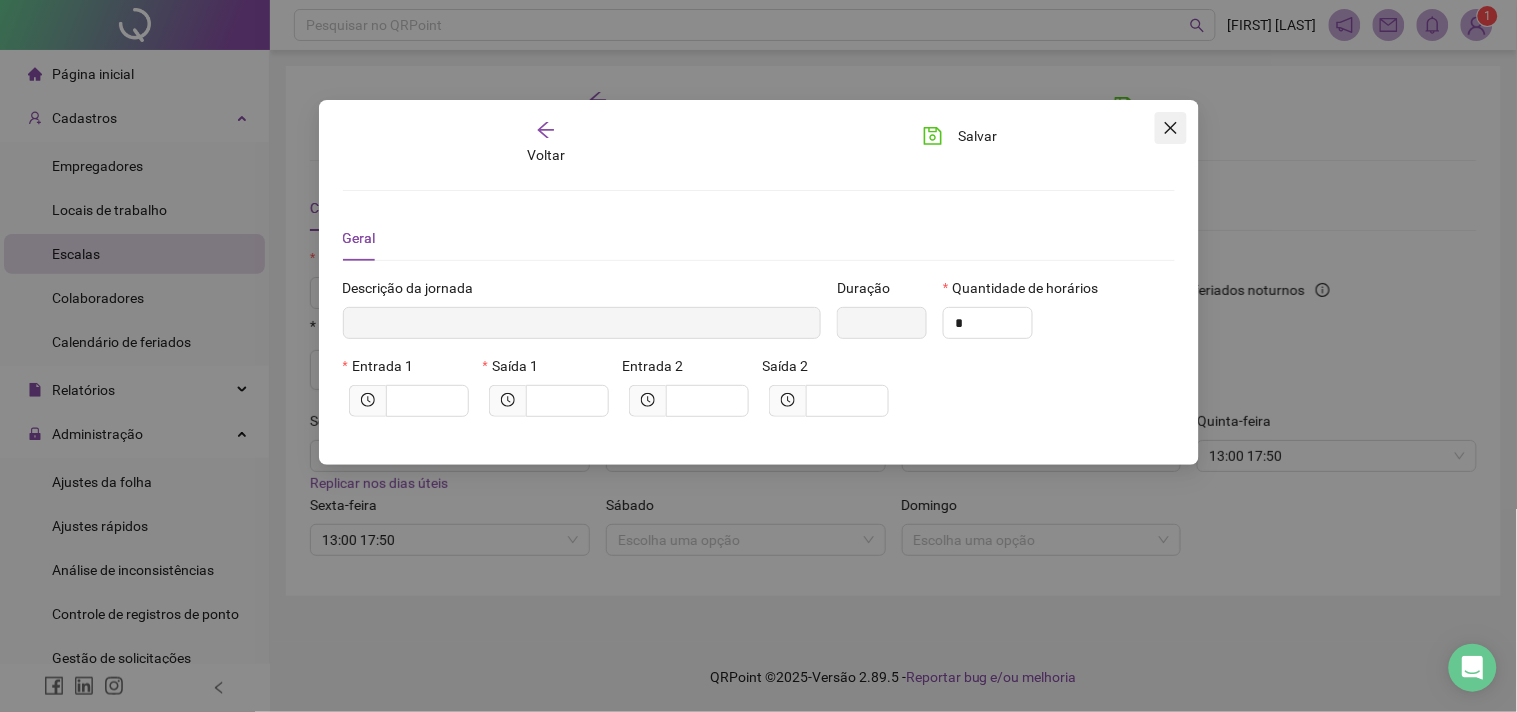 click 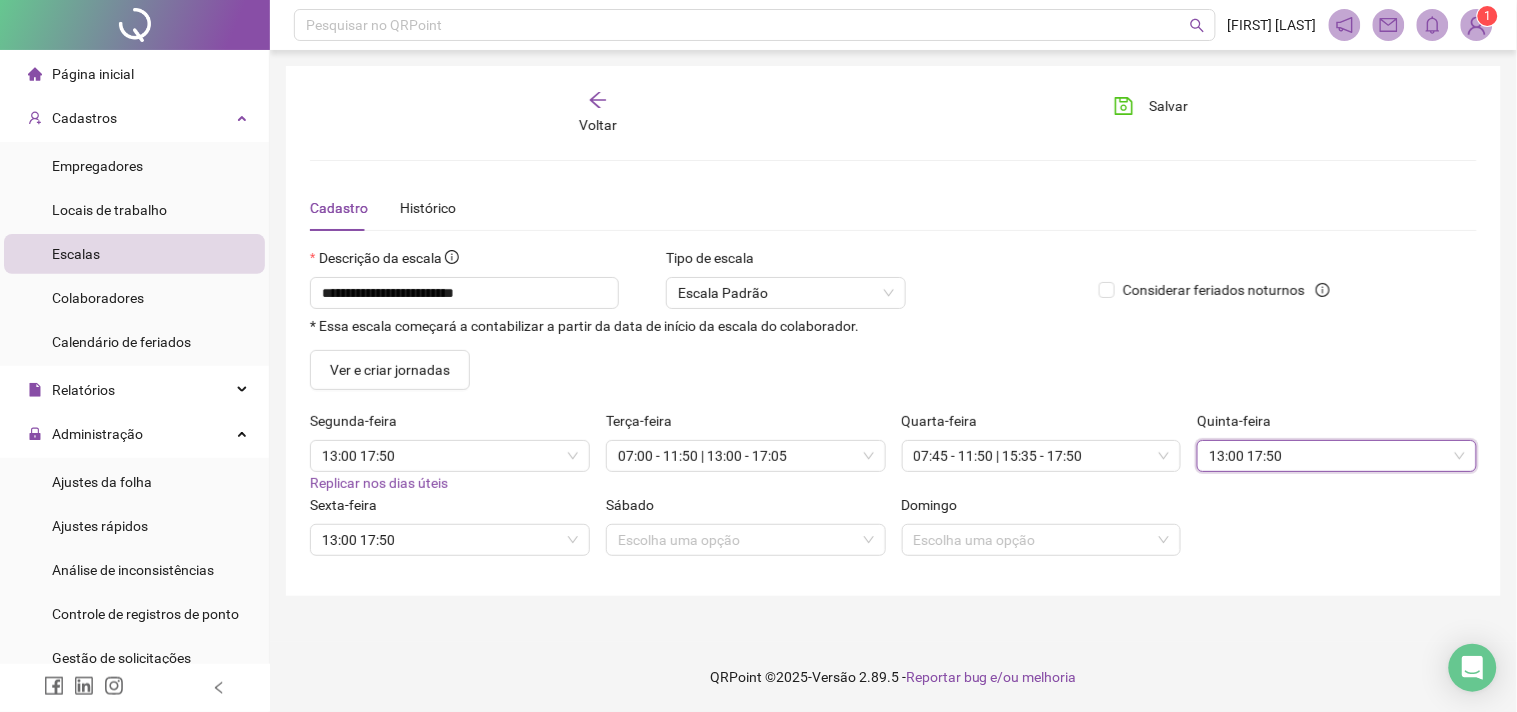 scroll, scrollTop: 30665, scrollLeft: 0, axis: vertical 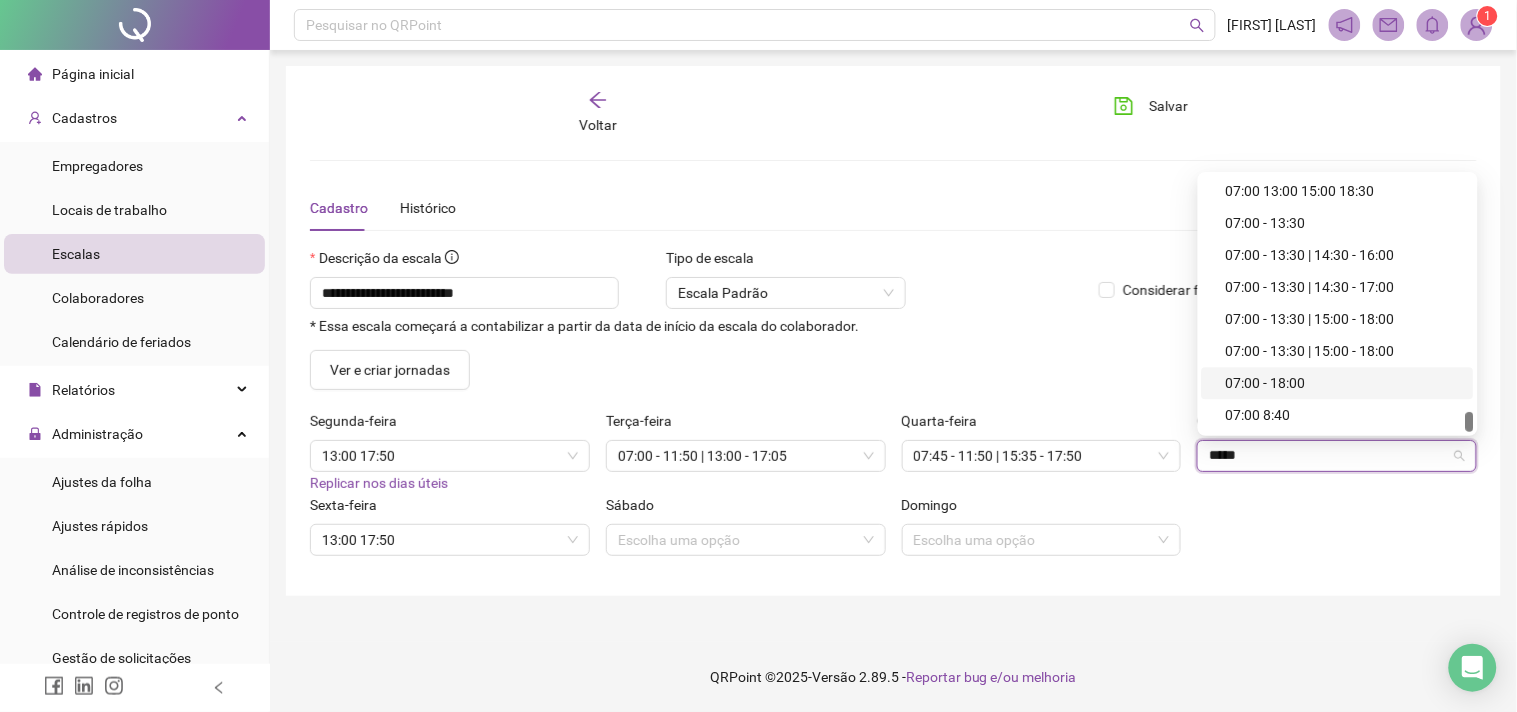 drag, startPoint x: 1474, startPoint y: 415, endPoint x: 1472, endPoint y: 372, distance: 43.046486 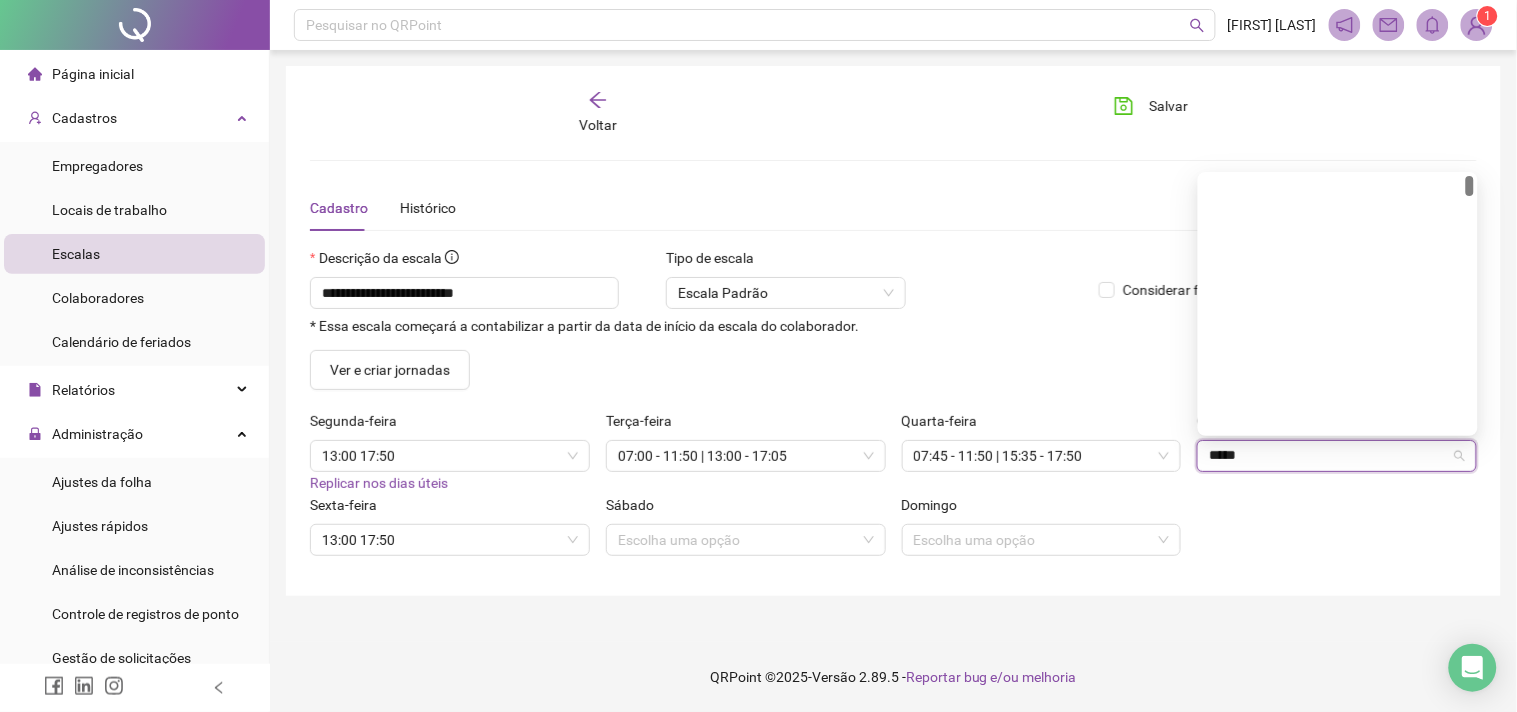 scroll, scrollTop: 0, scrollLeft: 0, axis: both 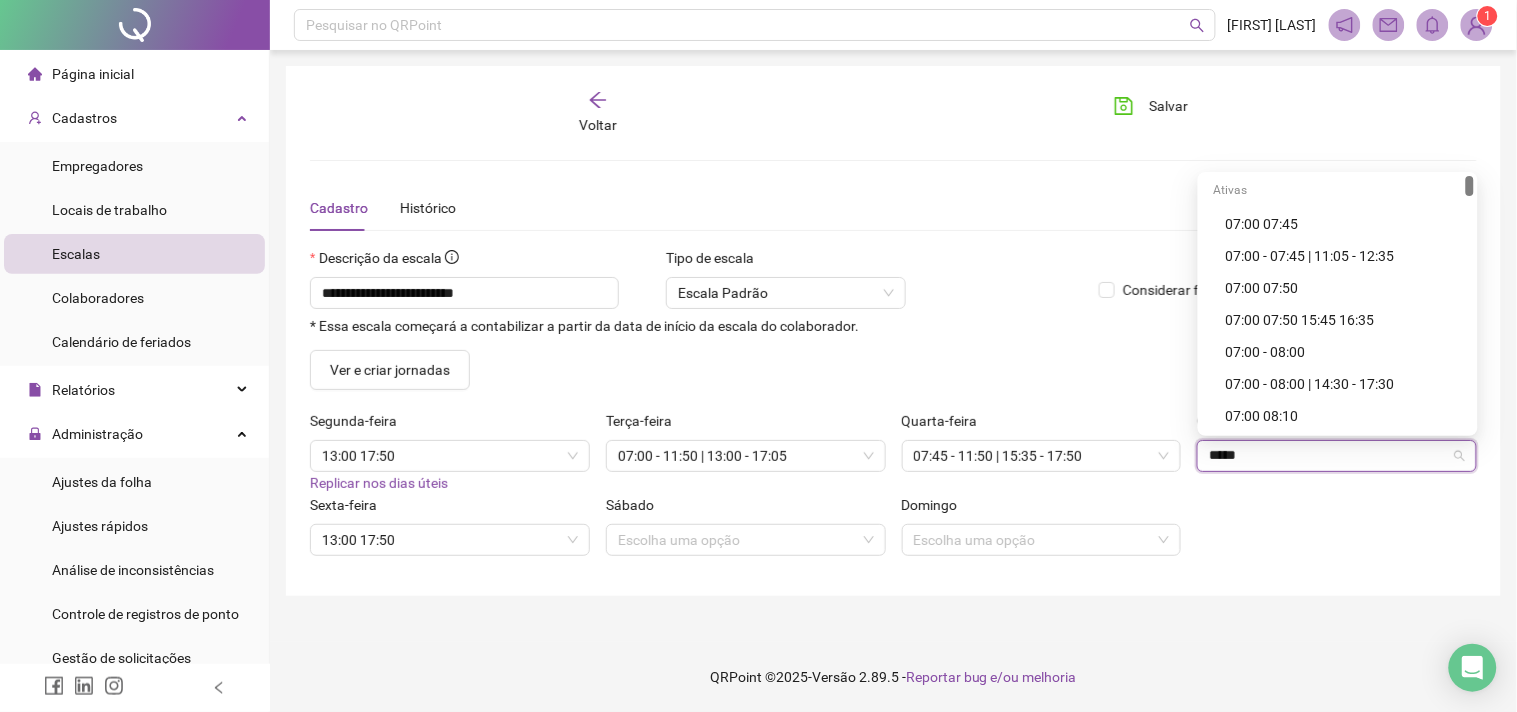 drag, startPoint x: 1473, startPoint y: 420, endPoint x: 1476, endPoint y: 170, distance: 250.018 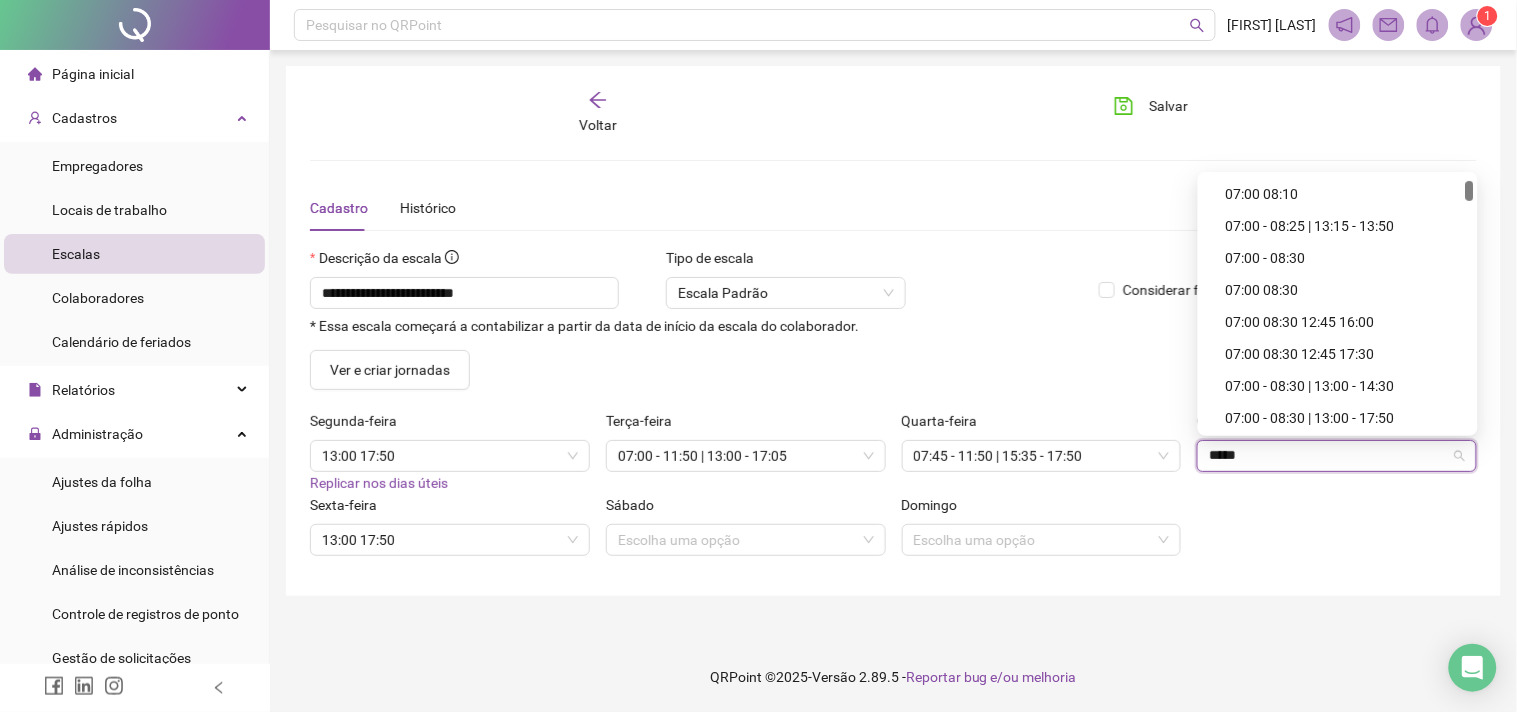 scroll, scrollTop: 333, scrollLeft: 0, axis: vertical 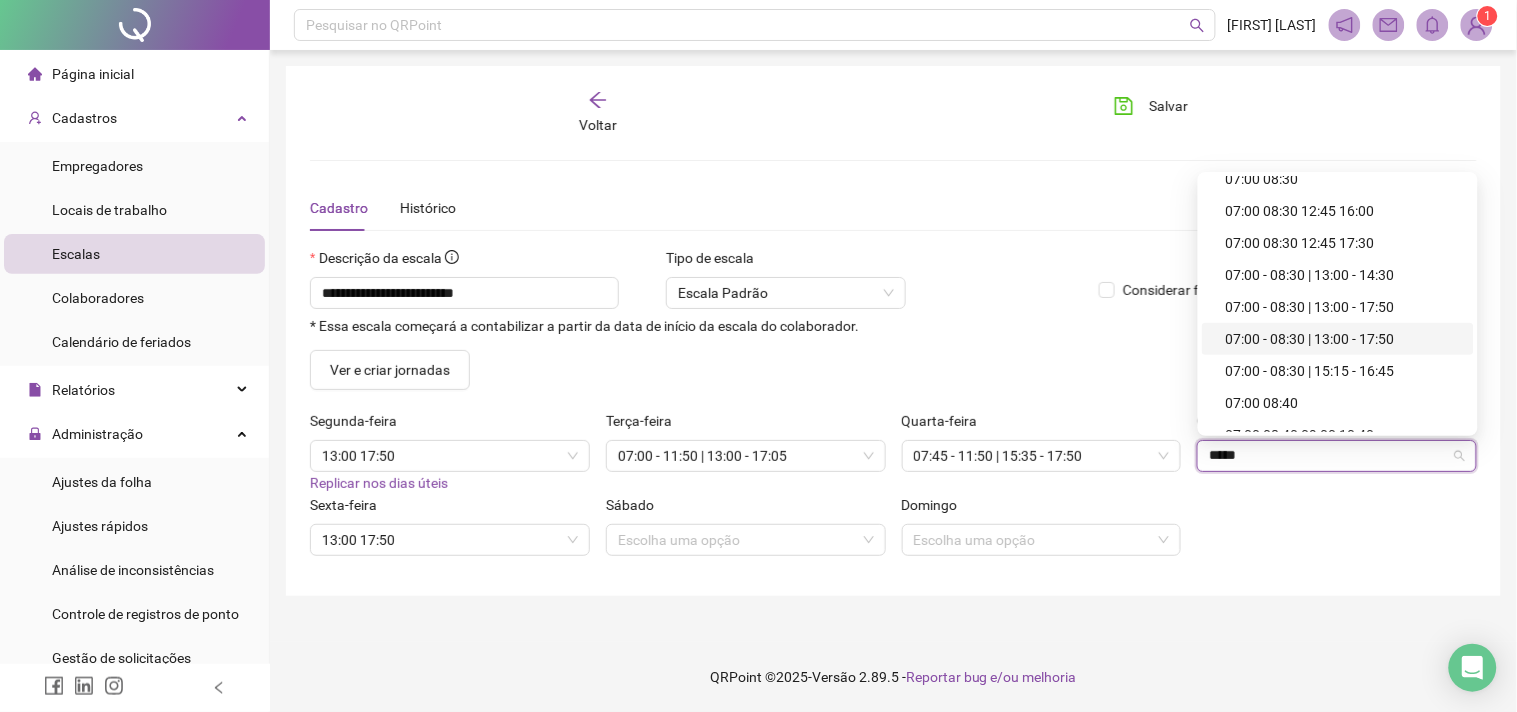 click on "07:00 - 08:30 | 13:00 - 17:50" at bounding box center (1344, 339) 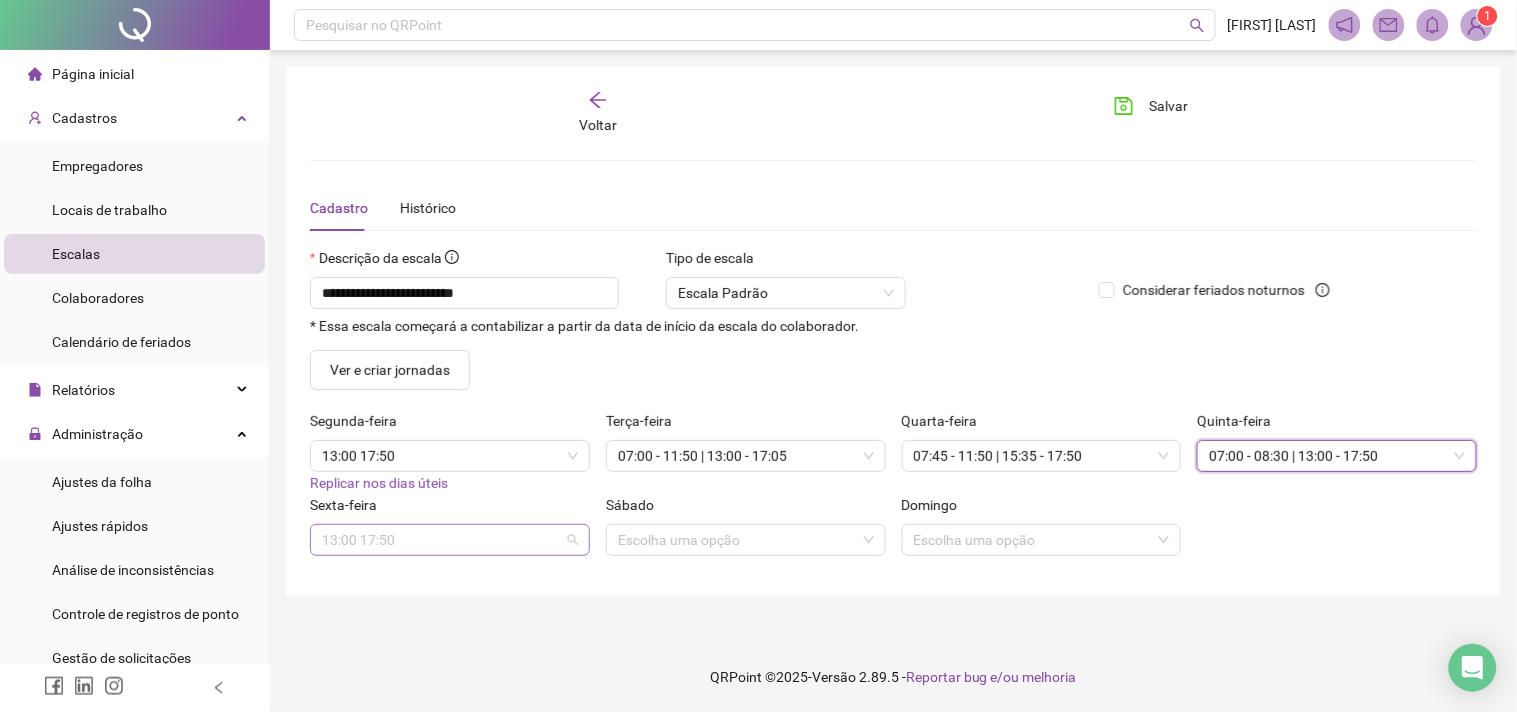 scroll, scrollTop: 30665, scrollLeft: 0, axis: vertical 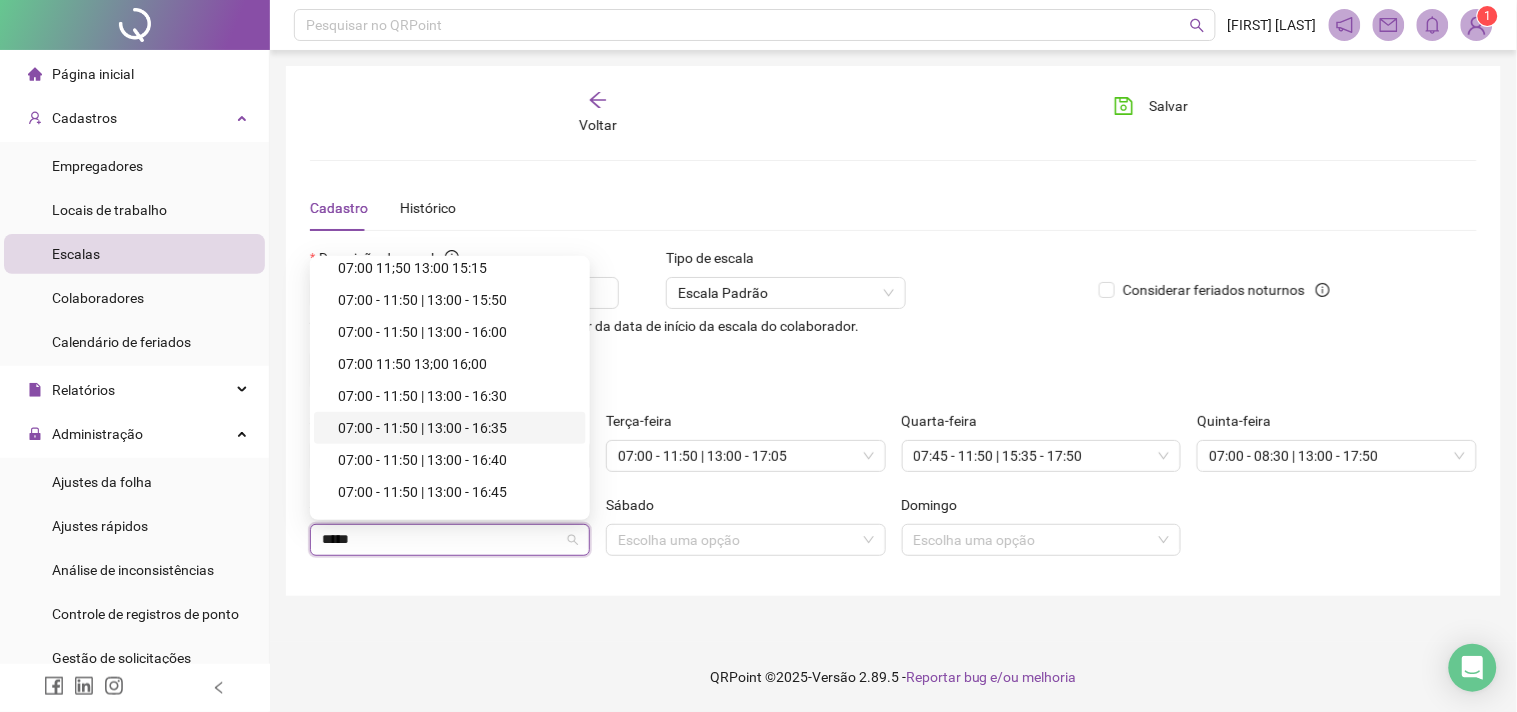 click on "07:00 - 11:50 | 13:00 - 16:35" at bounding box center (456, 428) 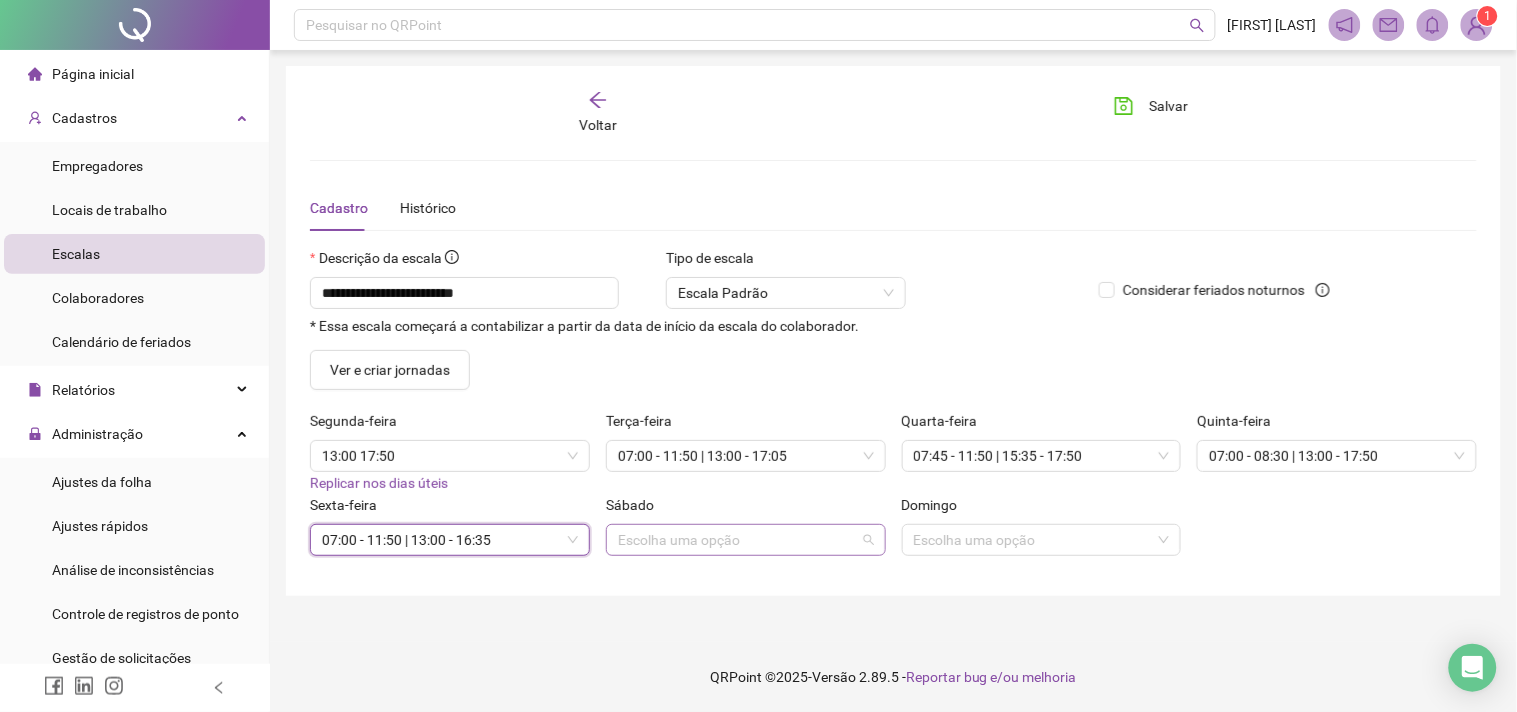 click at bounding box center [737, 540] 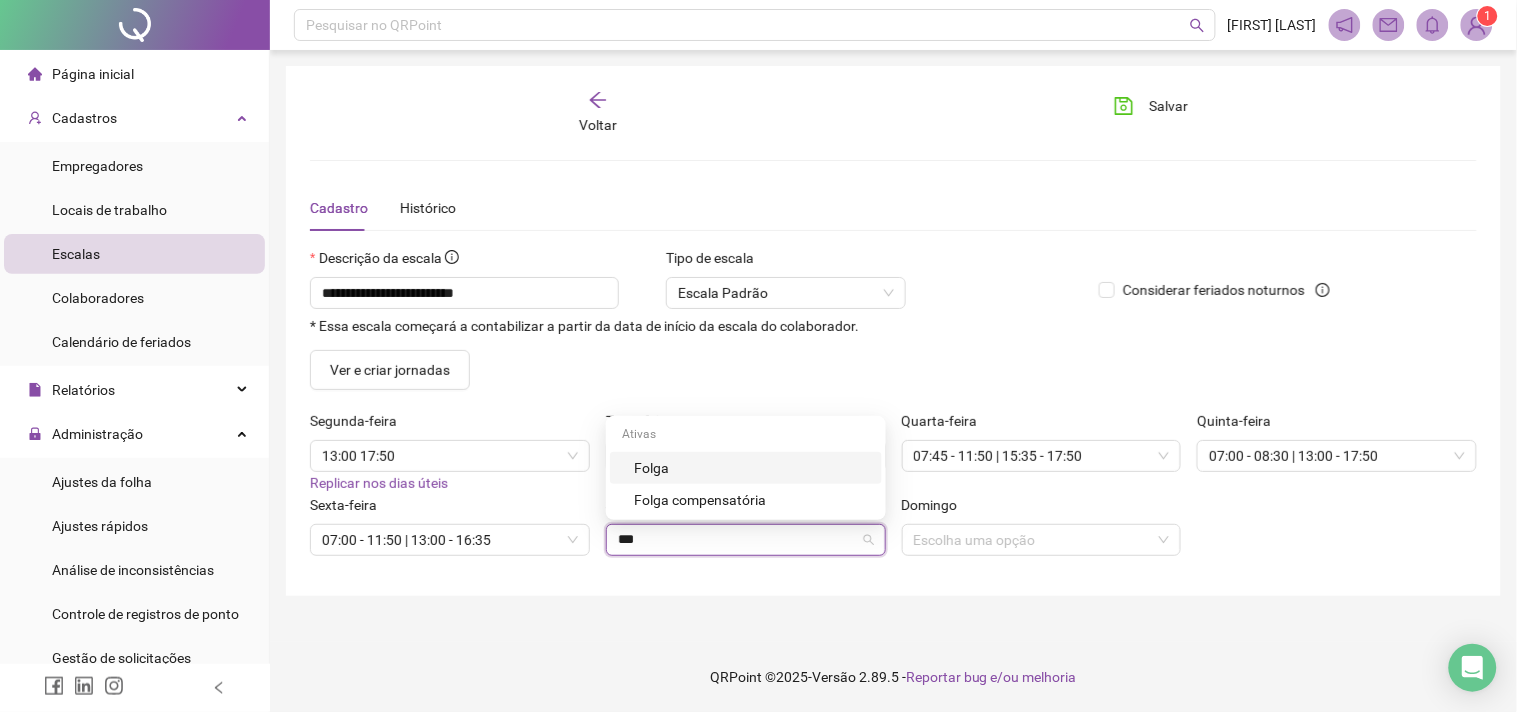 click on "Folga" at bounding box center (752, 468) 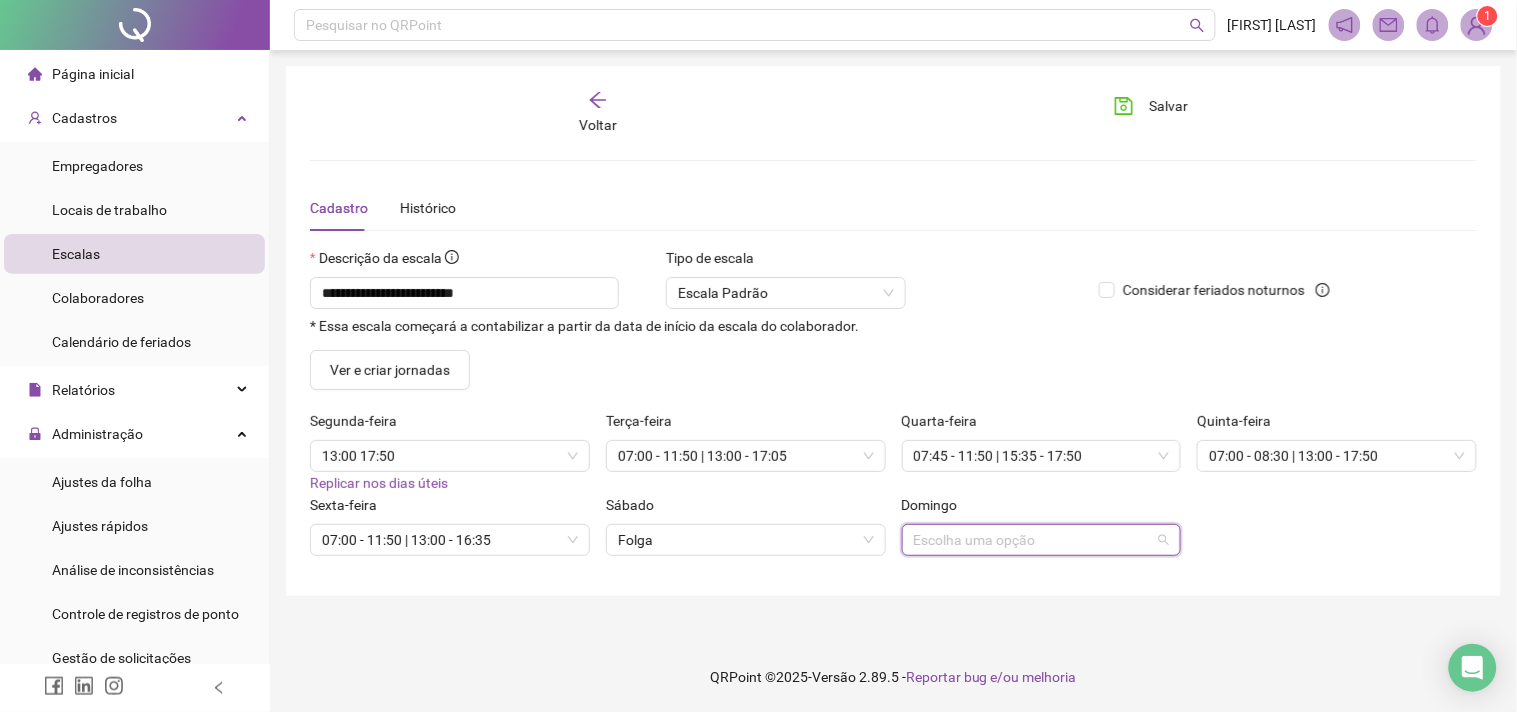 click at bounding box center (1033, 540) 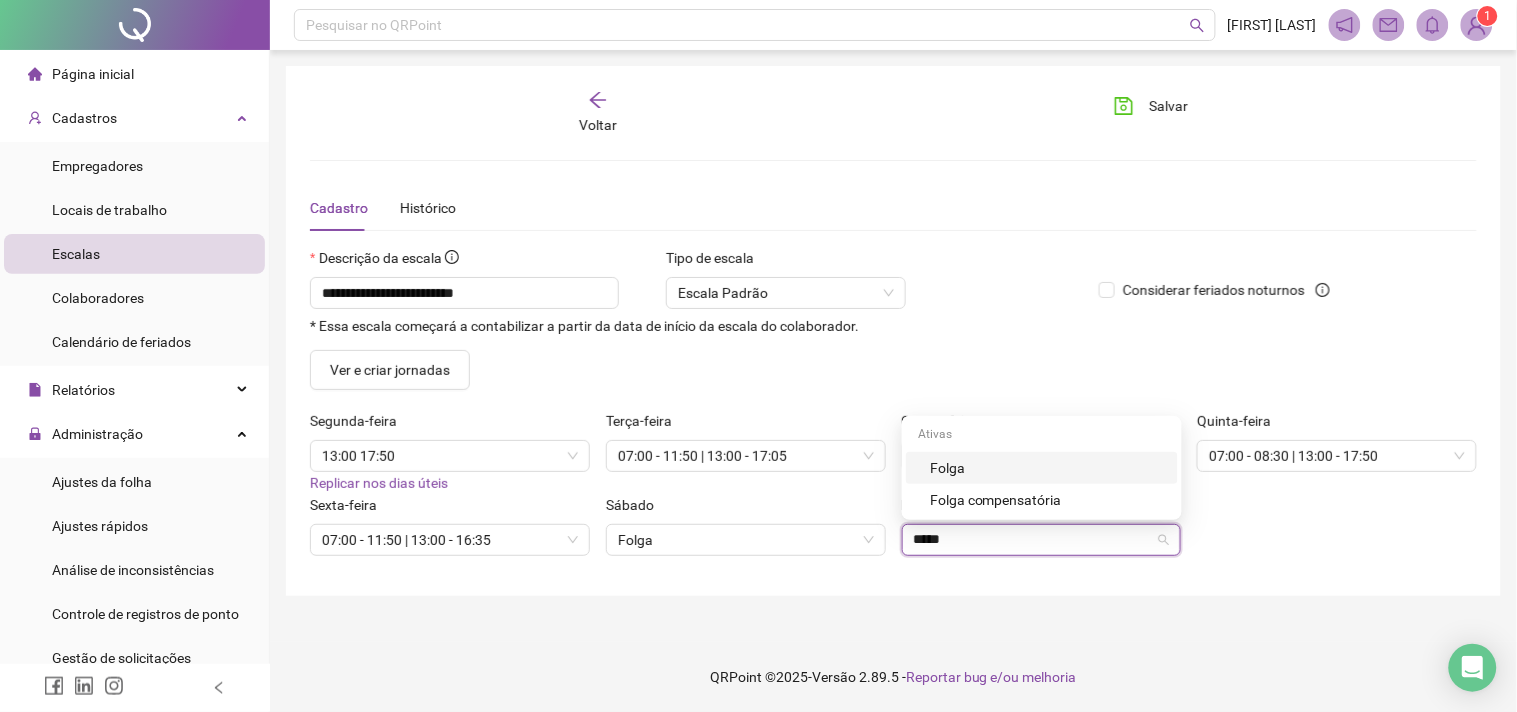 click on "Folga" at bounding box center [1048, 468] 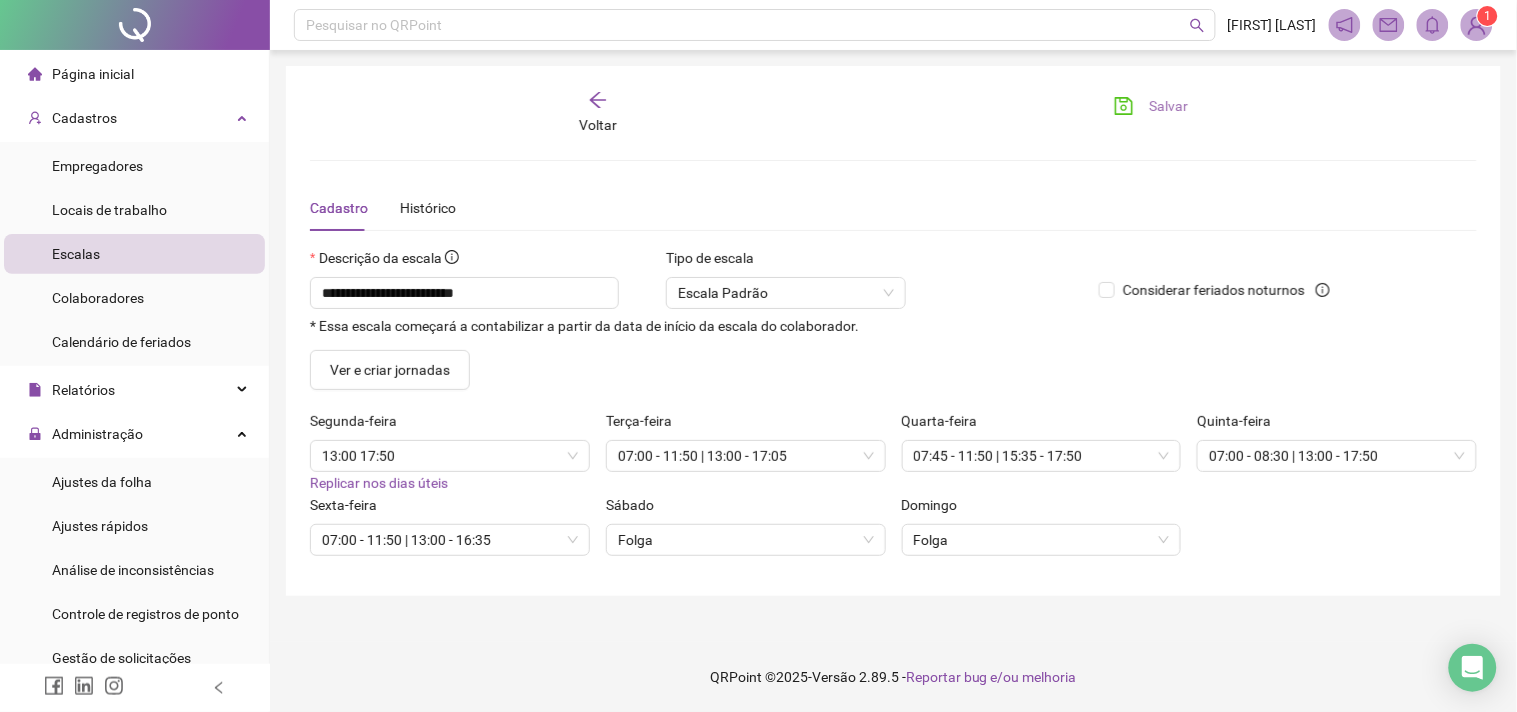 click on "Salvar" at bounding box center [1151, 106] 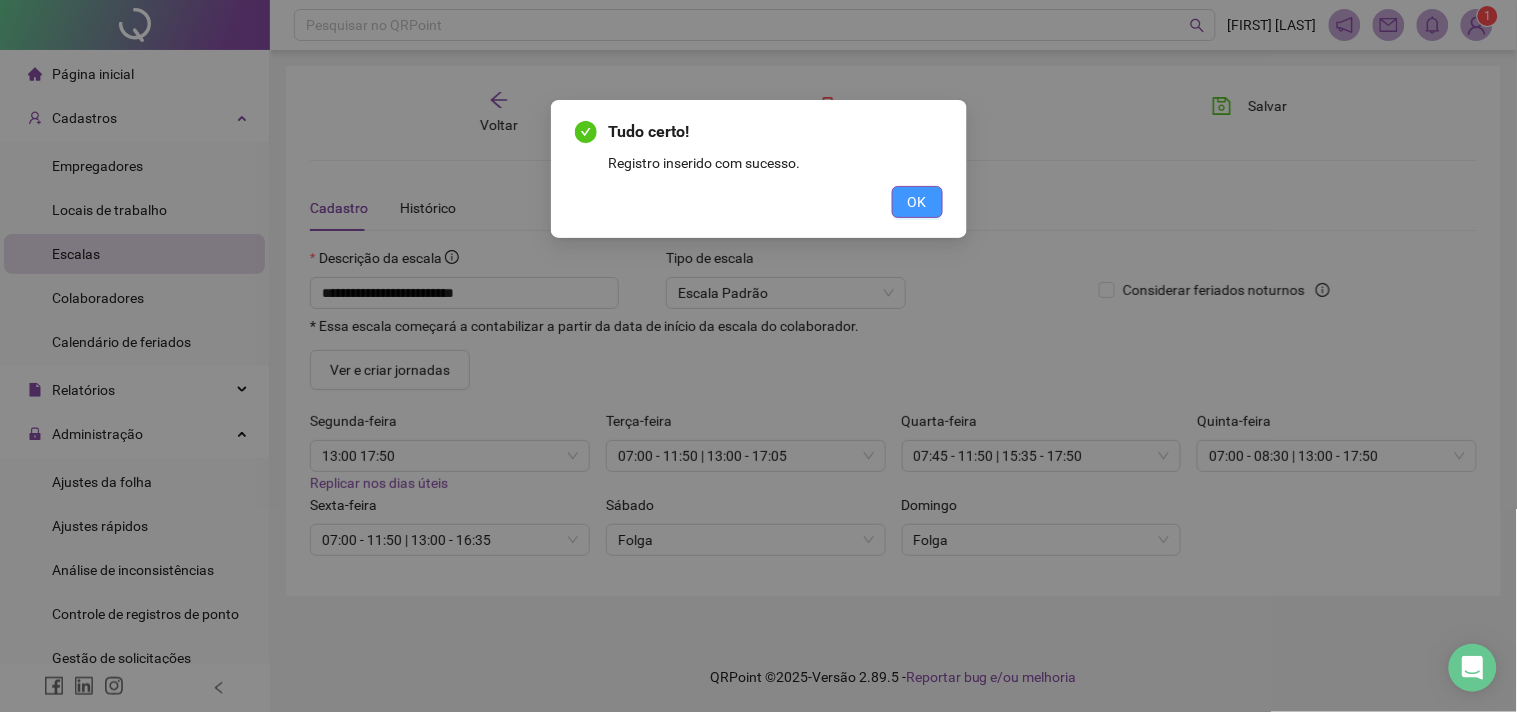 click on "OK" at bounding box center [917, 202] 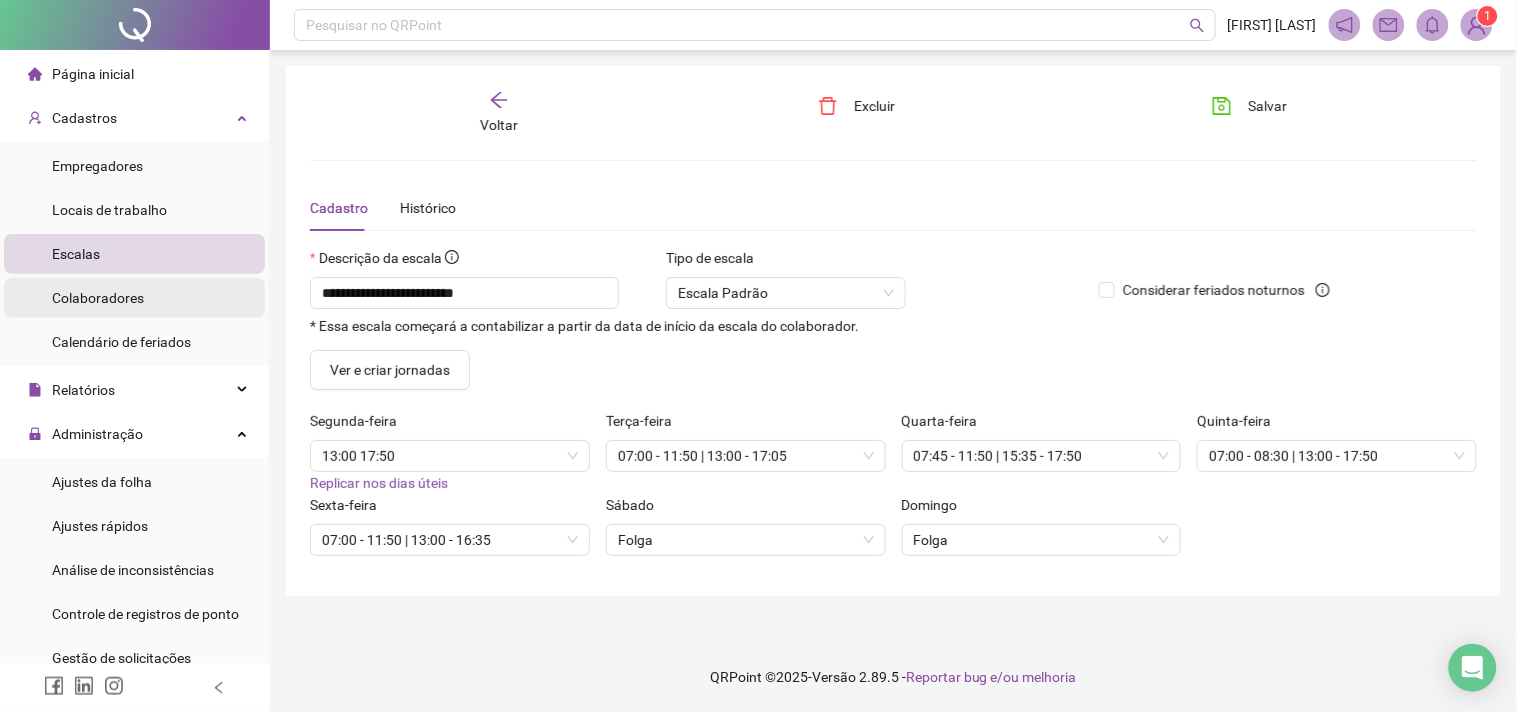click on "Colaboradores" at bounding box center (134, 298) 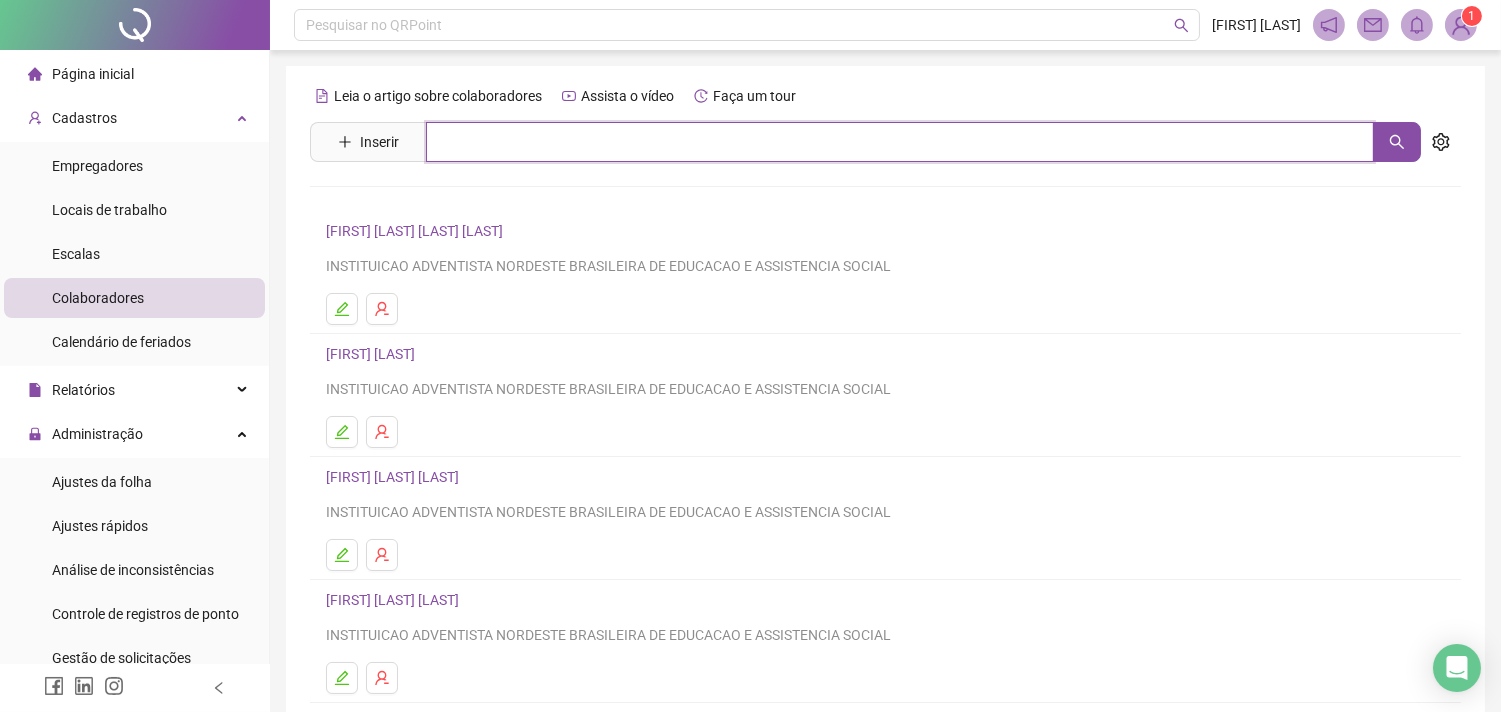 click at bounding box center (900, 142) 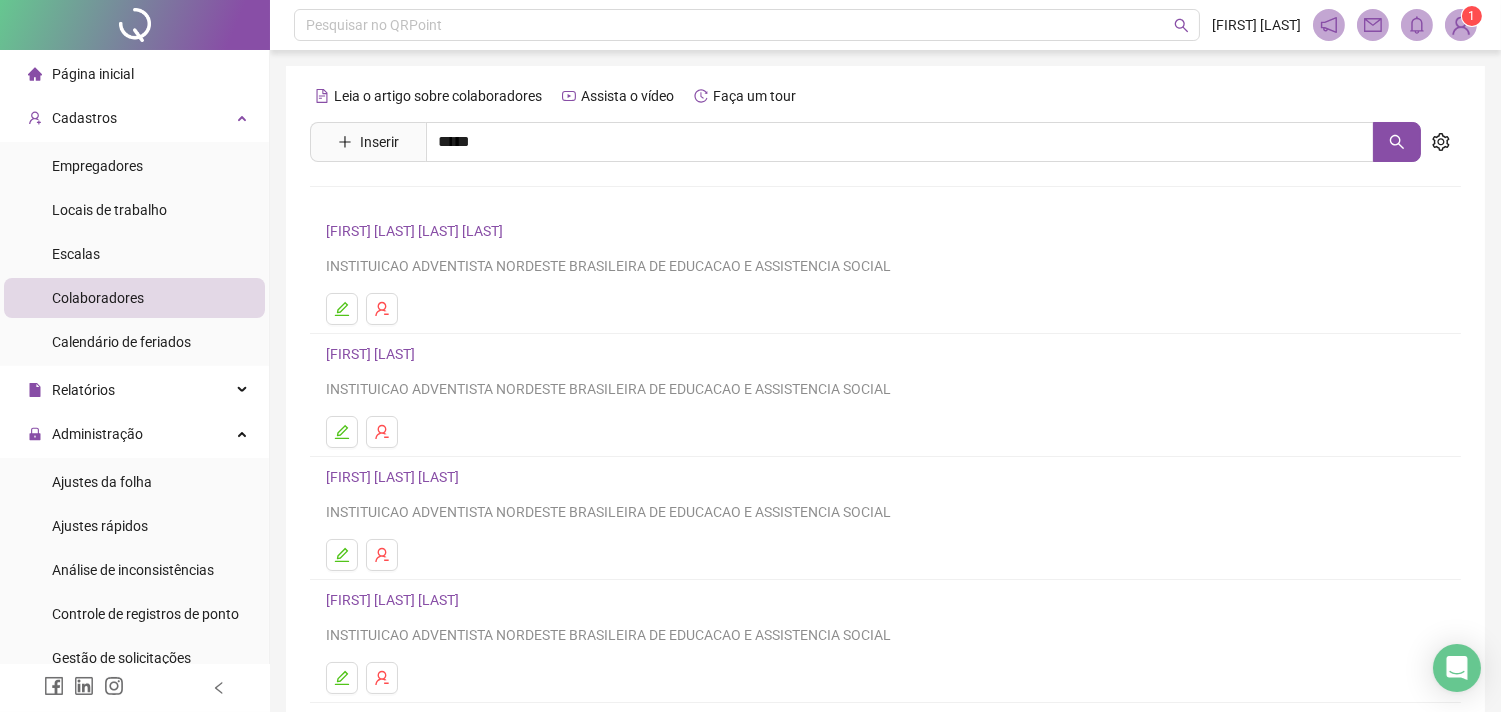 click on "[FIRST] [LAST] [LAST]" at bounding box center [413, 201] 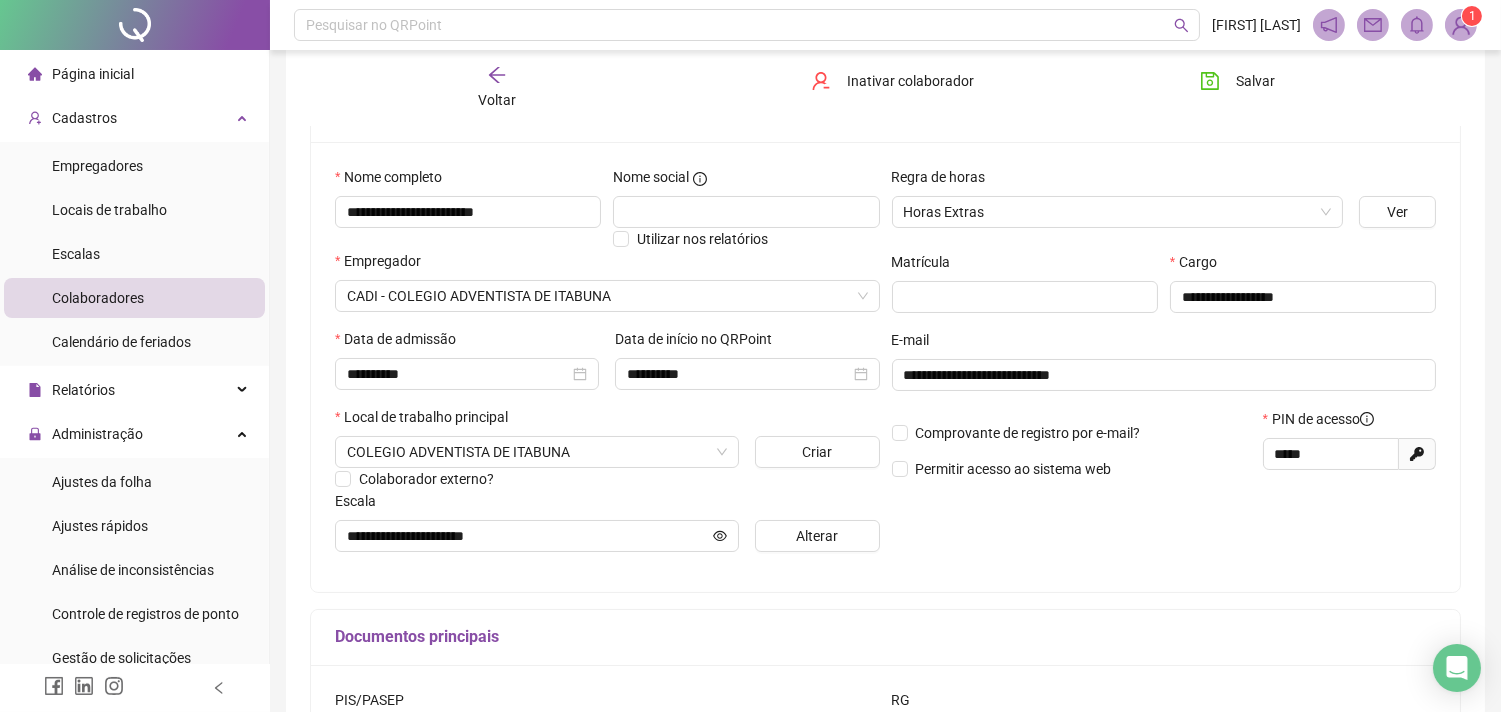 scroll, scrollTop: 222, scrollLeft: 0, axis: vertical 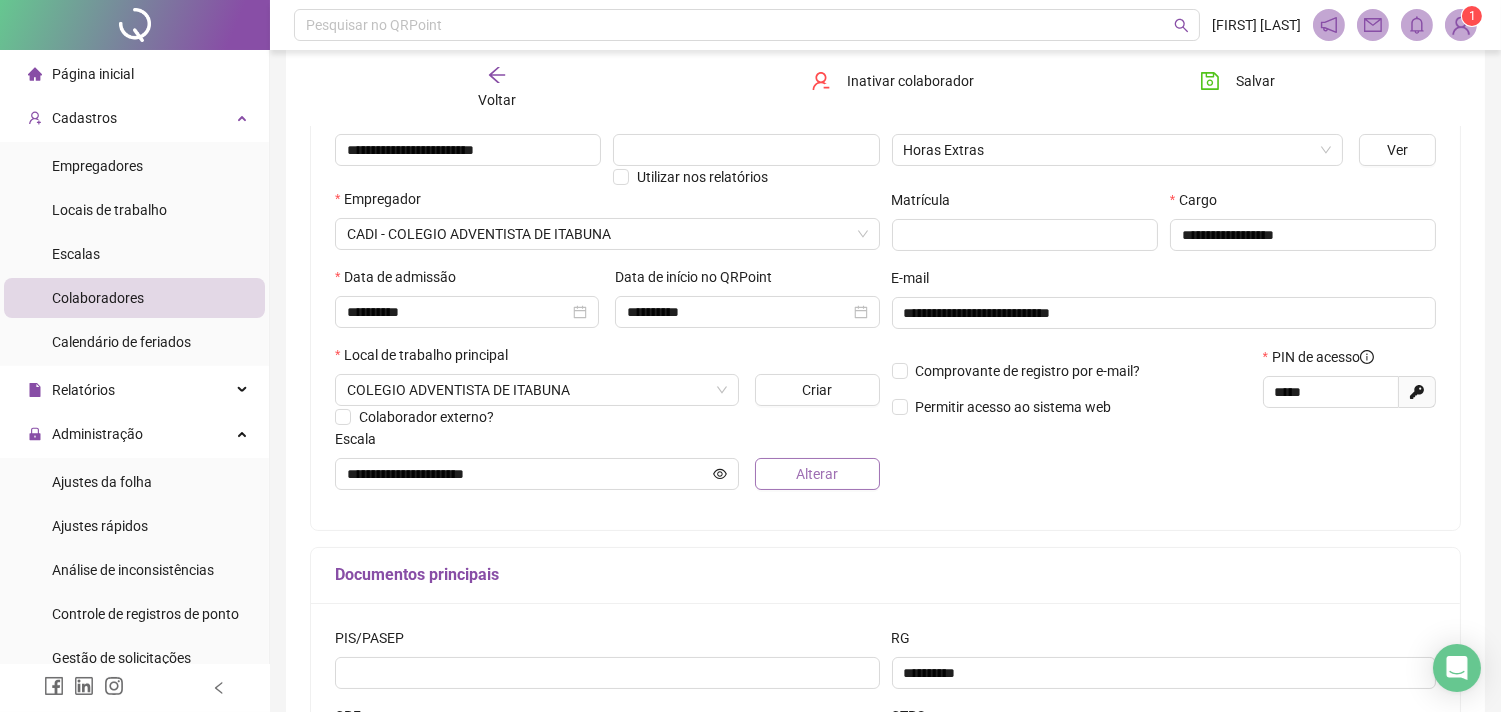 click on "Alterar" at bounding box center (817, 474) 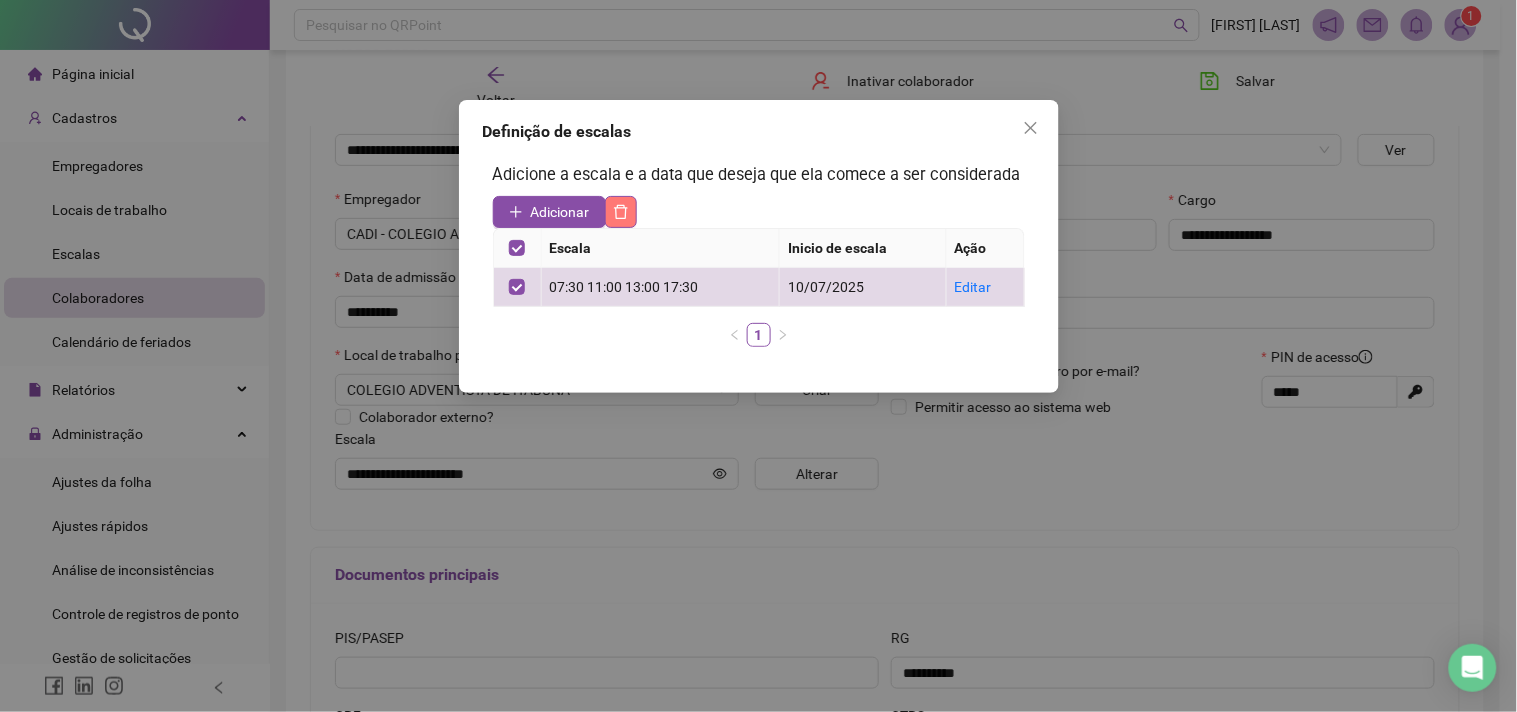 click 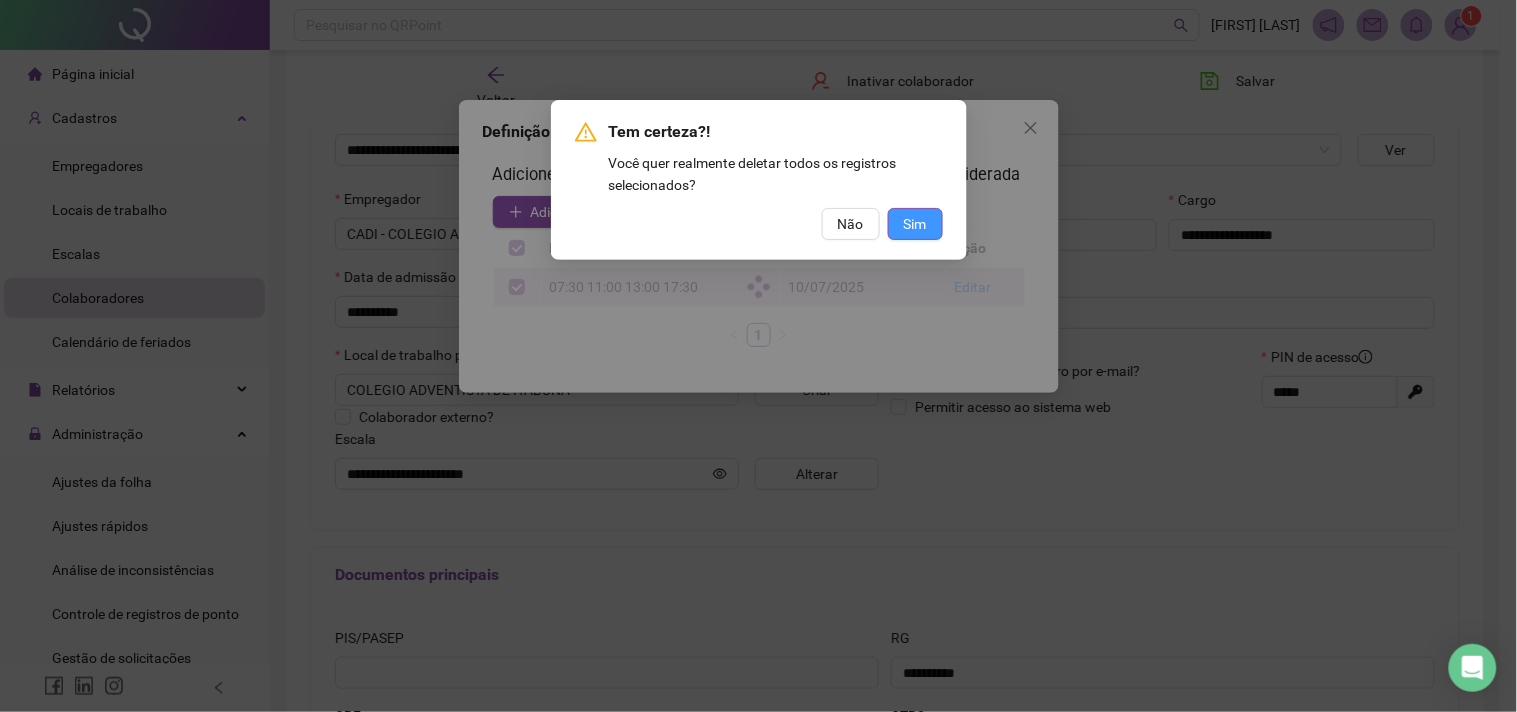 click on "Sim" at bounding box center (915, 224) 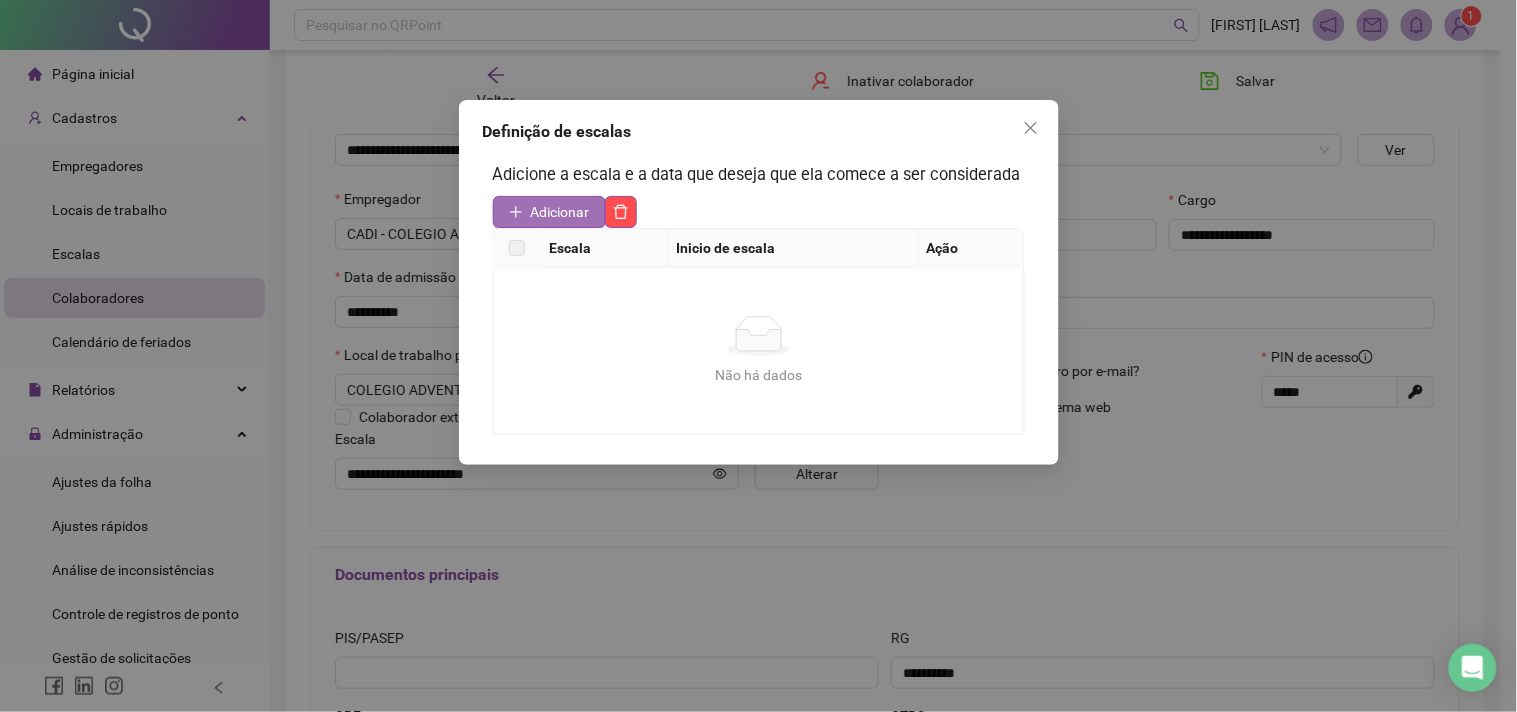 click on "Adicionar" at bounding box center (560, 212) 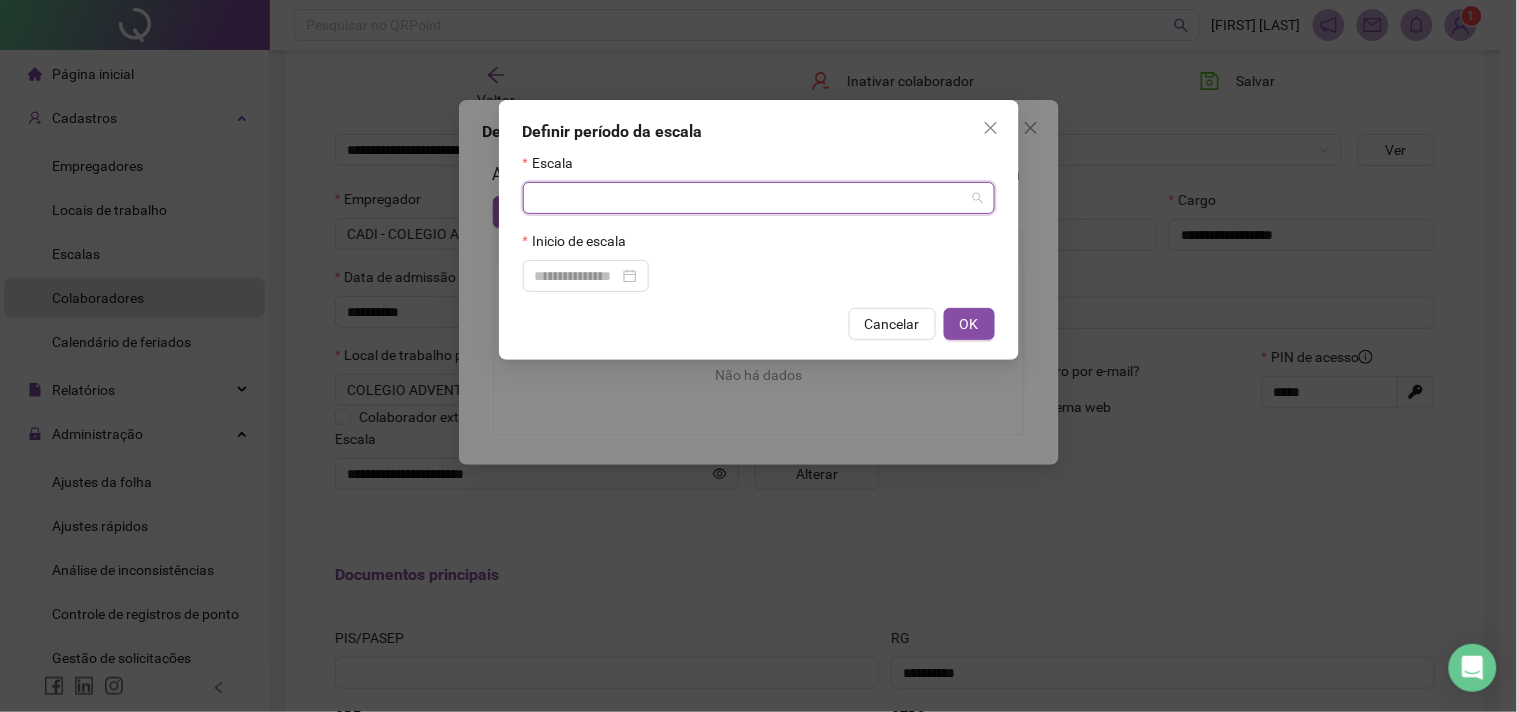 click at bounding box center [750, 198] 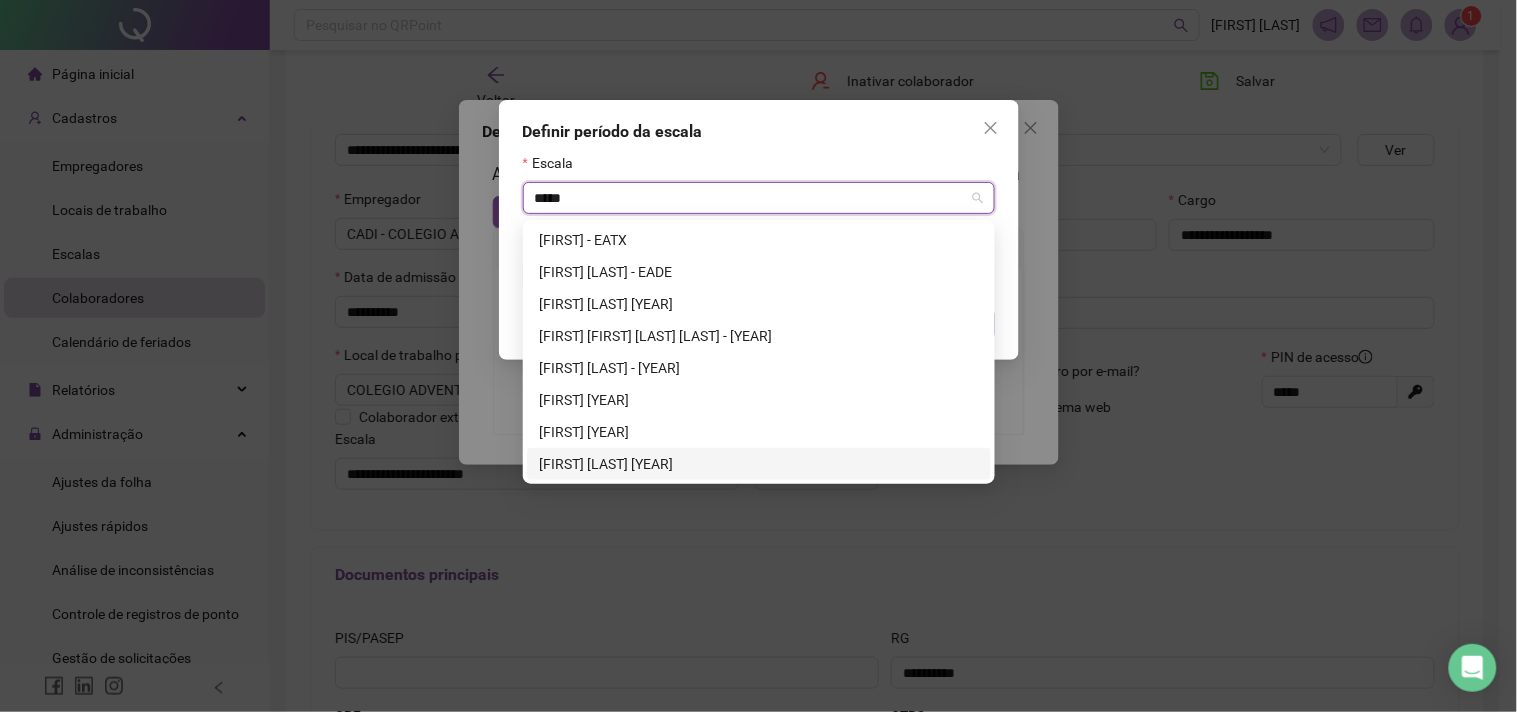 click on "[FIRST] [LAST] [YEAR]" at bounding box center [759, 464] 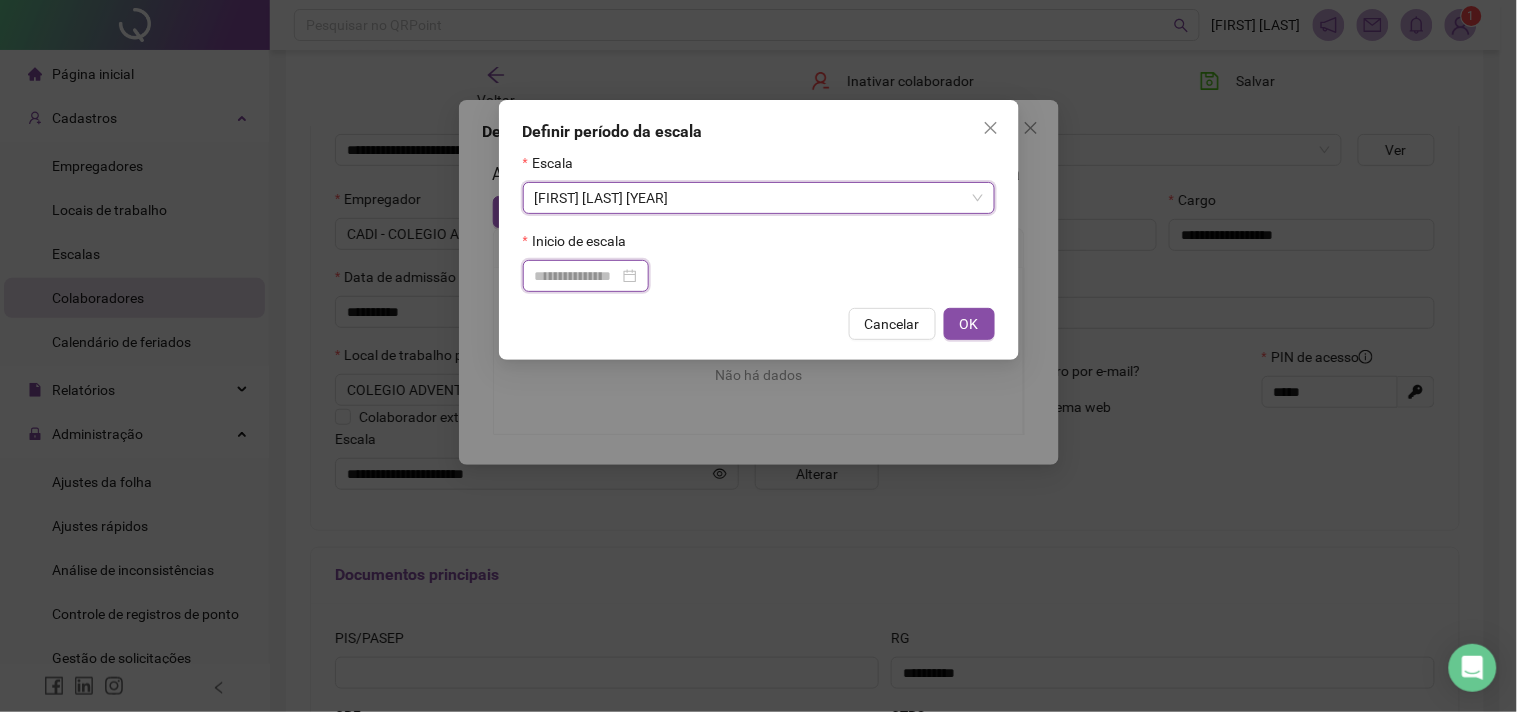 click at bounding box center [577, 276] 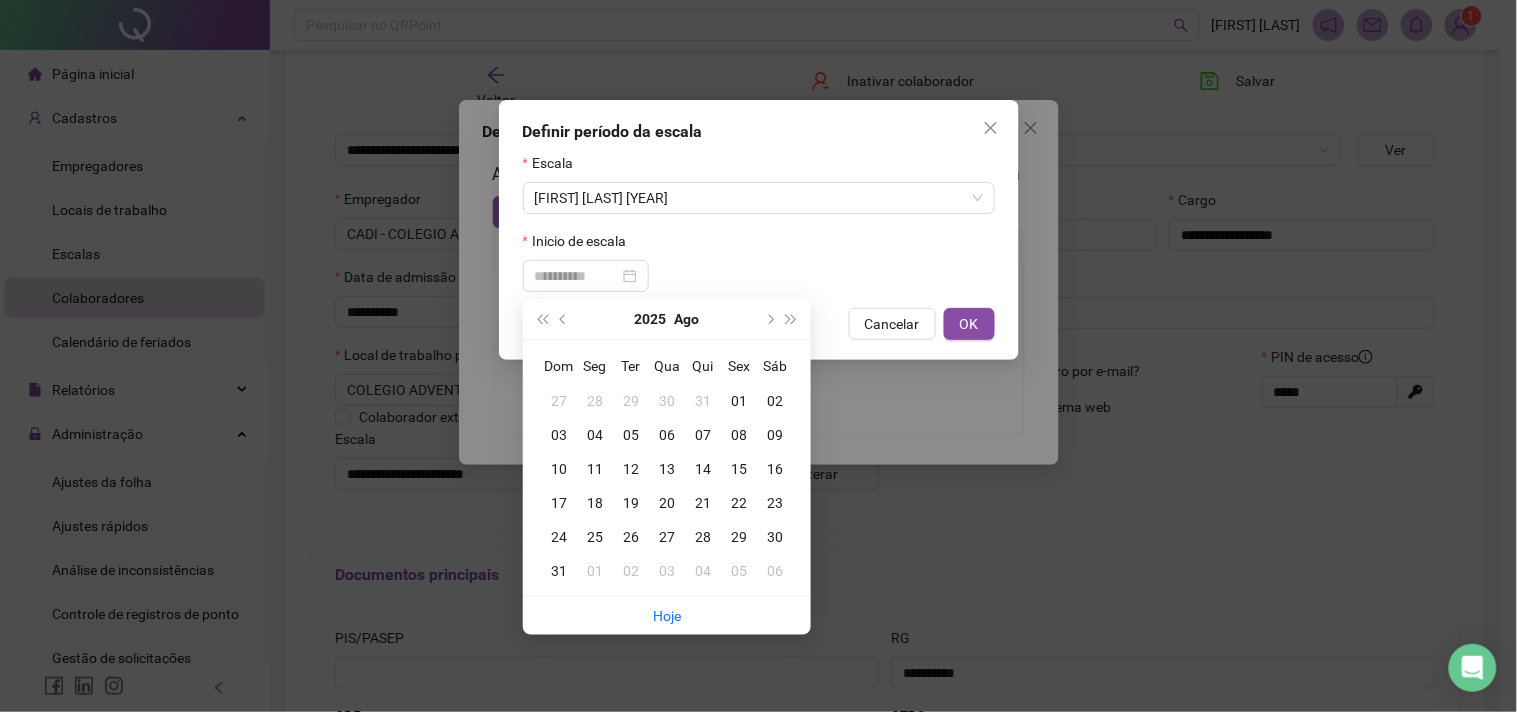 click on "10" at bounding box center [559, 469] 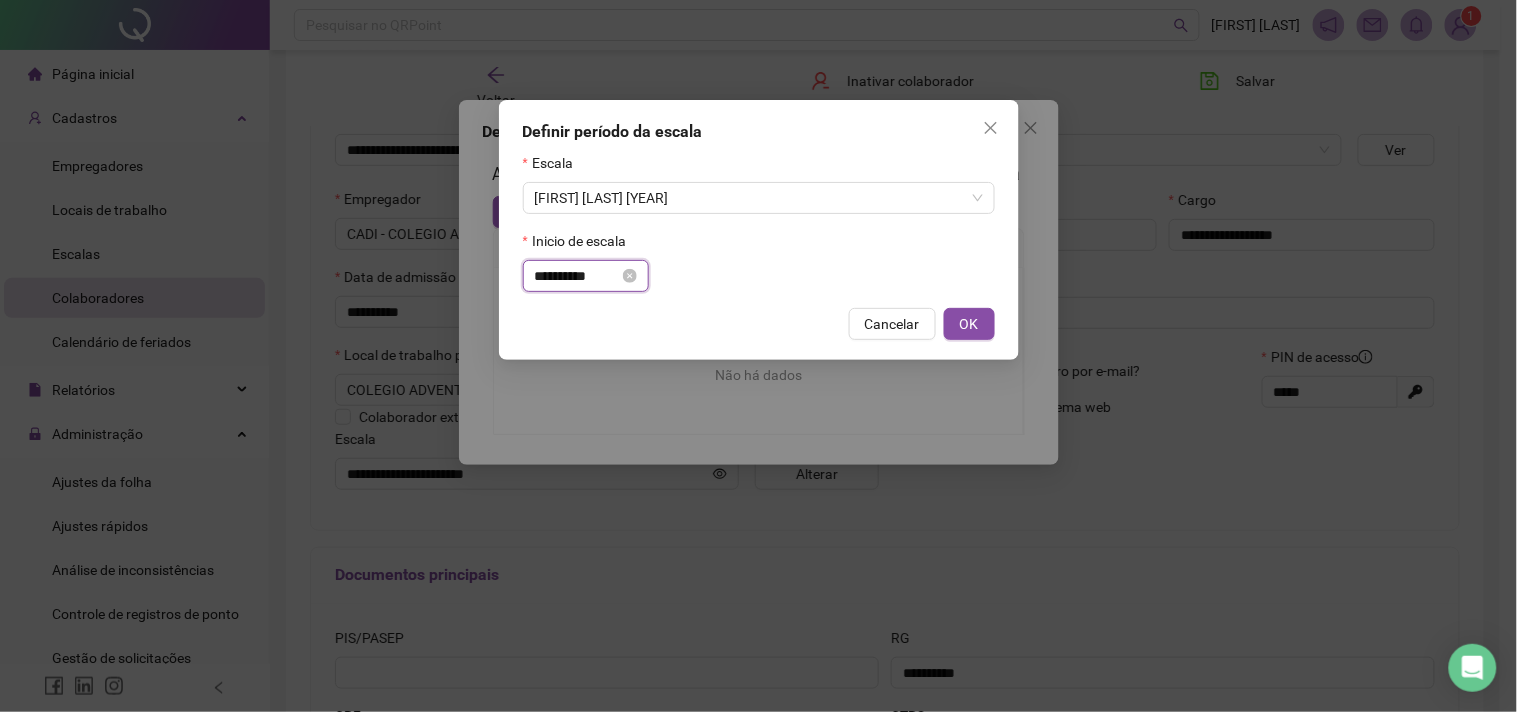 click on "**********" at bounding box center (577, 276) 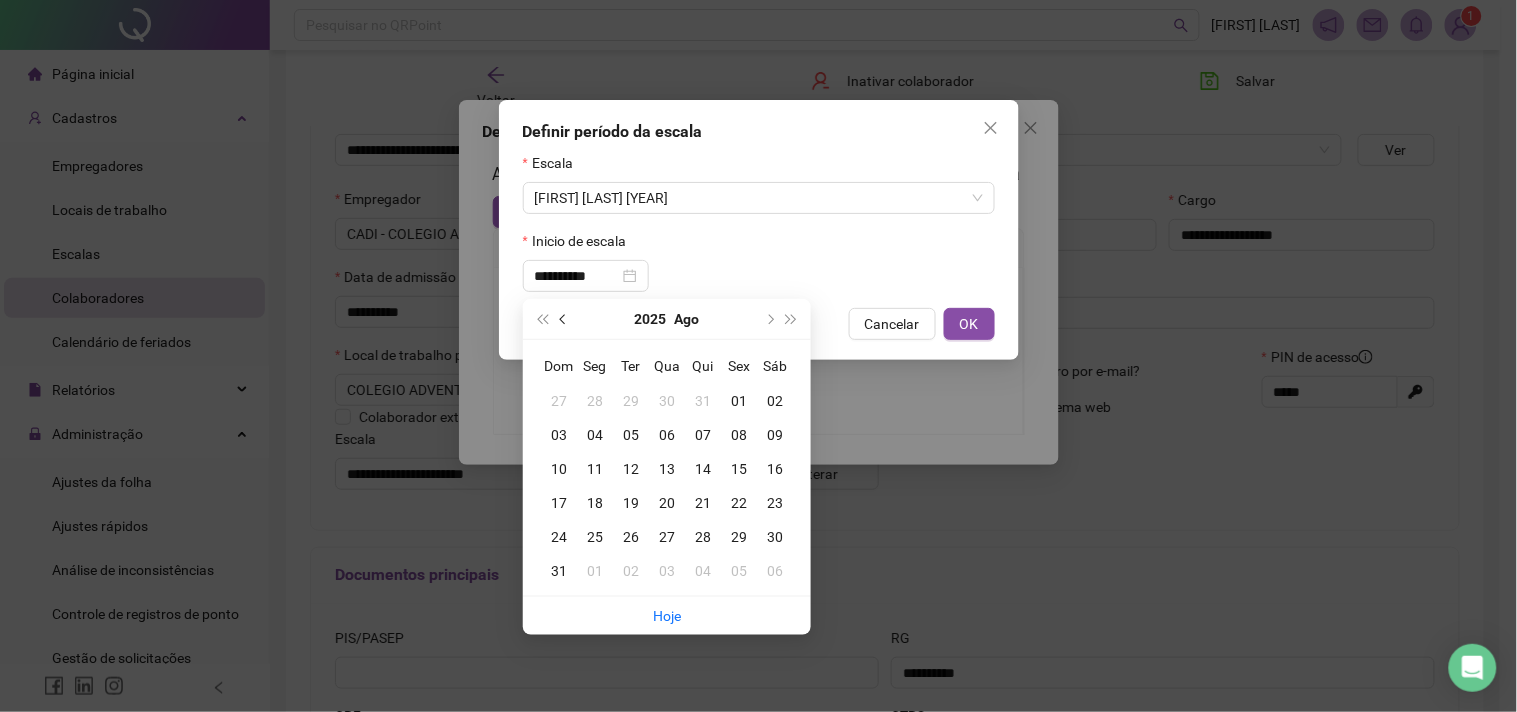 click at bounding box center (565, 319) 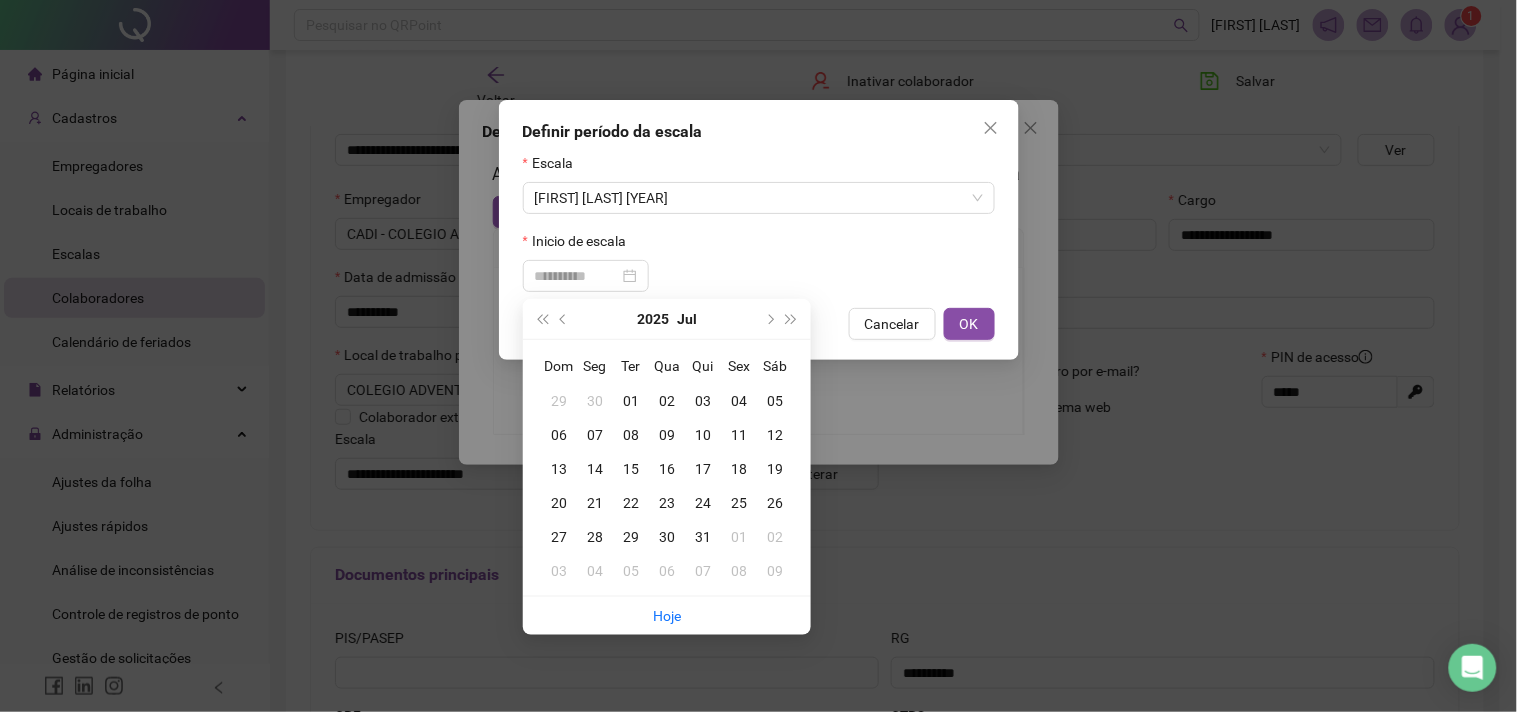 click on "10" at bounding box center (703, 435) 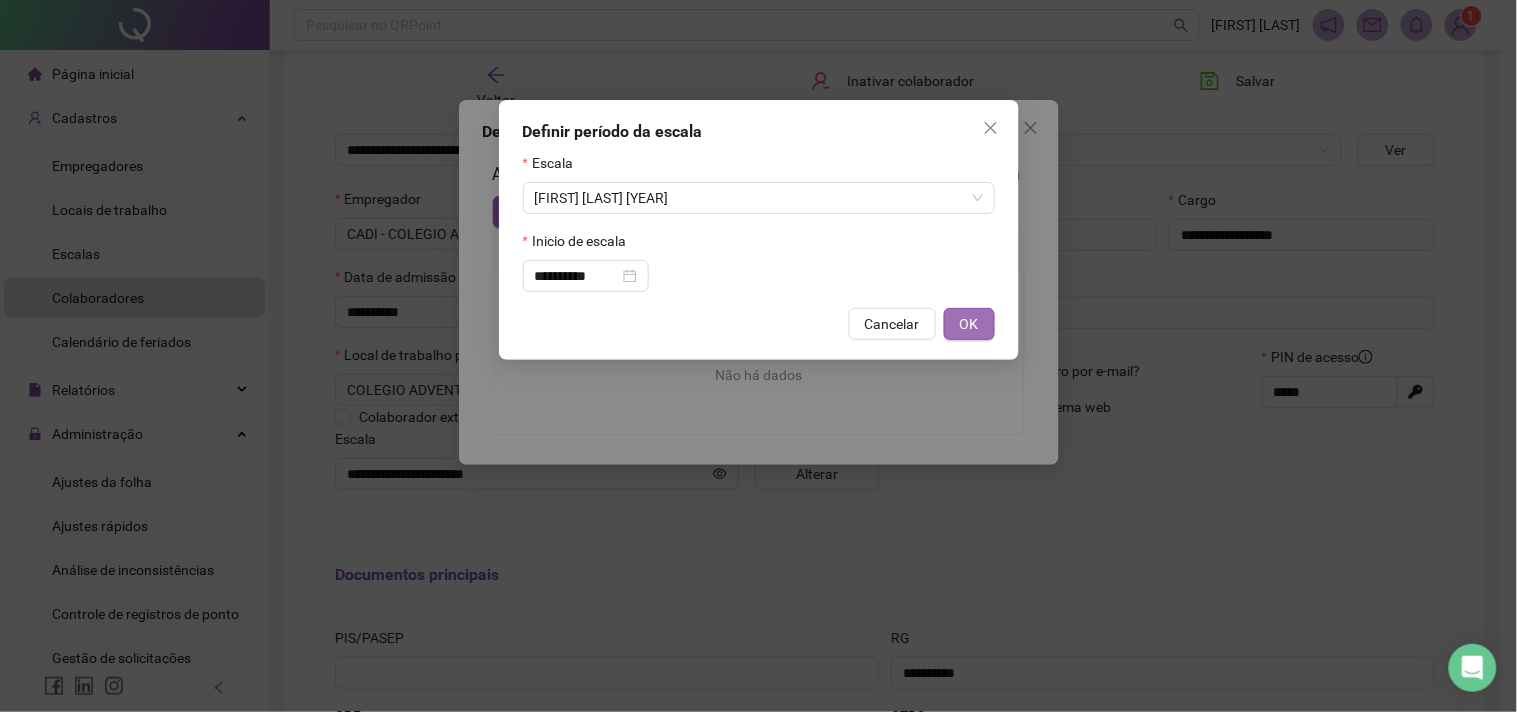 click on "OK" at bounding box center (969, 324) 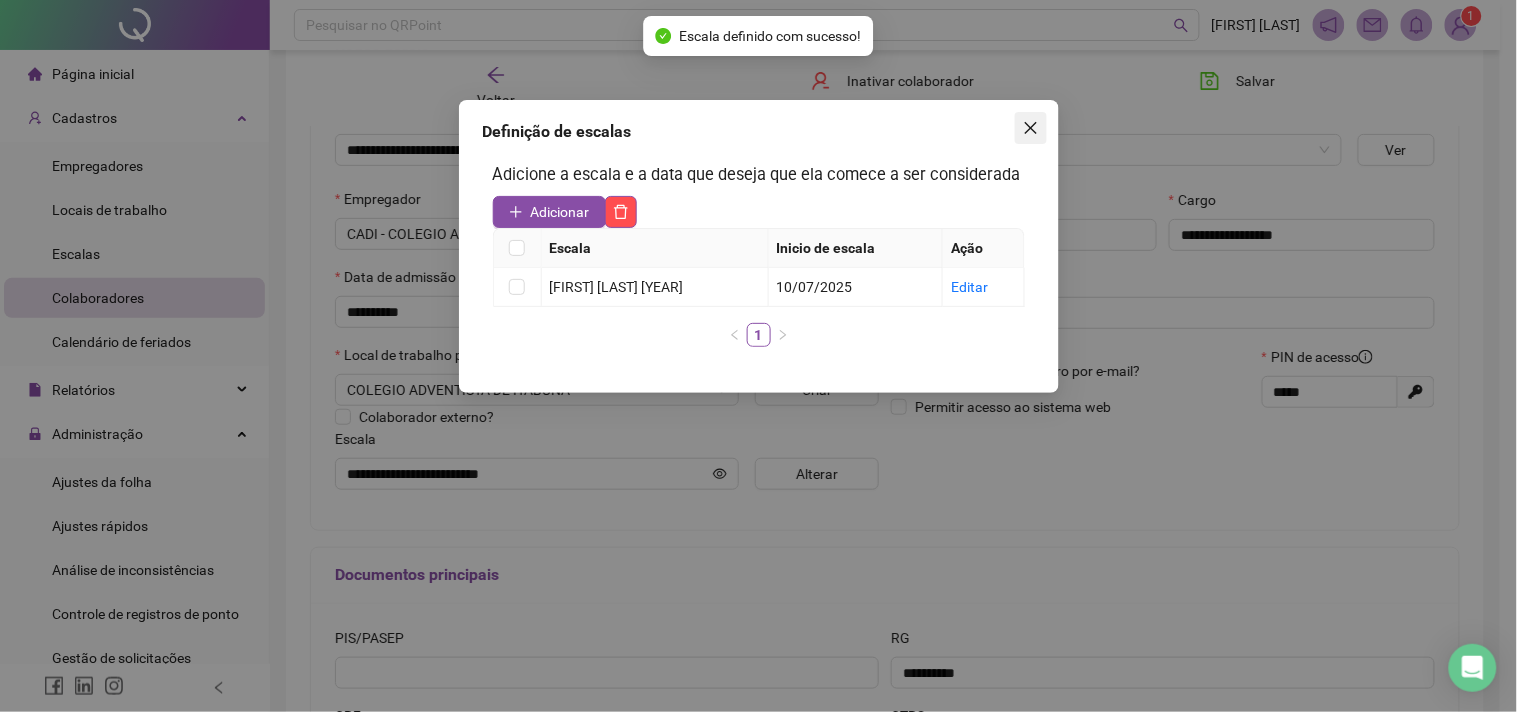 click at bounding box center [1031, 128] 